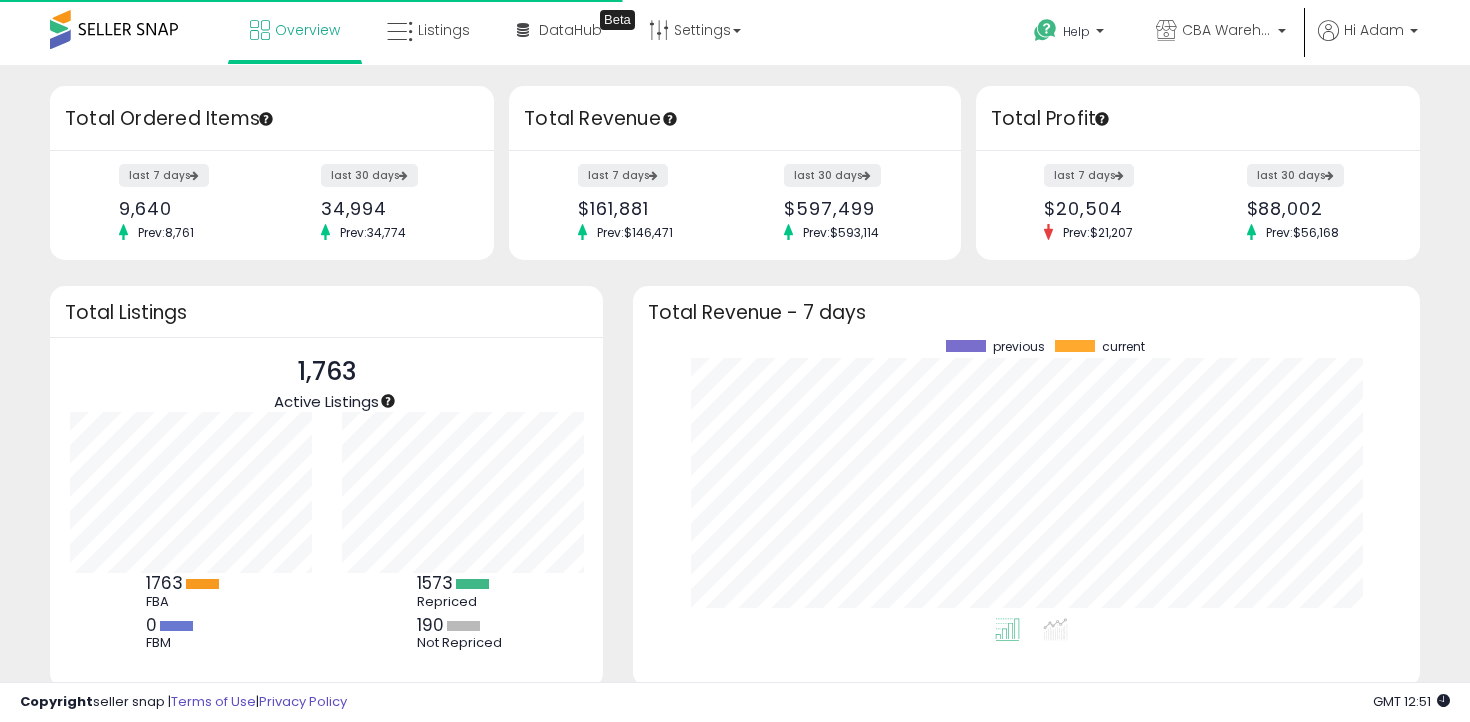 scroll, scrollTop: 0, scrollLeft: 0, axis: both 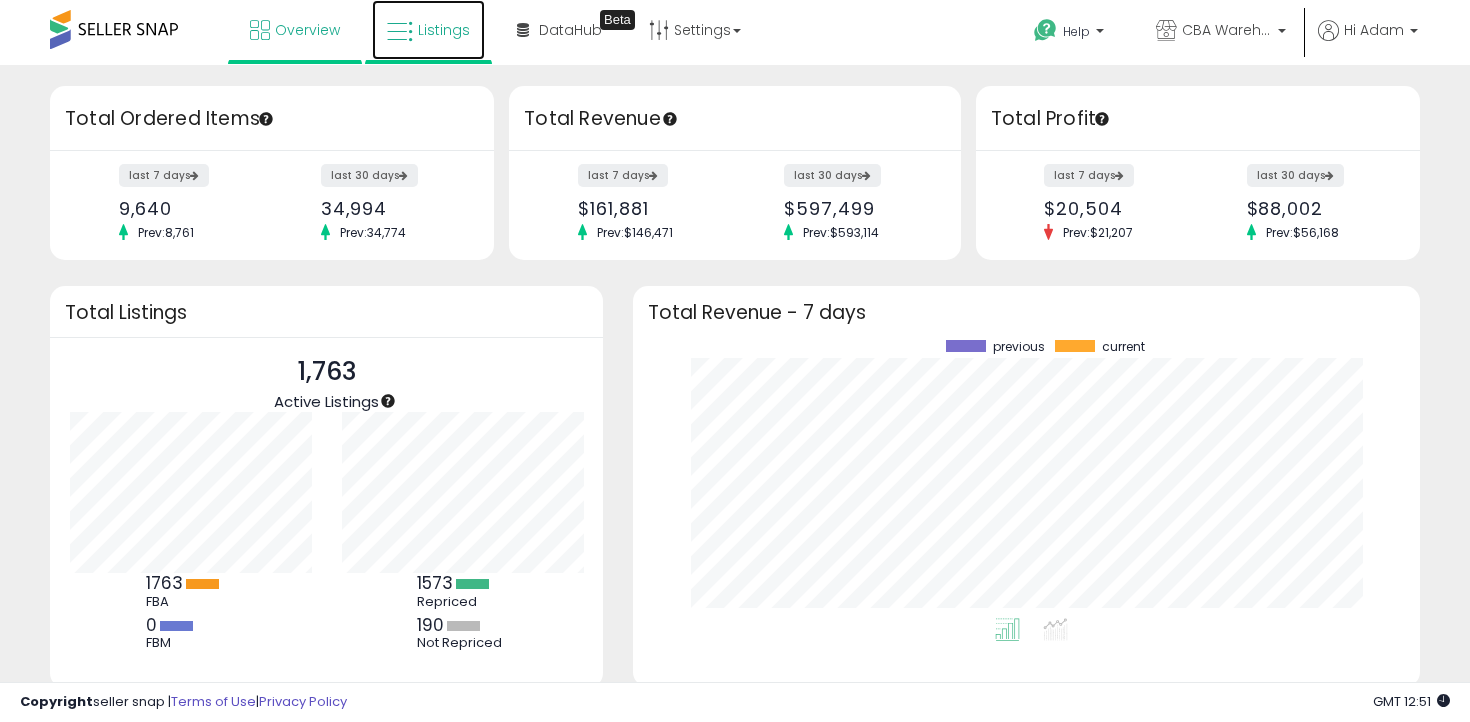 click at bounding box center (400, 32) 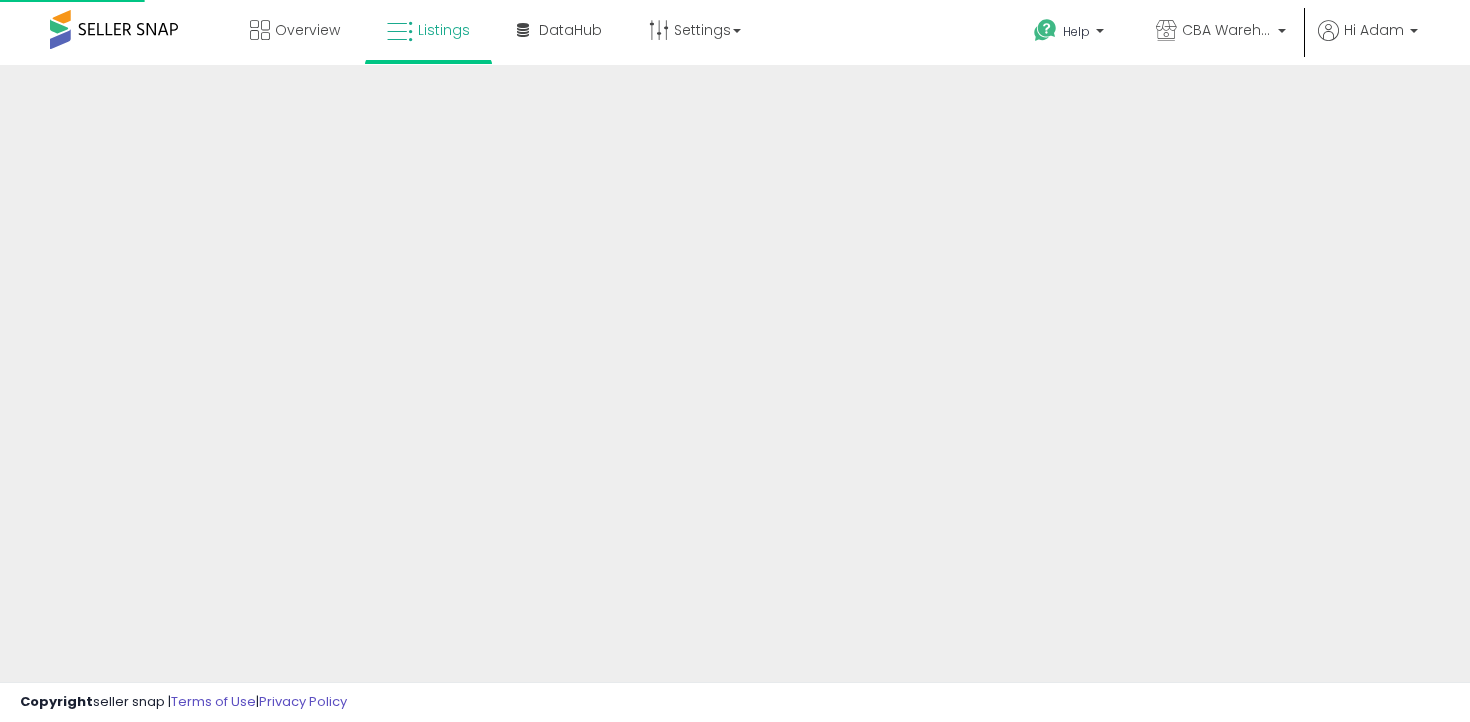 scroll, scrollTop: 0, scrollLeft: 0, axis: both 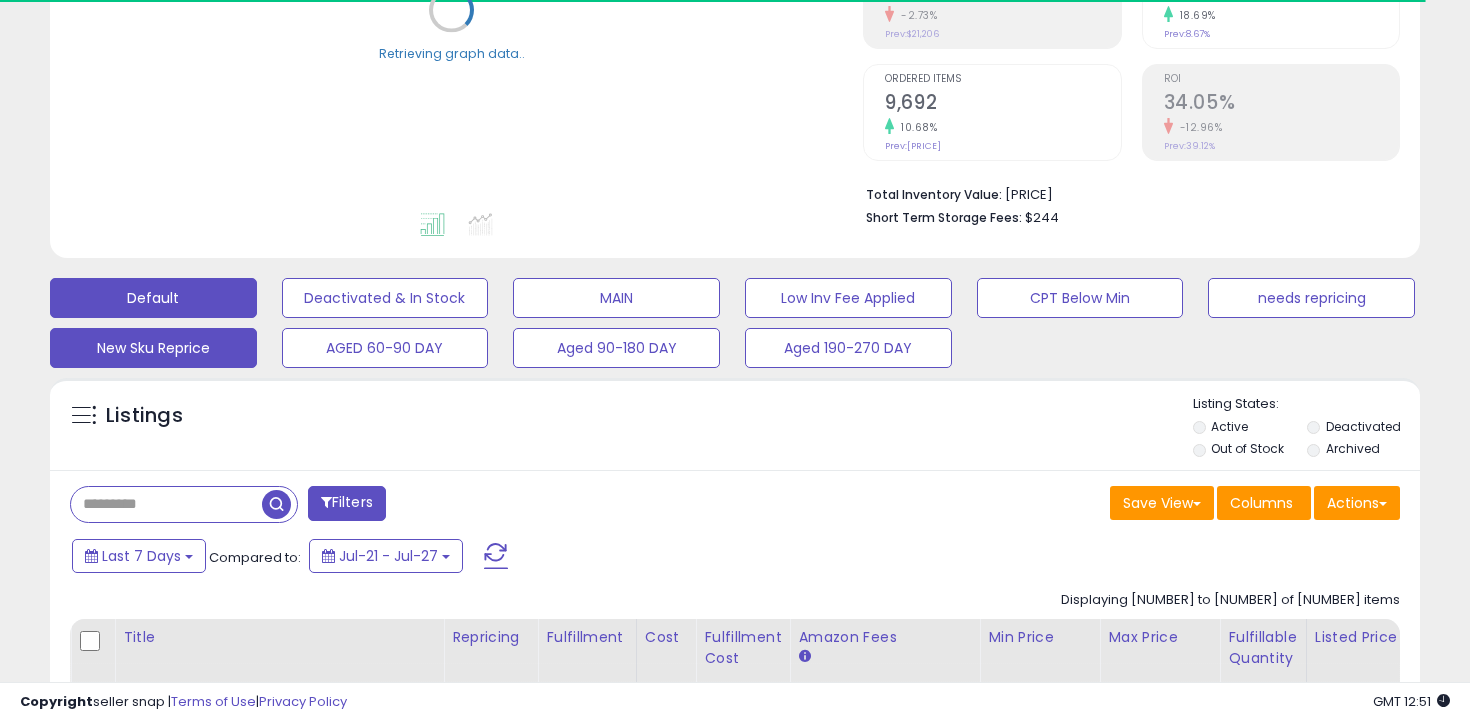 click on "New Sku Reprice" at bounding box center (385, 298) 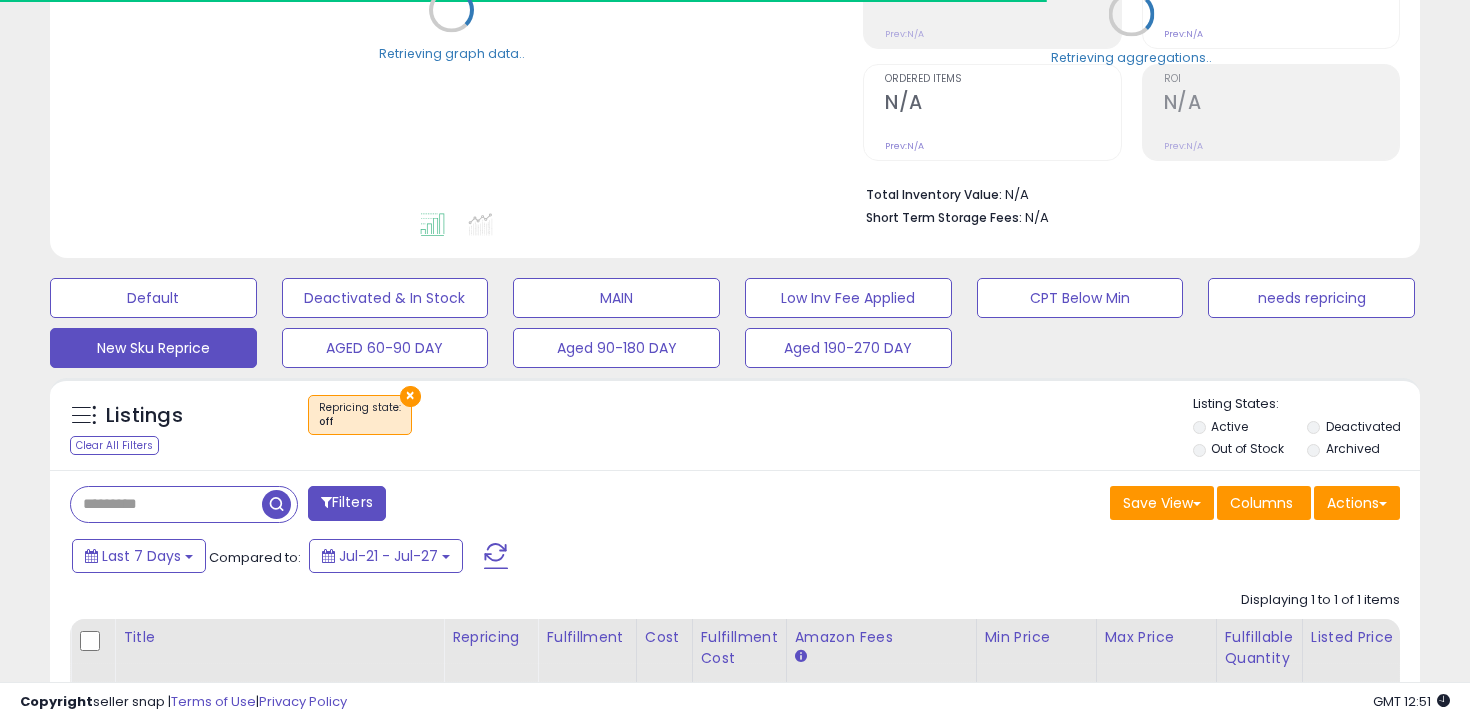 scroll, scrollTop: 642, scrollLeft: 0, axis: vertical 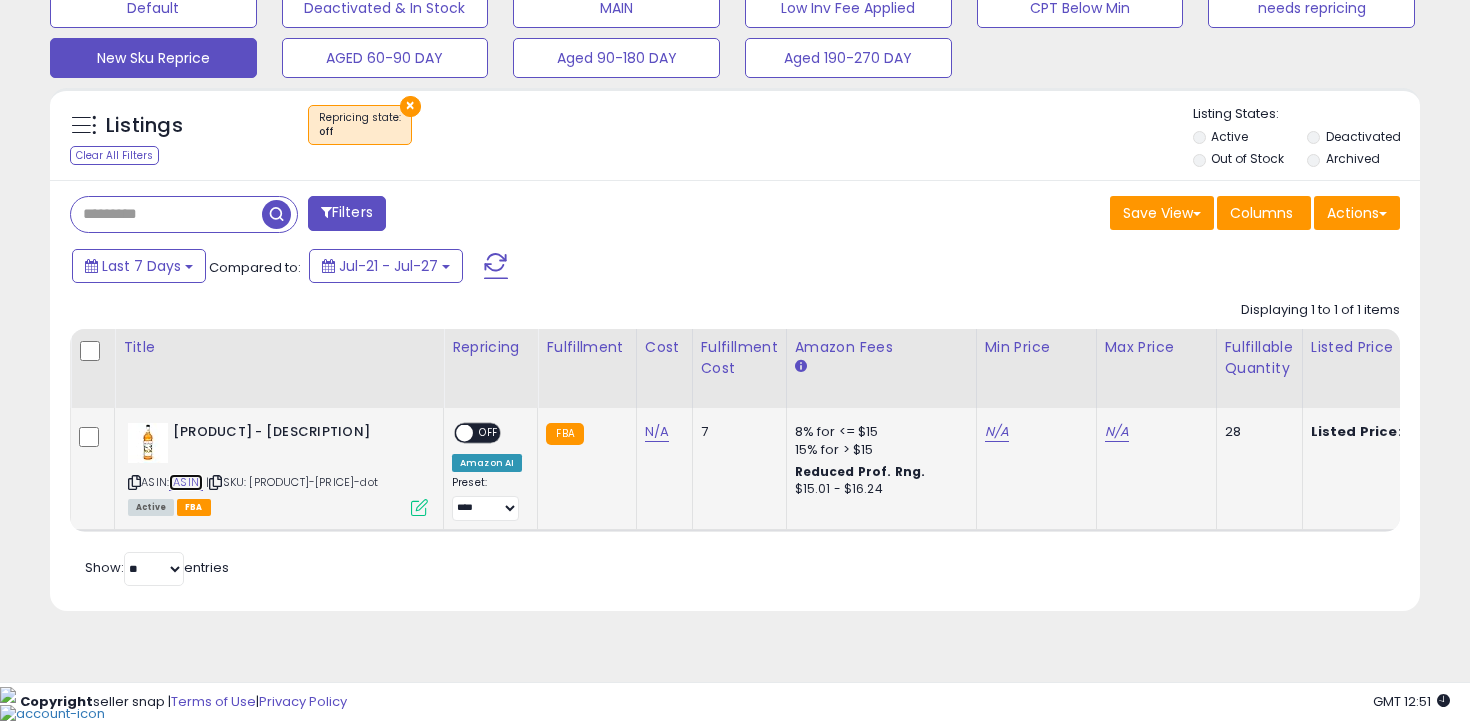 click on "B001JK8P5M" at bounding box center (186, 482) 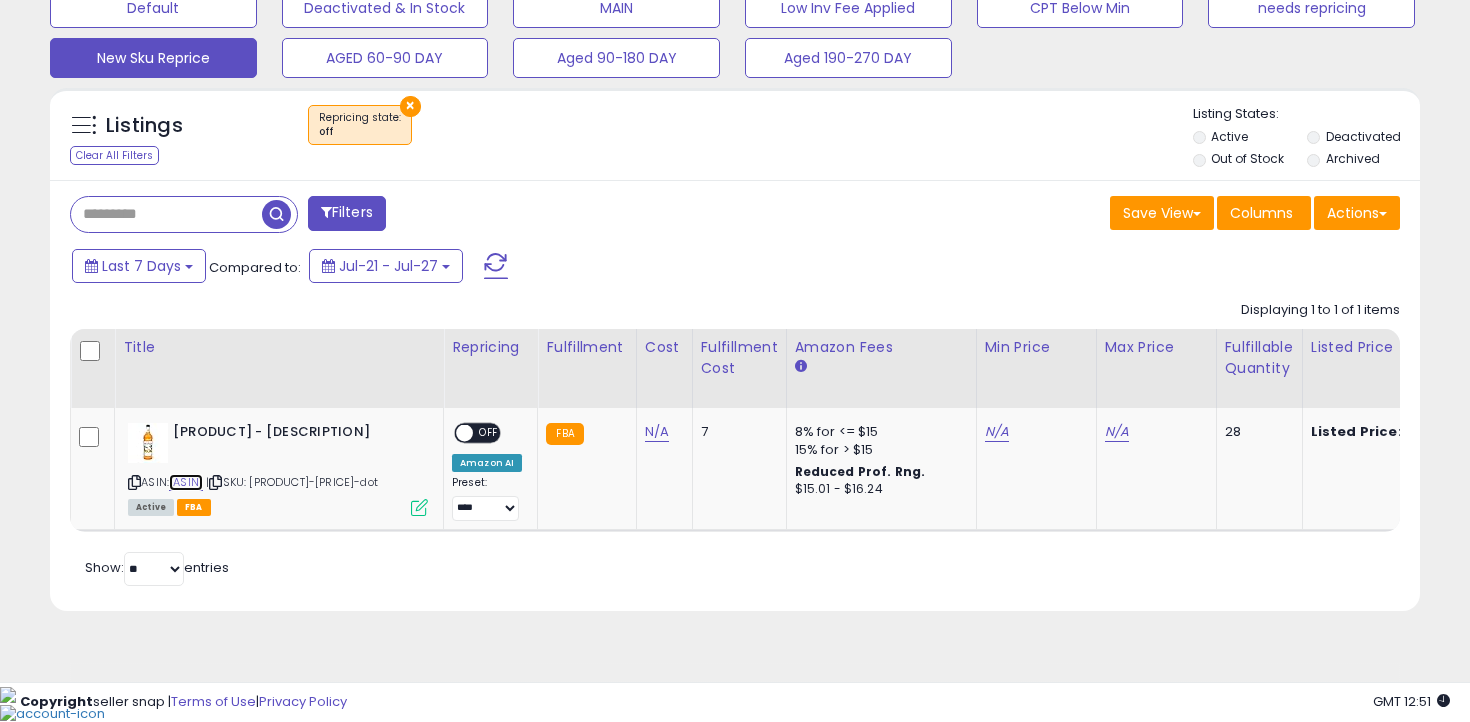 scroll, scrollTop: 379, scrollLeft: 0, axis: vertical 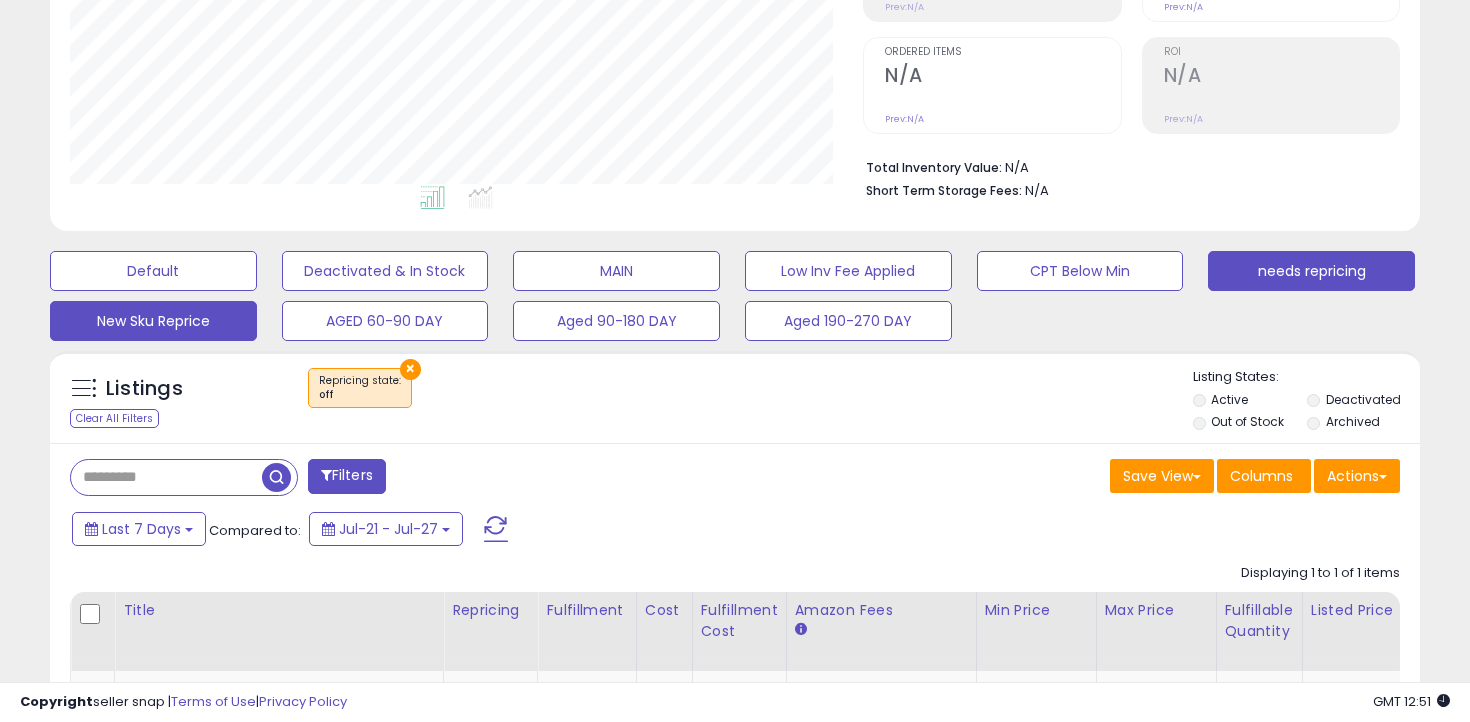 click on "needs repricing" at bounding box center (153, 271) 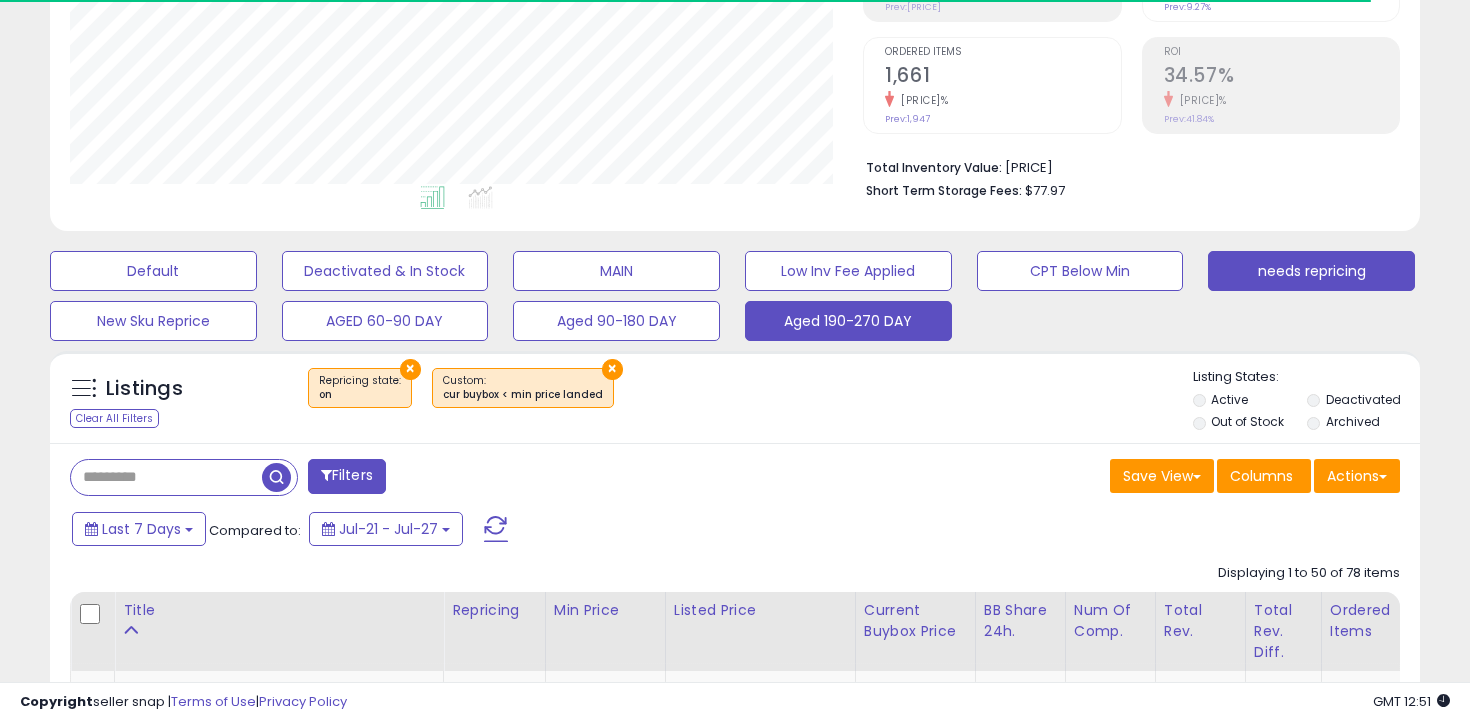 scroll, scrollTop: 934, scrollLeft: 0, axis: vertical 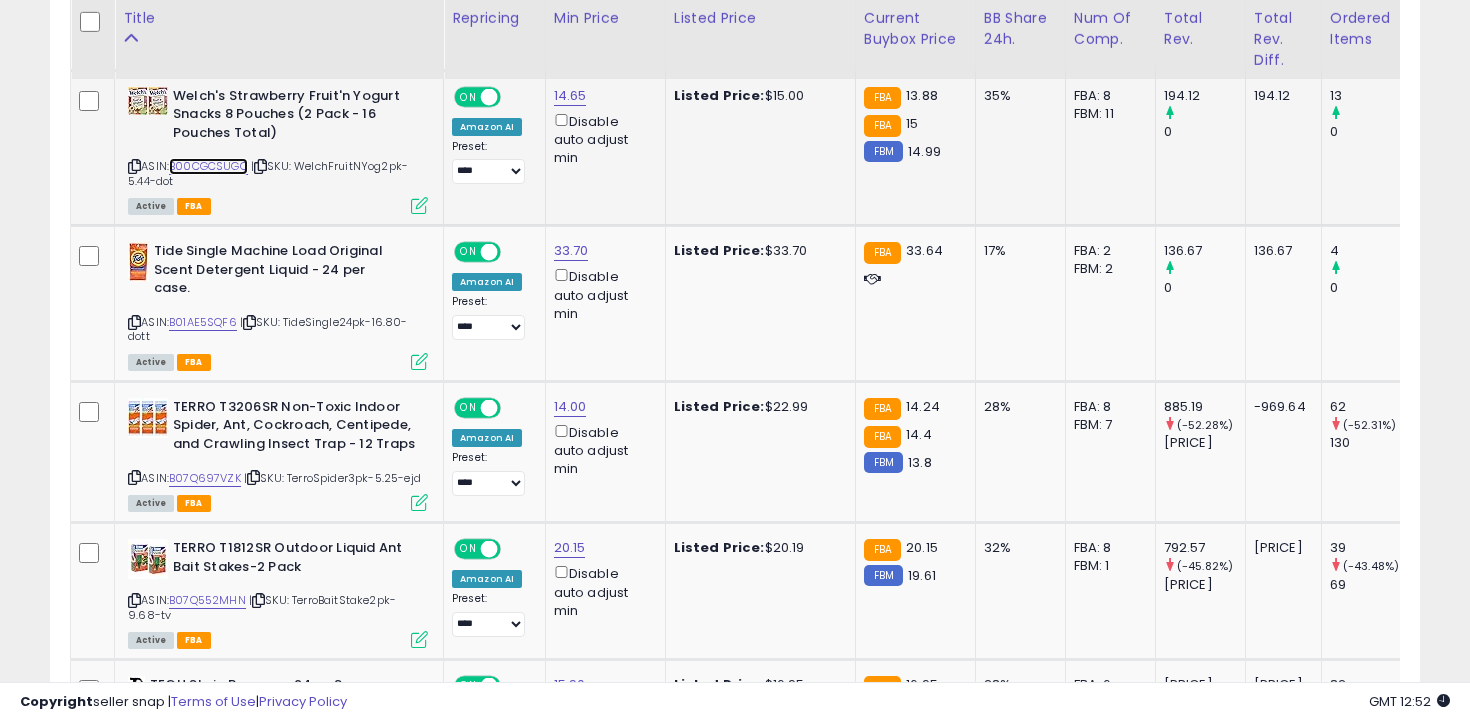 click on "B00CGCSUGQ" at bounding box center (208, 166) 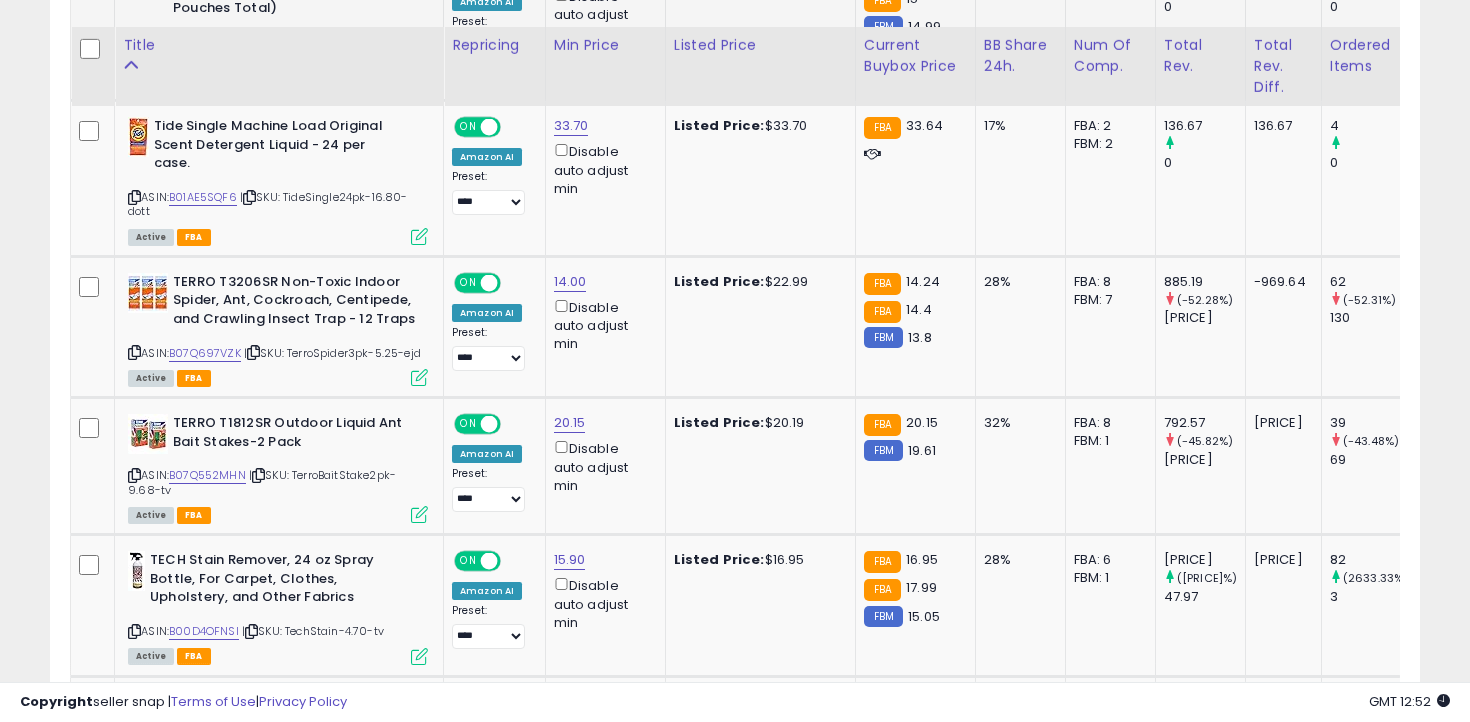 scroll, scrollTop: 1447, scrollLeft: 0, axis: vertical 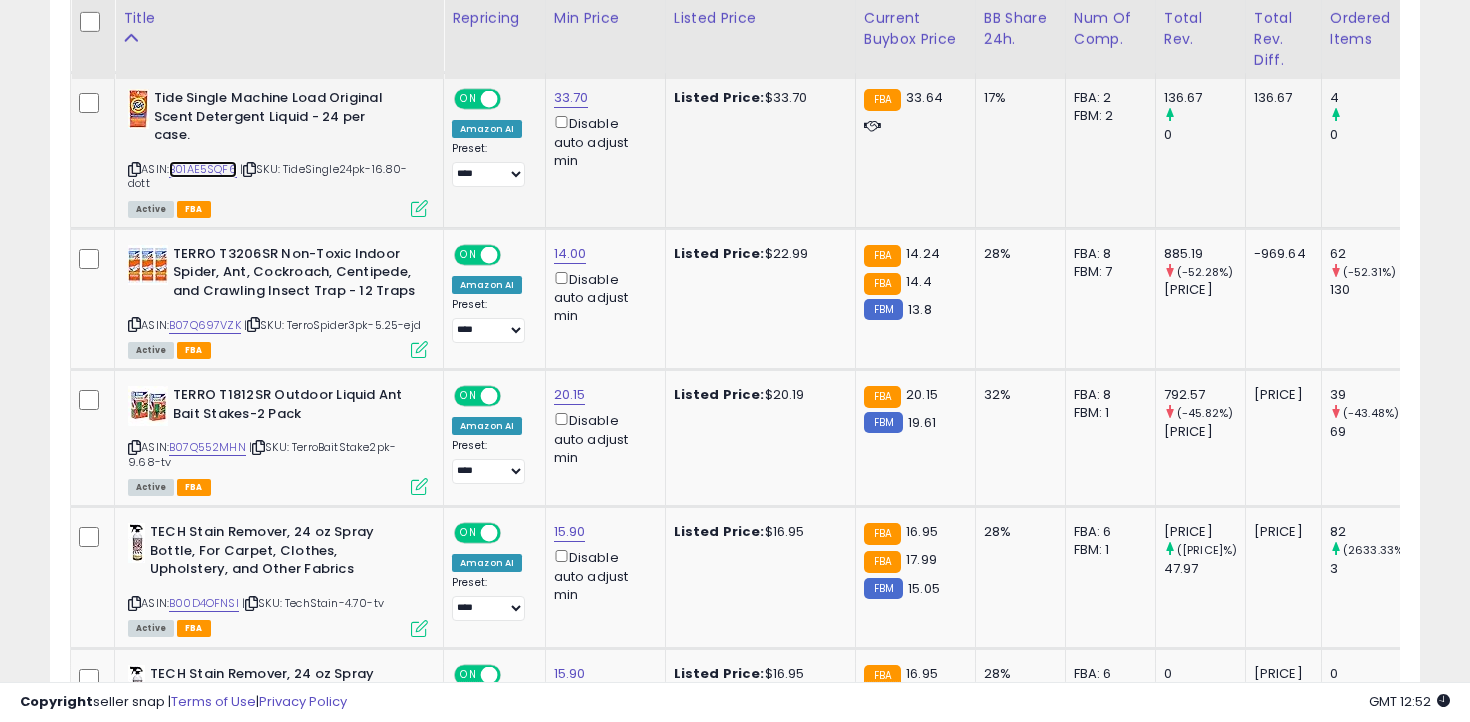 click on "B01AE5SQF6" at bounding box center [203, 169] 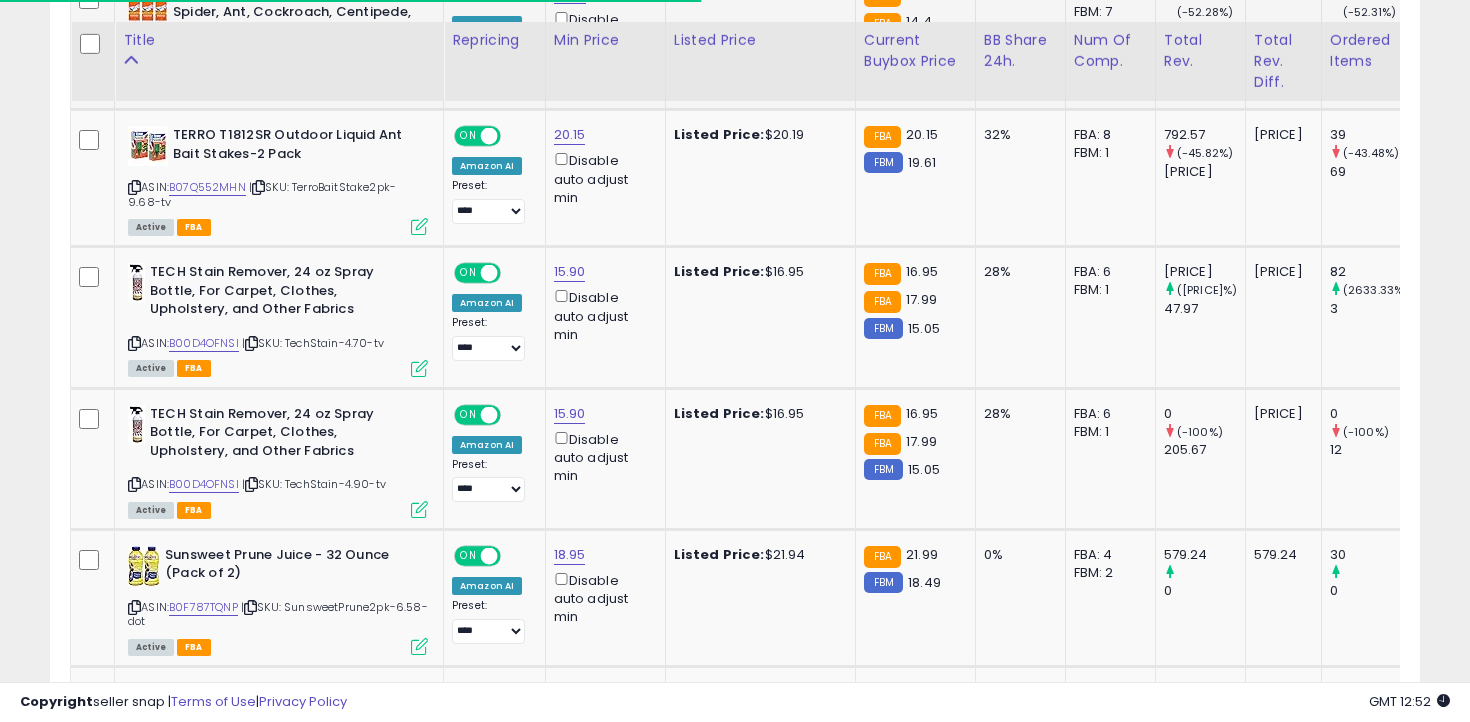 scroll, scrollTop: 1760, scrollLeft: 0, axis: vertical 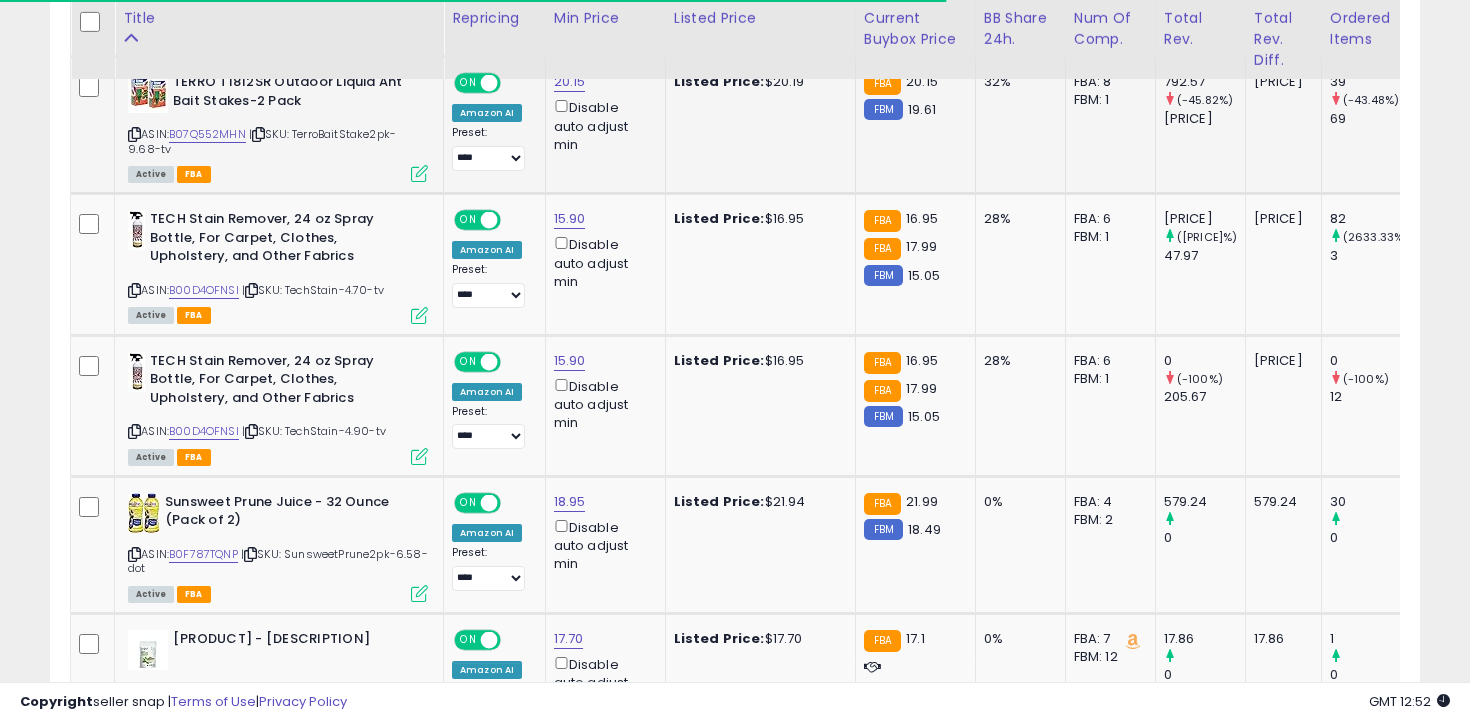 click at bounding box center (134, 134) 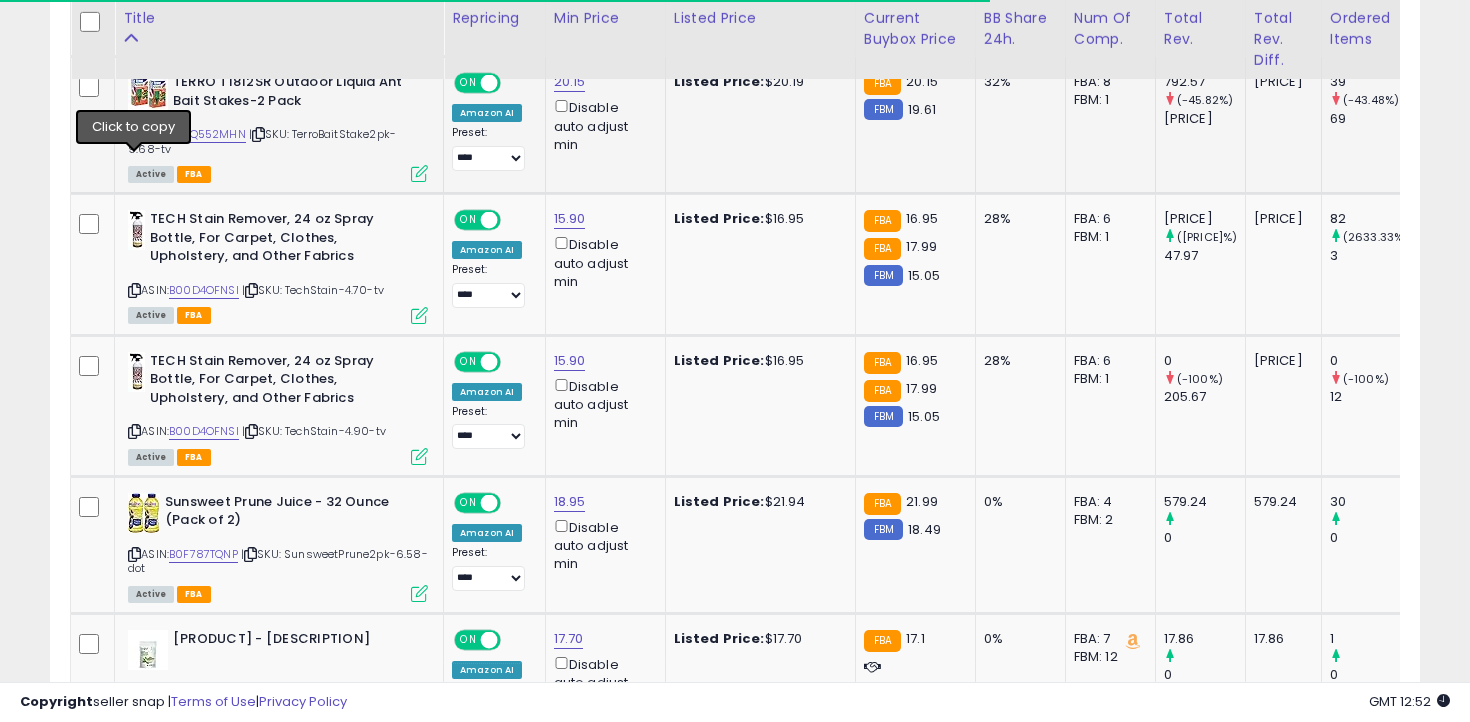 click at bounding box center (134, 134) 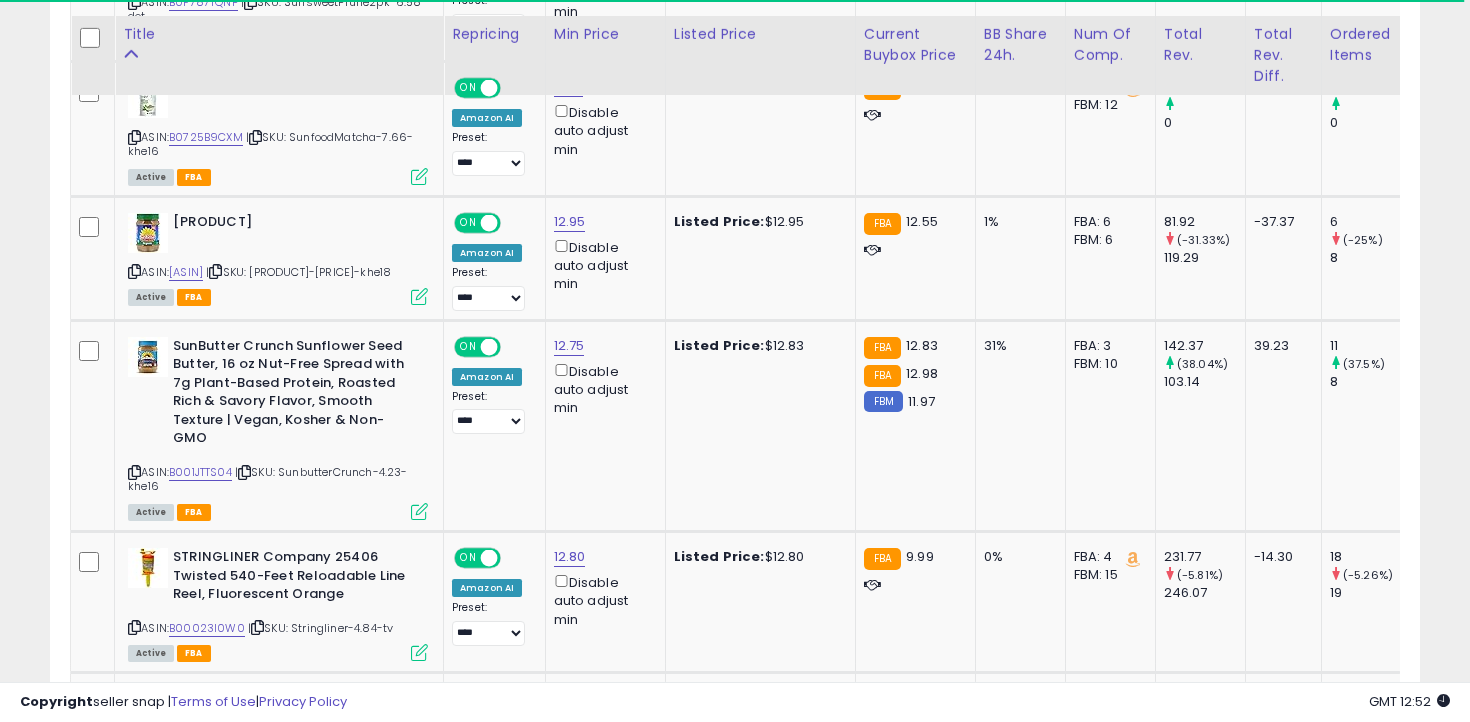 scroll, scrollTop: 2329, scrollLeft: 0, axis: vertical 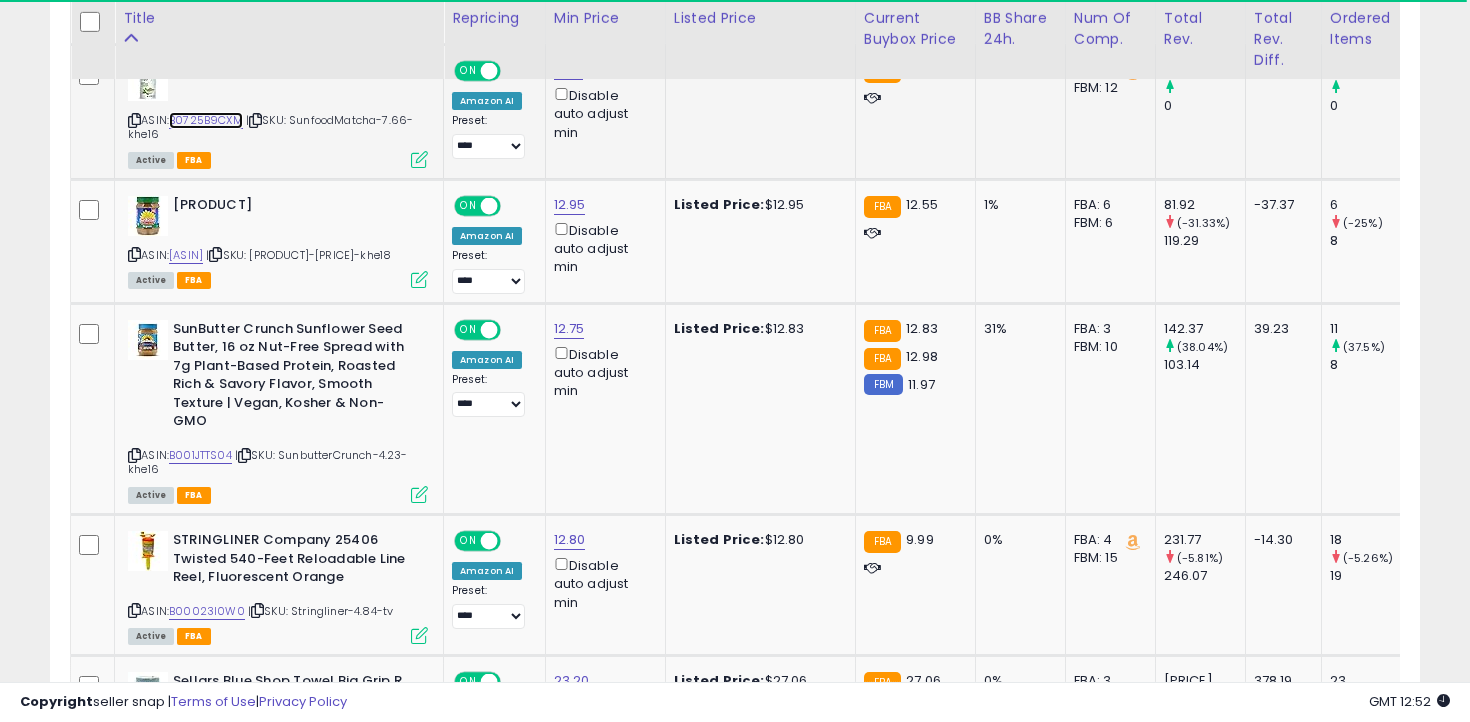 click on "B0725B9CXM" at bounding box center [206, 120] 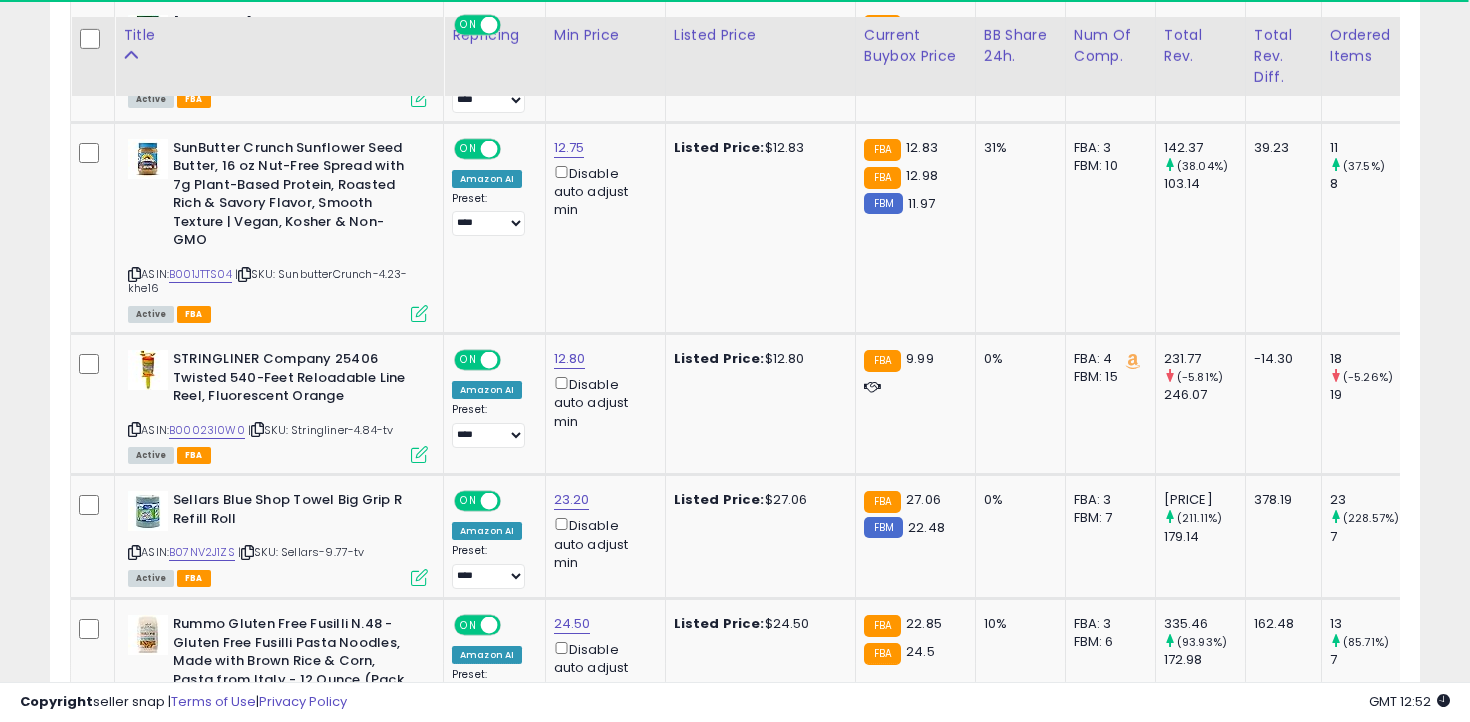 scroll, scrollTop: 2534, scrollLeft: 0, axis: vertical 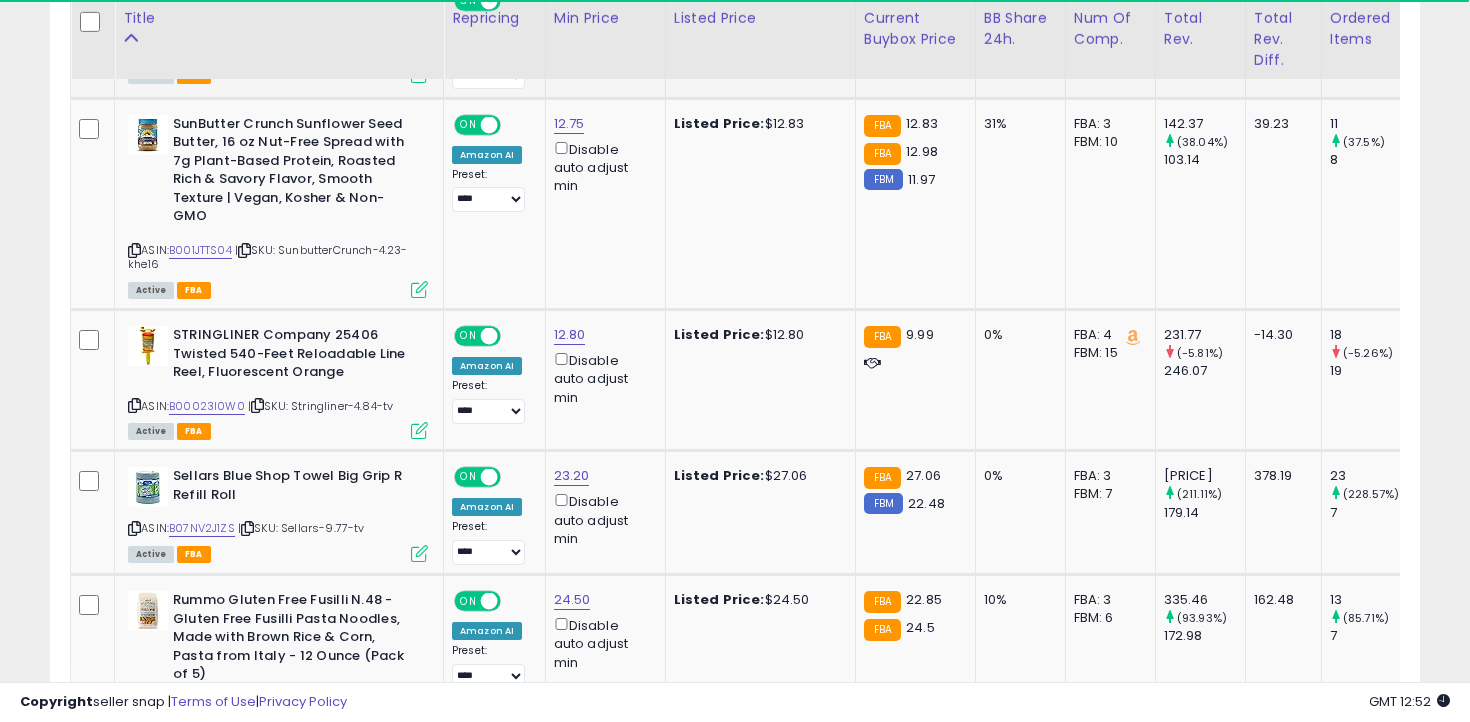 click on "B00A0MPHJC" at bounding box center (186, 50) 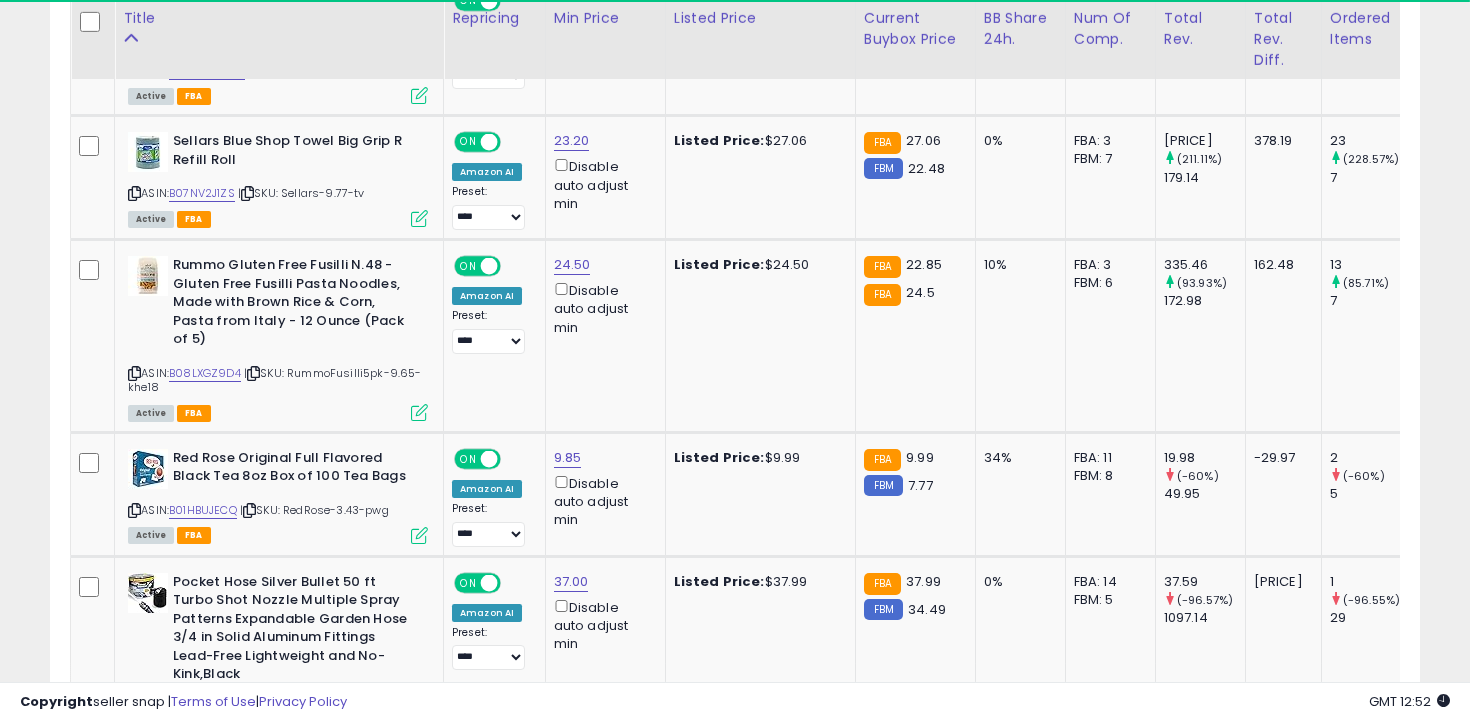 scroll, scrollTop: 2874, scrollLeft: 0, axis: vertical 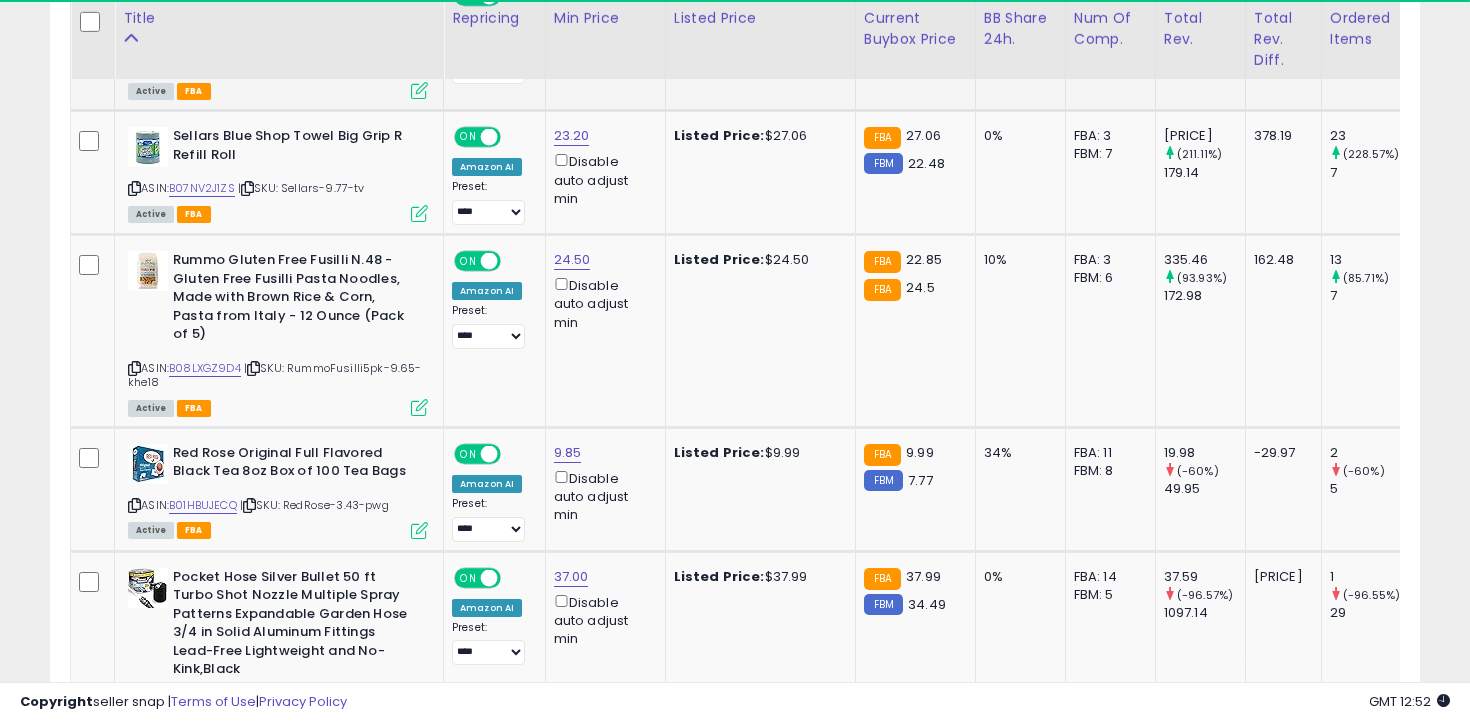 click on "B00023I0W0" at bounding box center [207, 66] 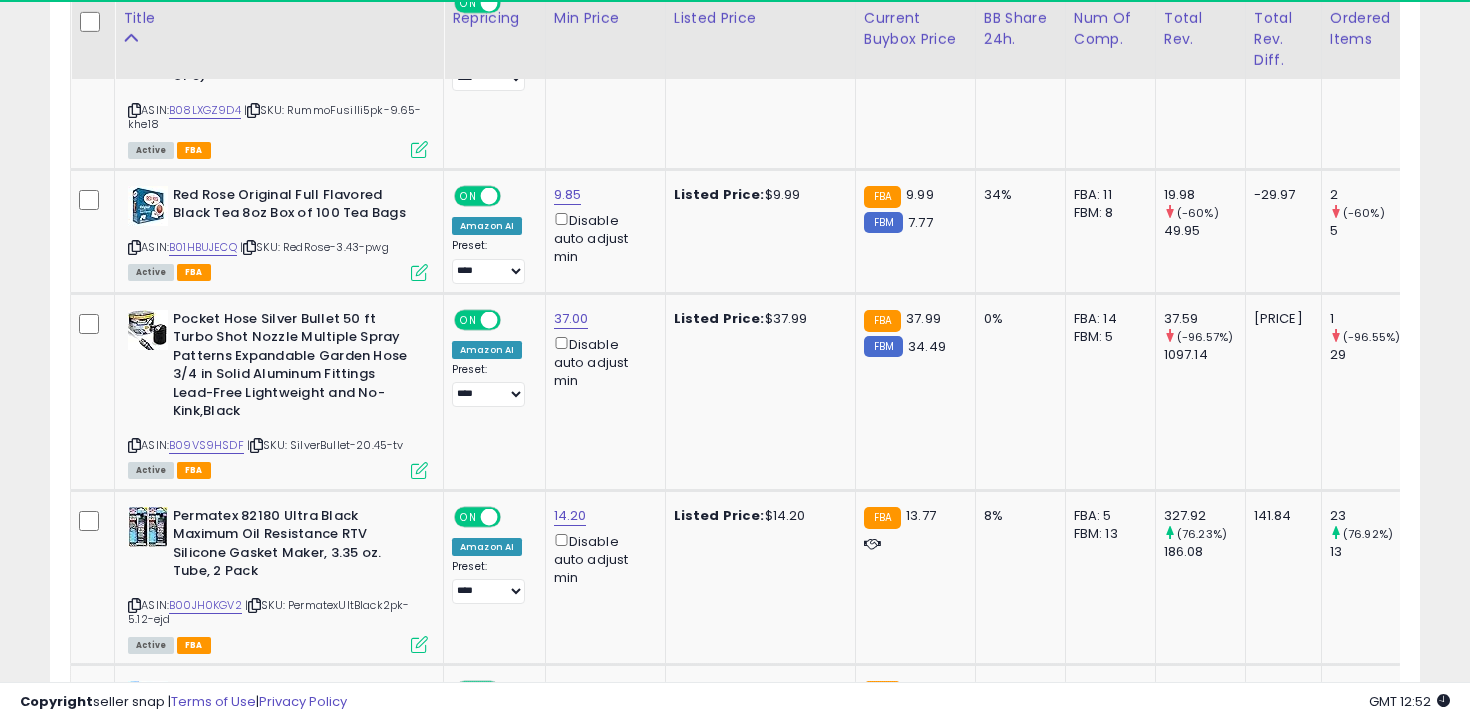 scroll, scrollTop: 3136, scrollLeft: 0, axis: vertical 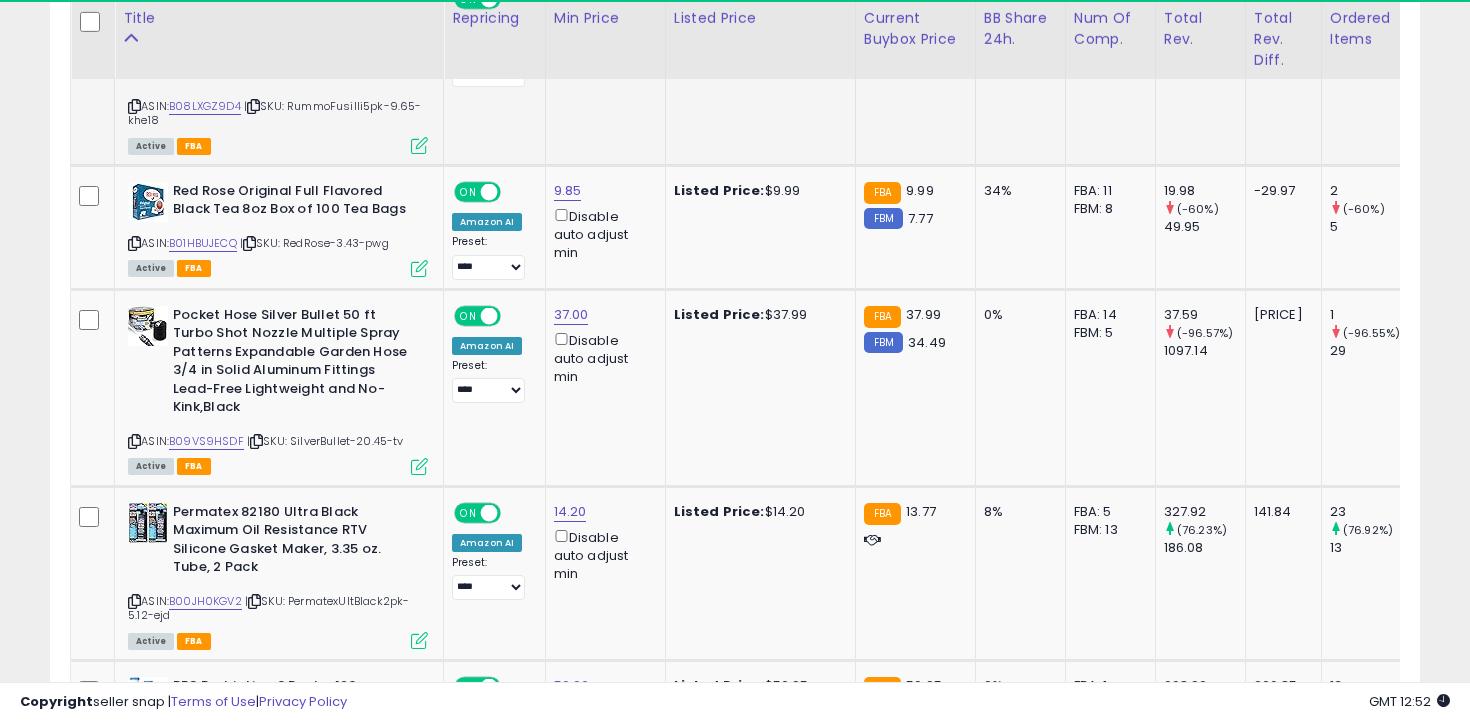 click on "ASIN:  B08LXGZ9D4    |   SKU: RummoFusilli5pk-9.65-khe18 Active FBA" at bounding box center (278, 70) 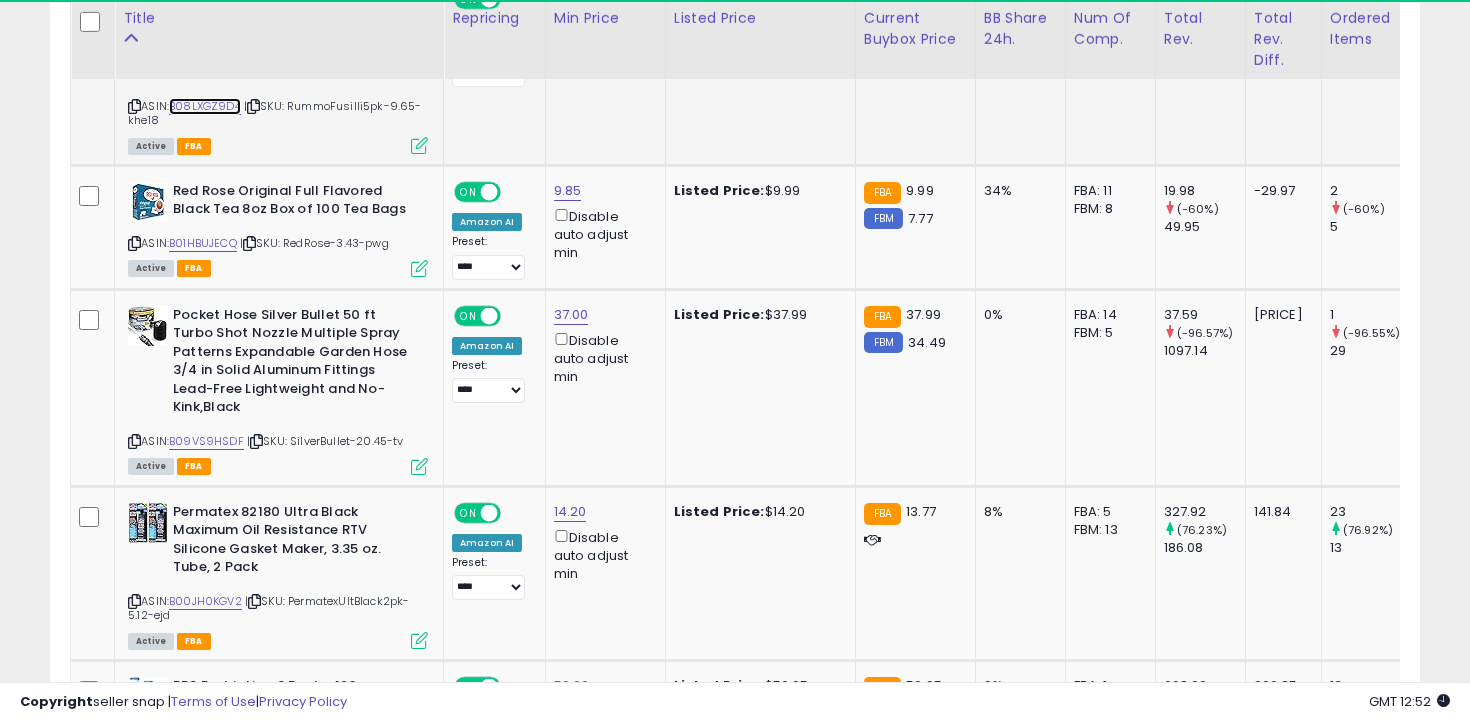 click on "B08LXGZ9D4" at bounding box center [205, 106] 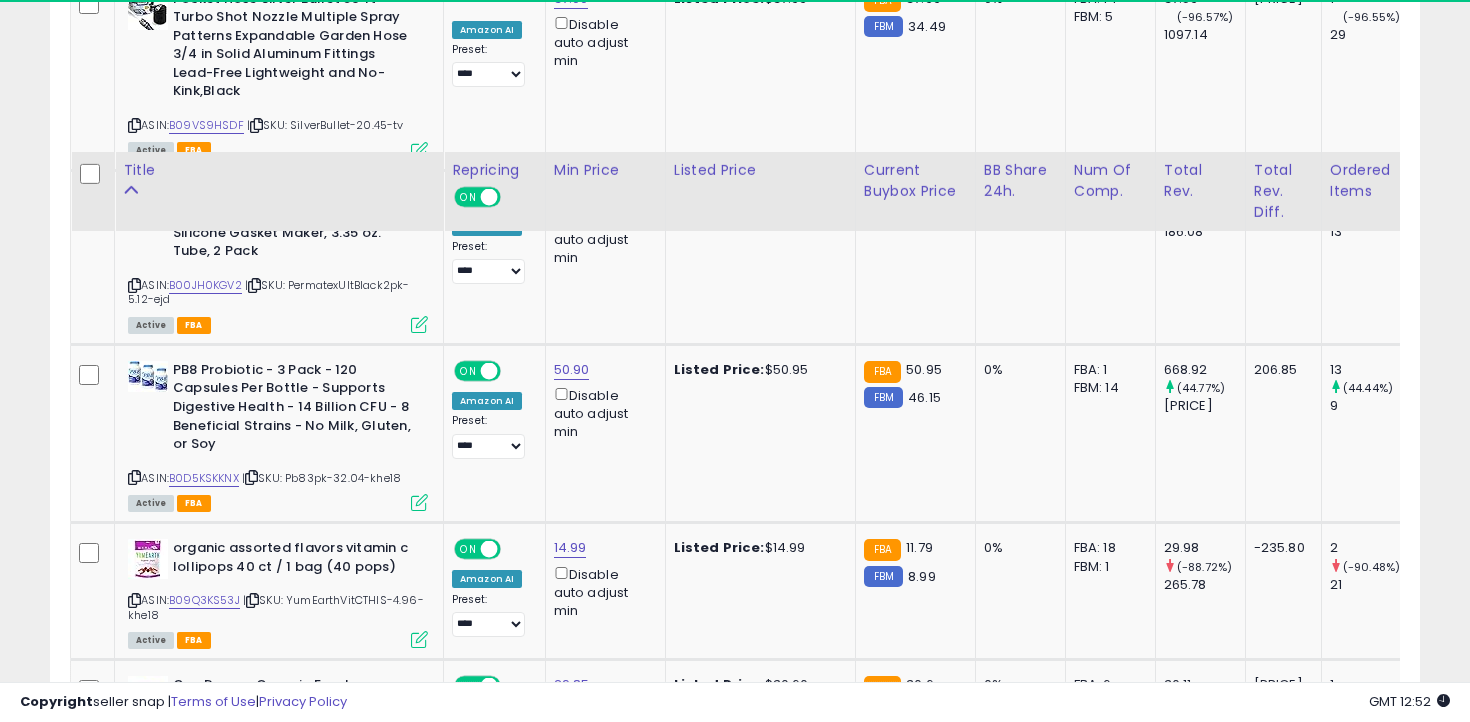 scroll, scrollTop: 3611, scrollLeft: 0, axis: vertical 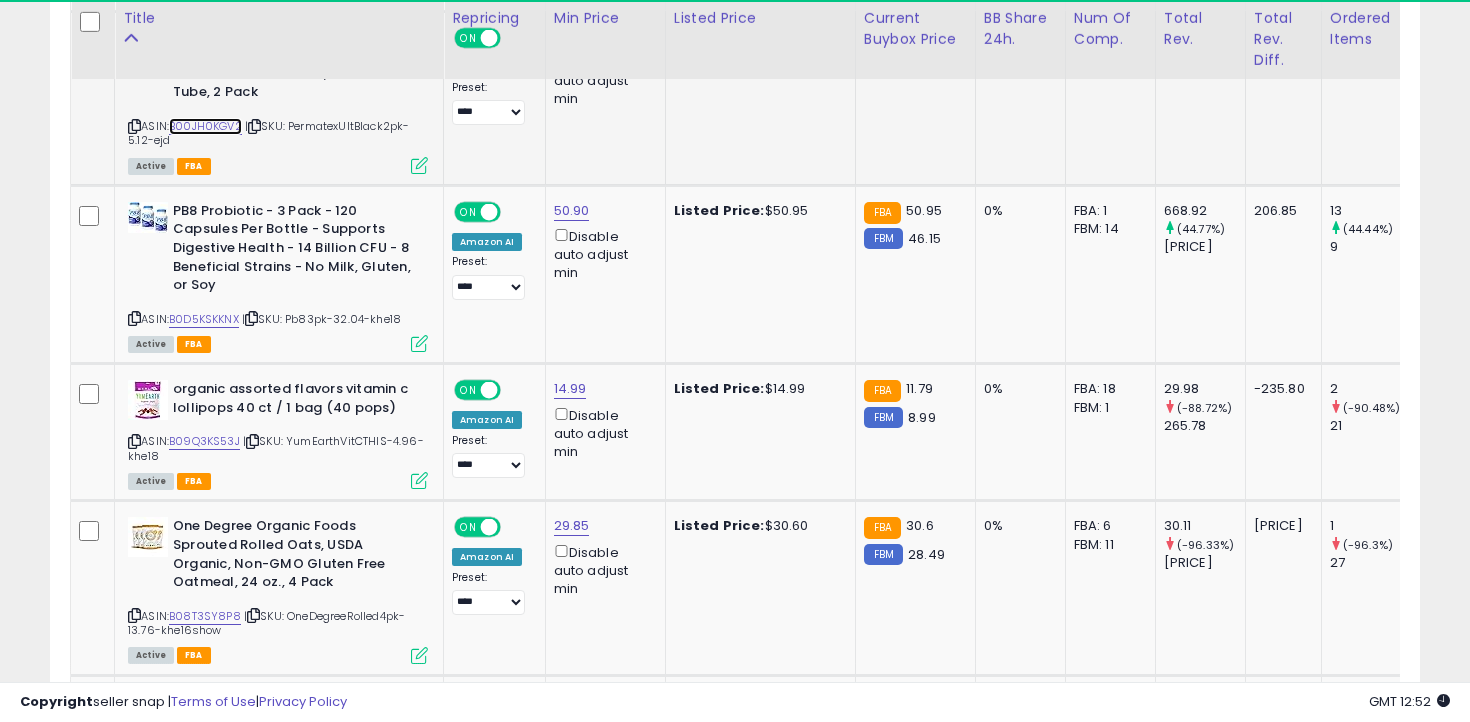 click on "B00JH0KGV2" at bounding box center [205, 126] 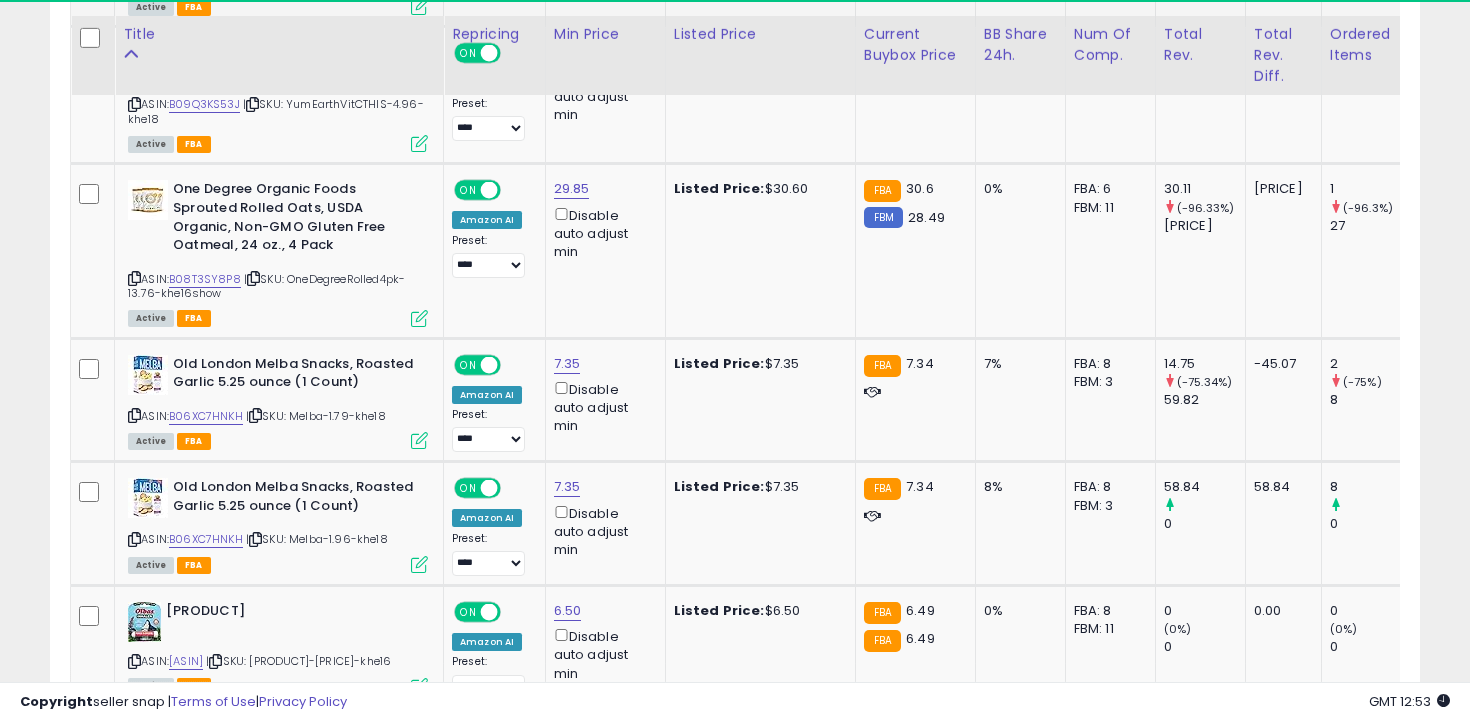 scroll, scrollTop: 3964, scrollLeft: 0, axis: vertical 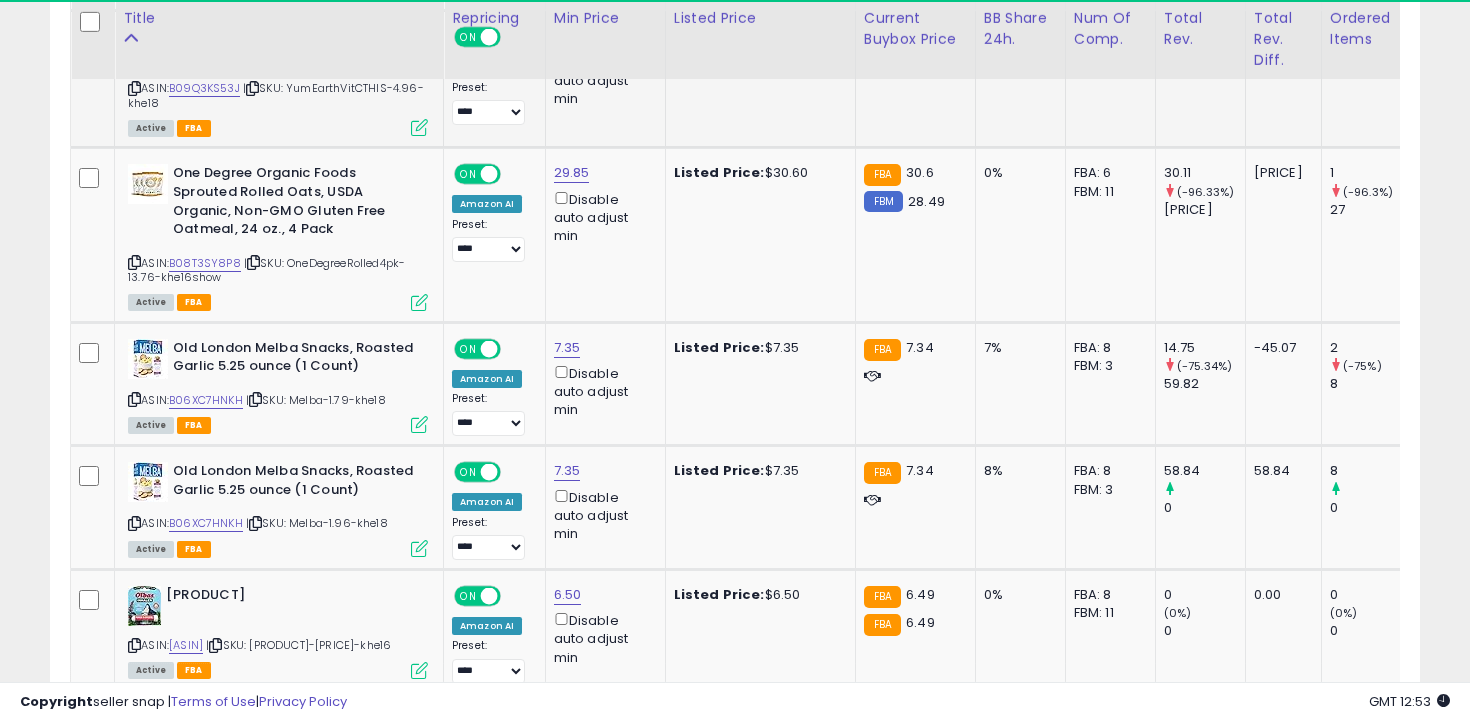 click at bounding box center [134, 88] 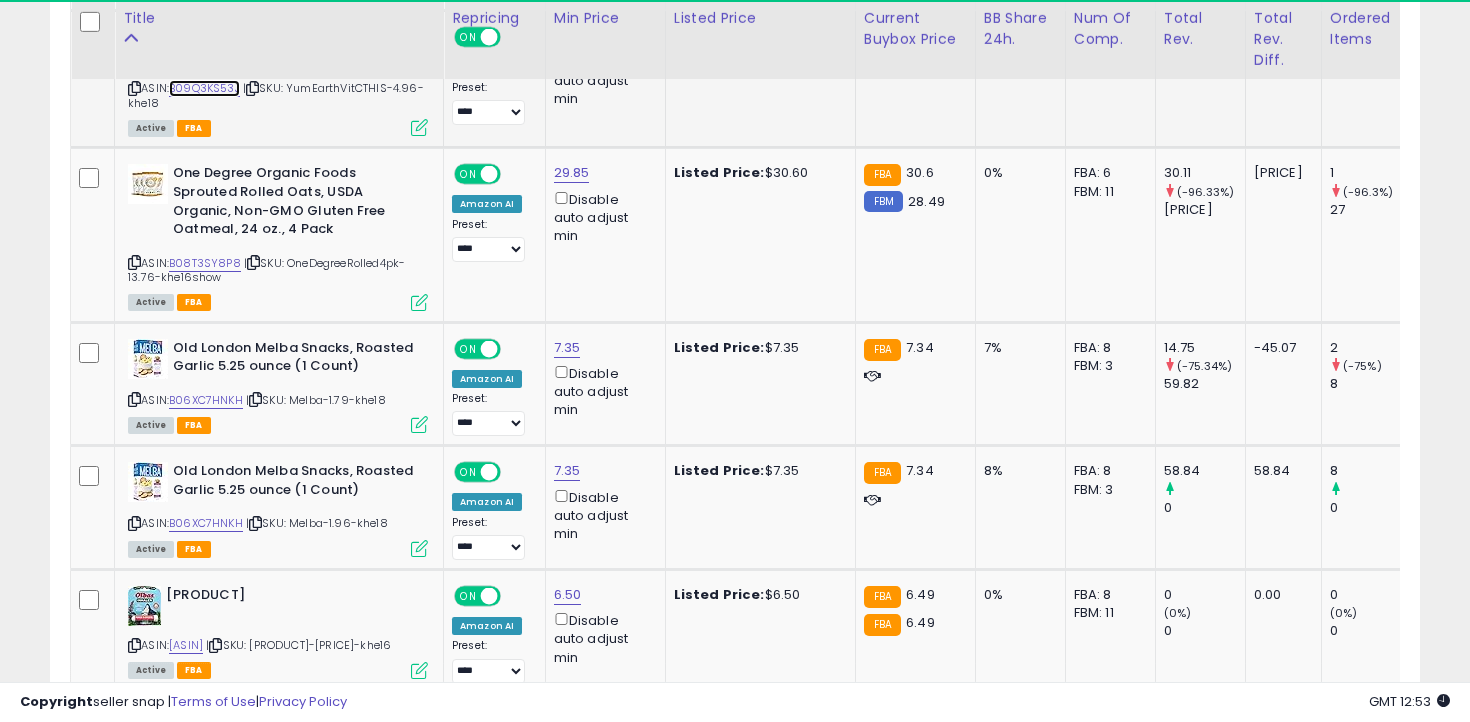click on "B09Q3KS53J" at bounding box center (204, 88) 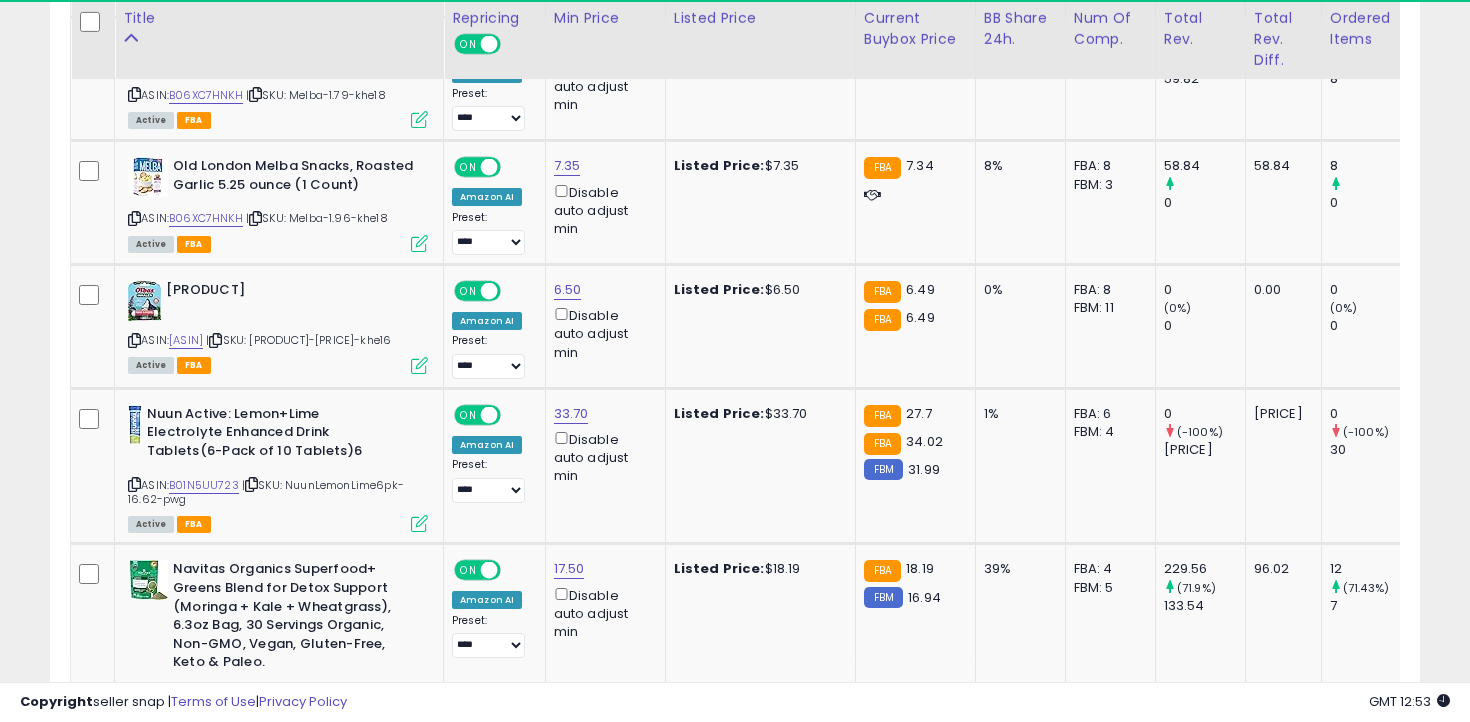scroll, scrollTop: 4276, scrollLeft: 0, axis: vertical 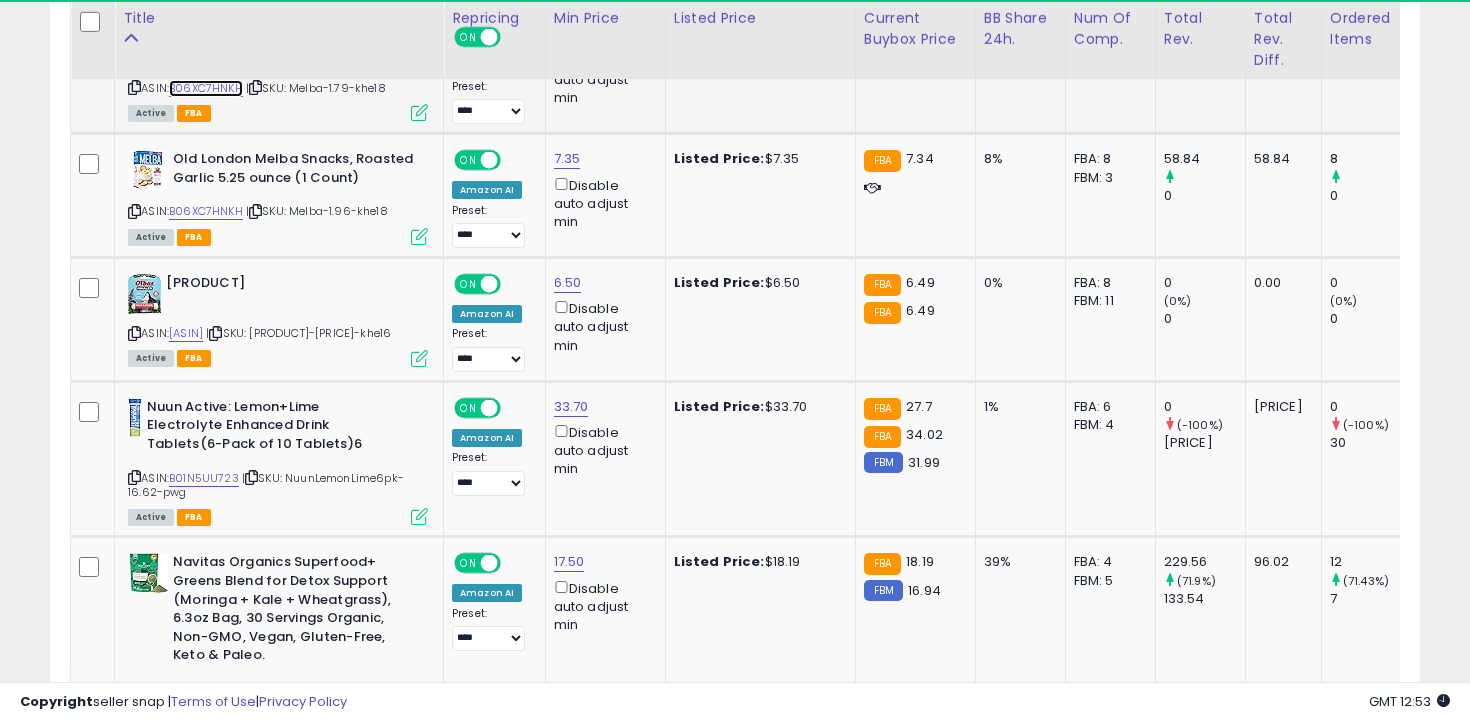 click on "B06XC7HNKH" at bounding box center (206, 88) 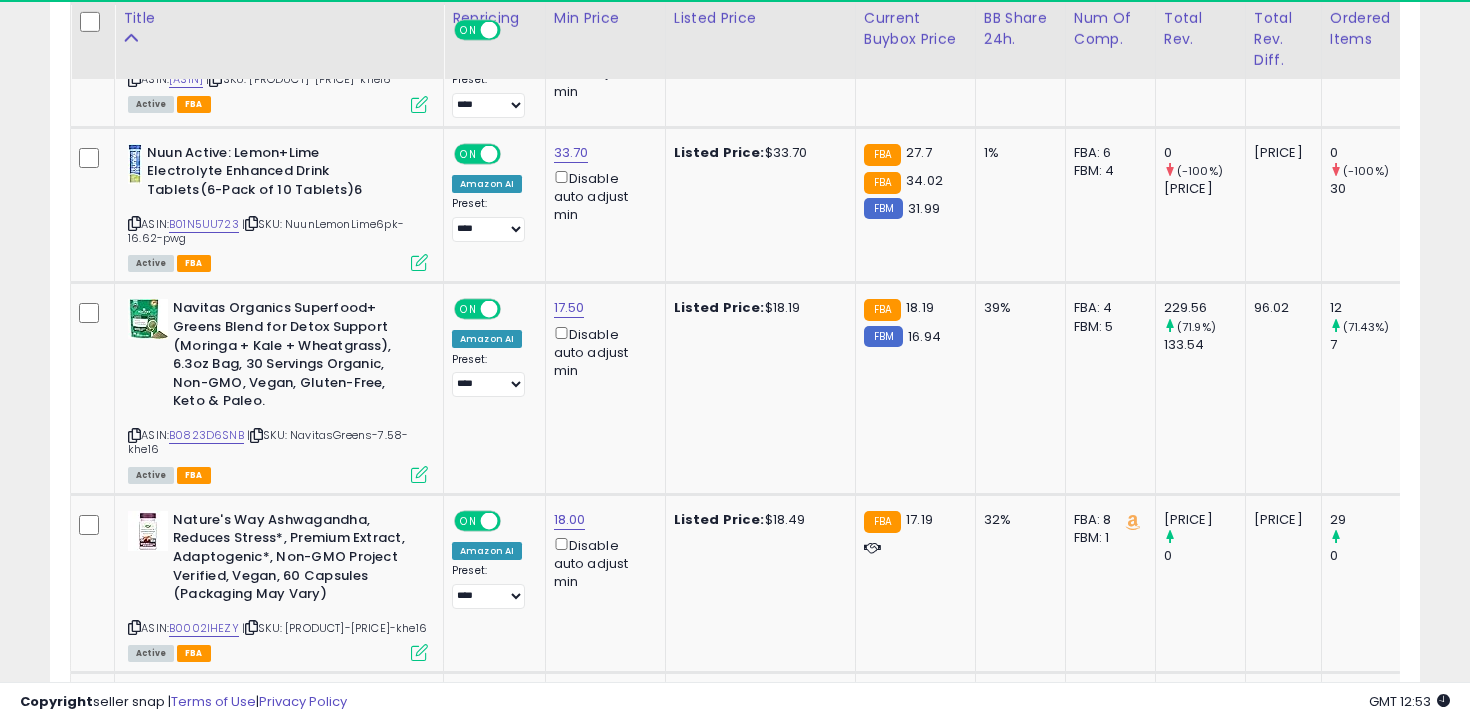 scroll, scrollTop: 4532, scrollLeft: 0, axis: vertical 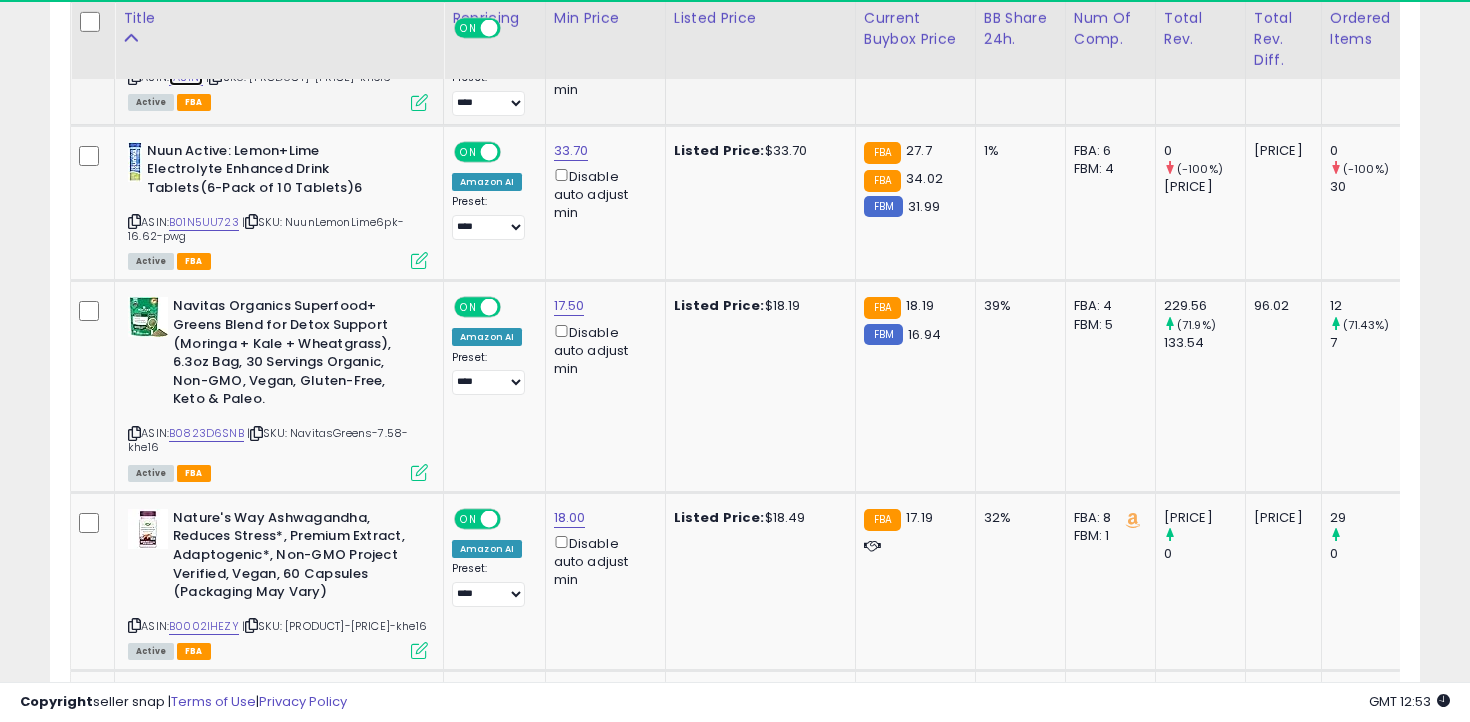 click on "B00014DMG4" at bounding box center (186, 77) 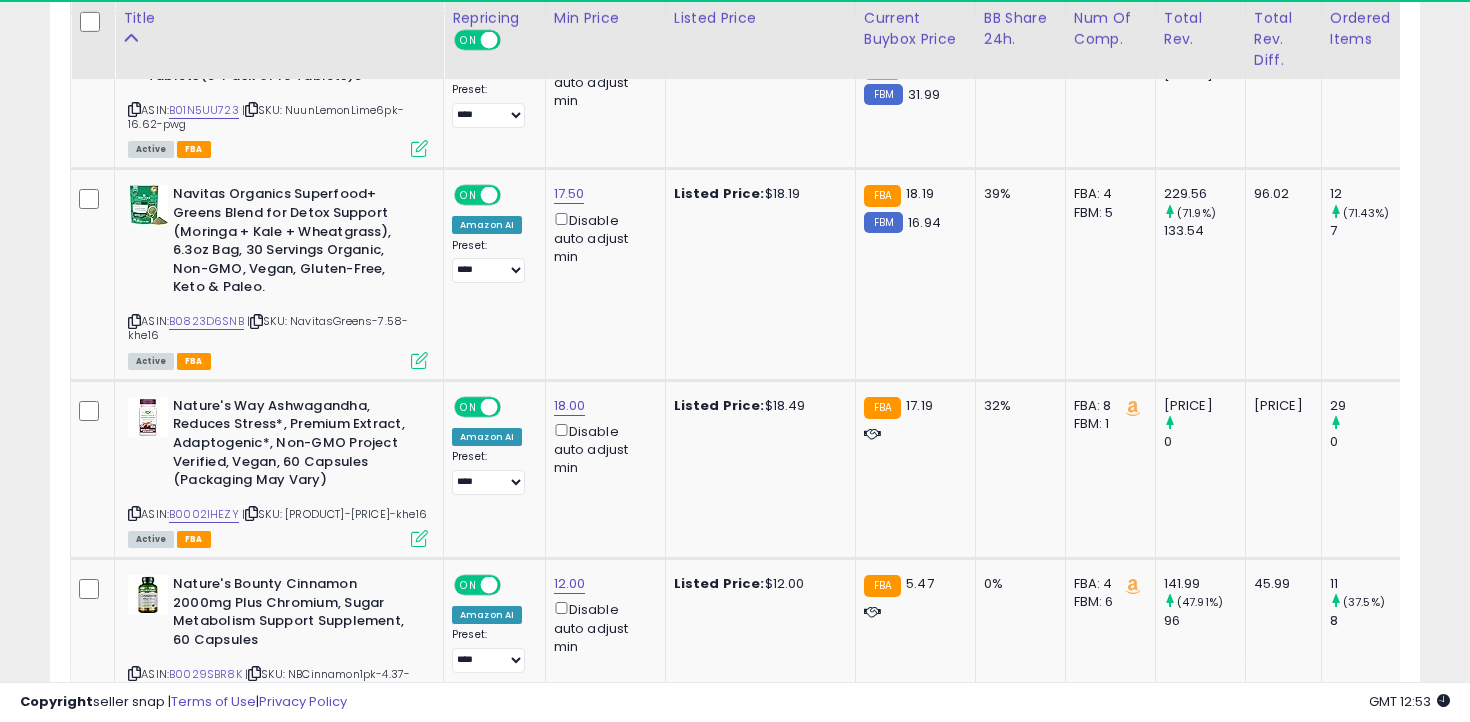 scroll, scrollTop: 4646, scrollLeft: 0, axis: vertical 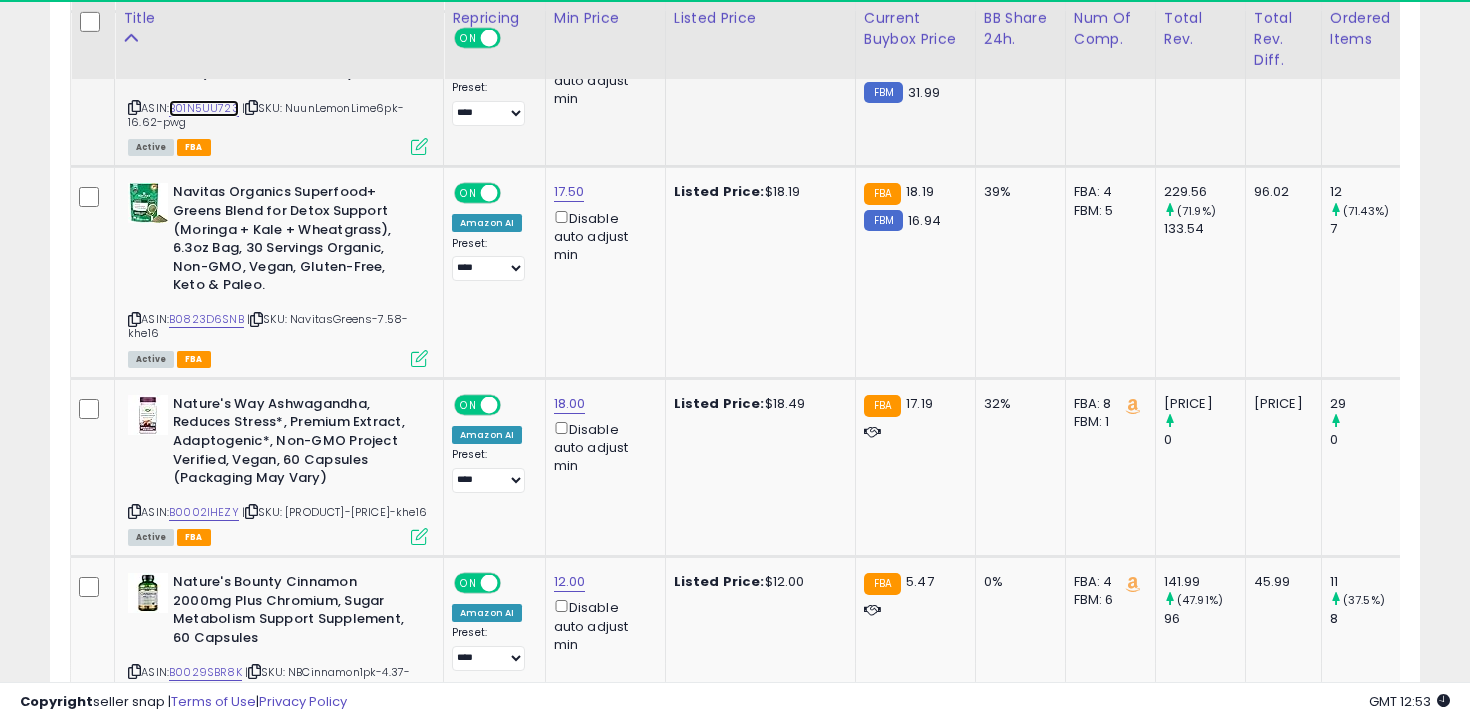 click on "B01N5UU723" at bounding box center [204, 108] 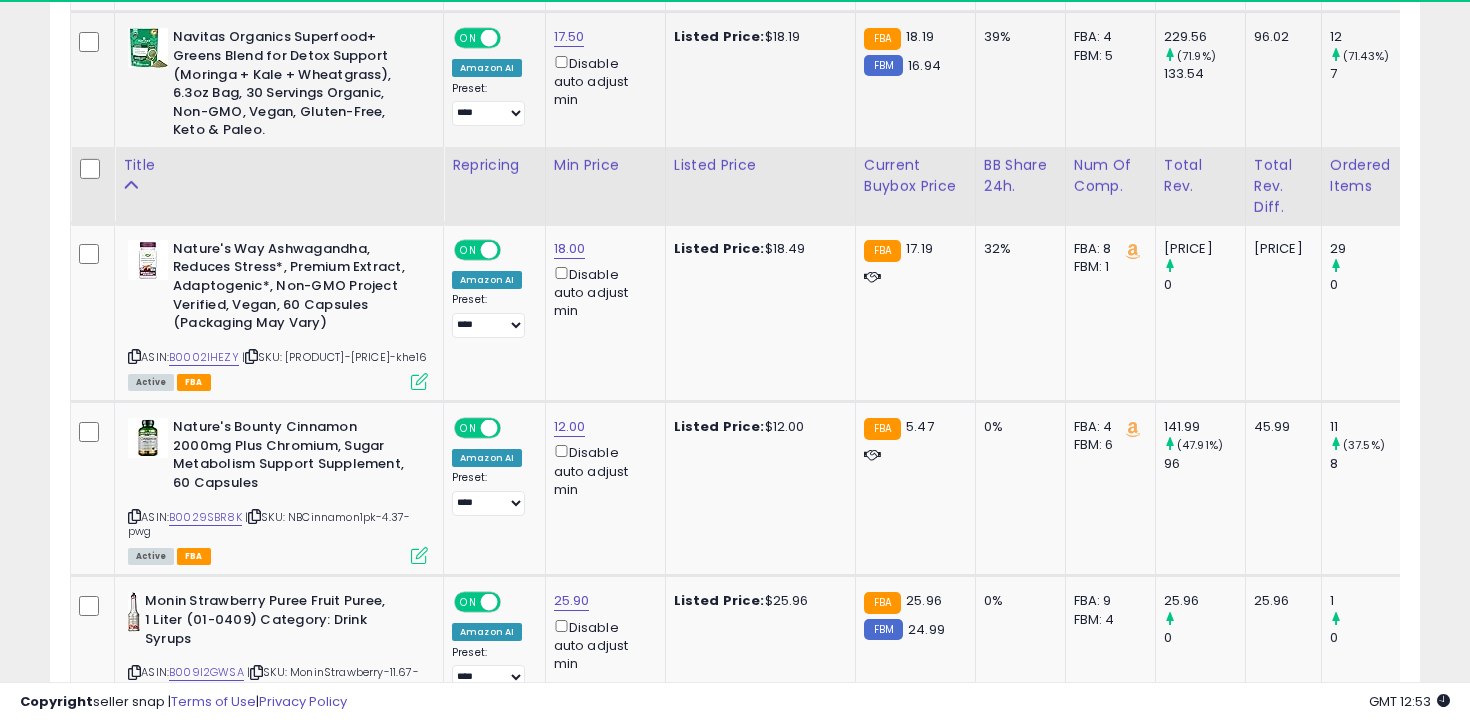 scroll, scrollTop: 5008, scrollLeft: 0, axis: vertical 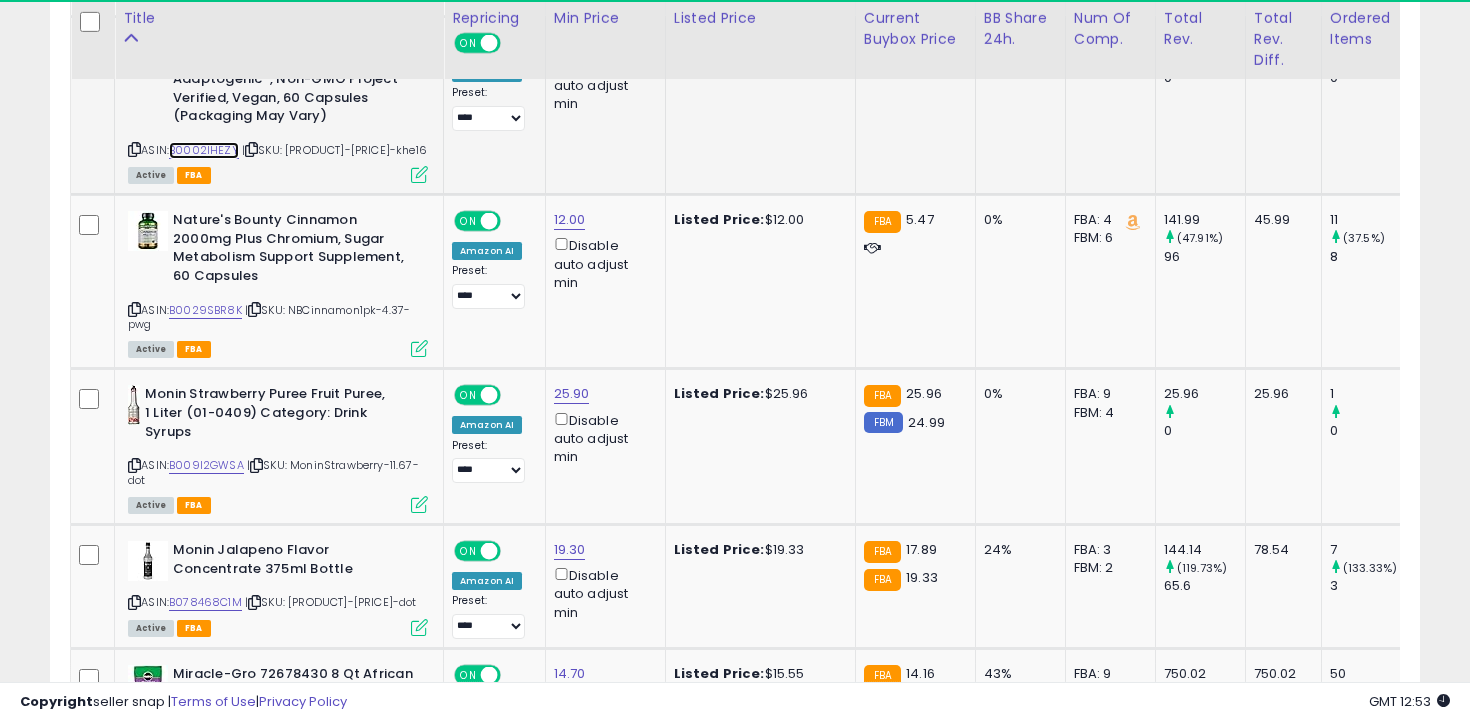click on "B0002IHEZY" at bounding box center (204, 150) 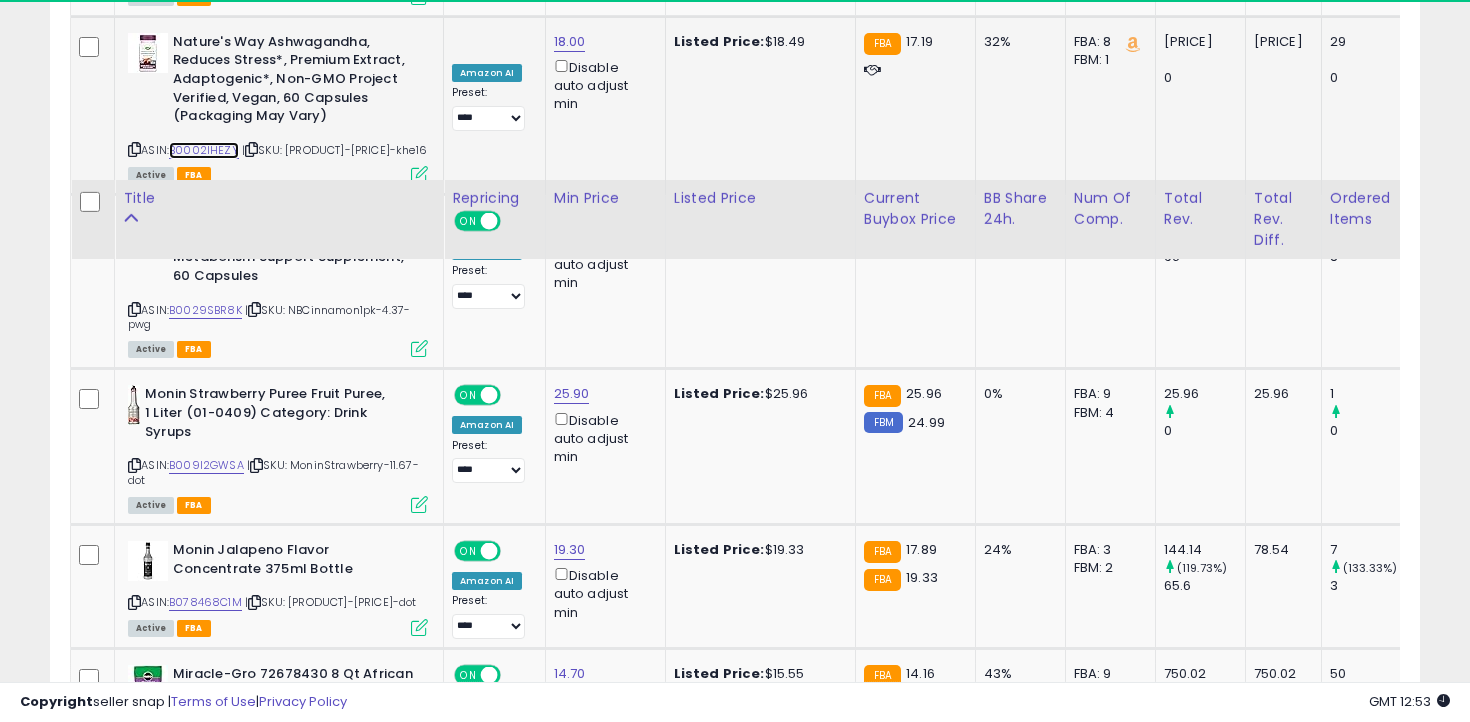 scroll, scrollTop: 5192, scrollLeft: 0, axis: vertical 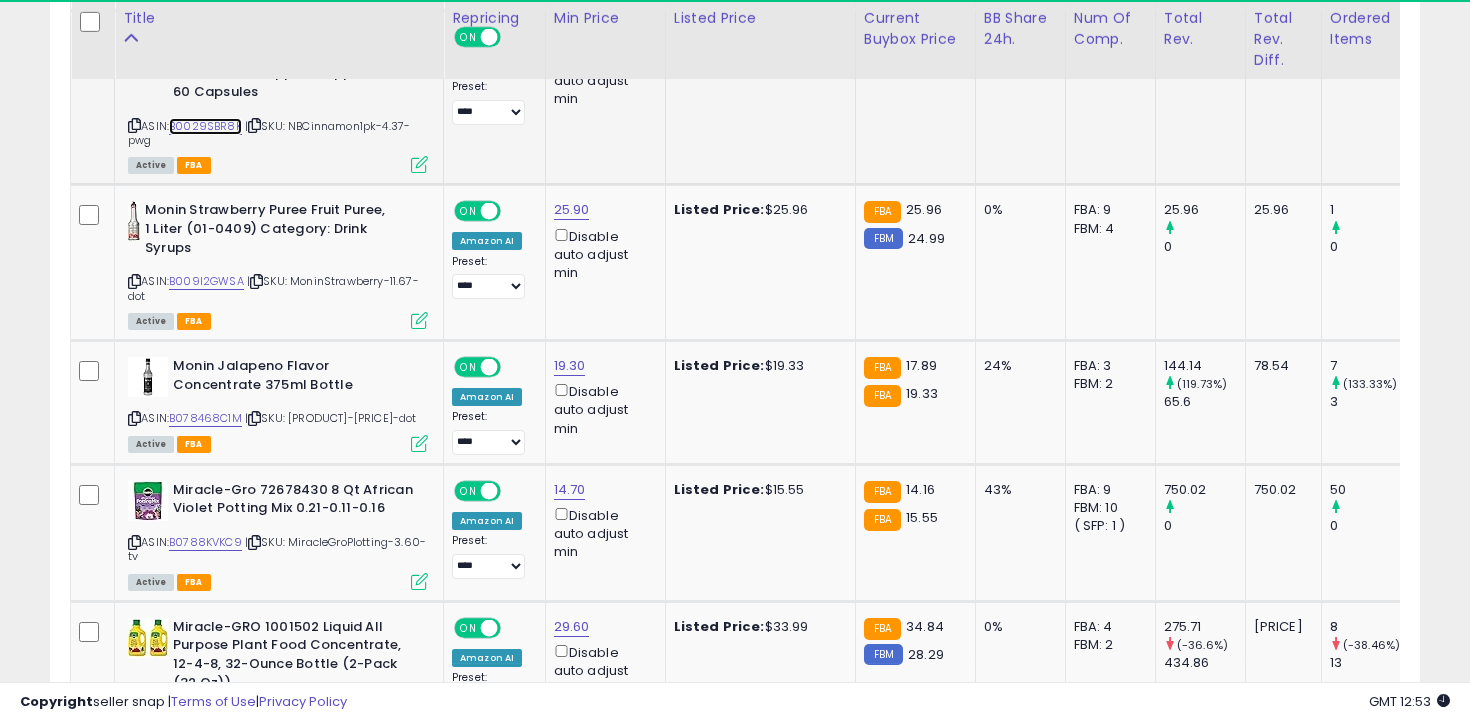 click on "B0029SBR8K" at bounding box center (205, 126) 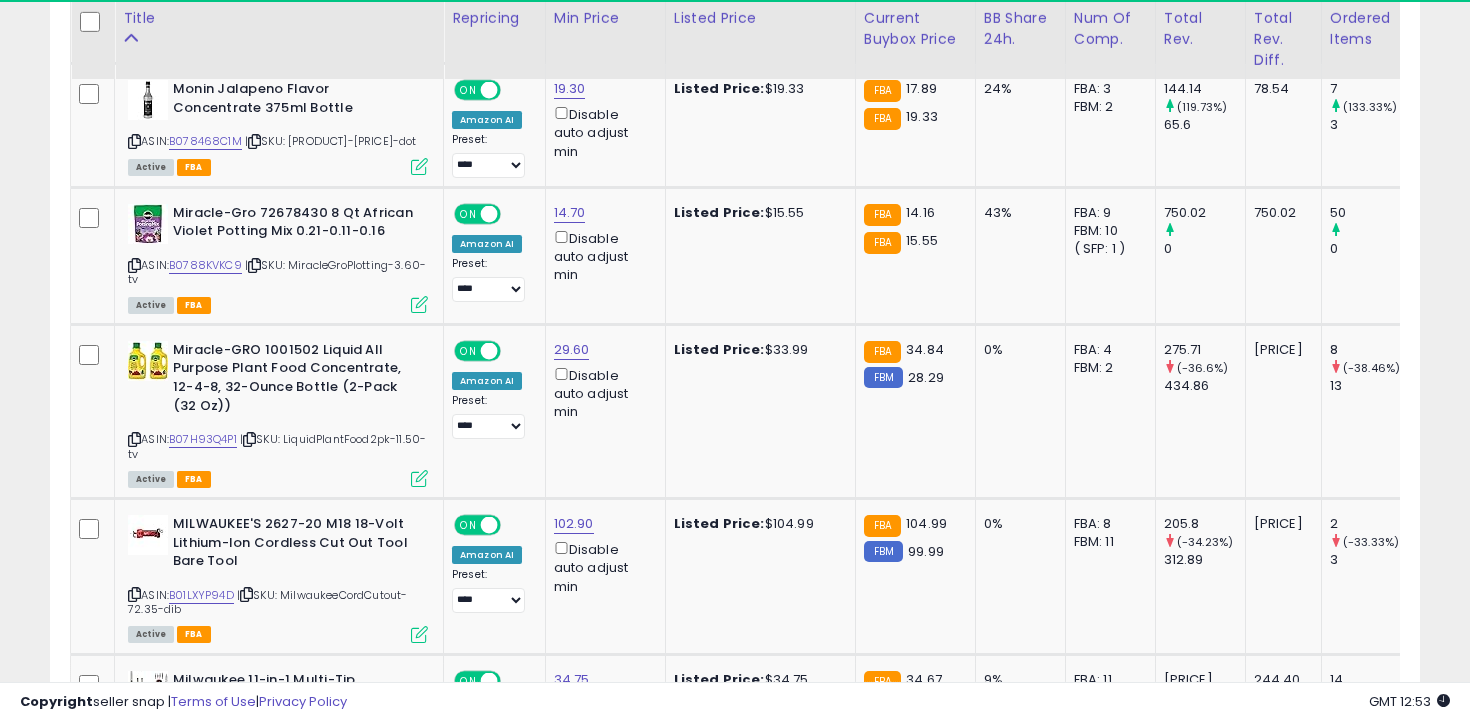 scroll, scrollTop: 5507, scrollLeft: 0, axis: vertical 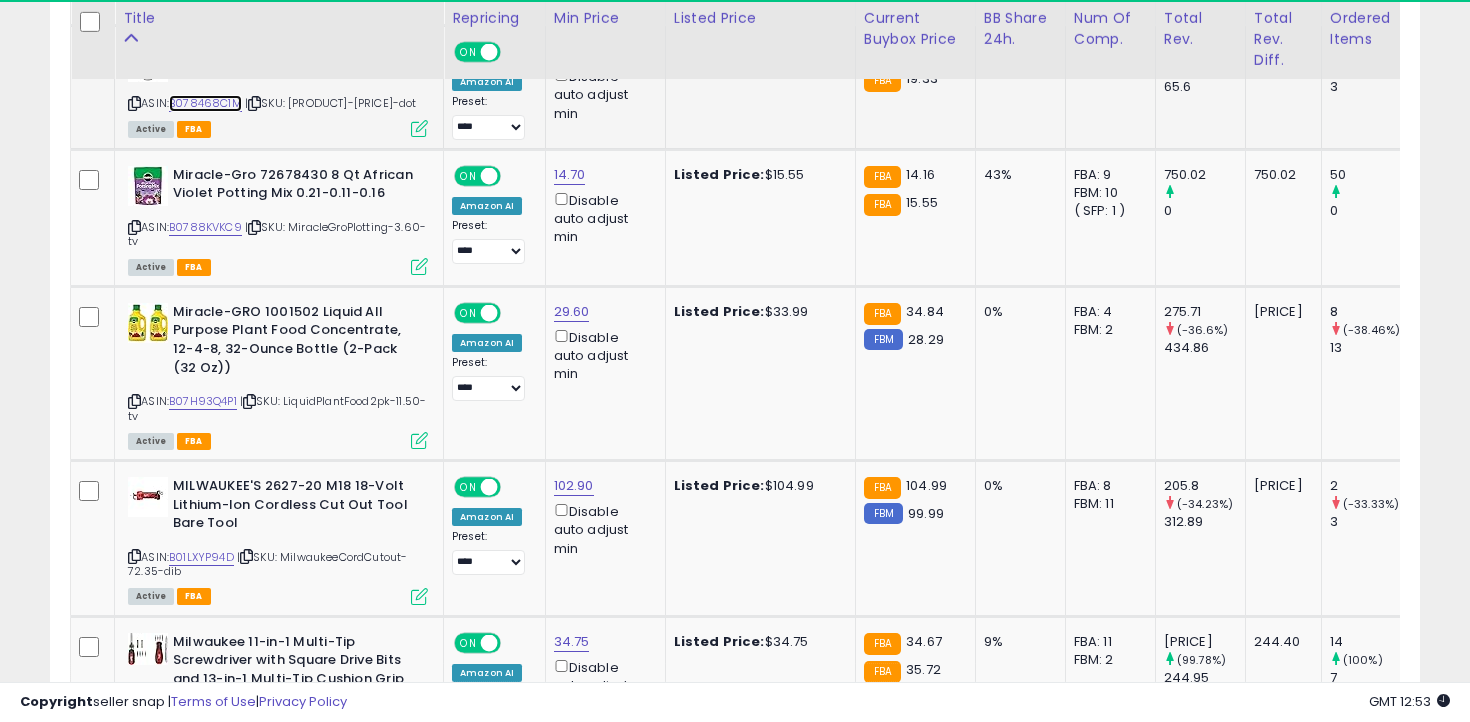 click on "B078468C1M" at bounding box center [205, 103] 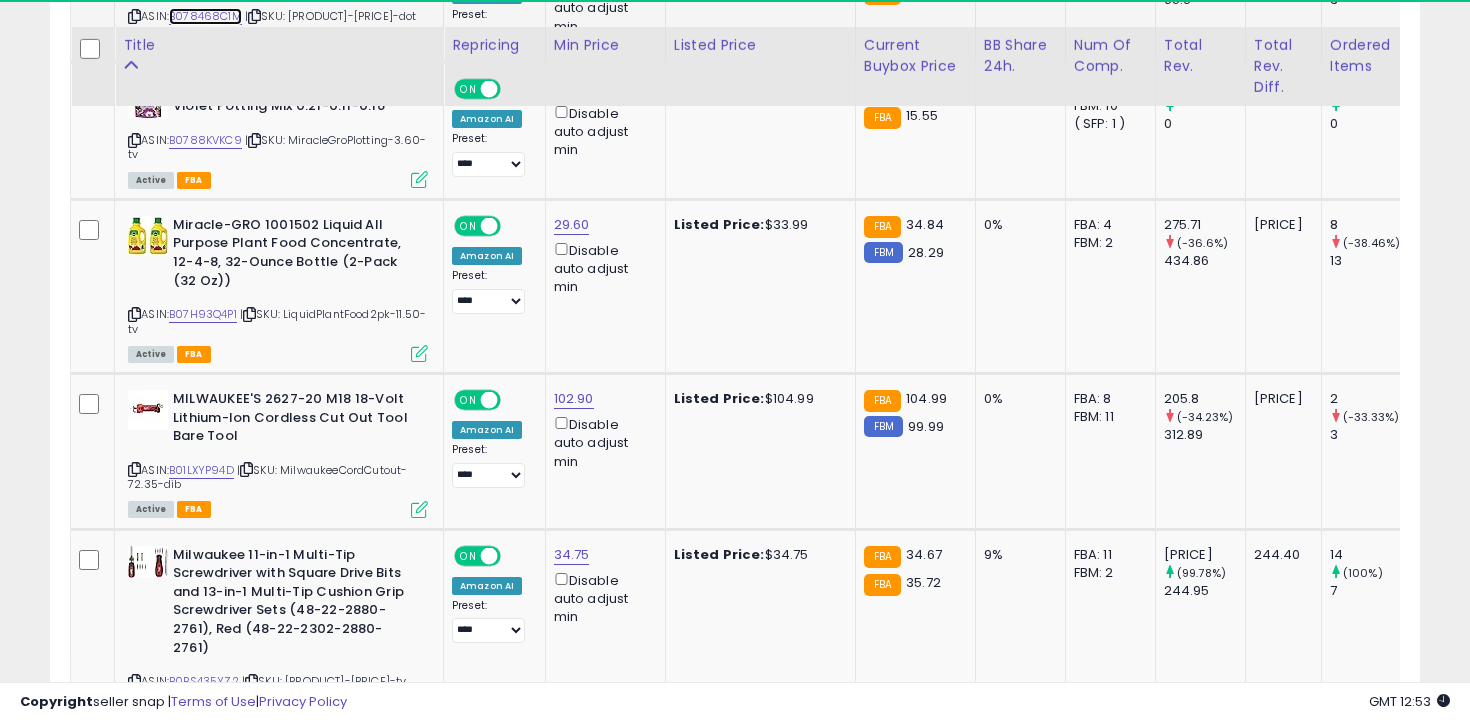 scroll, scrollTop: 5625, scrollLeft: 0, axis: vertical 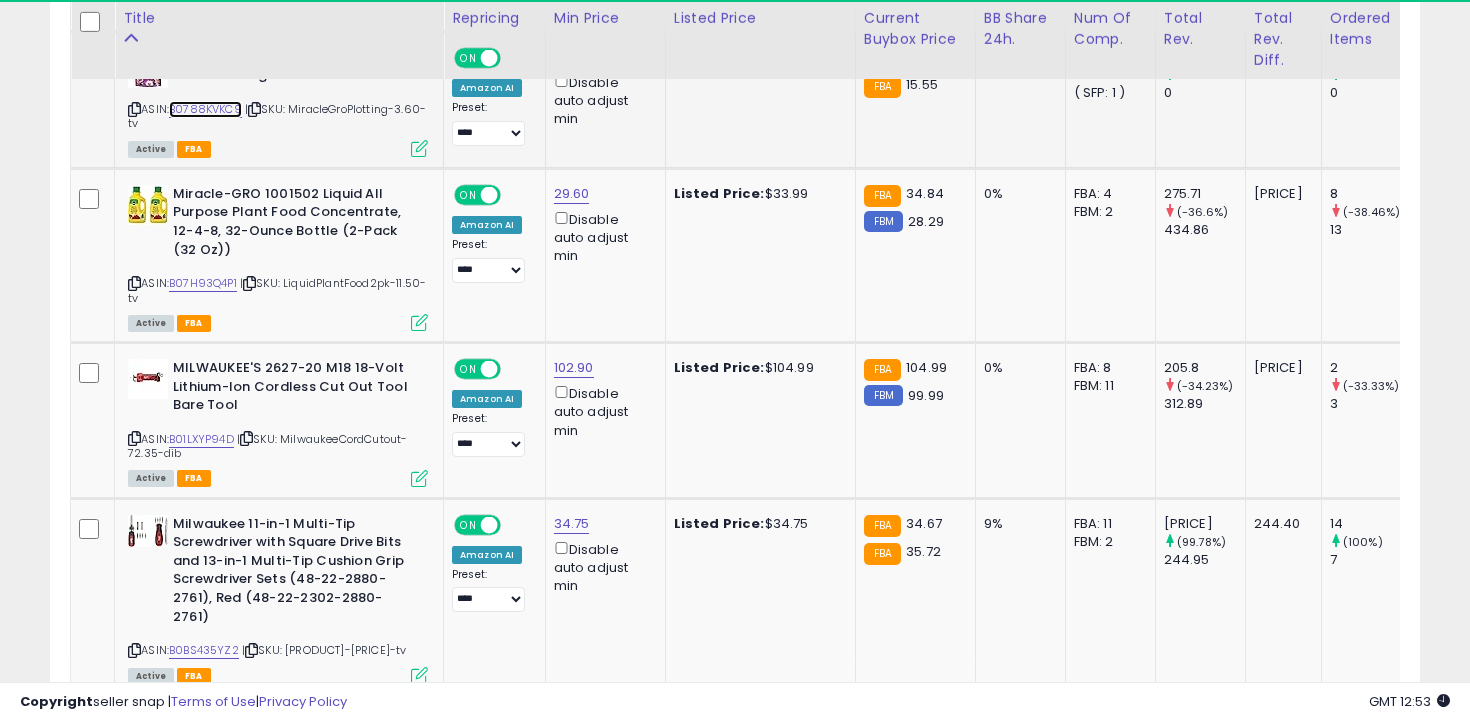 click on "B0788KVKC9" at bounding box center (205, 109) 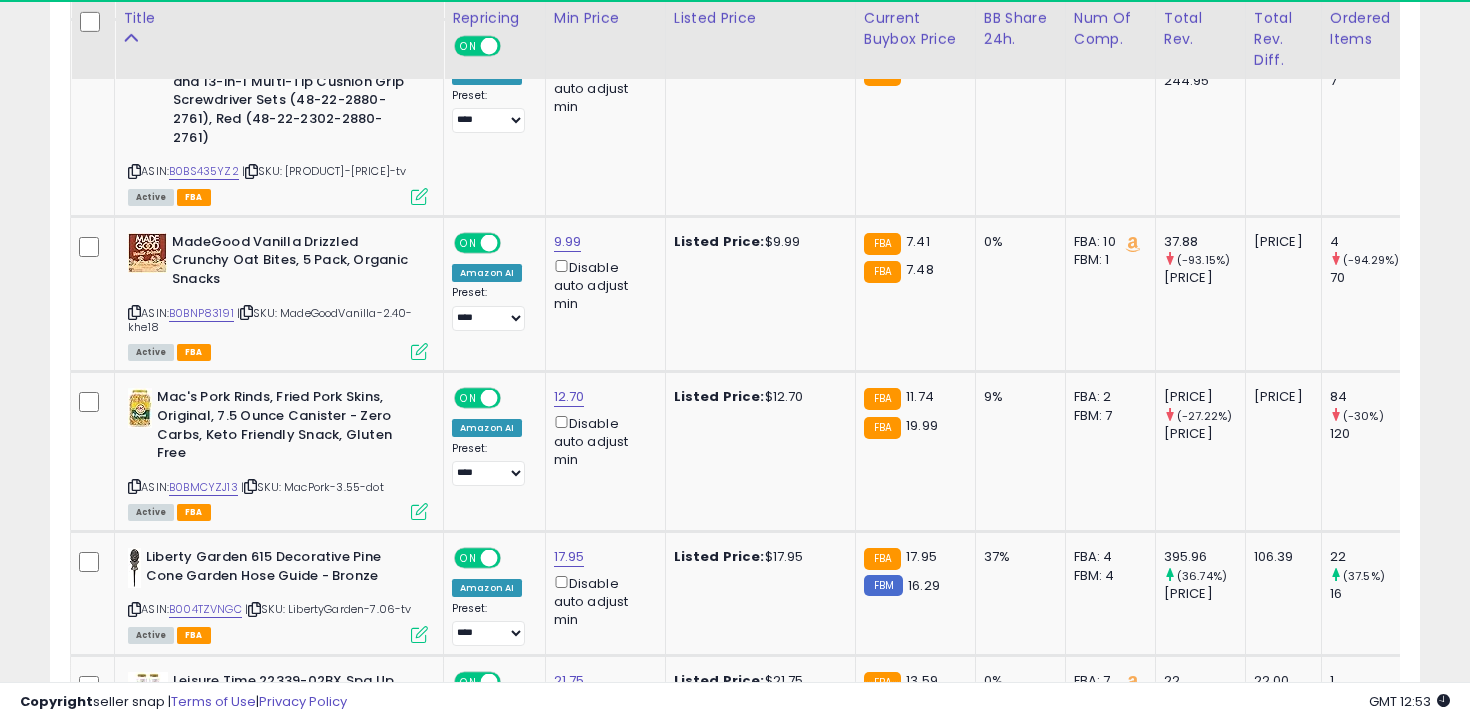 scroll, scrollTop: 6126, scrollLeft: 0, axis: vertical 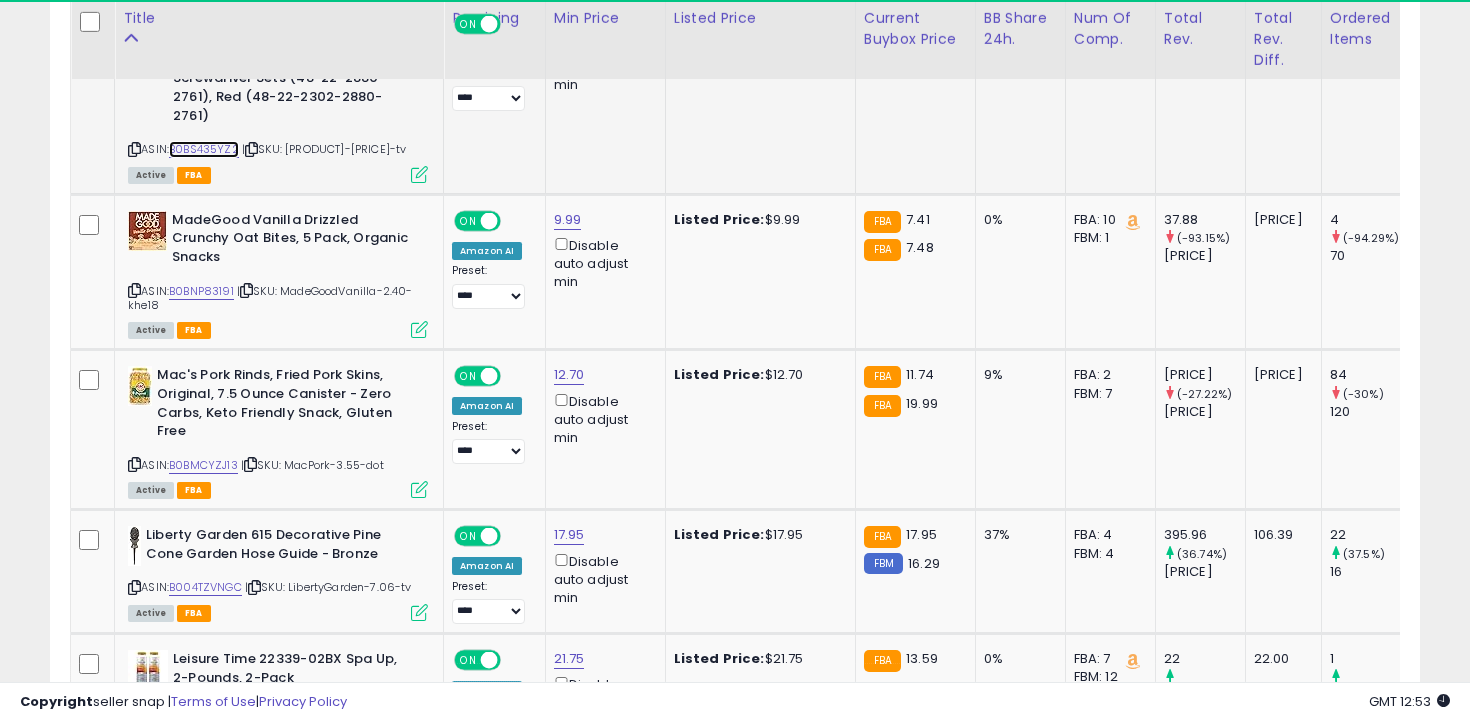 click on "B0BS435YZ2" at bounding box center (204, 149) 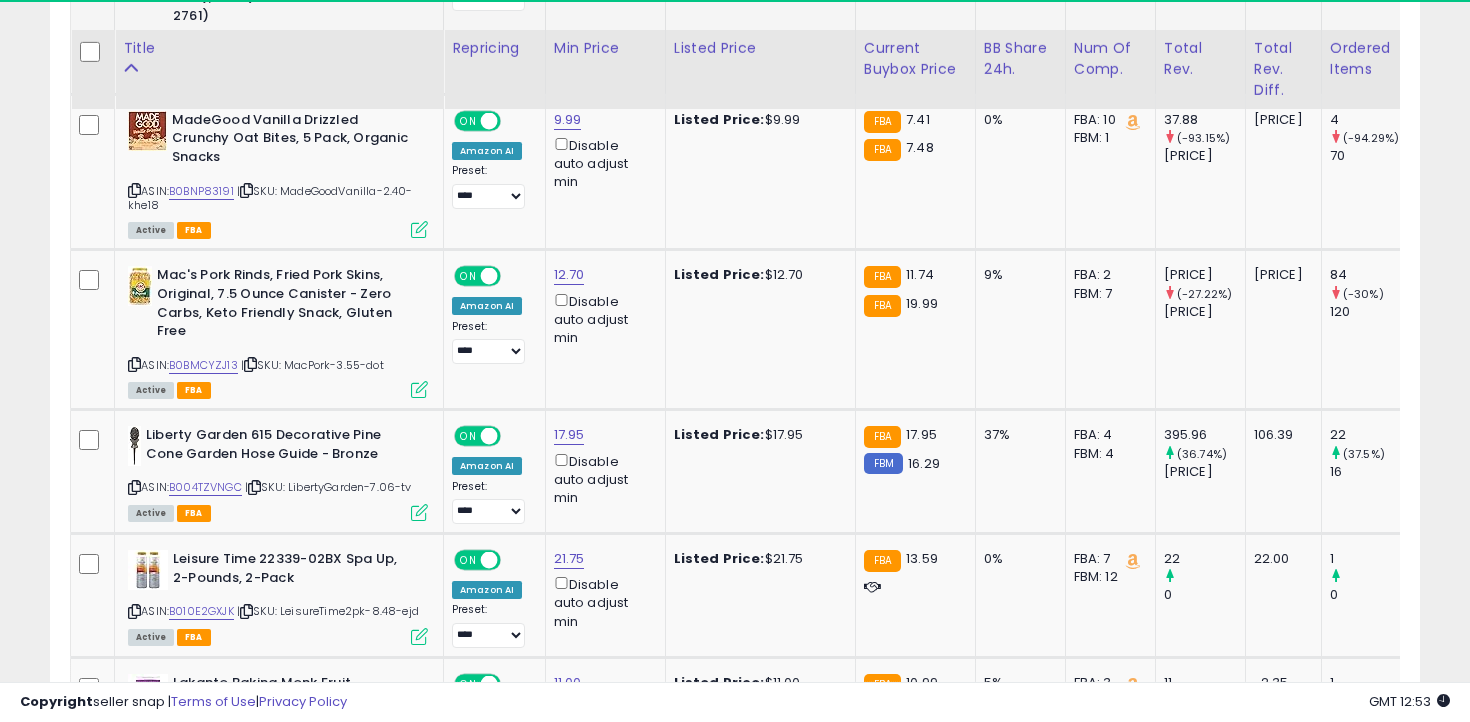 scroll, scrollTop: 6296, scrollLeft: 0, axis: vertical 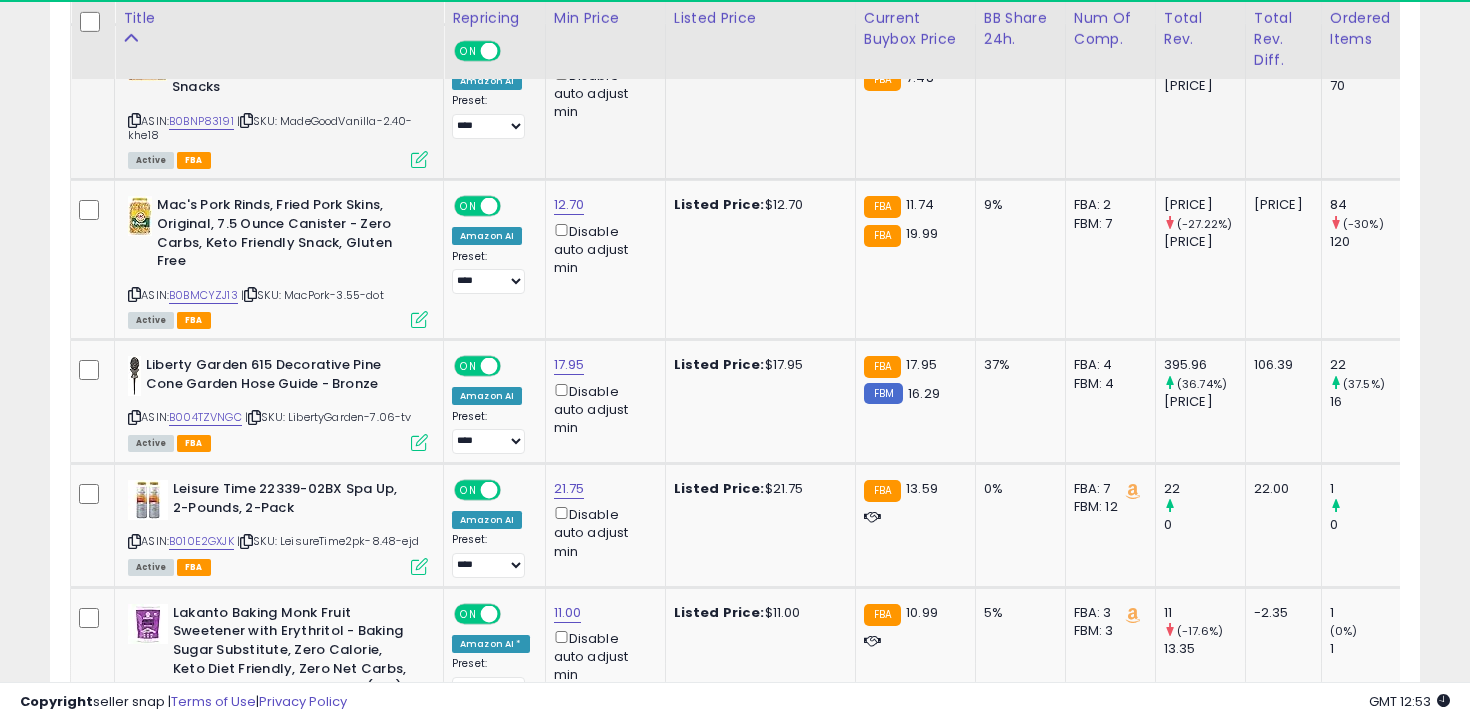 click at bounding box center (134, 120) 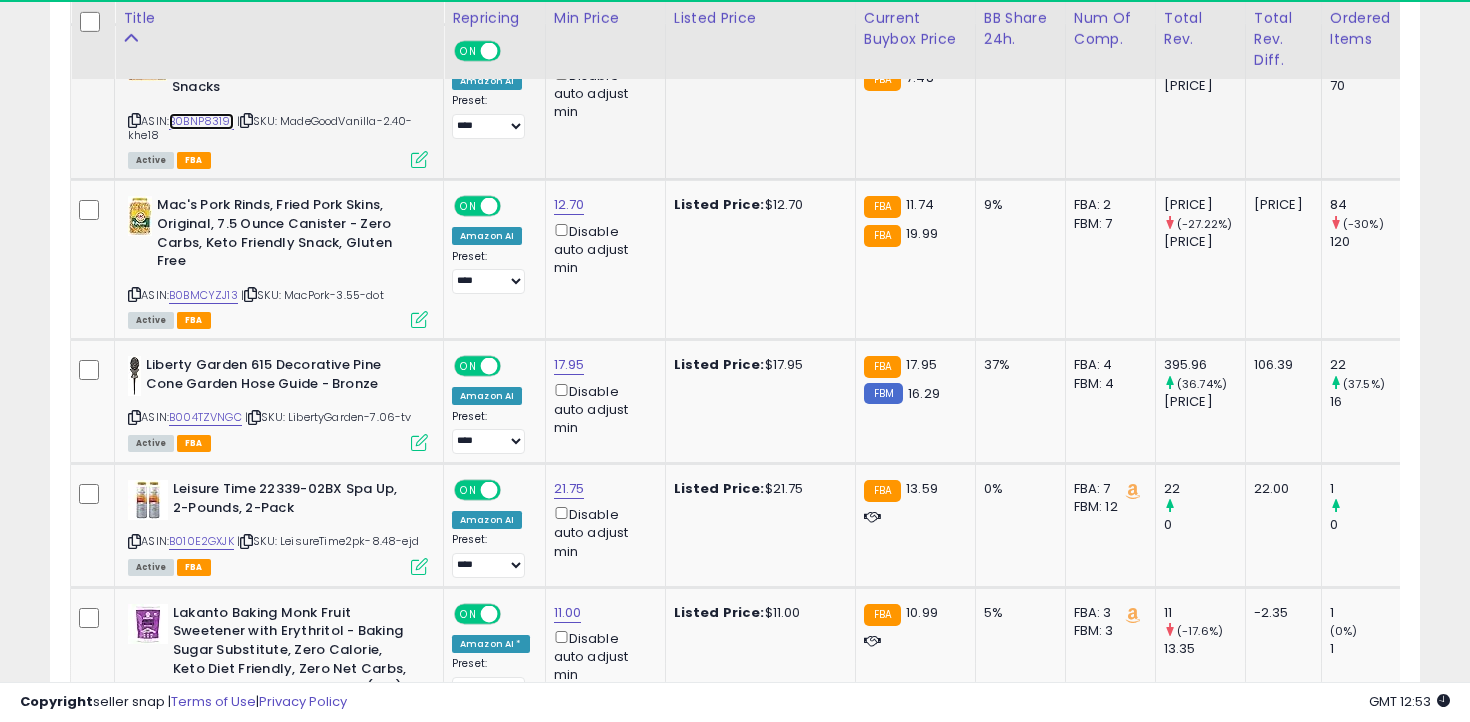 click on "B0BNP83191" at bounding box center [201, 121] 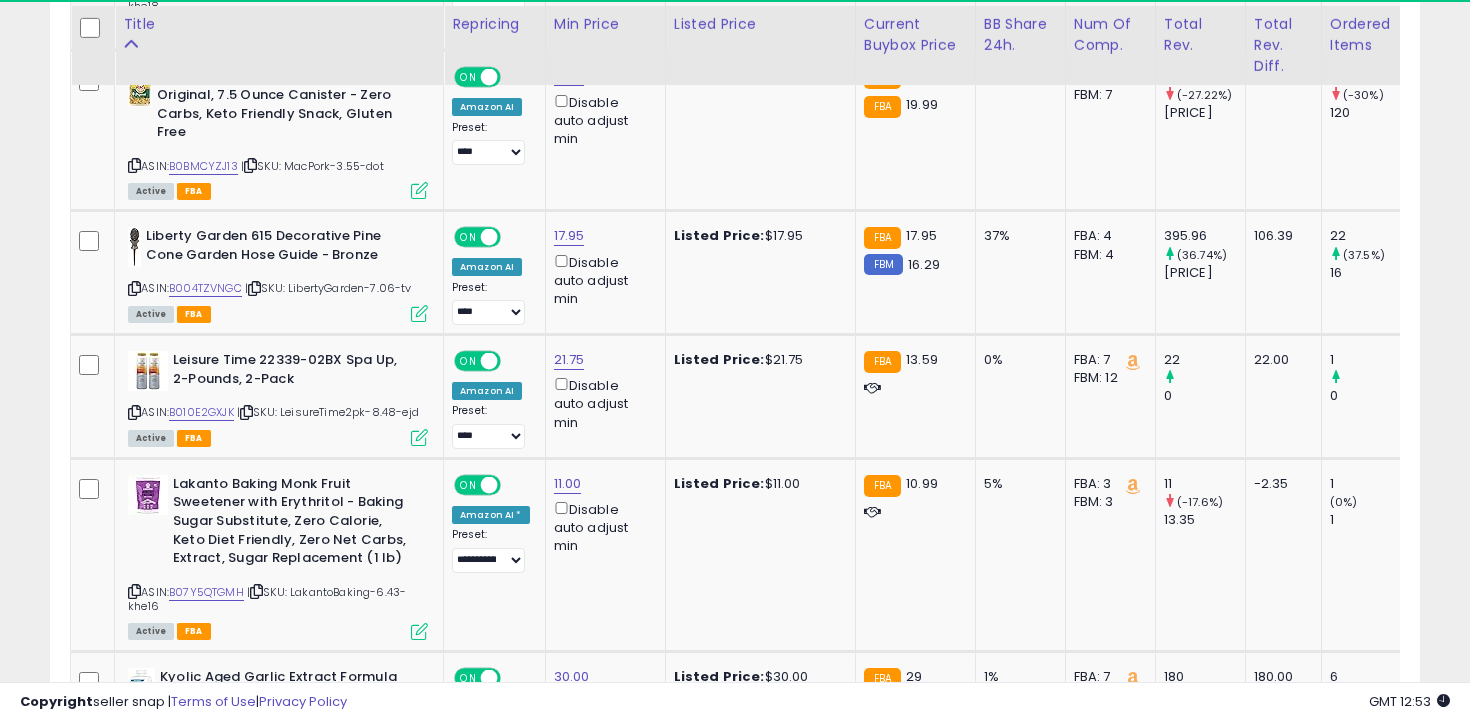 scroll, scrollTop: 6431, scrollLeft: 0, axis: vertical 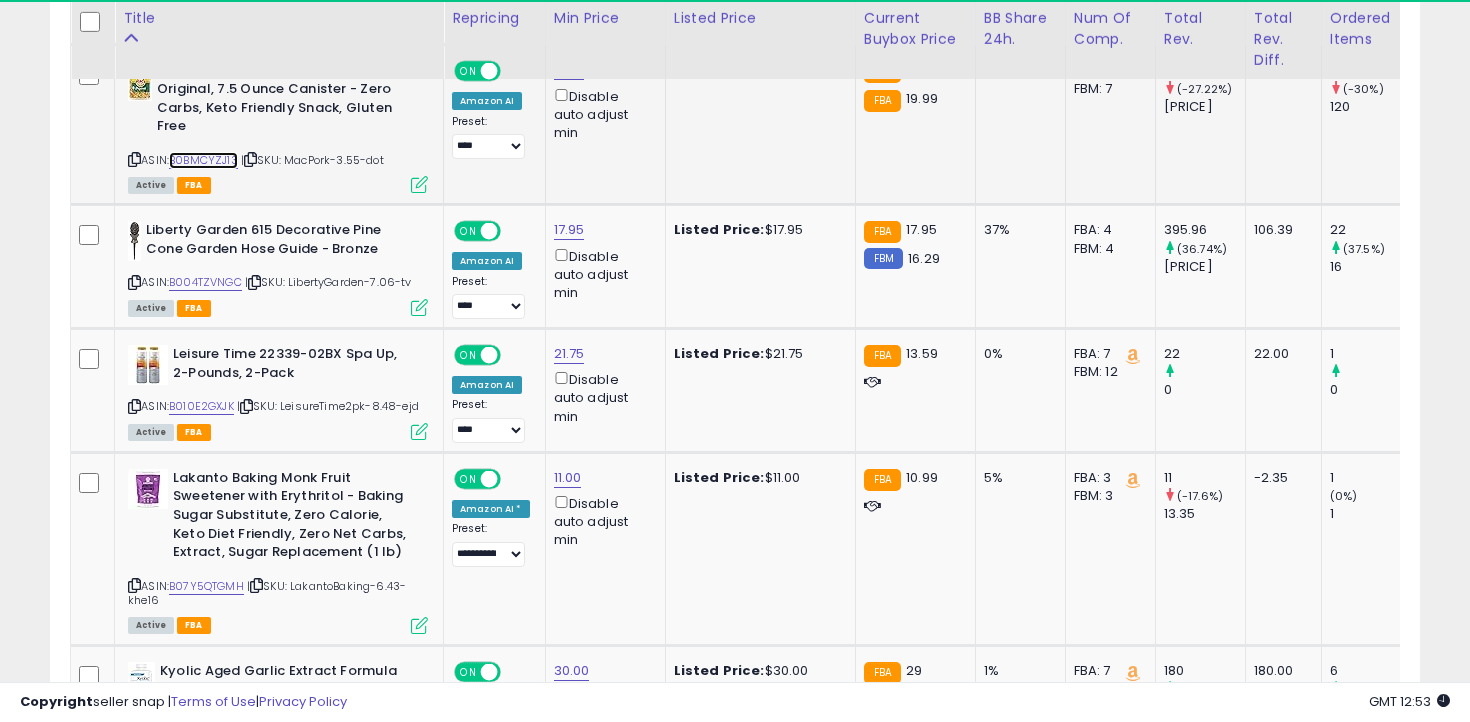 click on "B0BMCYZJ13" at bounding box center [203, 160] 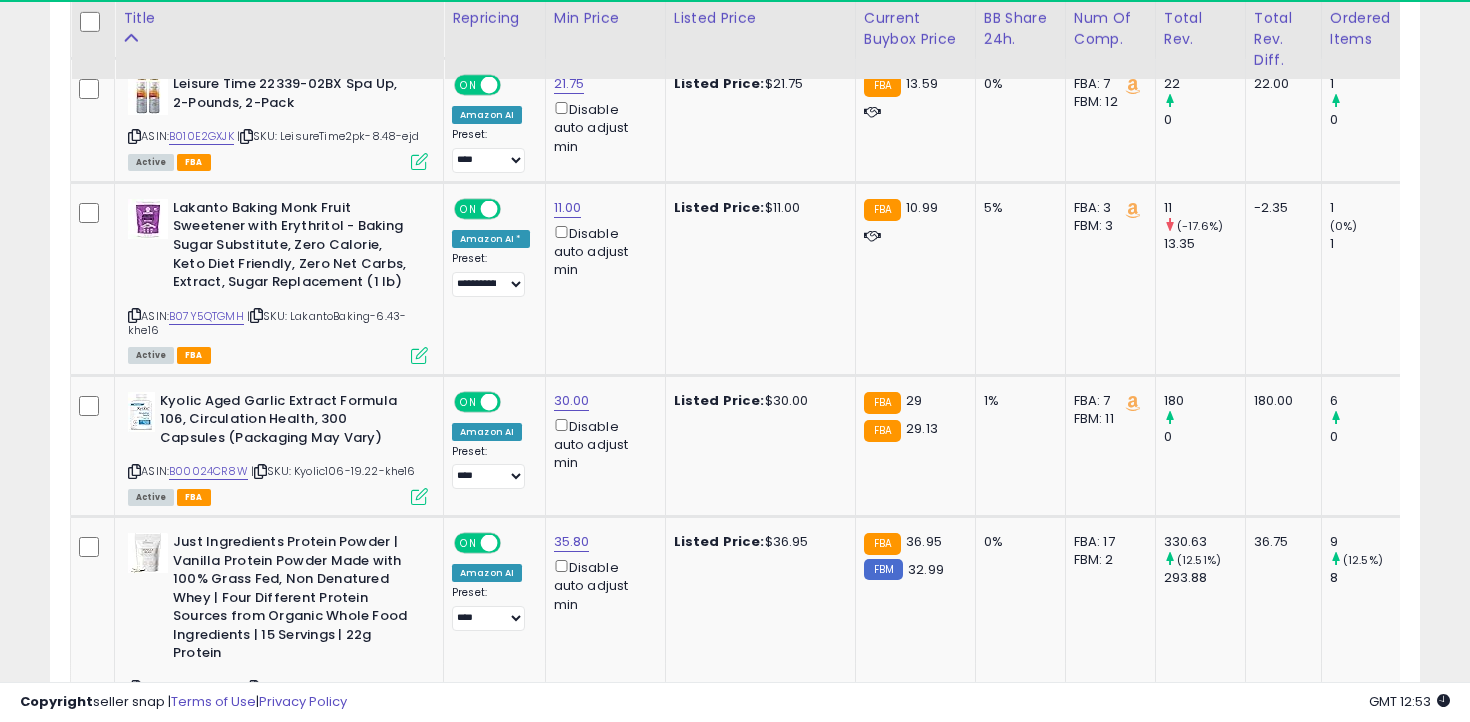 scroll, scrollTop: 6721, scrollLeft: 0, axis: vertical 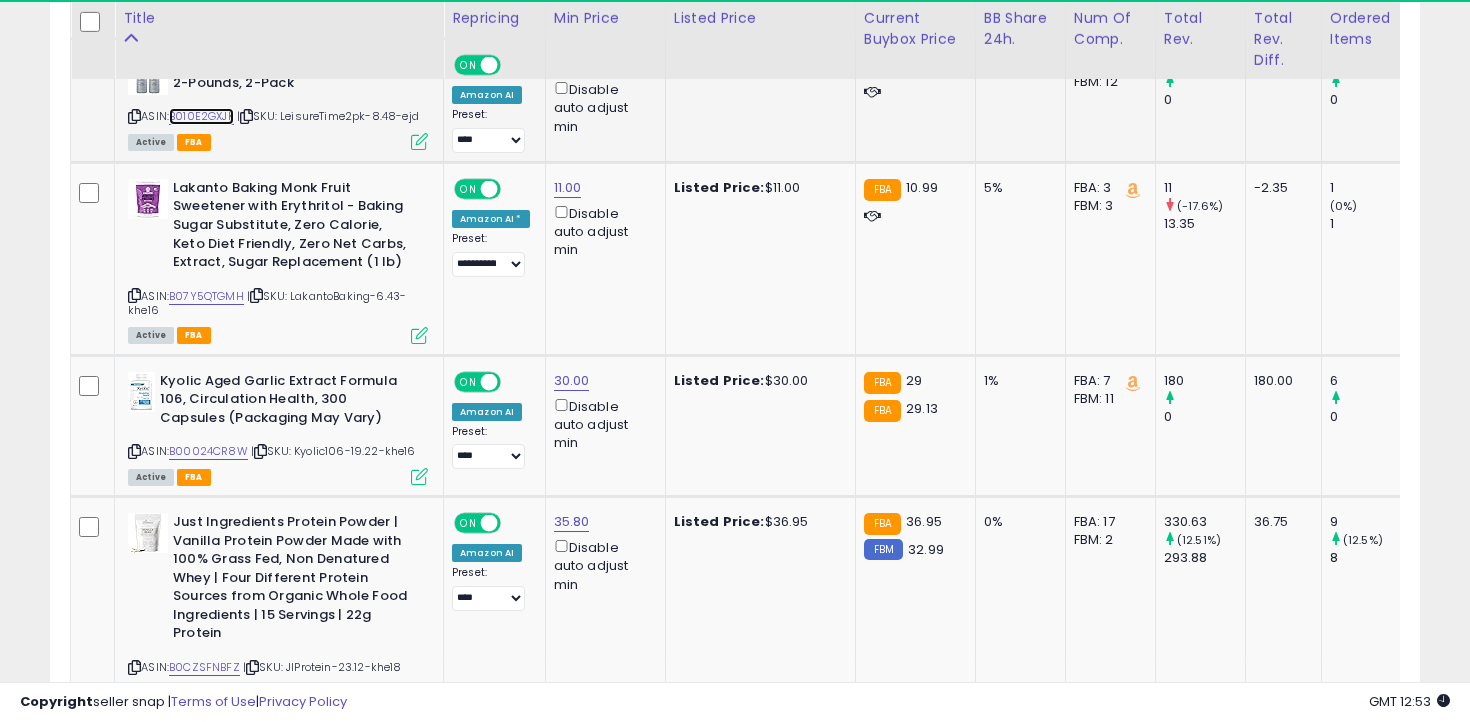 click on "B010E2GXJK" at bounding box center [201, 116] 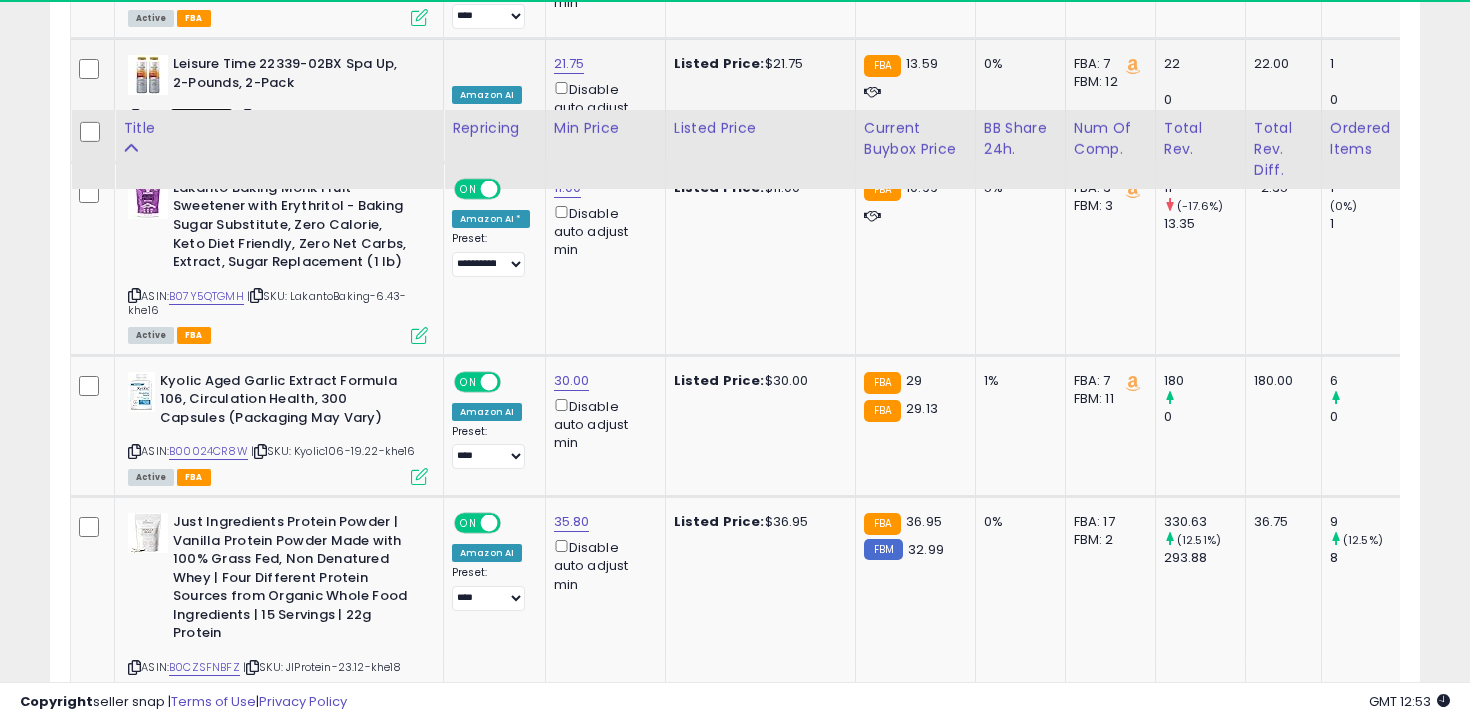 scroll, scrollTop: 6858, scrollLeft: 0, axis: vertical 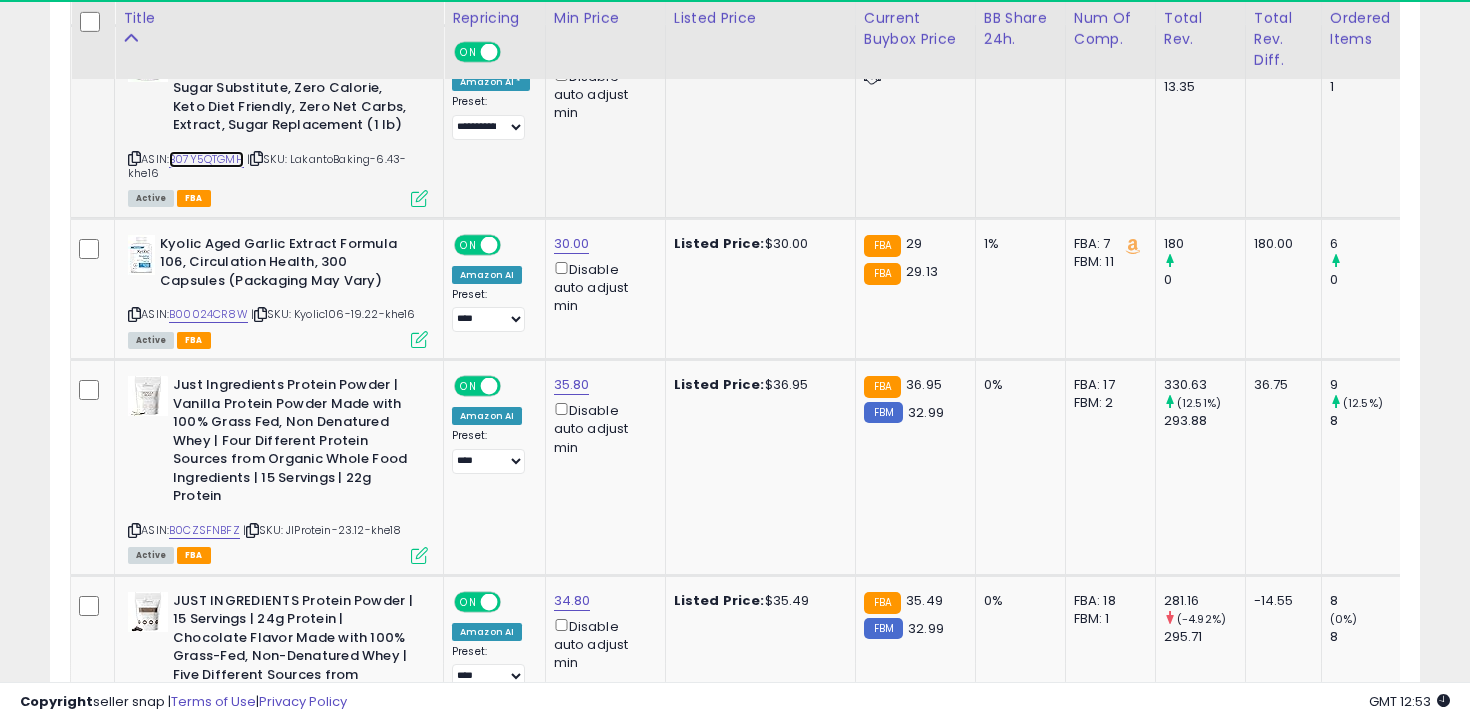 click on "B07Y5QTGMH" at bounding box center (206, 159) 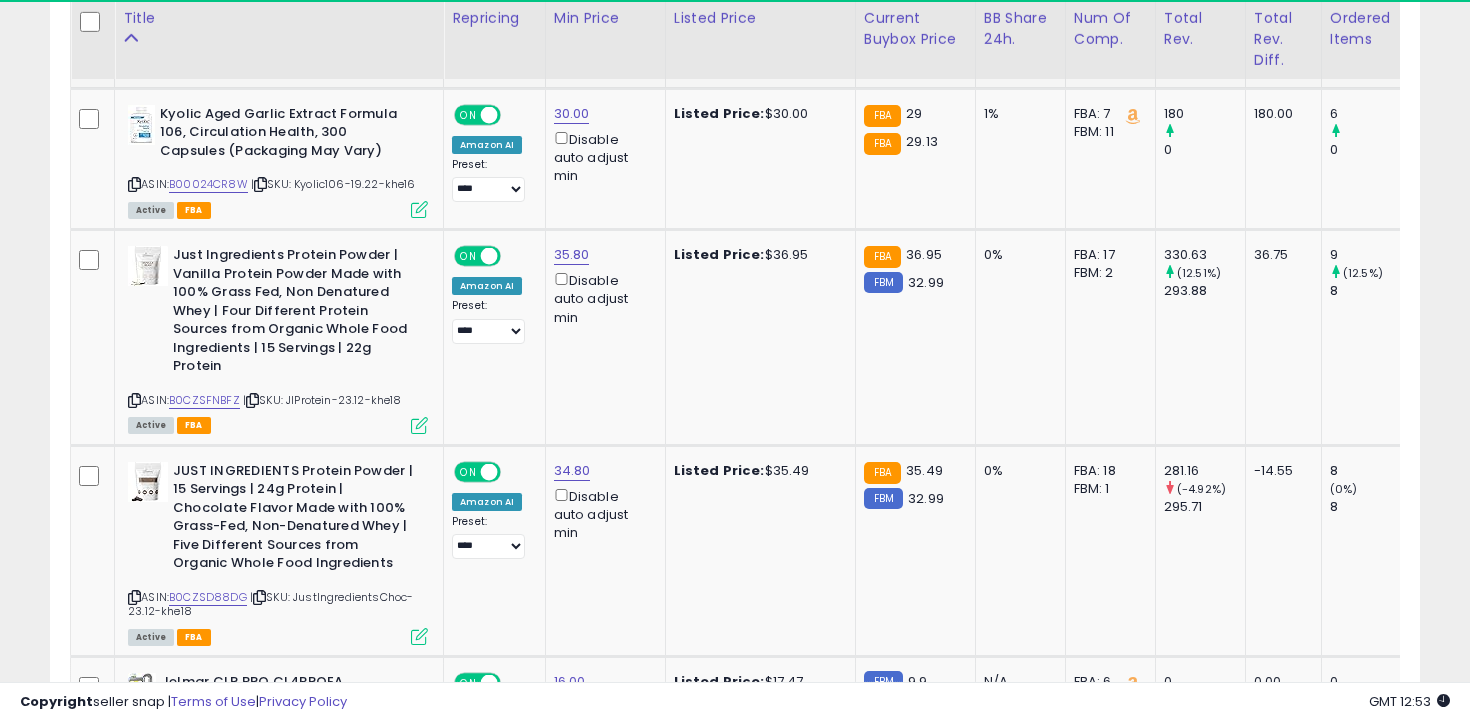 scroll, scrollTop: 7032, scrollLeft: 0, axis: vertical 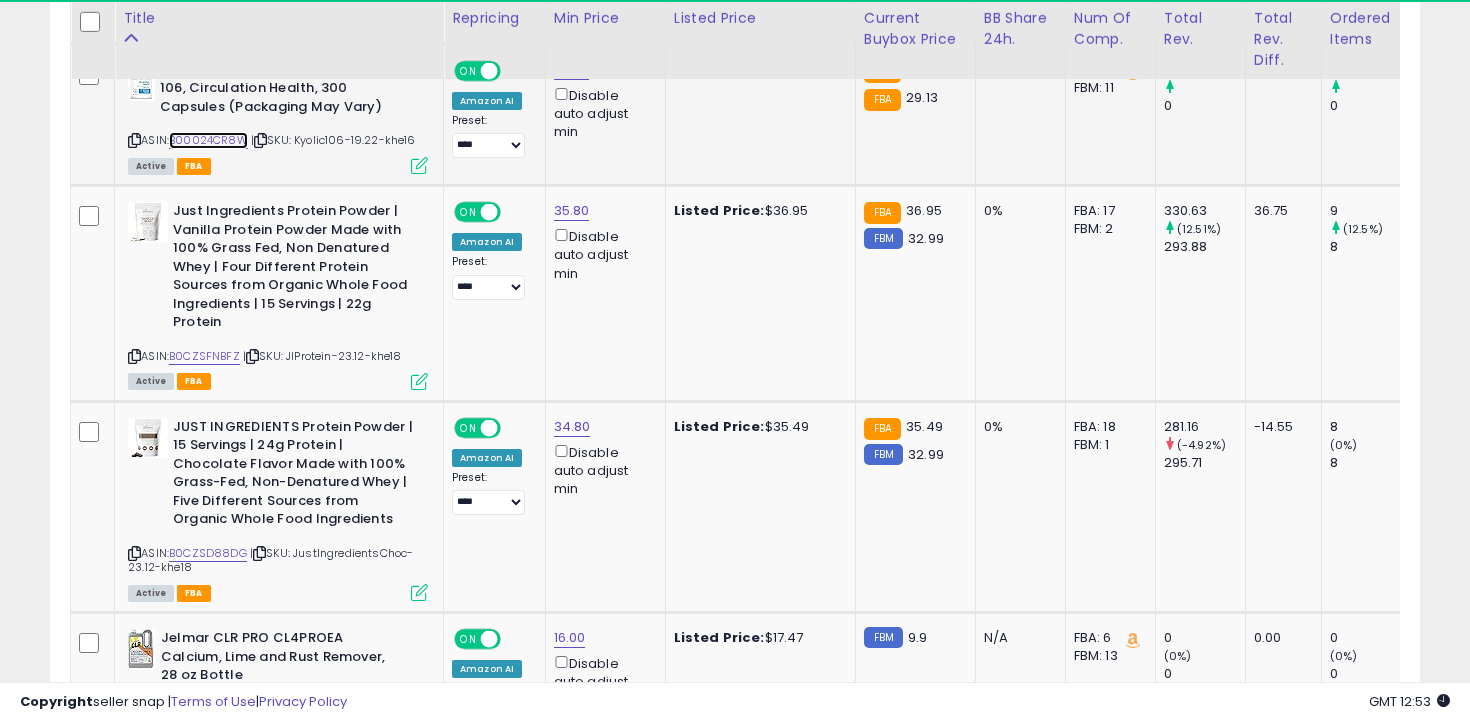 click on "B00024CR8W" at bounding box center (208, 140) 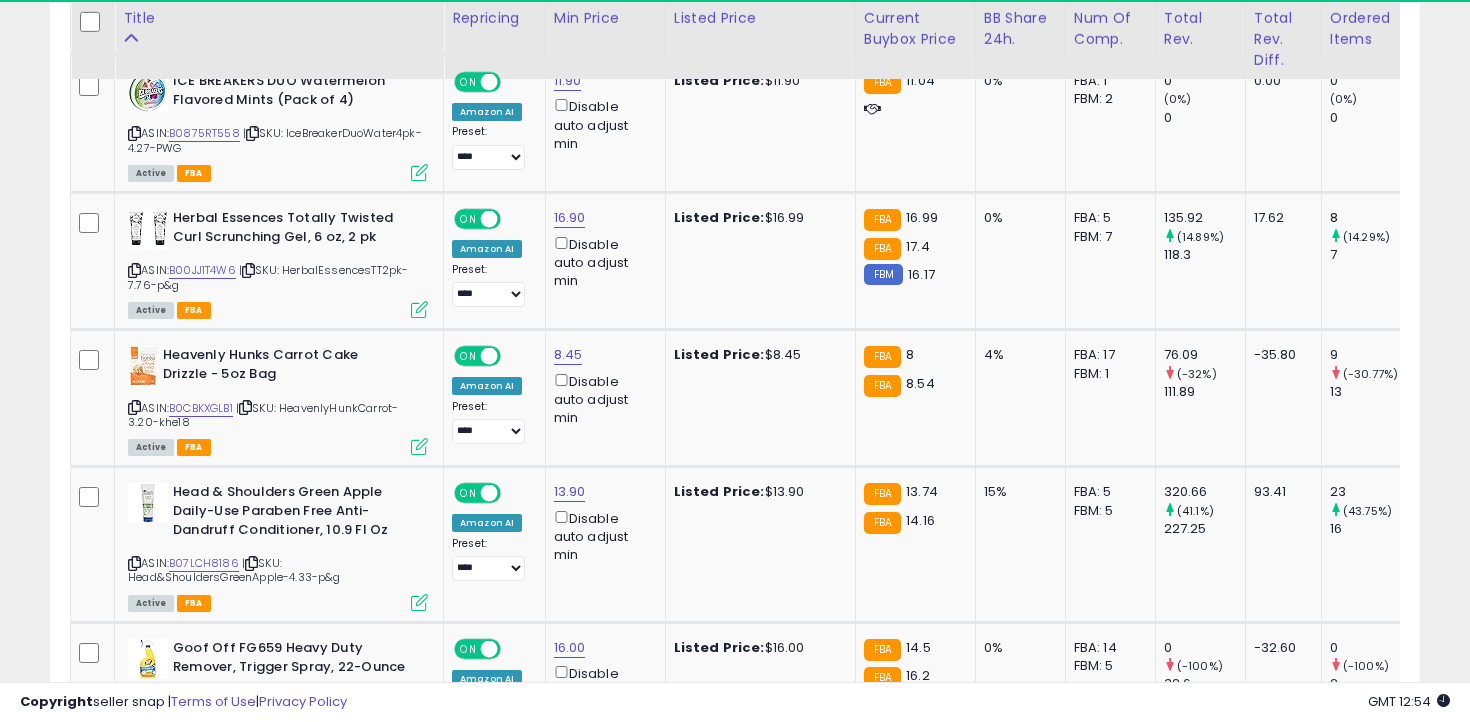 scroll, scrollTop: 7740, scrollLeft: 0, axis: vertical 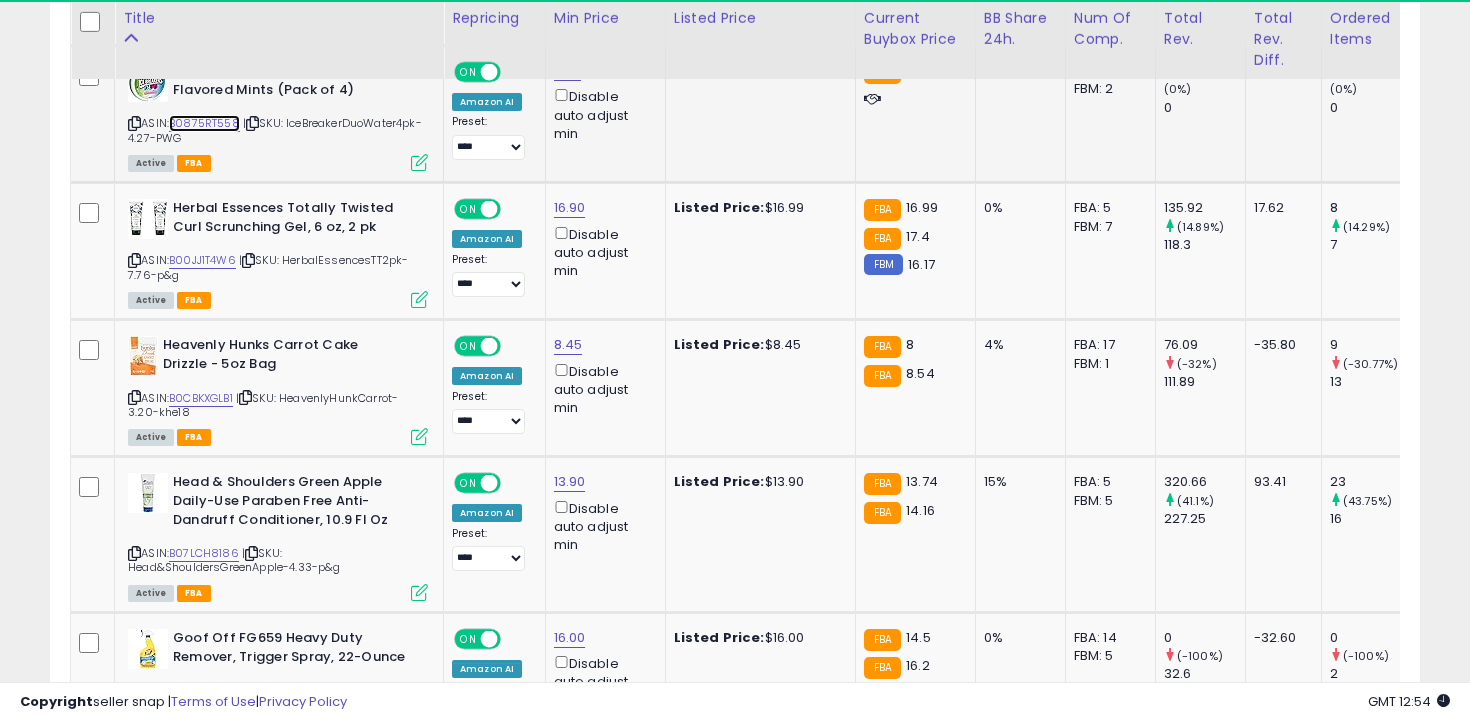 click on "B0875RT558" at bounding box center [204, 123] 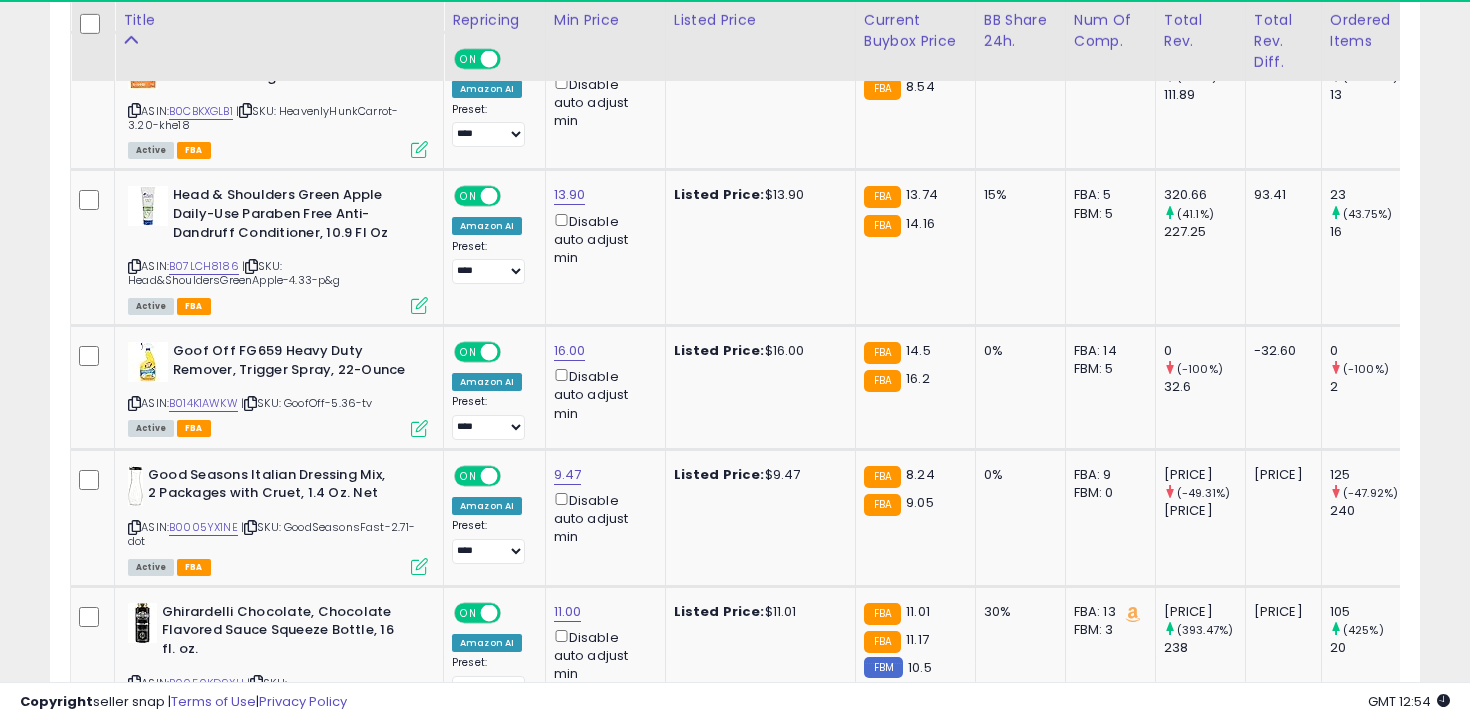 scroll, scrollTop: 8029, scrollLeft: 0, axis: vertical 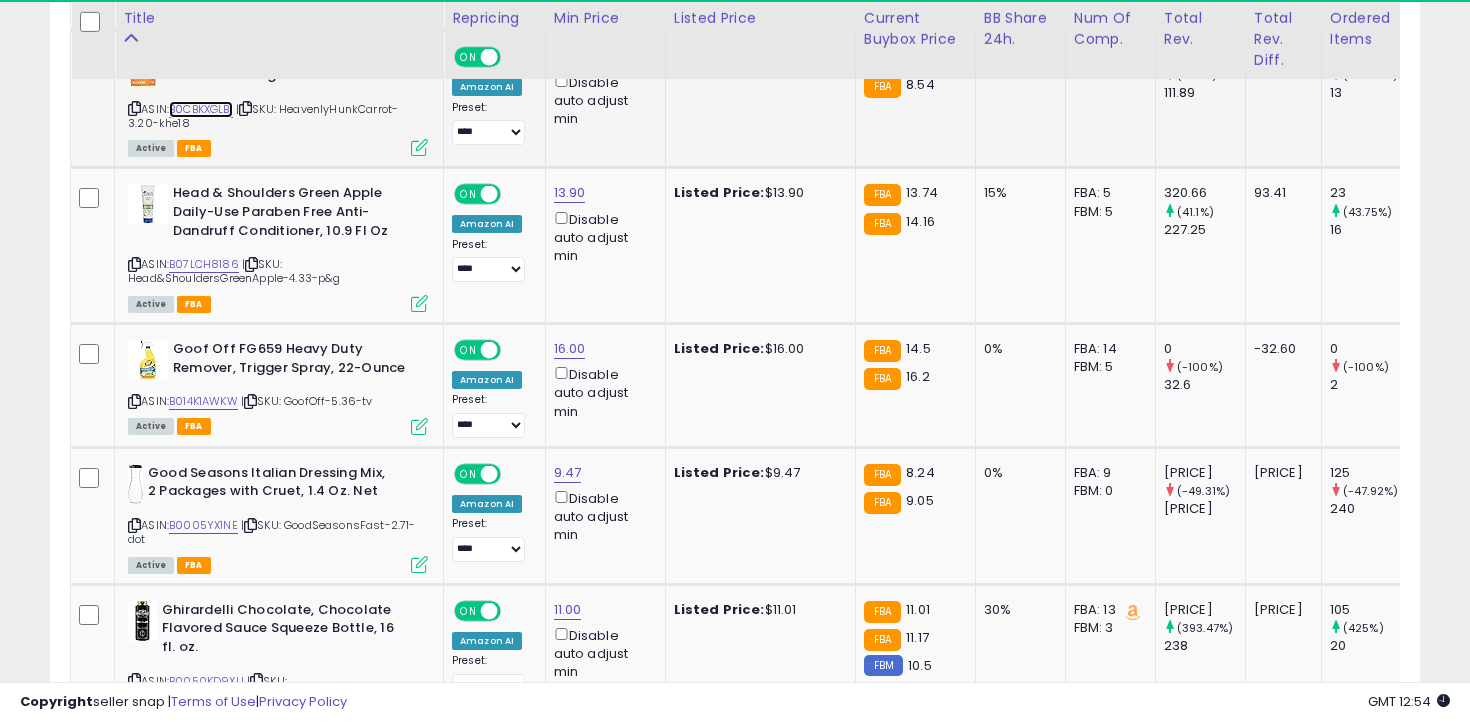 click on "B0CBKXGLB1" at bounding box center [201, 109] 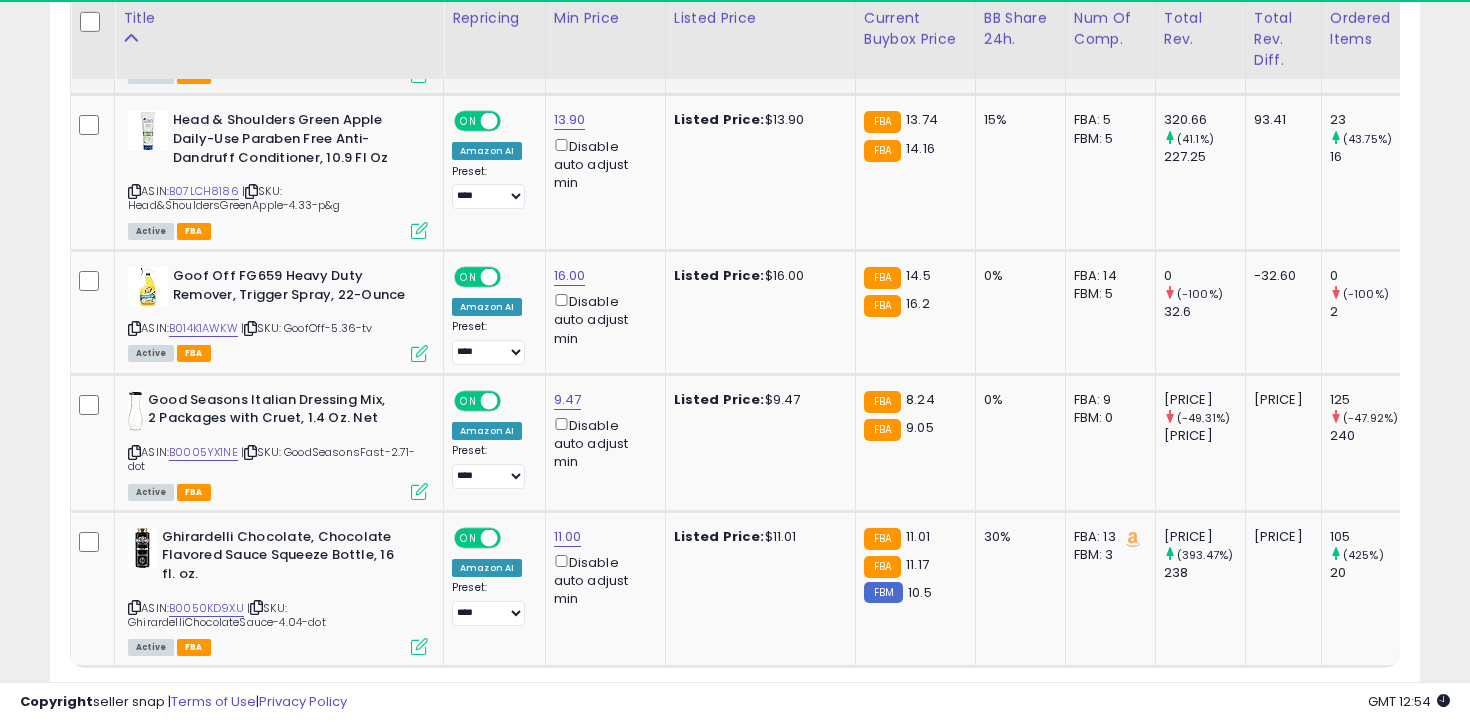 scroll, scrollTop: 8173, scrollLeft: 0, axis: vertical 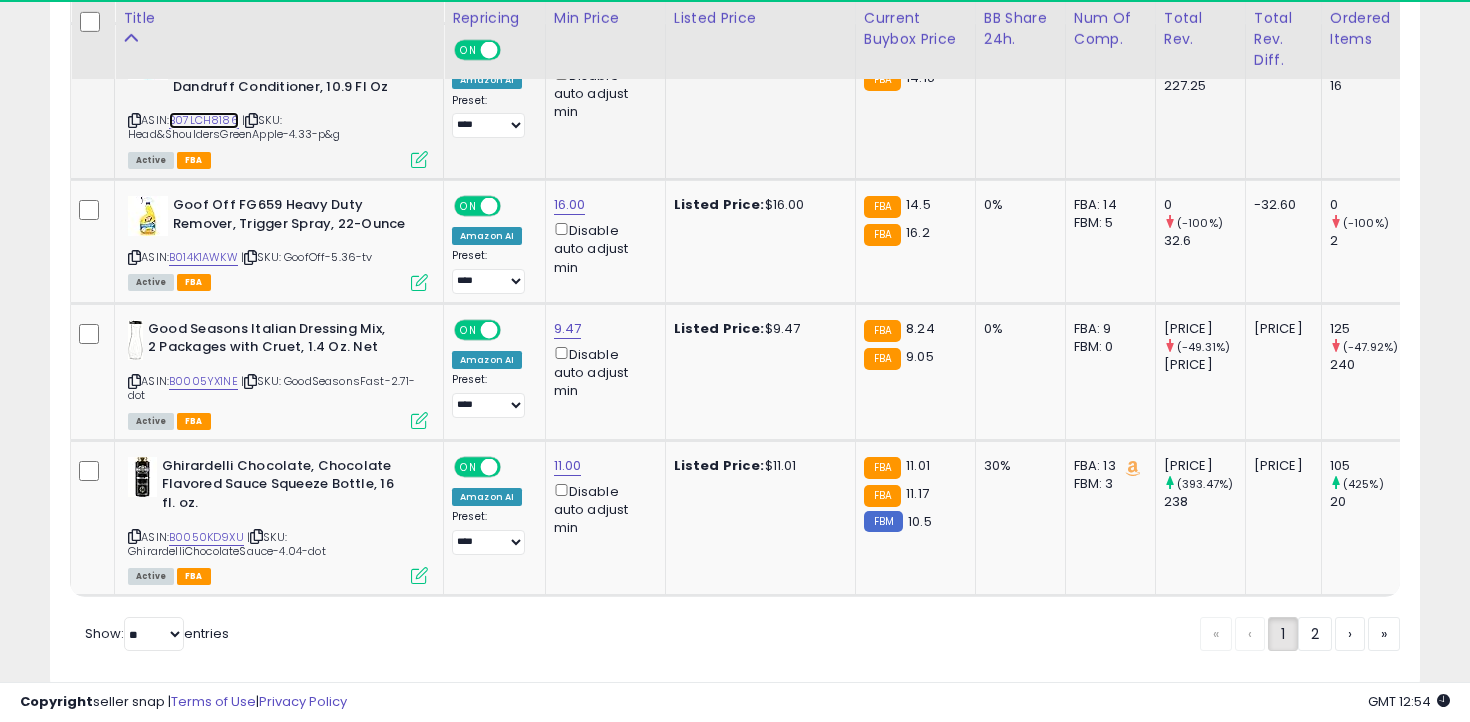 click on "B07LCH8186" at bounding box center (204, 120) 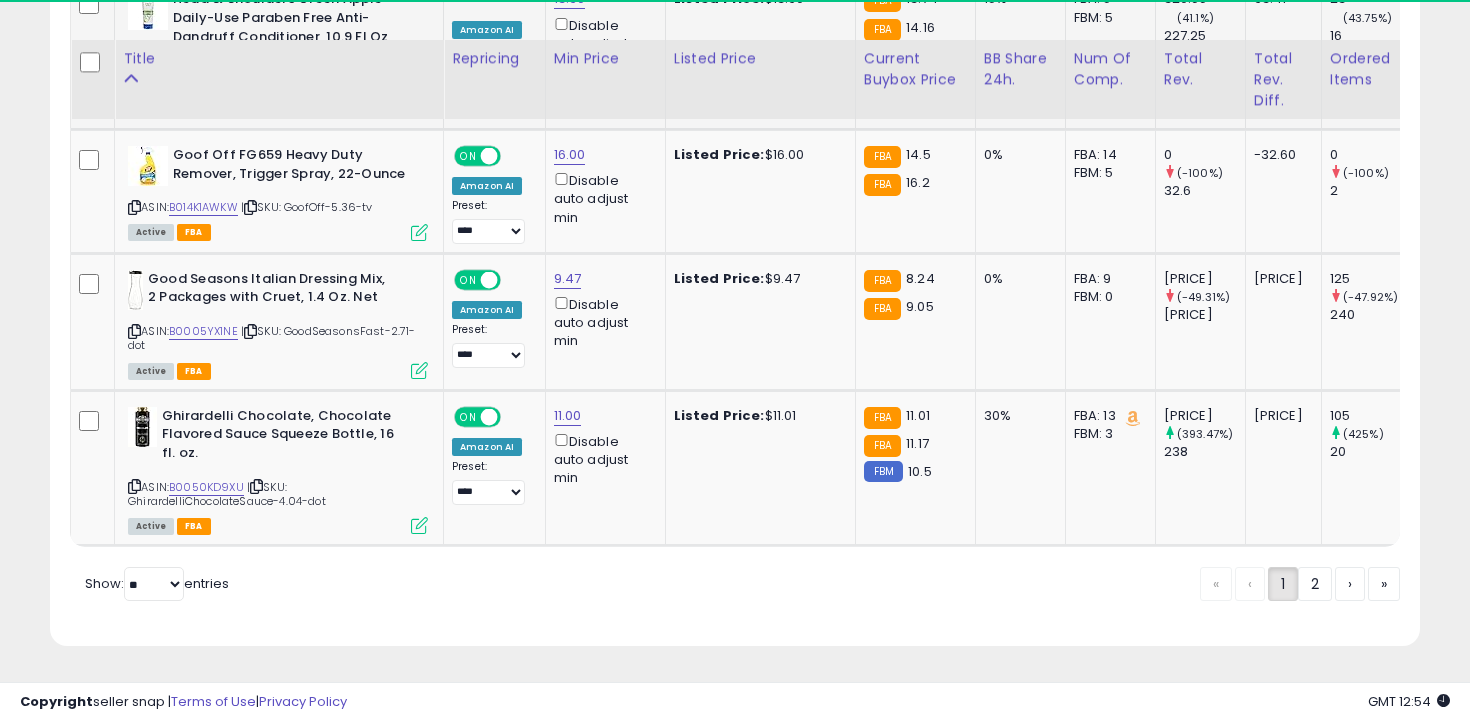 scroll, scrollTop: 8264, scrollLeft: 0, axis: vertical 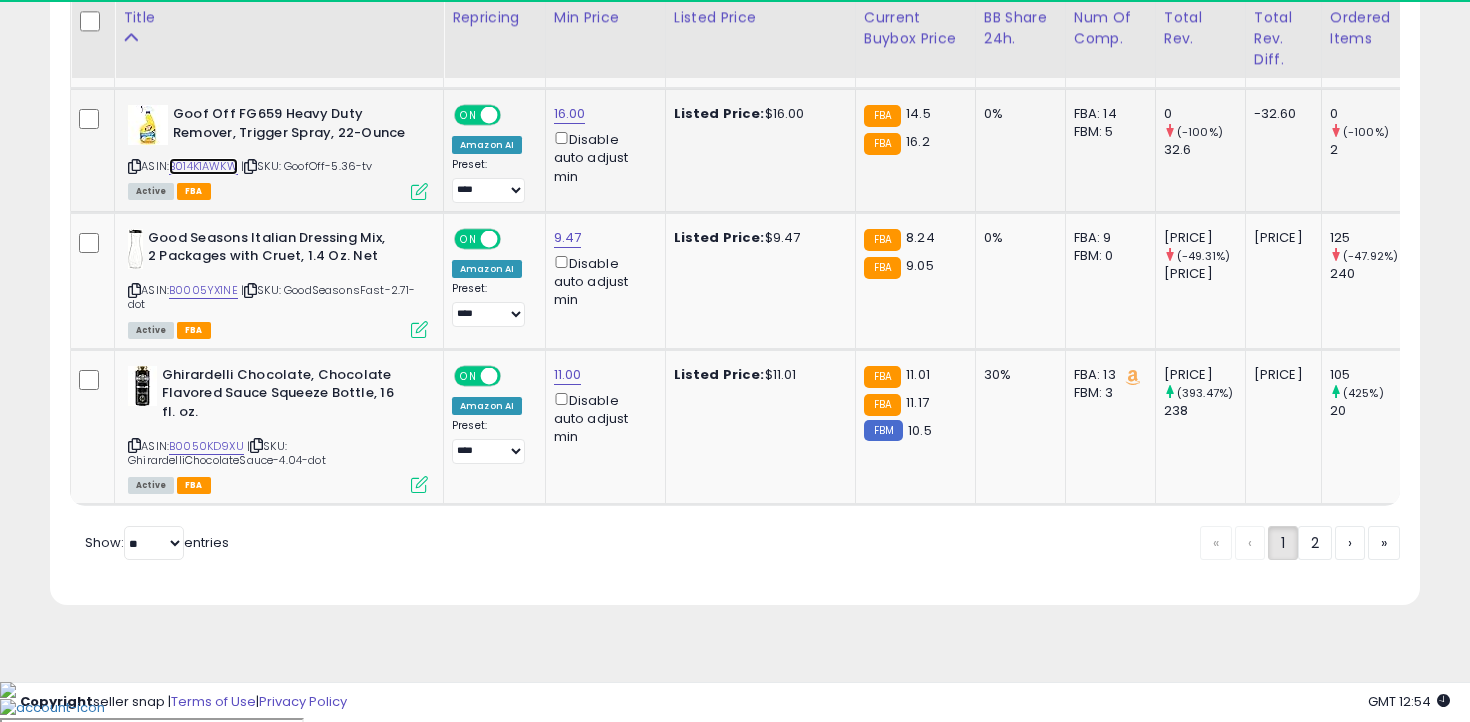 click on "B014K1AWKW" at bounding box center (203, 166) 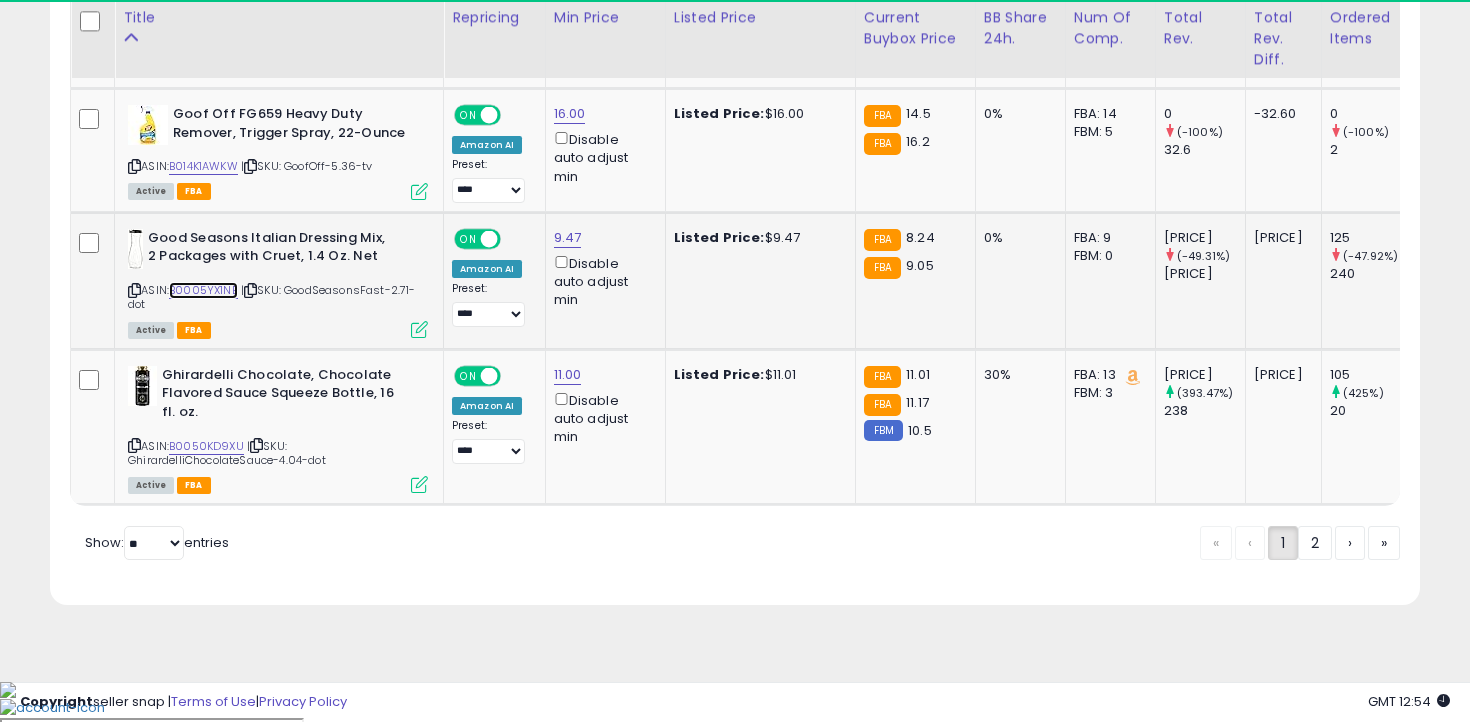 click on "B0005YX1NE" at bounding box center (203, 290) 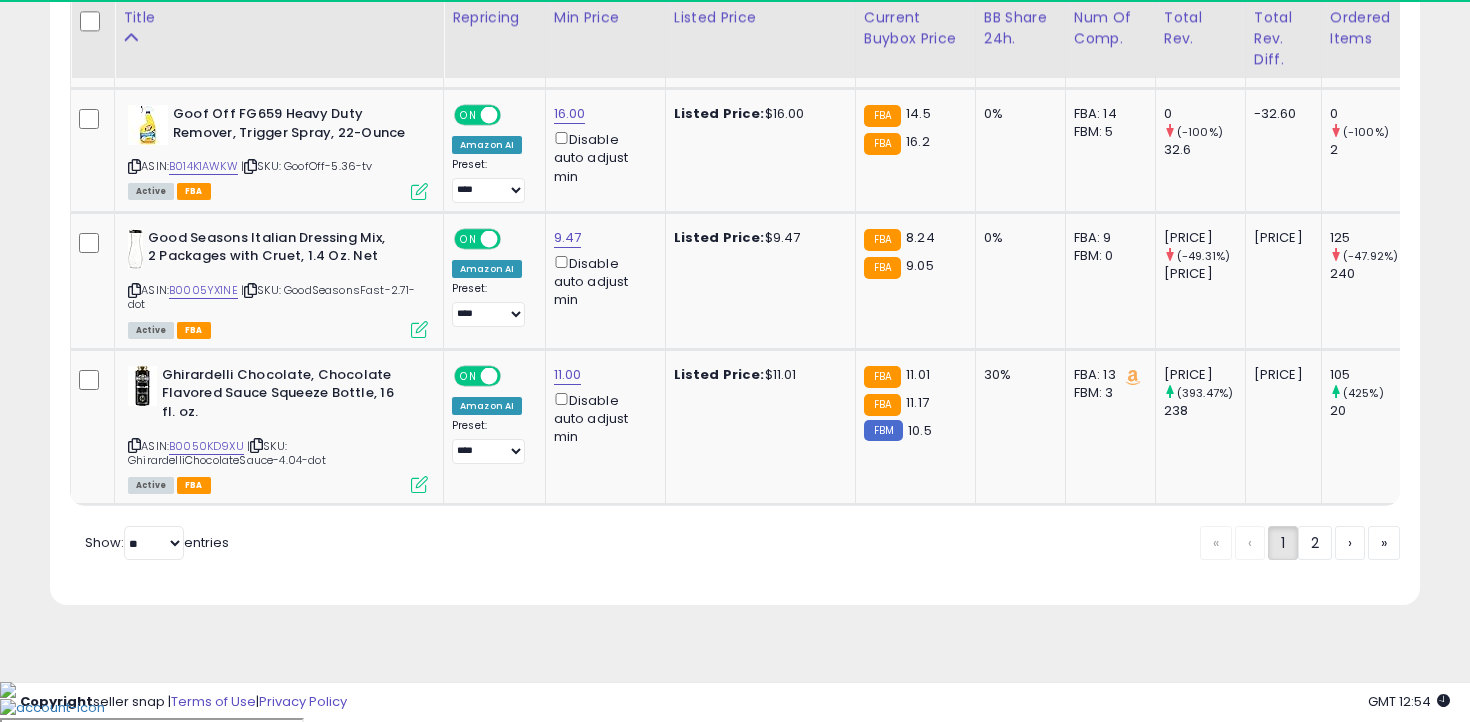 click on "2" 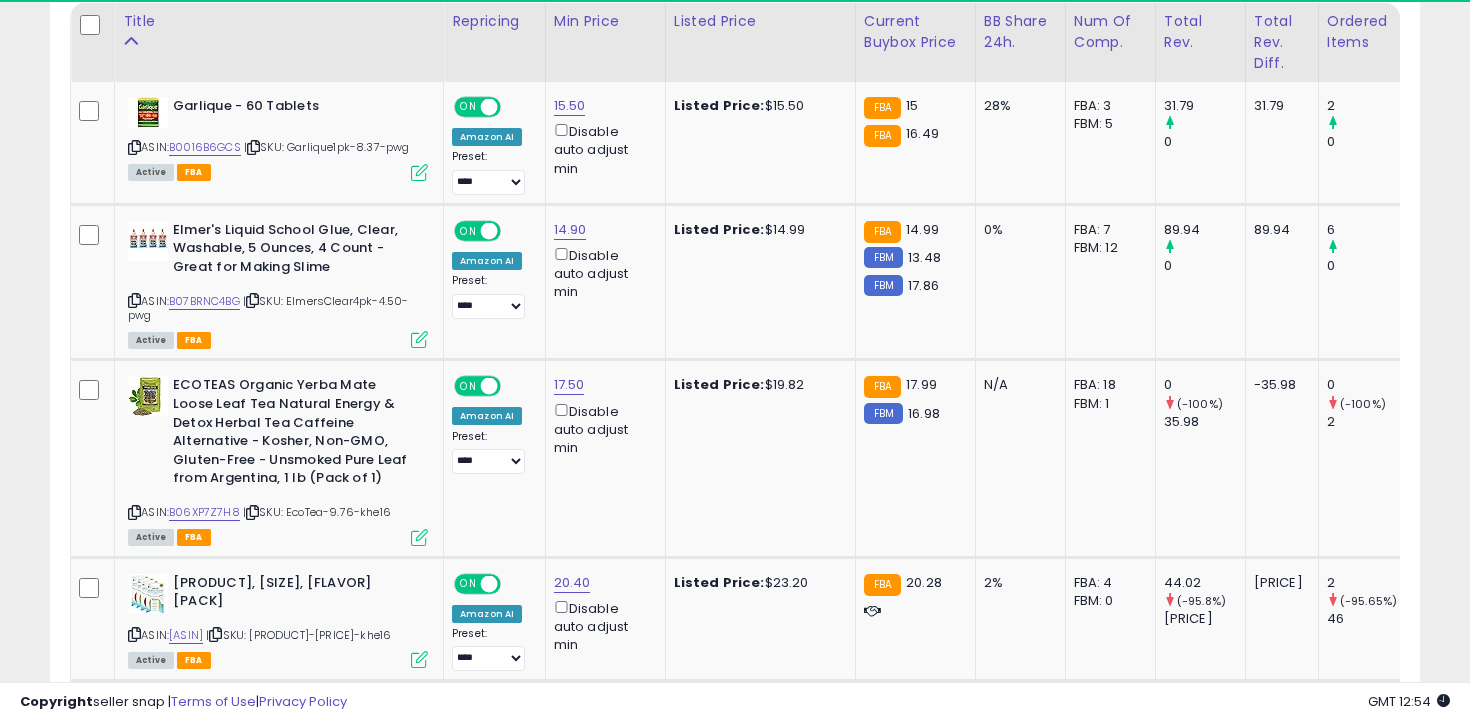 scroll, scrollTop: 969, scrollLeft: 0, axis: vertical 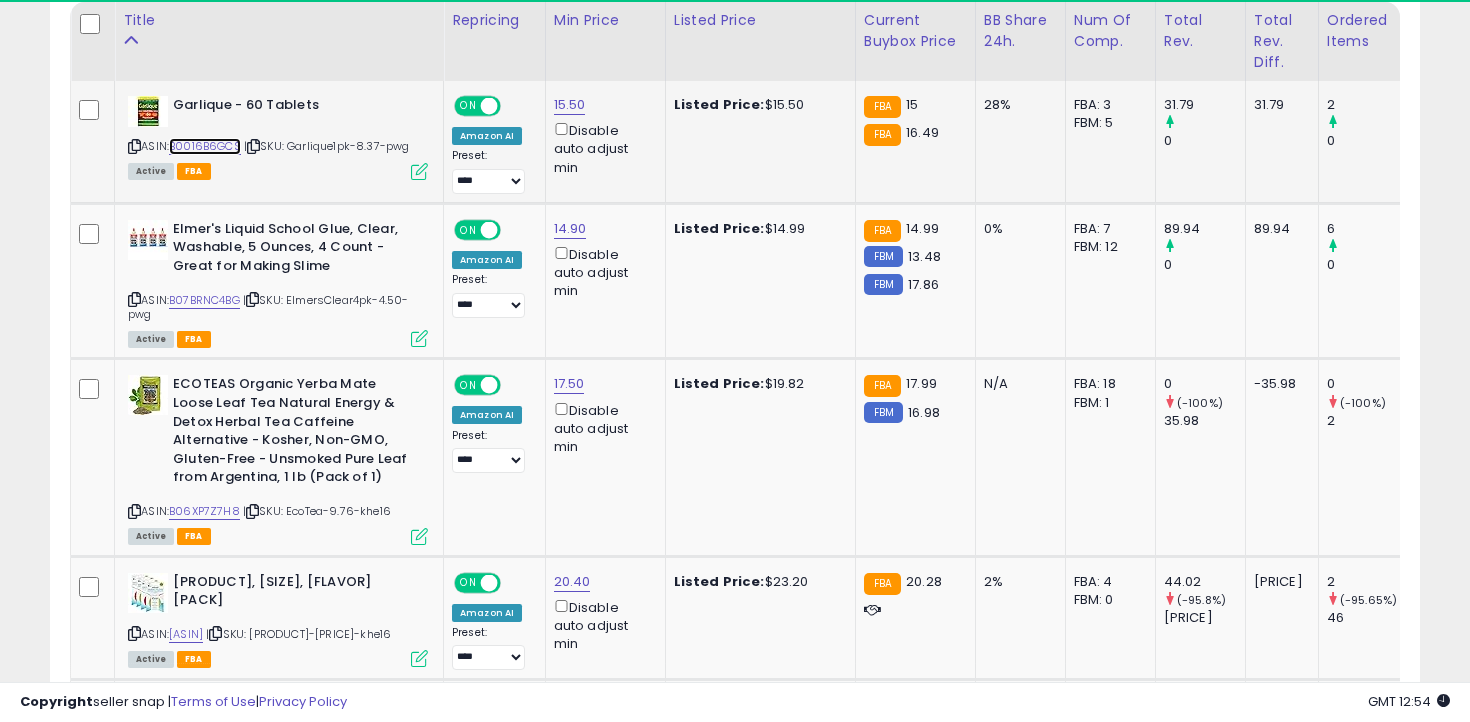 click on "B0016B6GCS" at bounding box center (205, 146) 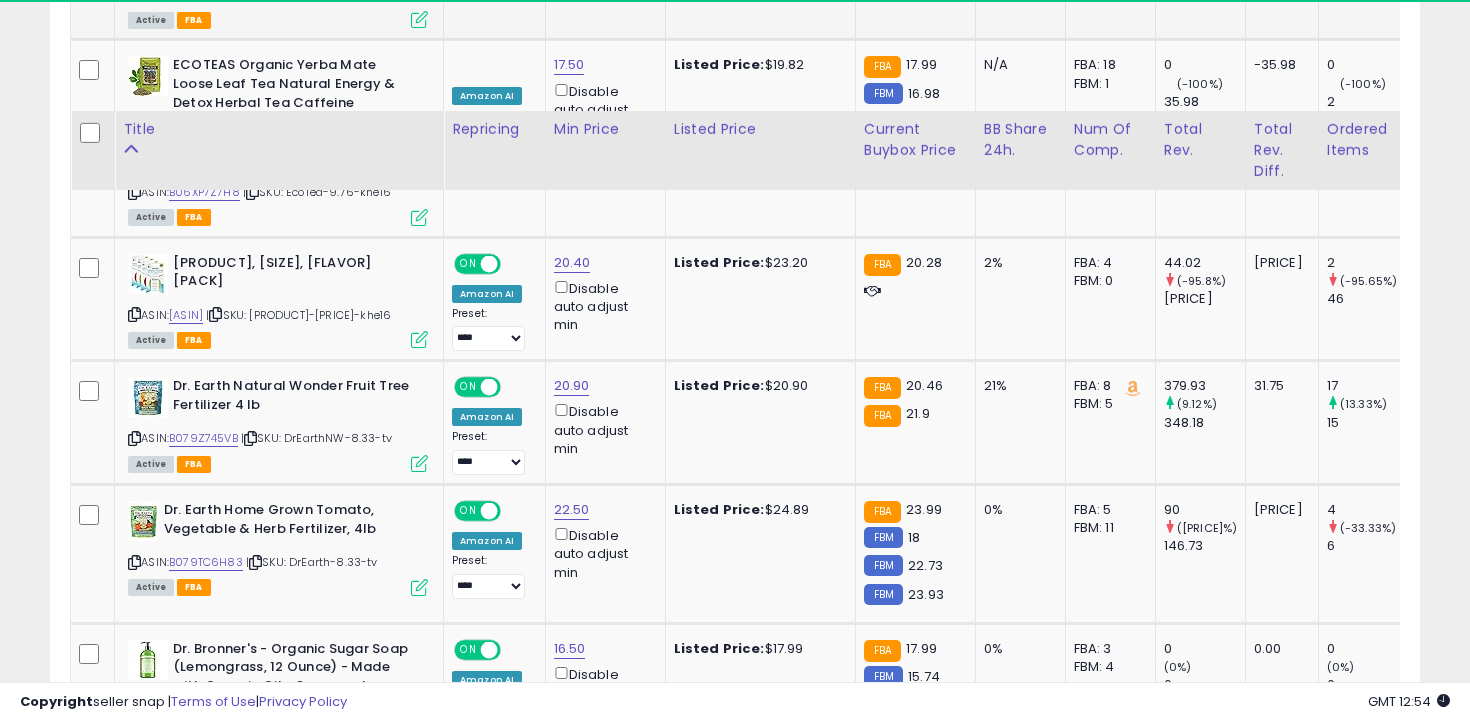 scroll, scrollTop: 1434, scrollLeft: 0, axis: vertical 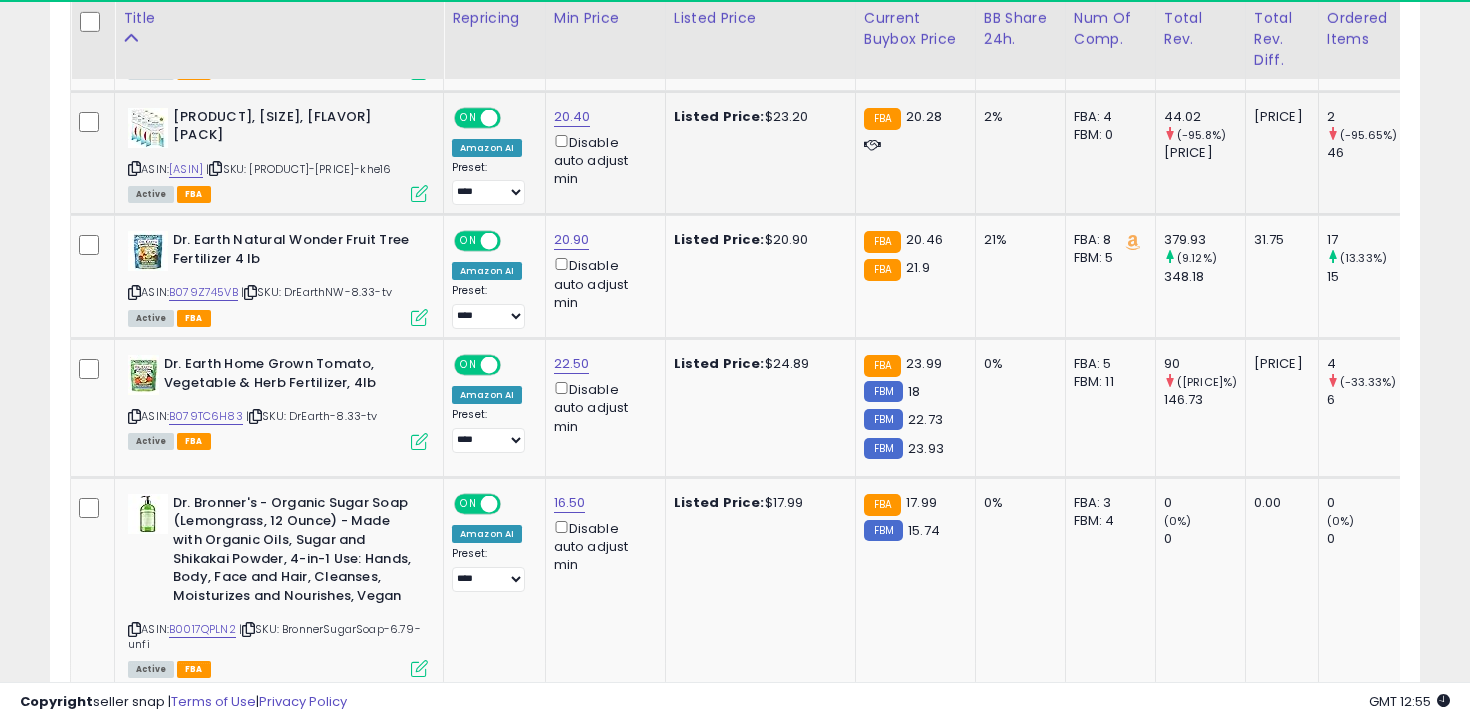 click at bounding box center [134, 168] 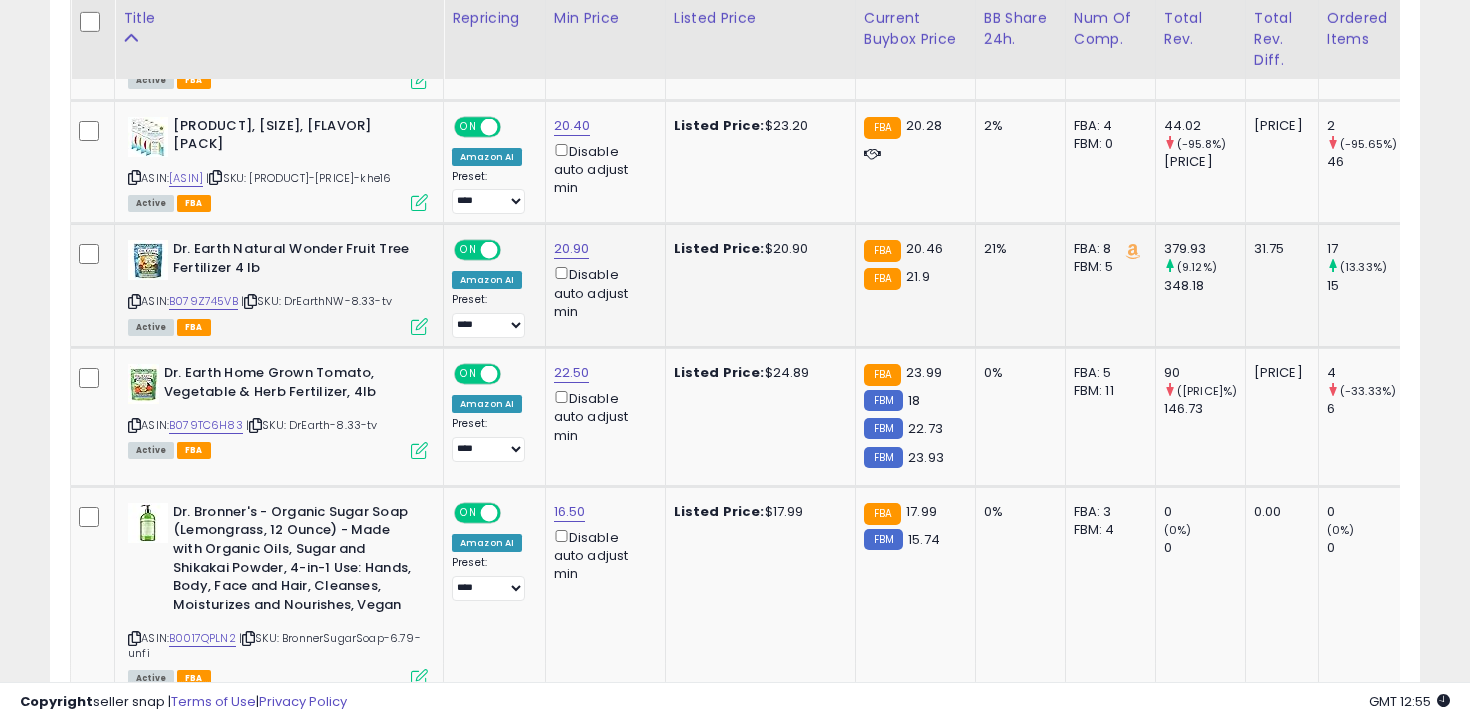 scroll, scrollTop: 1433, scrollLeft: 0, axis: vertical 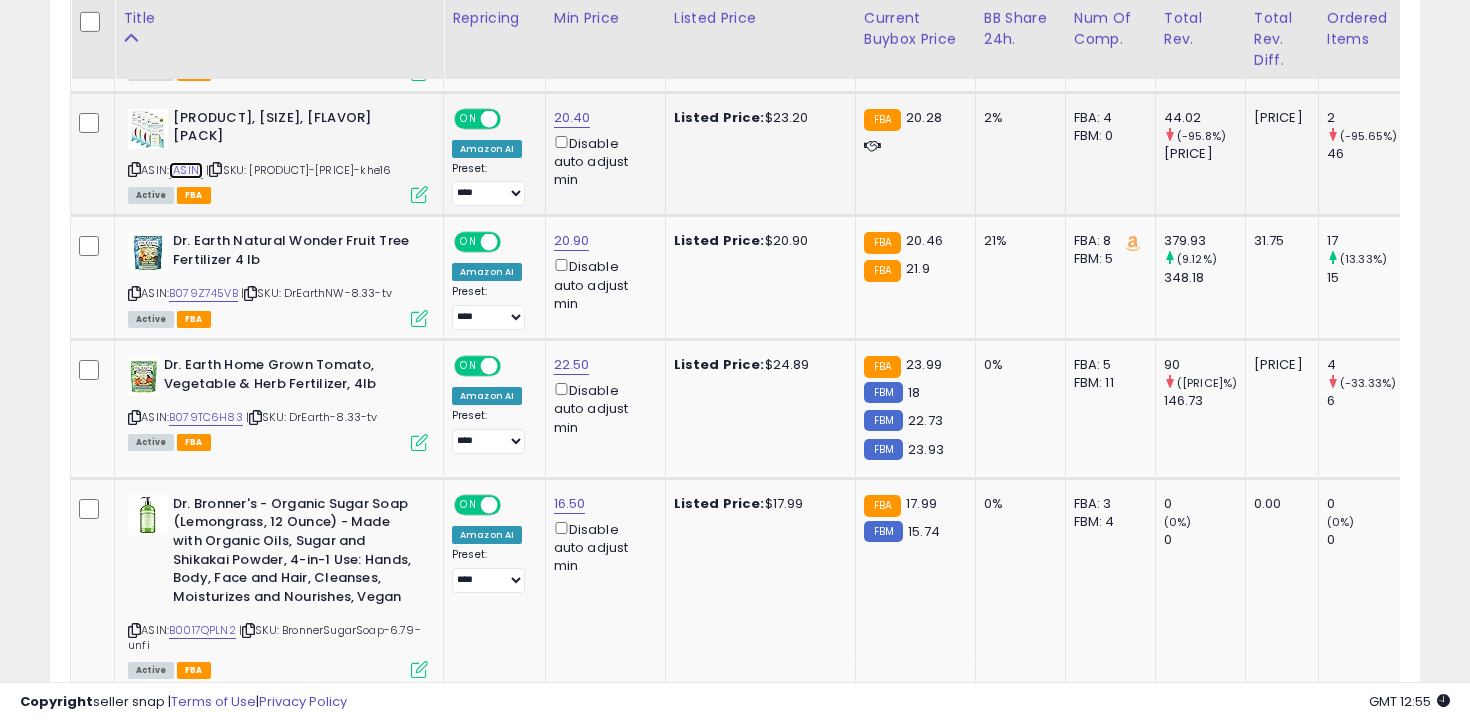 click on "B01IAE0CM8" at bounding box center (186, 170) 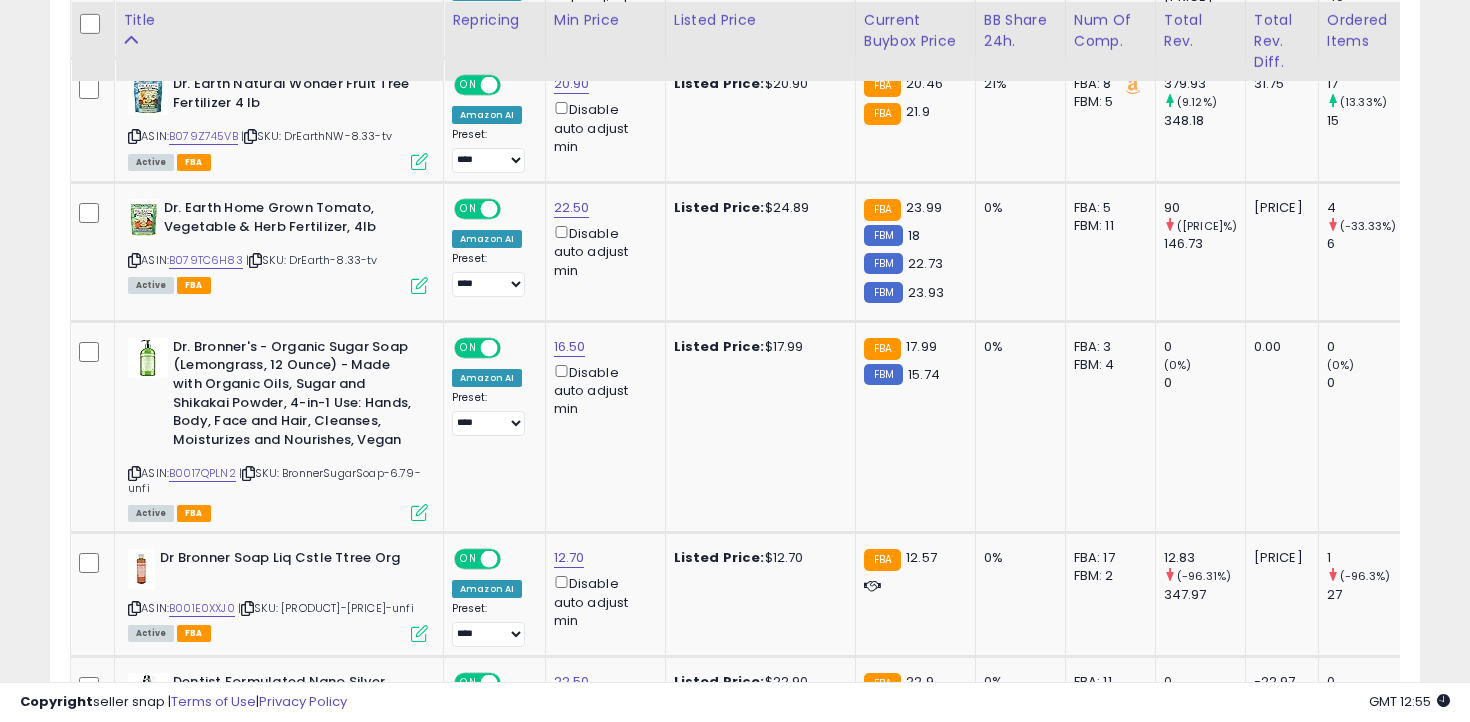 scroll, scrollTop: 1592, scrollLeft: 0, axis: vertical 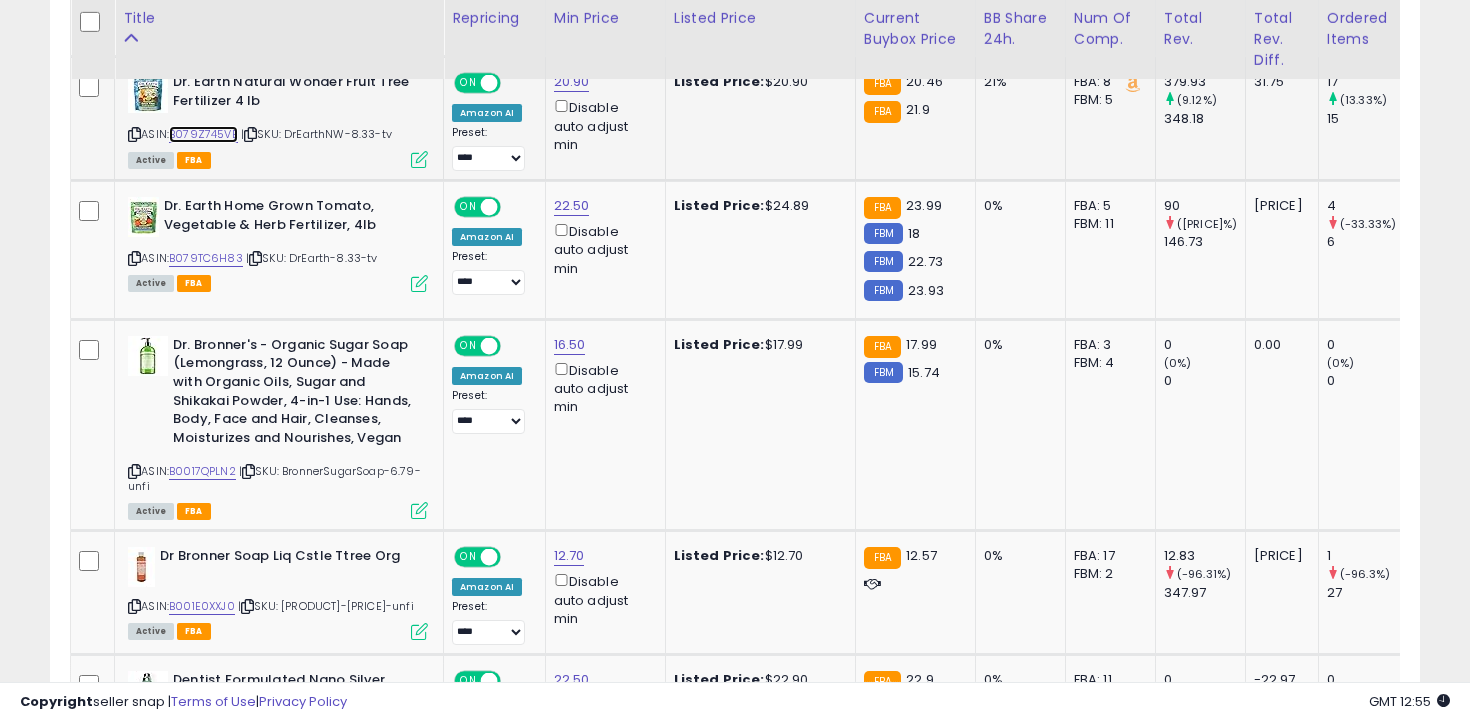 click on "B079Z745VB" at bounding box center [203, 134] 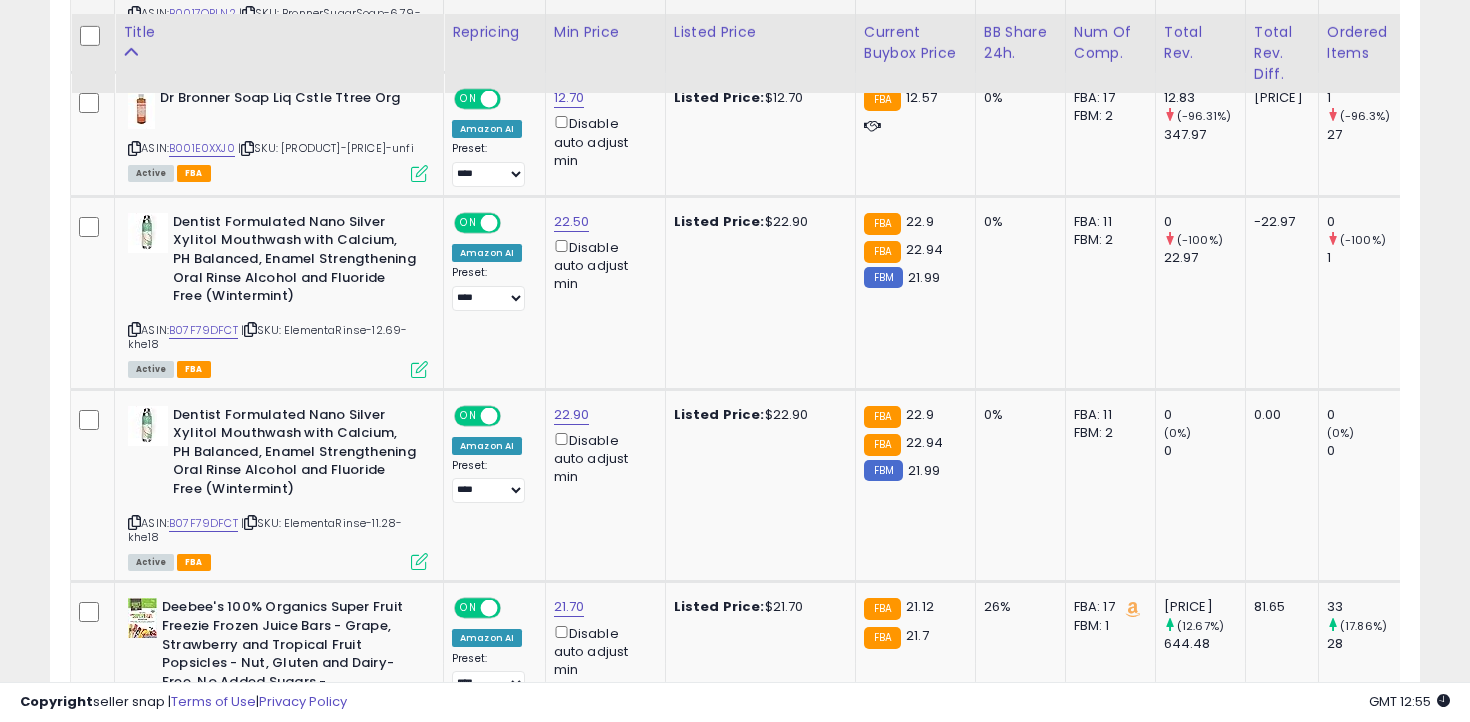 scroll, scrollTop: 2065, scrollLeft: 0, axis: vertical 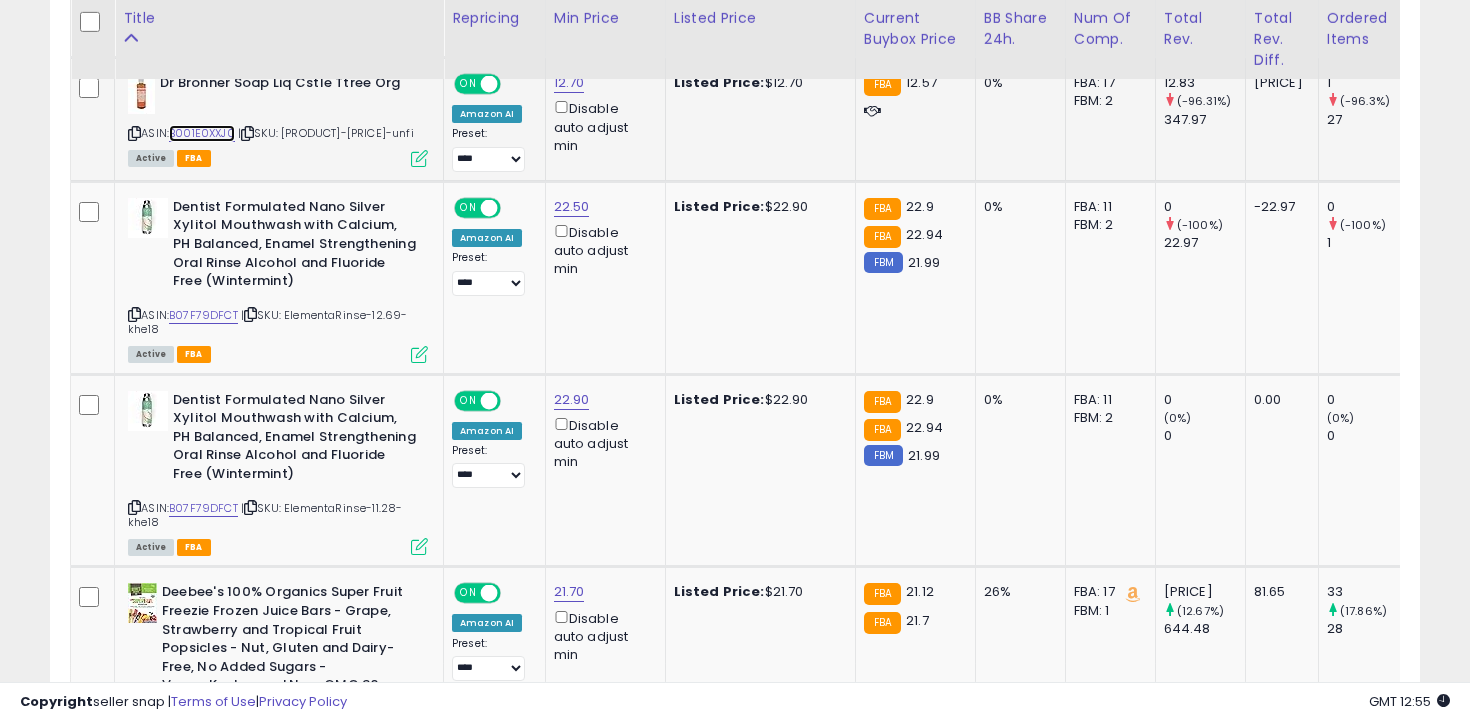 click on "B001E0XXJ0" at bounding box center (202, 133) 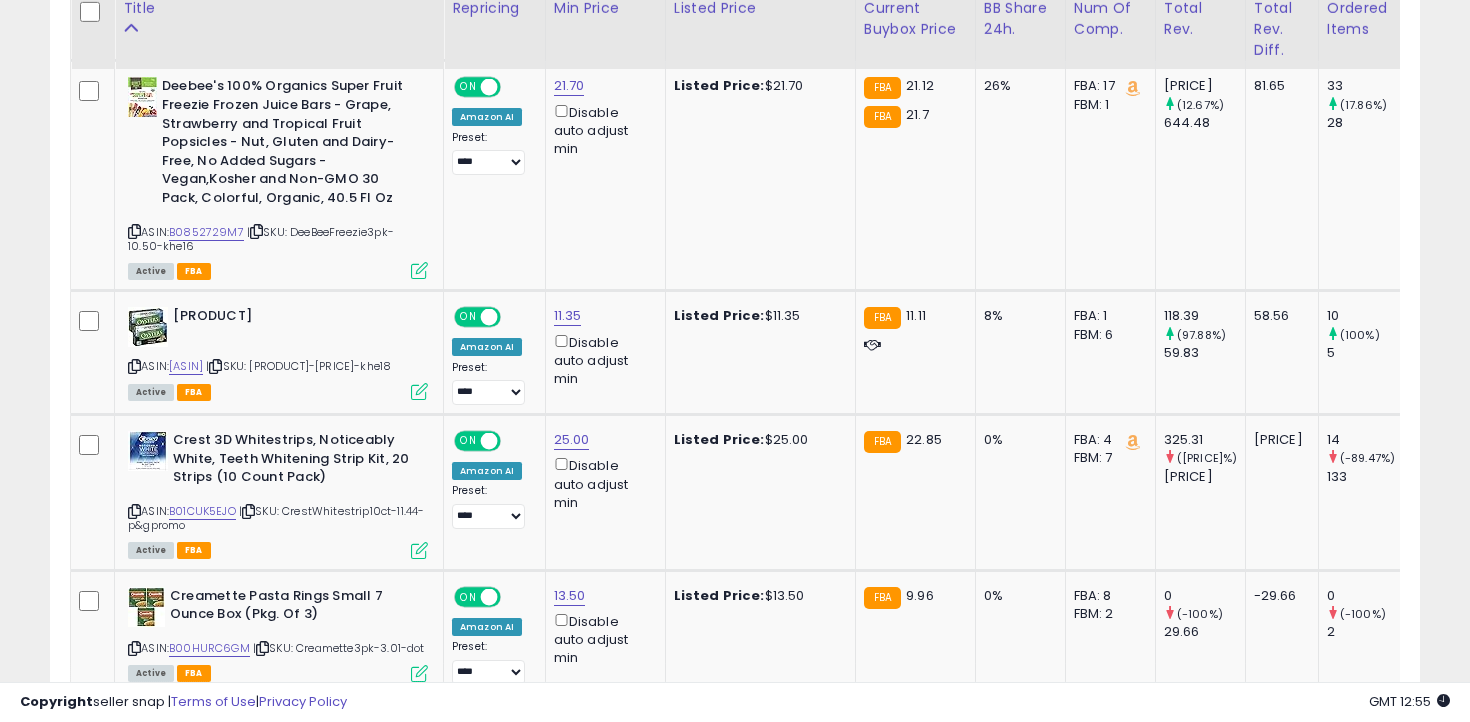 scroll, scrollTop: 2574, scrollLeft: 0, axis: vertical 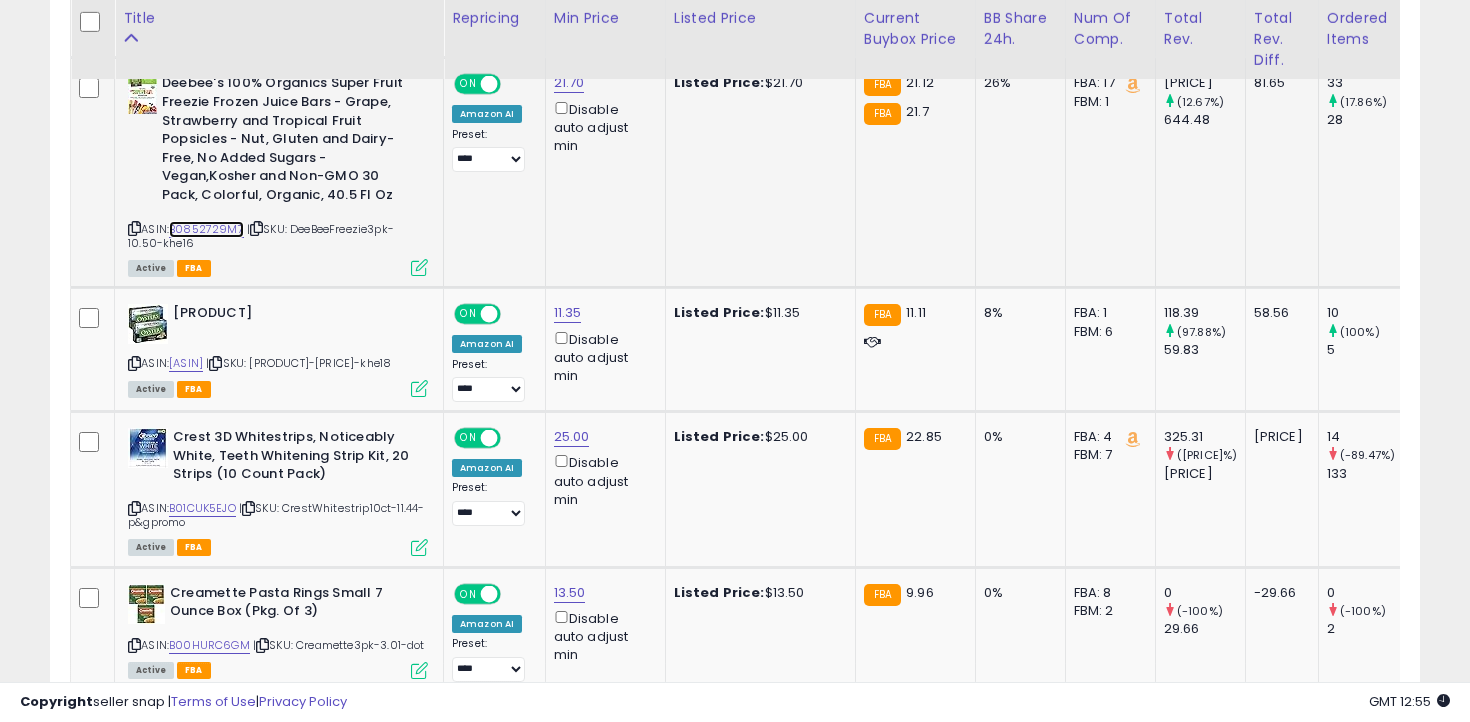 click on "B0852729M7" at bounding box center [206, 229] 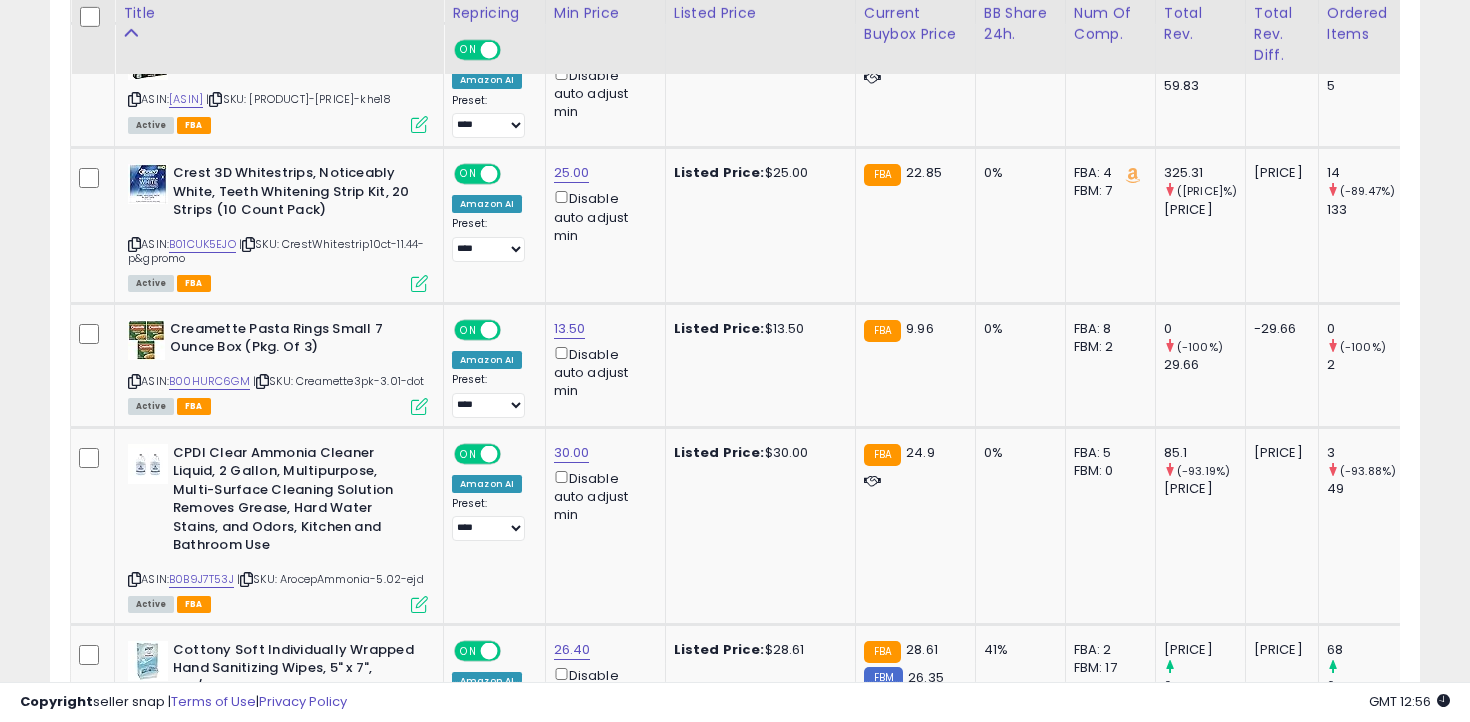 scroll, scrollTop: 2831, scrollLeft: 0, axis: vertical 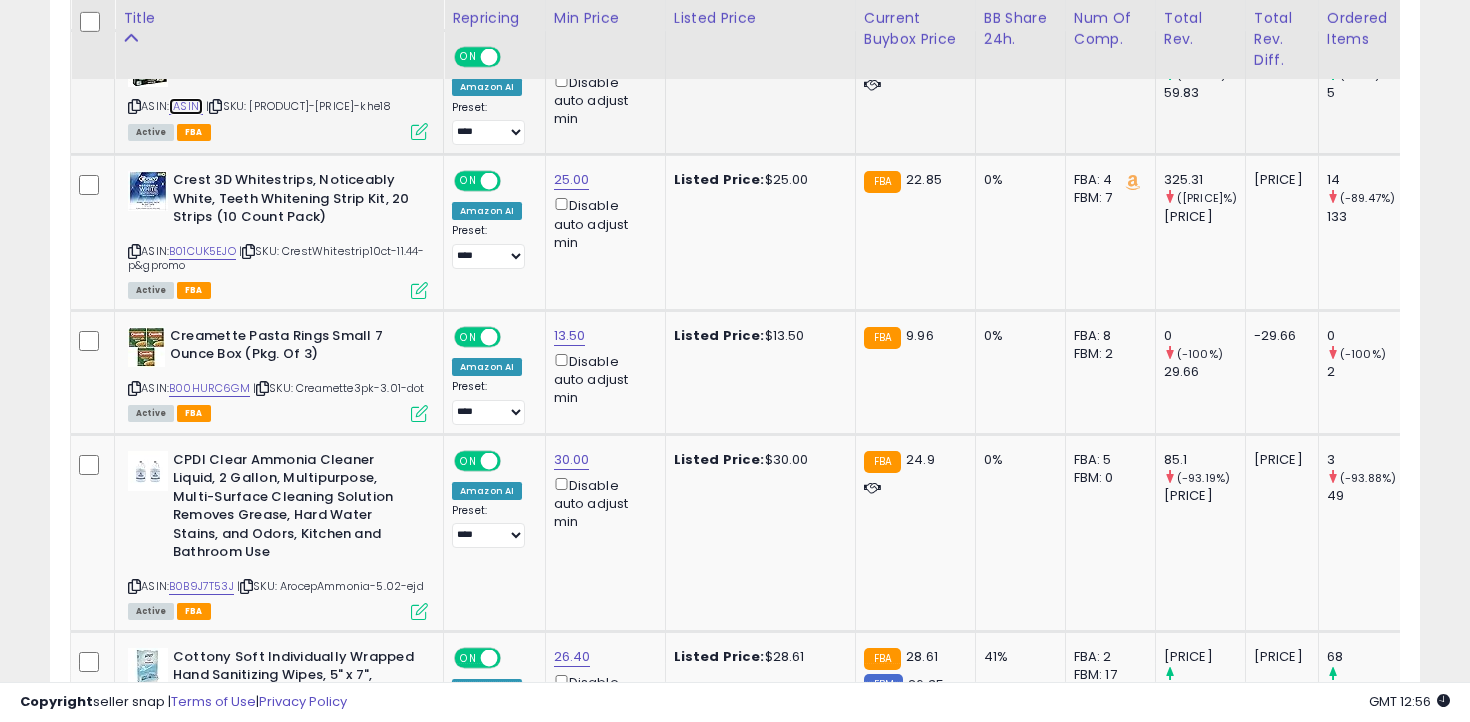 click on "B00KFLES0W" at bounding box center [186, 106] 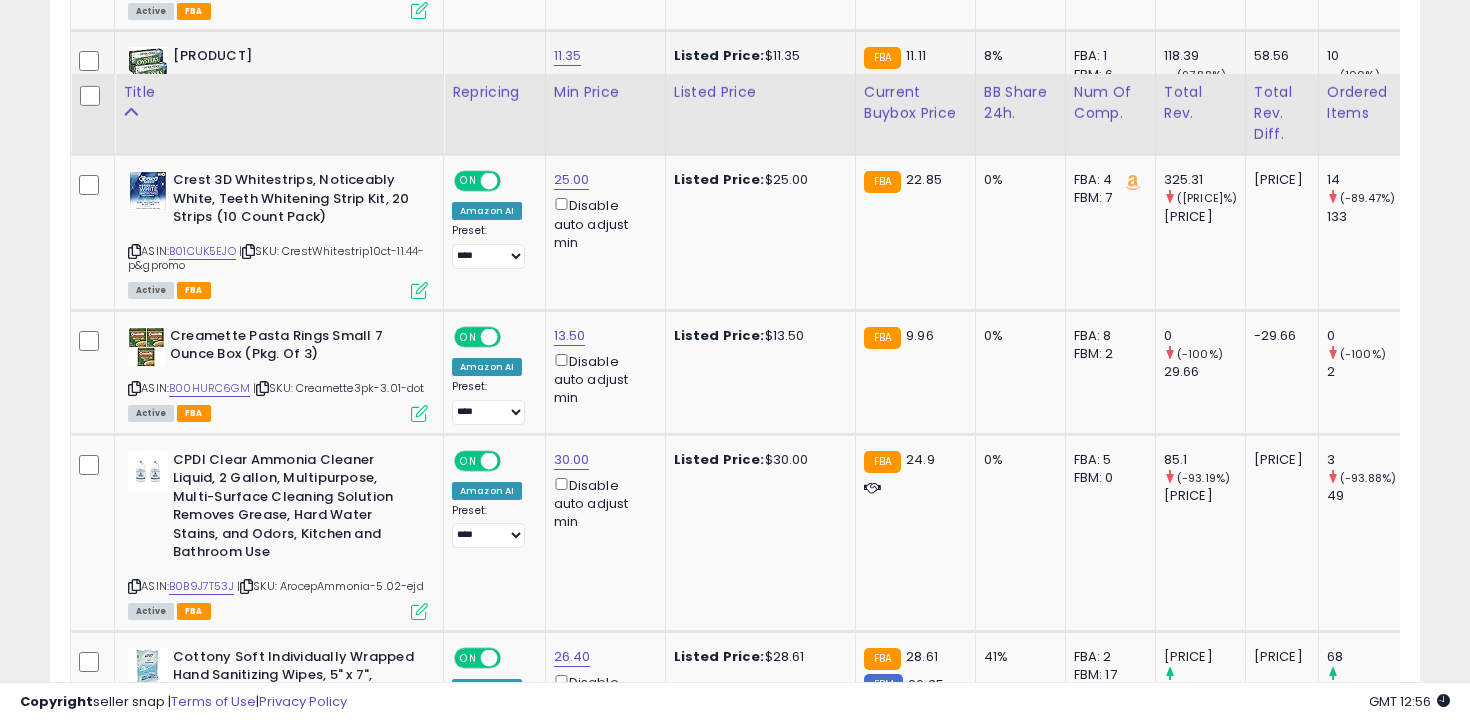 scroll, scrollTop: 2937, scrollLeft: 0, axis: vertical 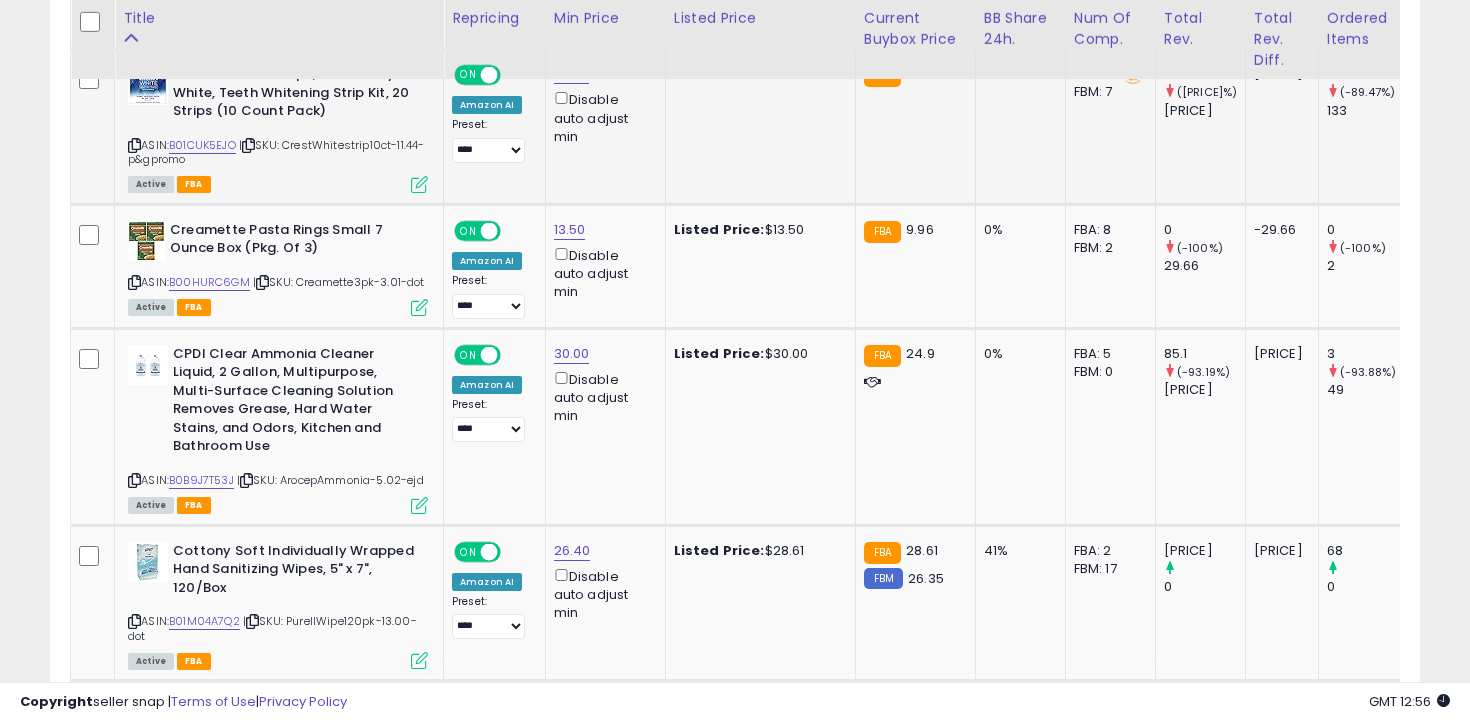 click at bounding box center (134, 145) 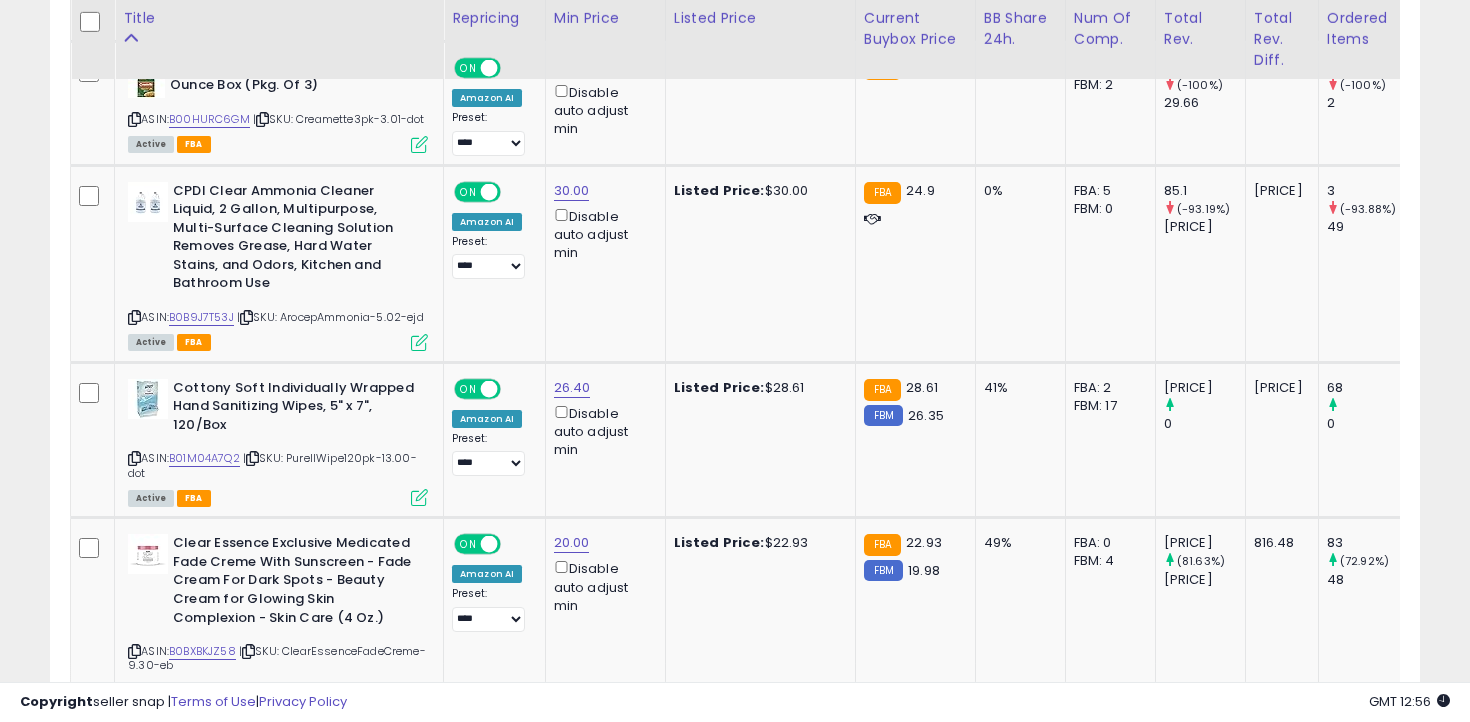 scroll, scrollTop: 3110, scrollLeft: 0, axis: vertical 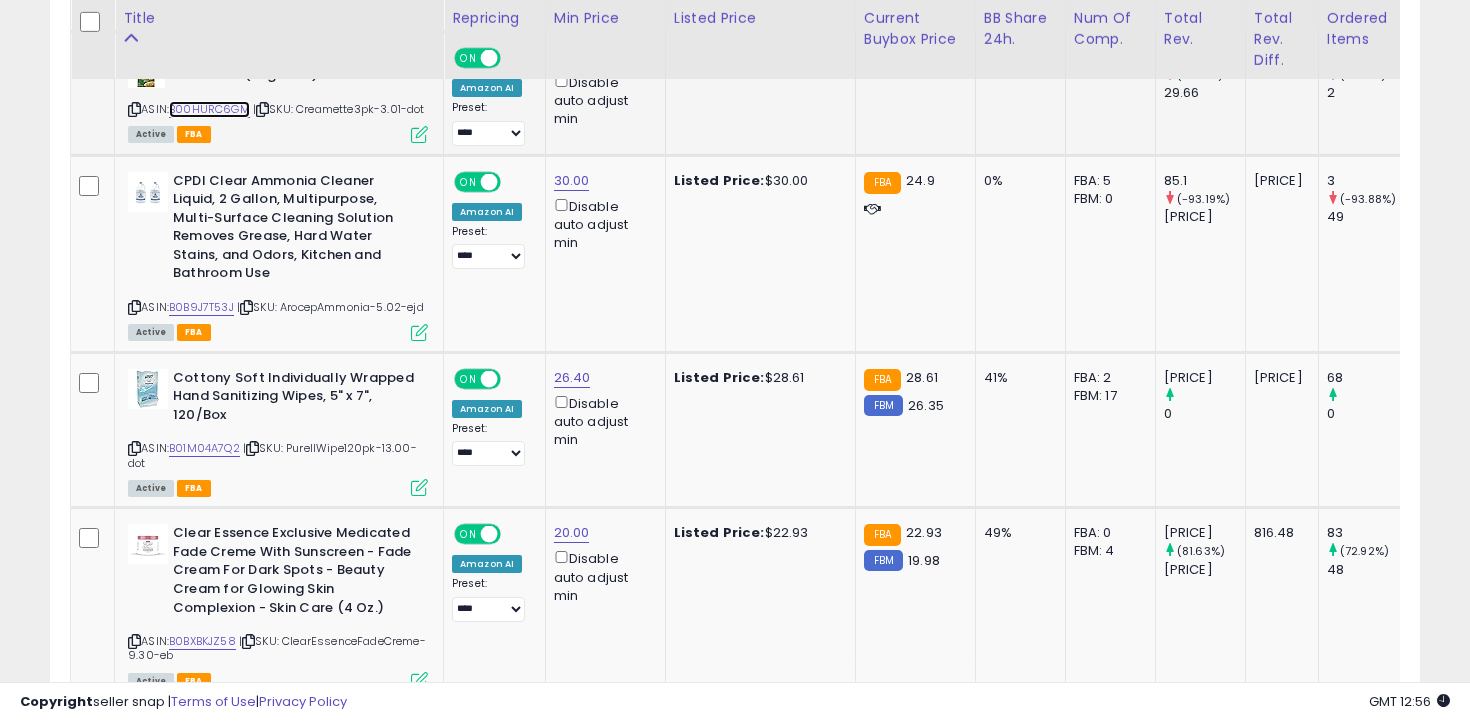 click on "B00HURC6GM" at bounding box center [209, 109] 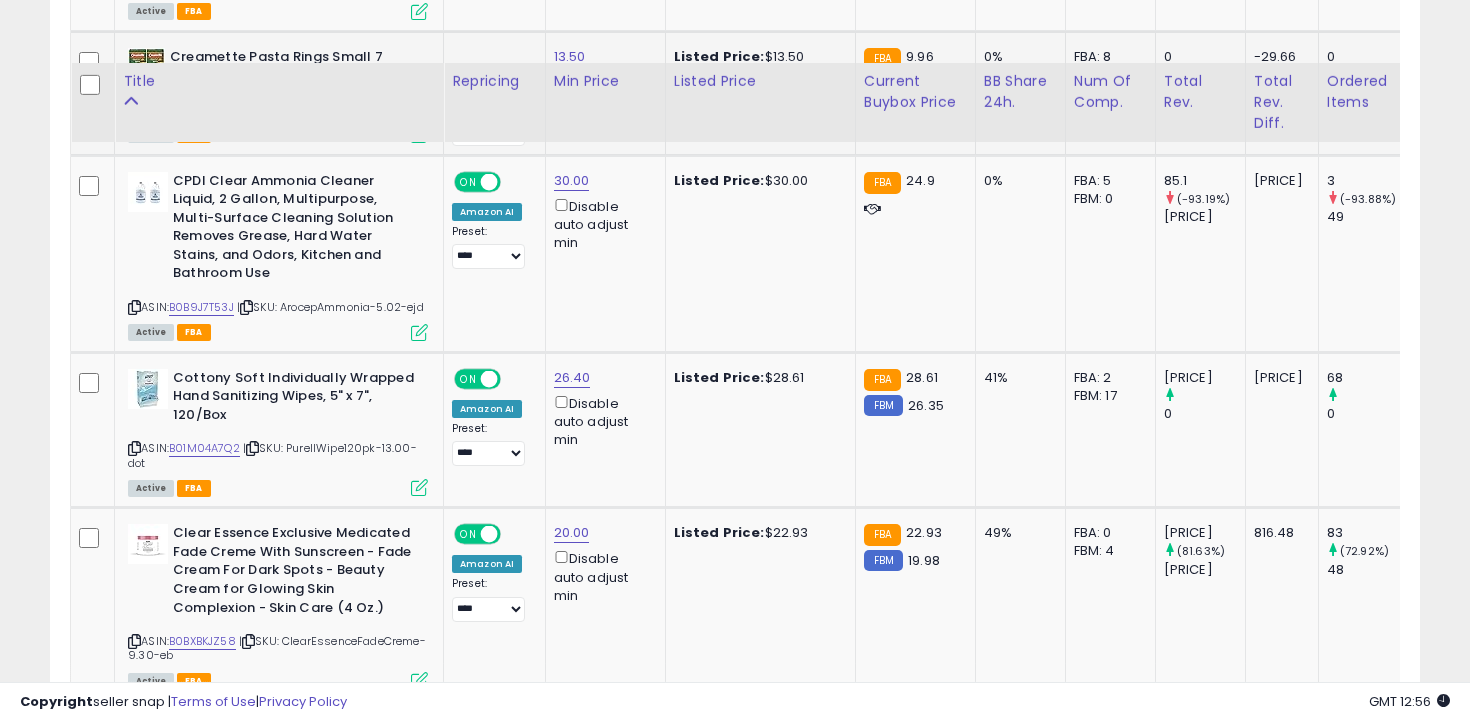 scroll, scrollTop: 3248, scrollLeft: 0, axis: vertical 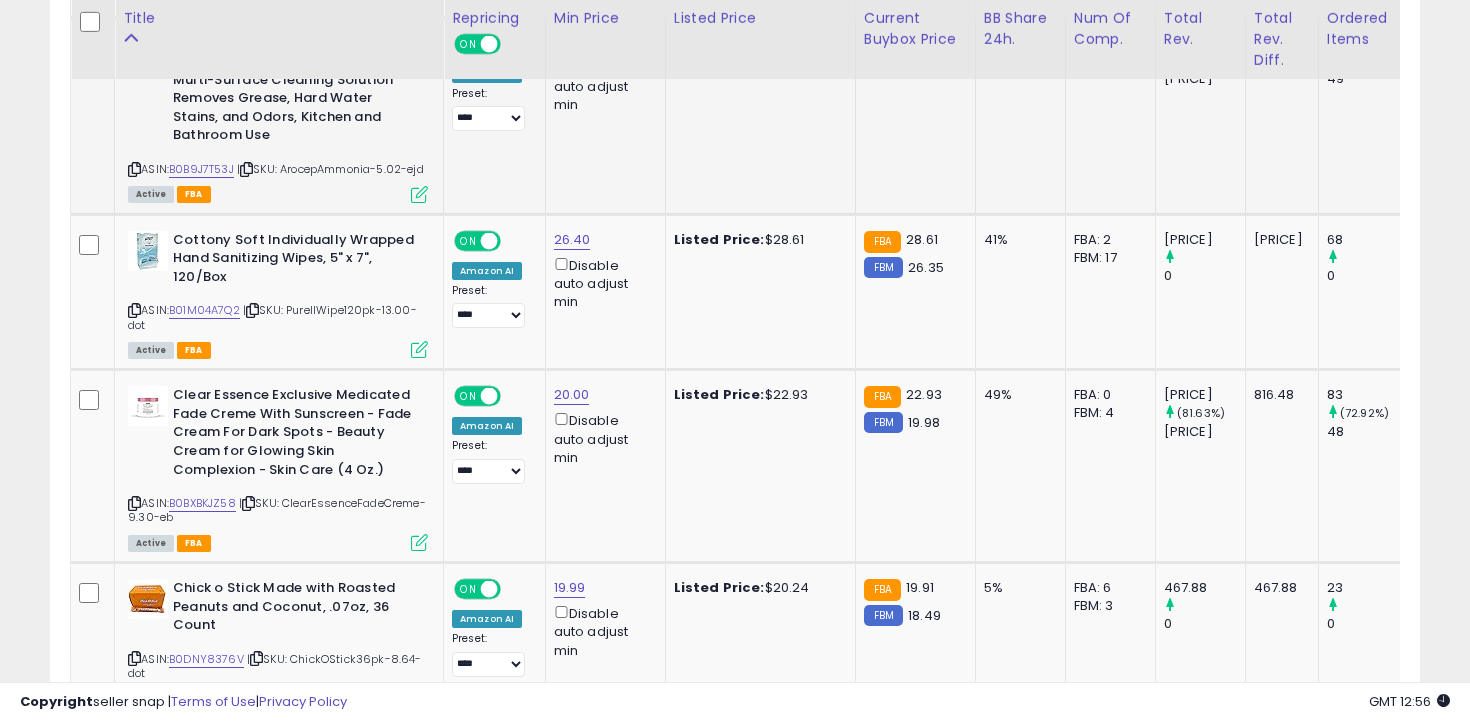 click at bounding box center [134, 169] 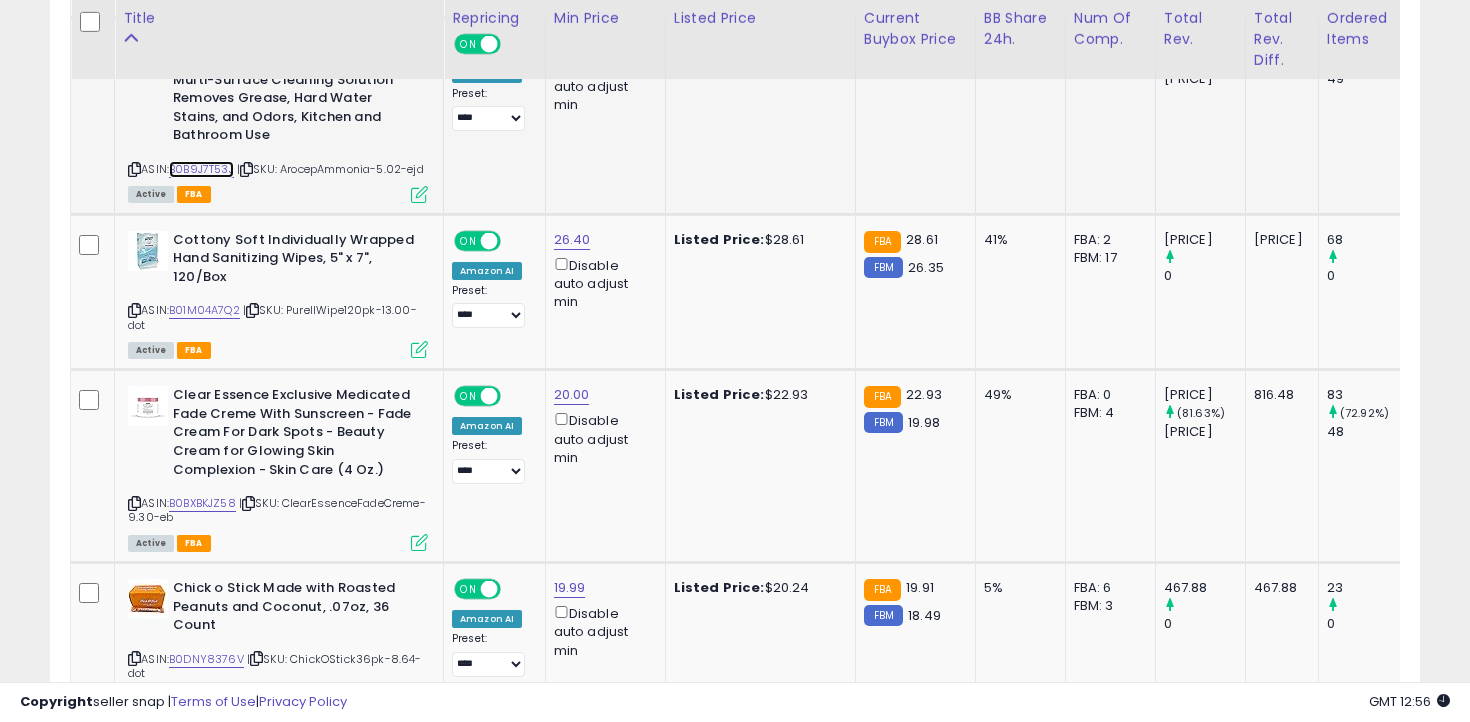 click on "B0B9J7T53J" at bounding box center [201, 169] 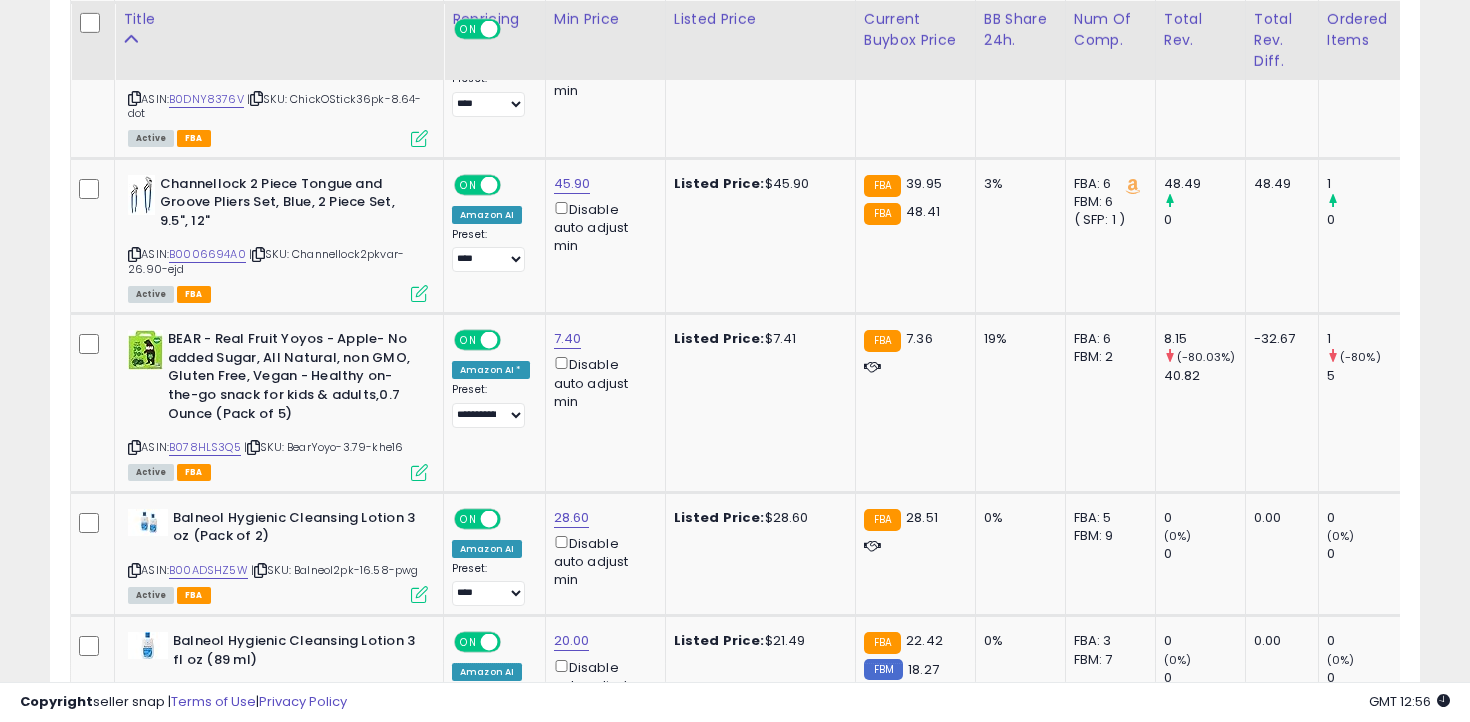 scroll, scrollTop: 3809, scrollLeft: 0, axis: vertical 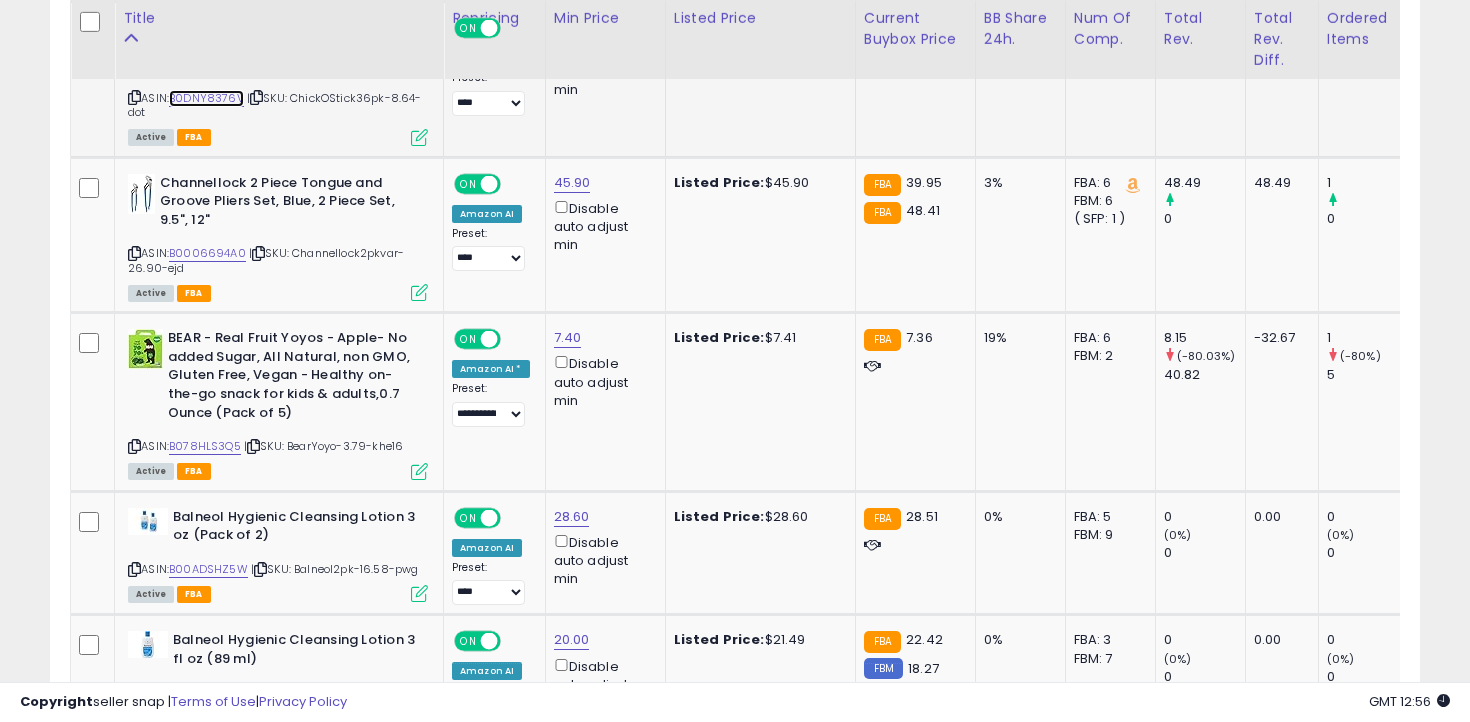 click on "B0DNY8376V" at bounding box center [206, 98] 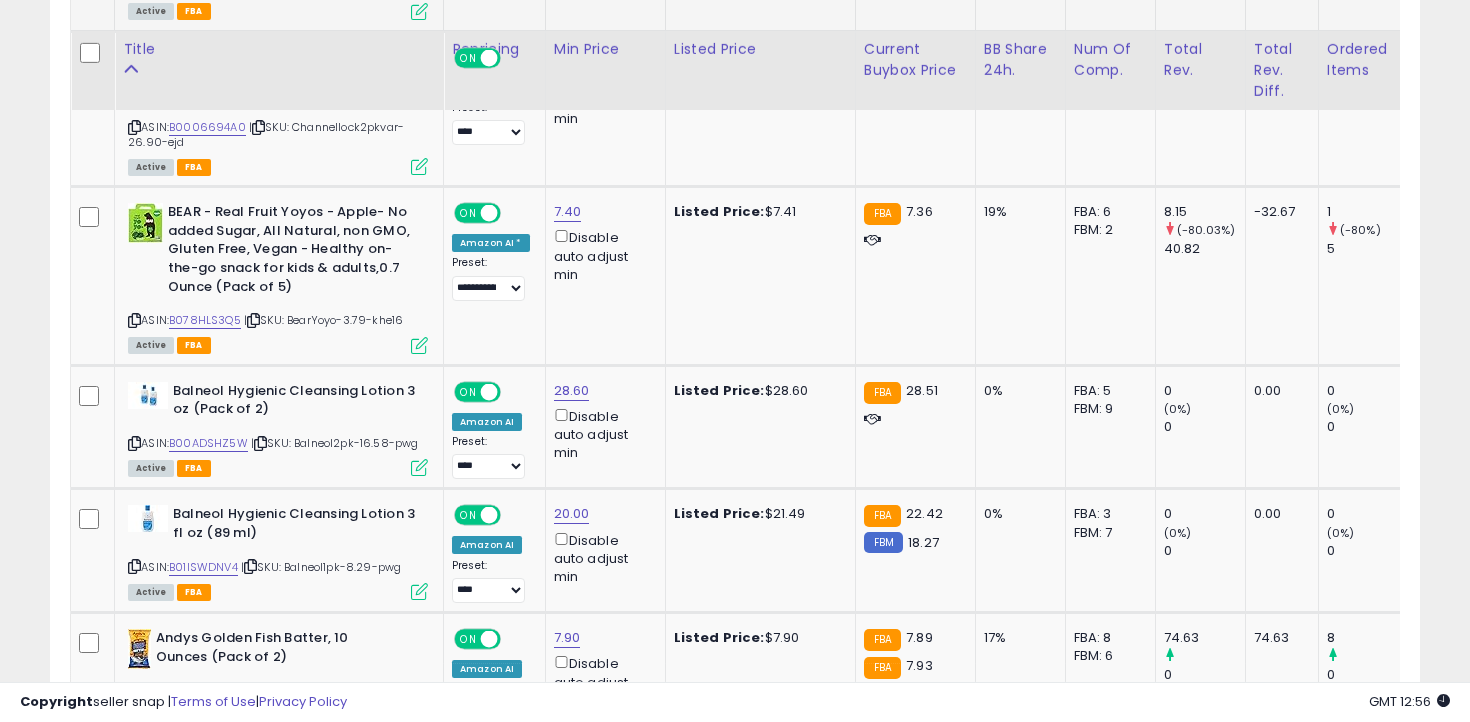 scroll, scrollTop: 3966, scrollLeft: 0, axis: vertical 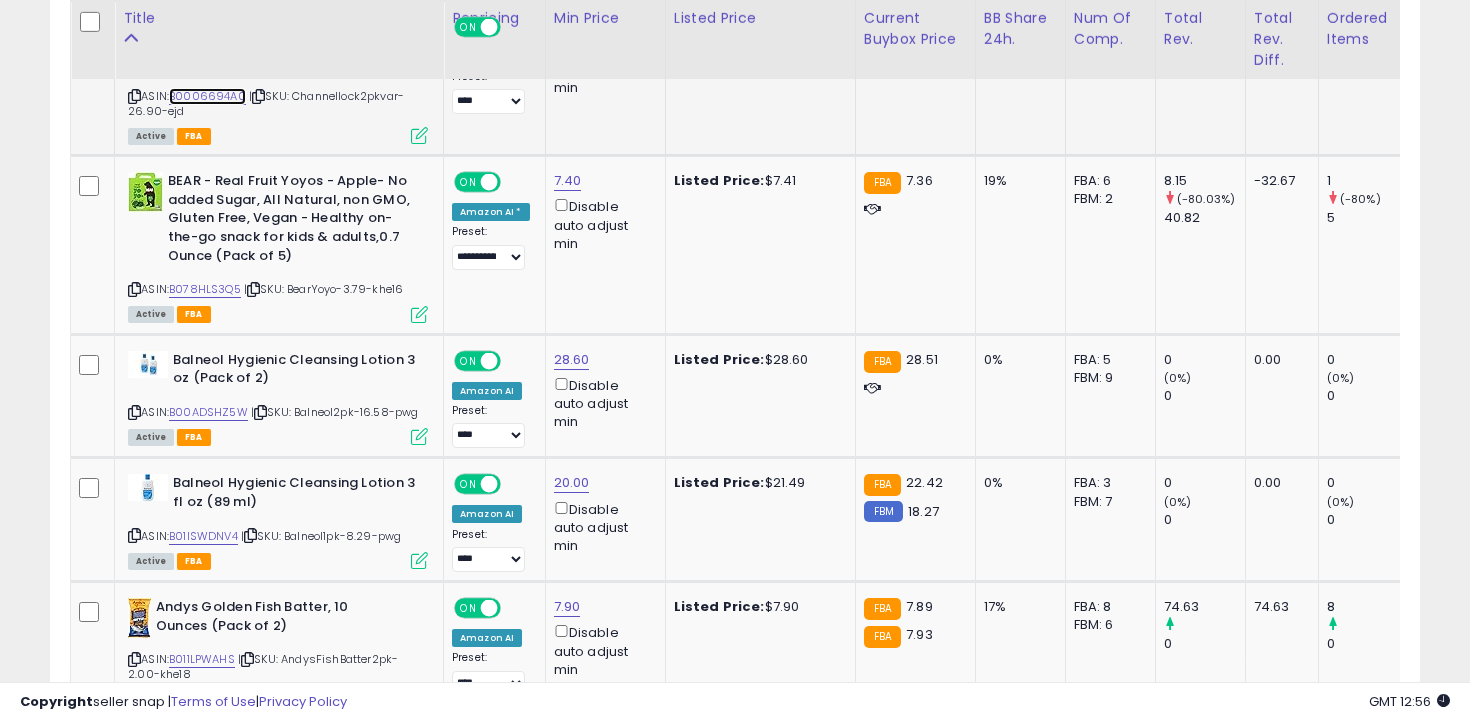 click on "B0006694A0" at bounding box center (207, 96) 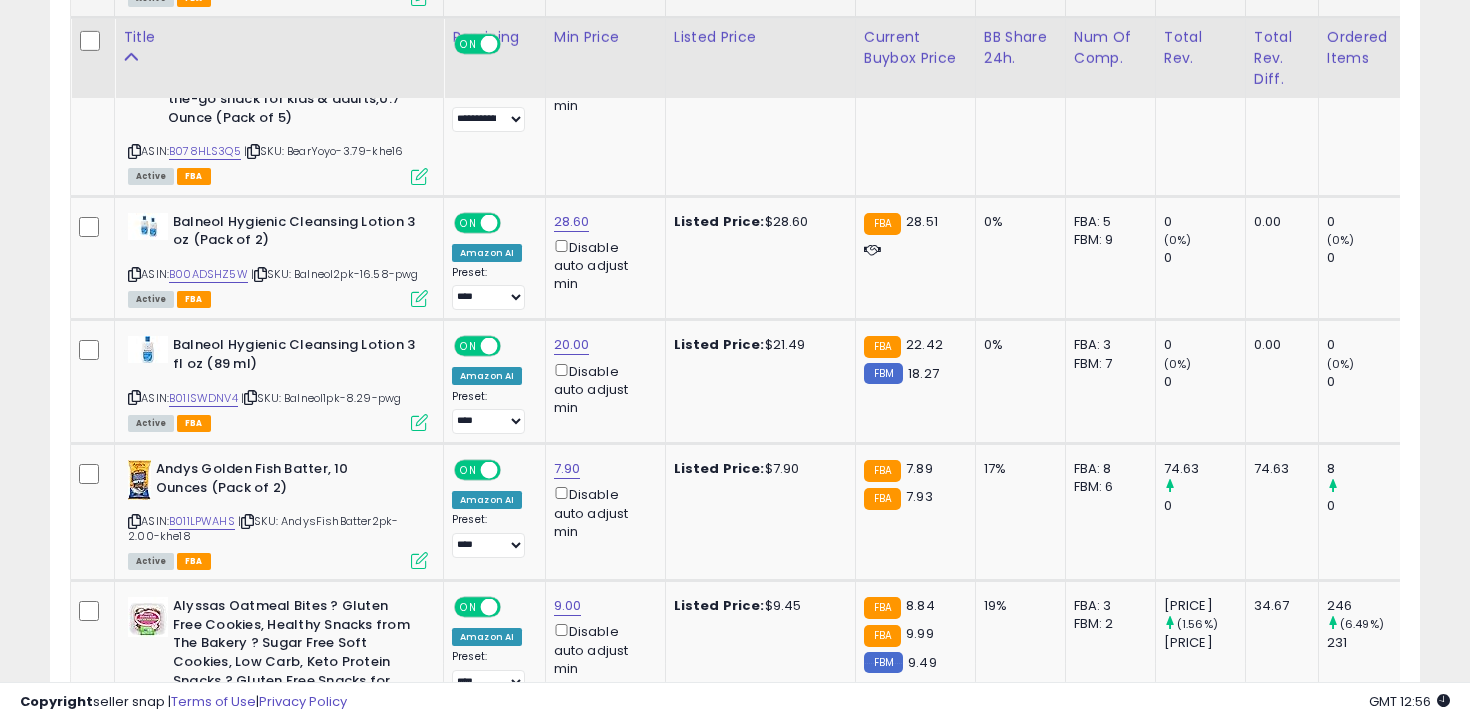 scroll, scrollTop: 4131, scrollLeft: 0, axis: vertical 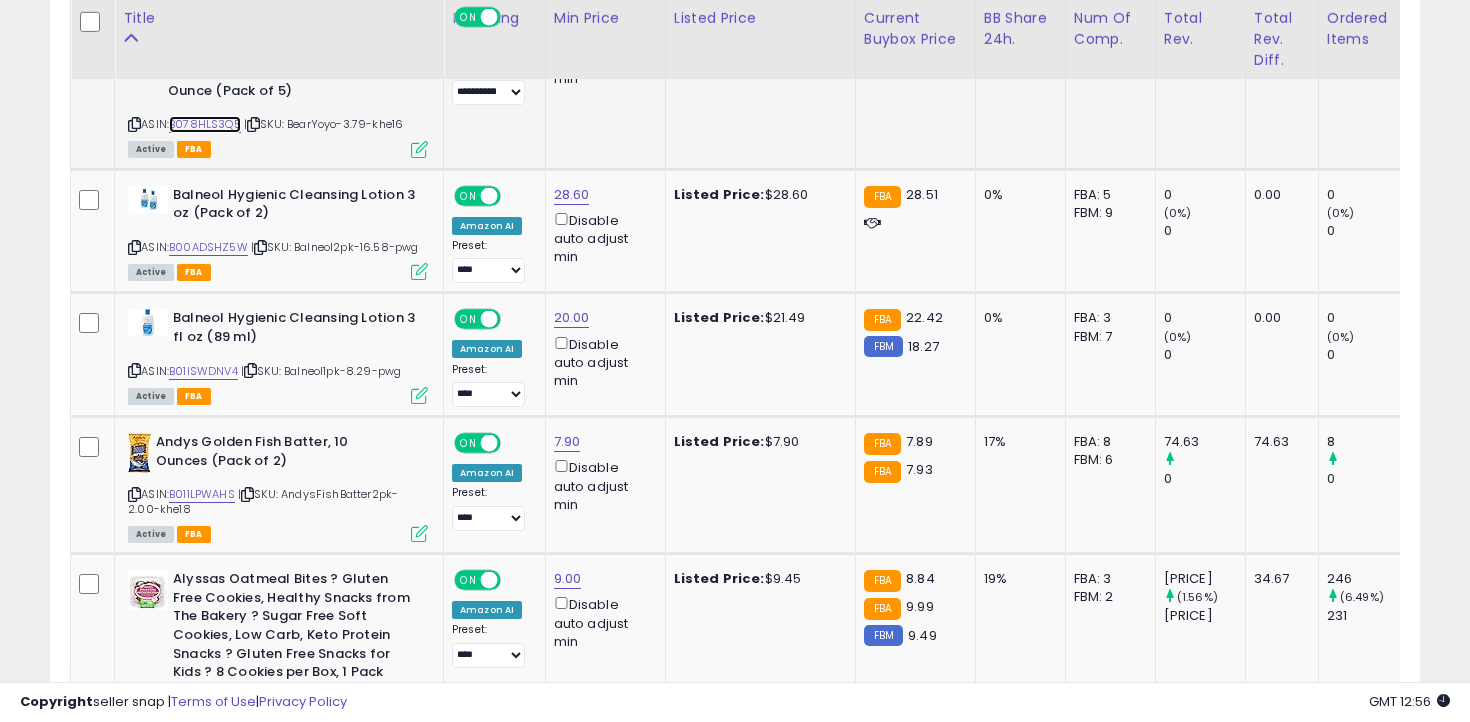 click on "B078HLS3Q5" at bounding box center (205, 124) 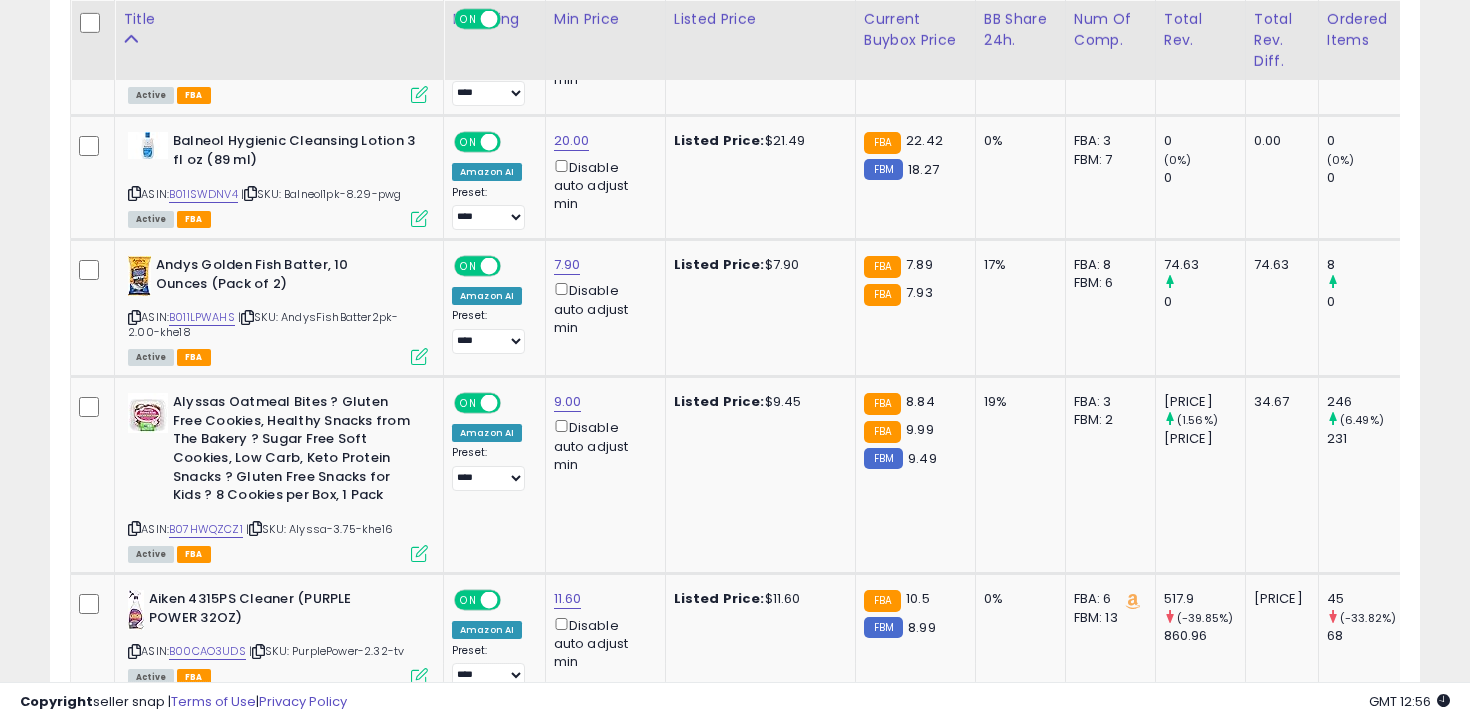 scroll, scrollTop: 4309, scrollLeft: 0, axis: vertical 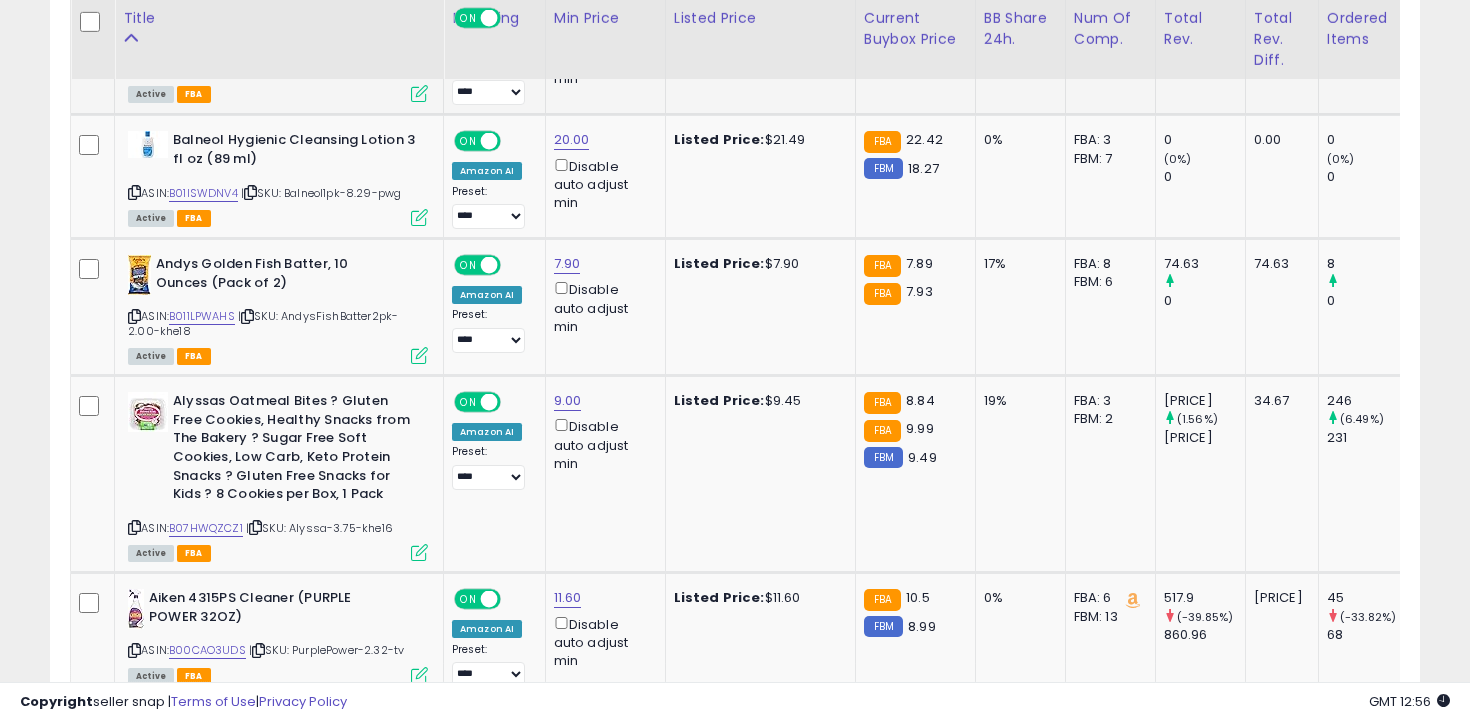 click on "B00ADSHZ5W" at bounding box center (208, 69) 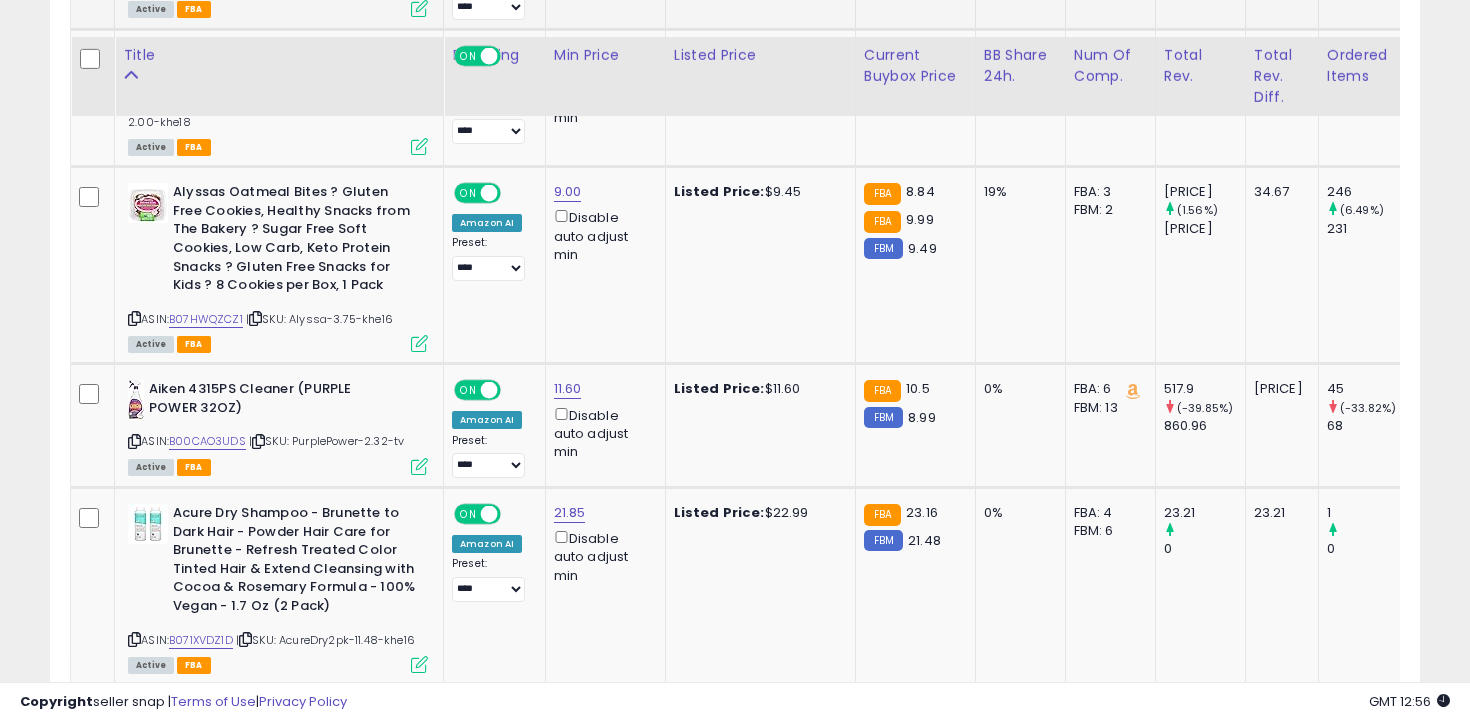 scroll, scrollTop: 4555, scrollLeft: 0, axis: vertical 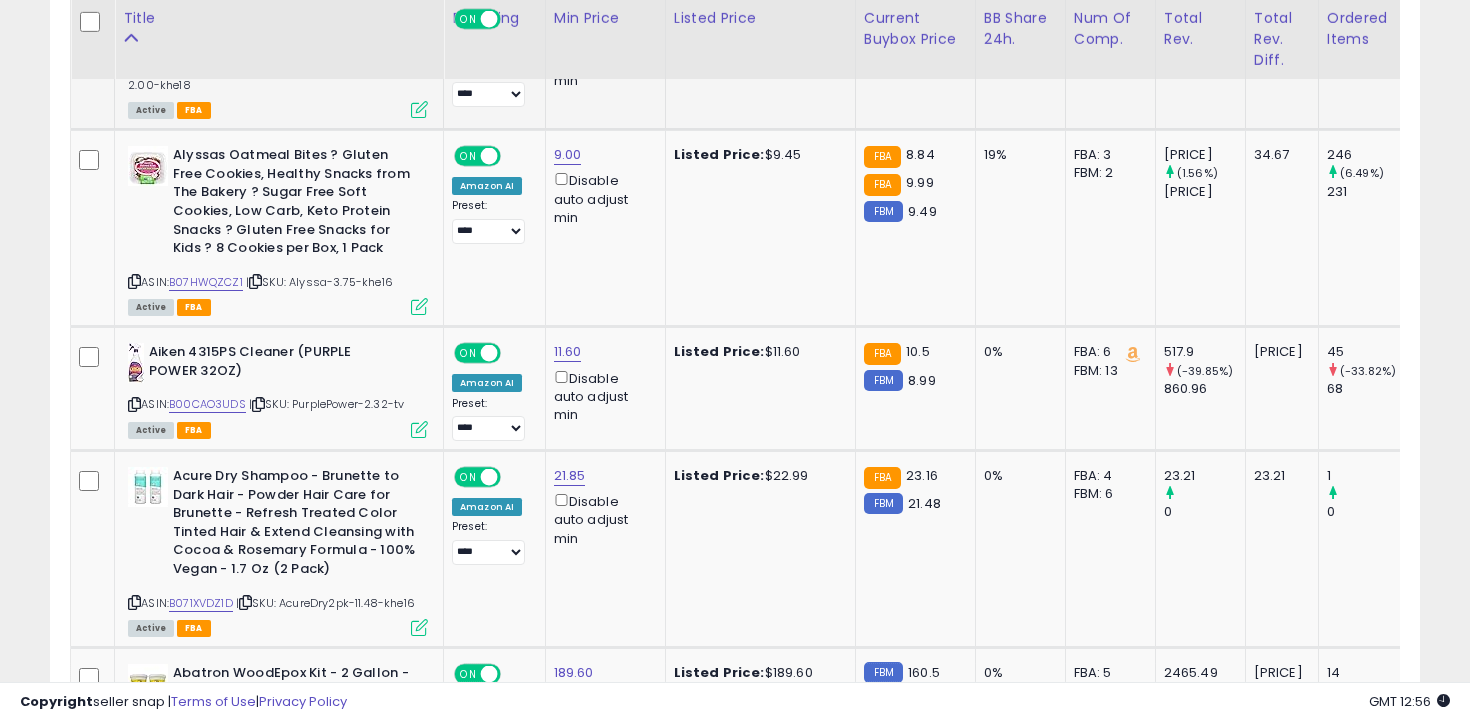 click on "B011LPWAHS" at bounding box center [202, 70] 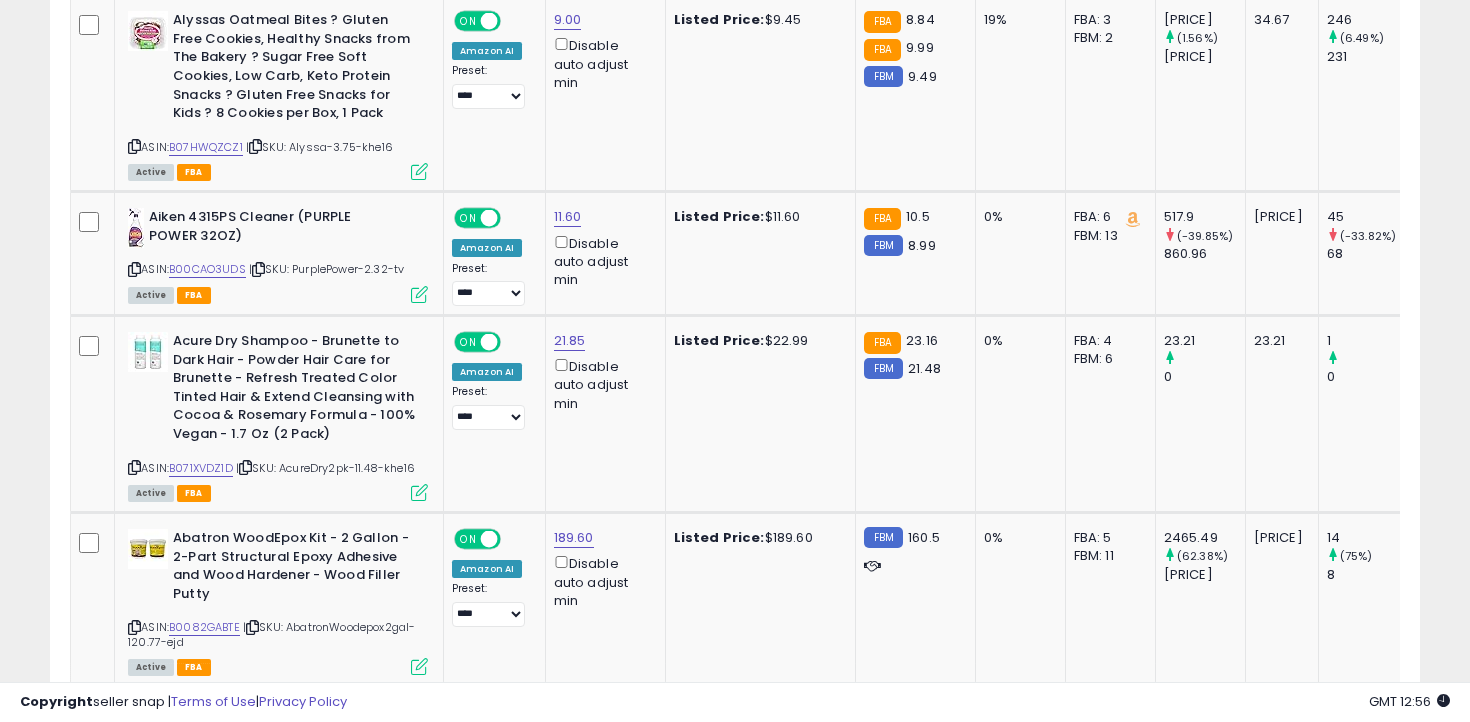 scroll, scrollTop: 4691, scrollLeft: 0, axis: vertical 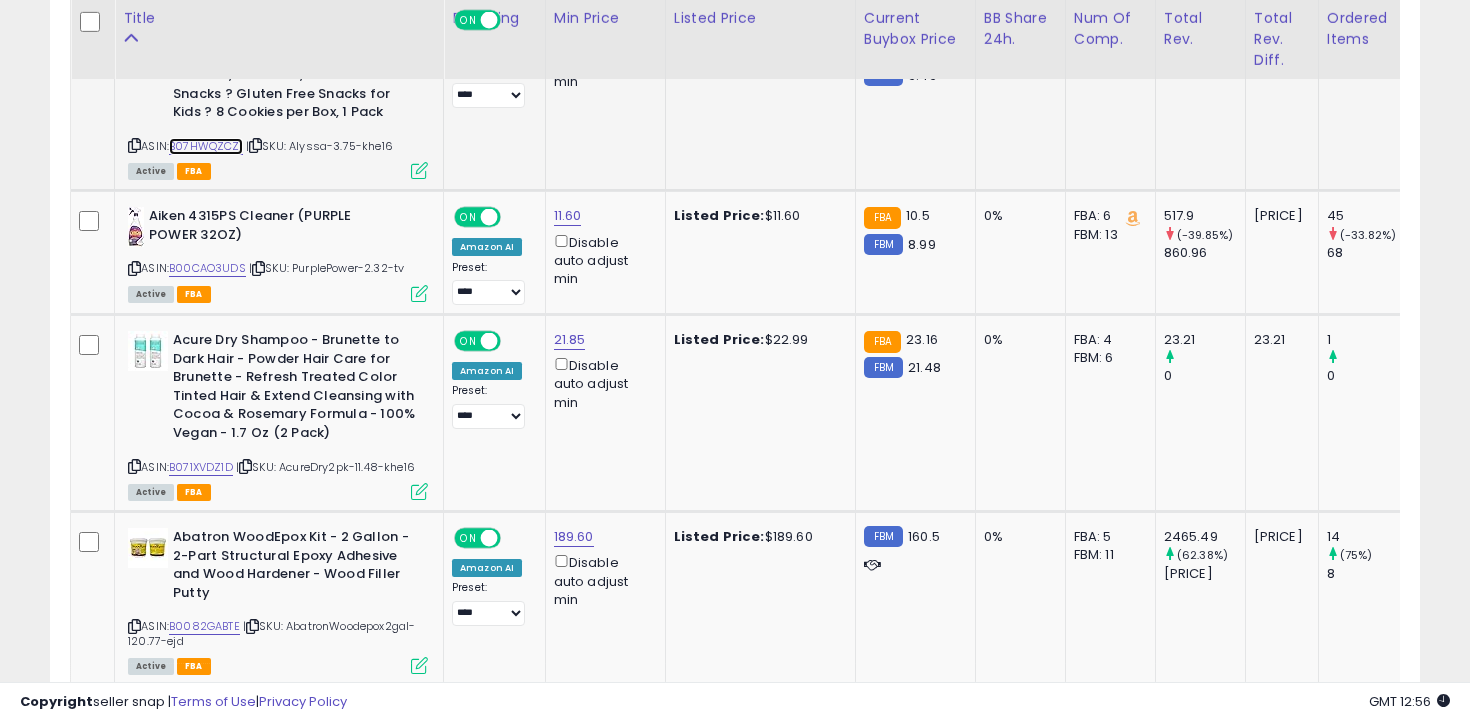 click on "B07HWQZCZ1" at bounding box center [206, 146] 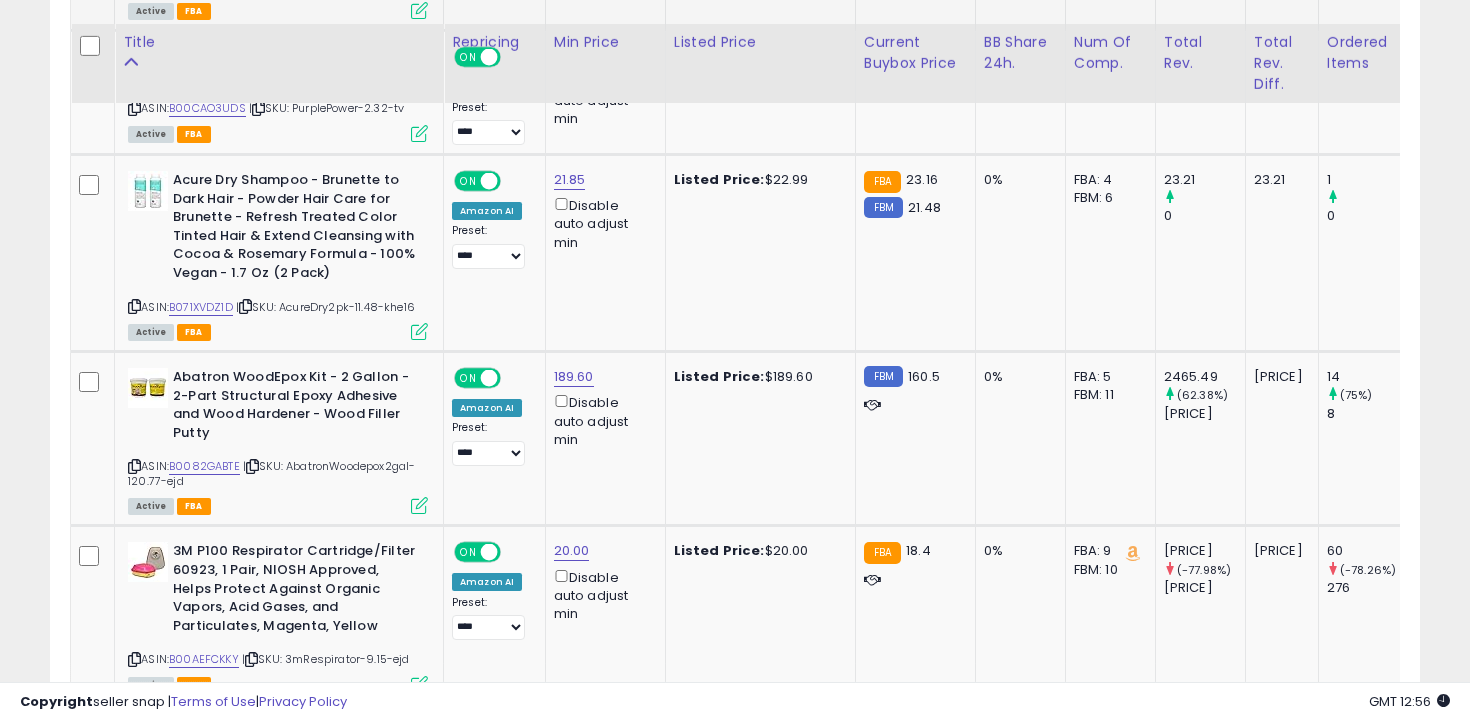 scroll, scrollTop: 4875, scrollLeft: 0, axis: vertical 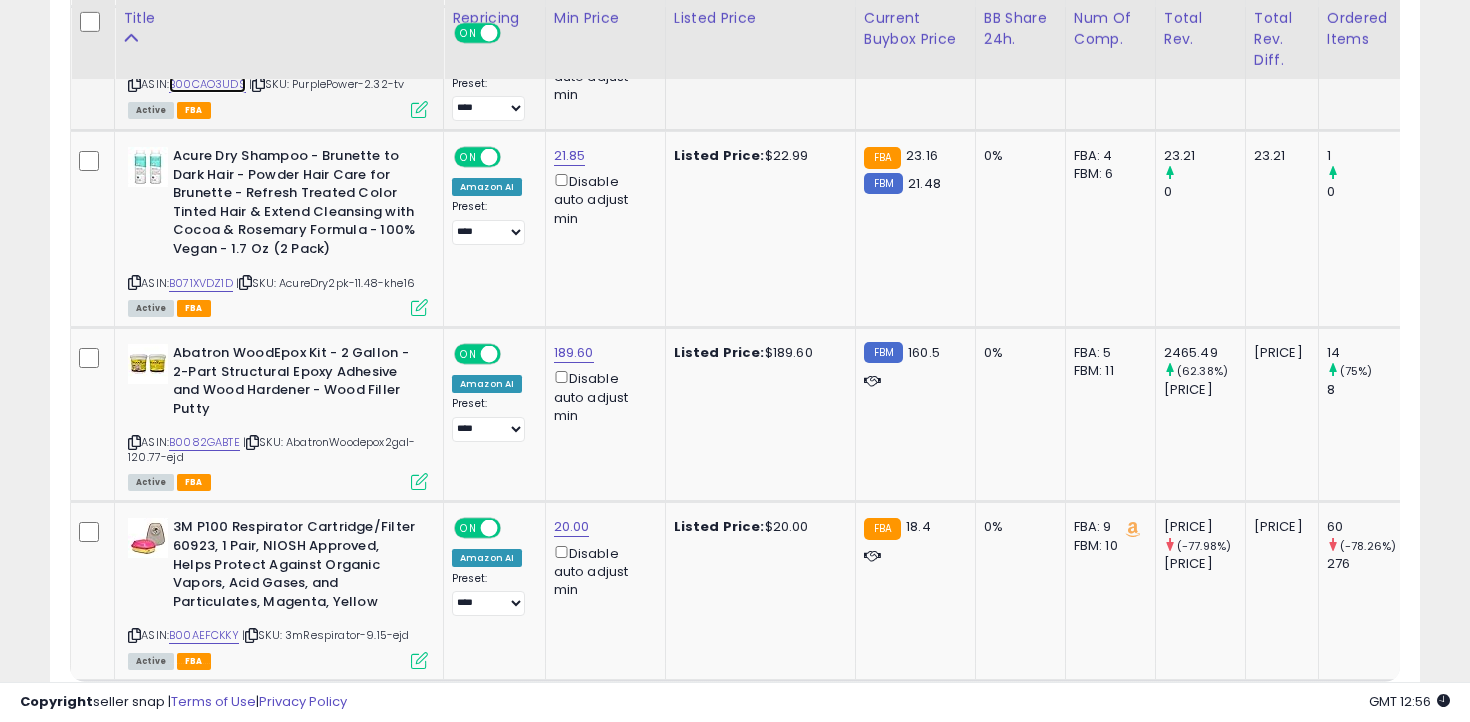 click on "B00CAO3UDS" at bounding box center [207, 84] 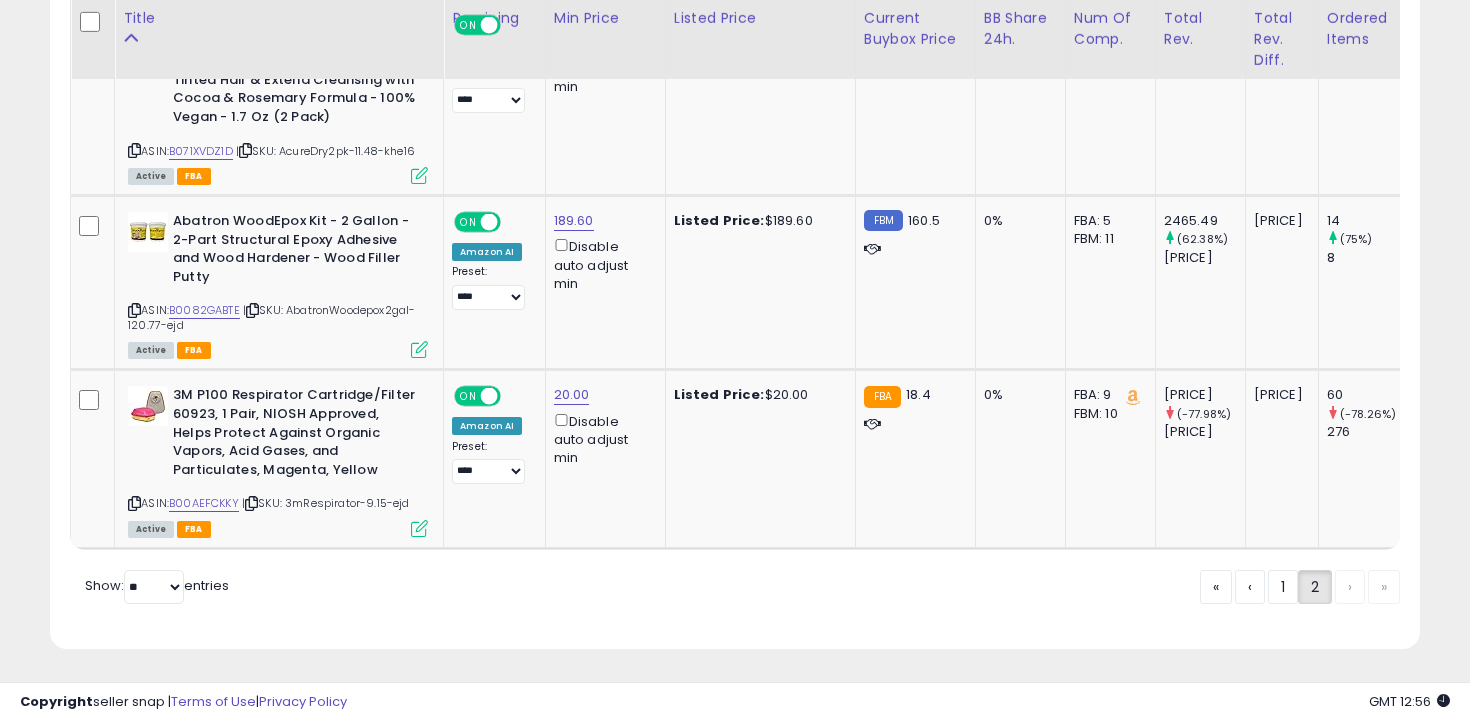 scroll, scrollTop: 5092, scrollLeft: 0, axis: vertical 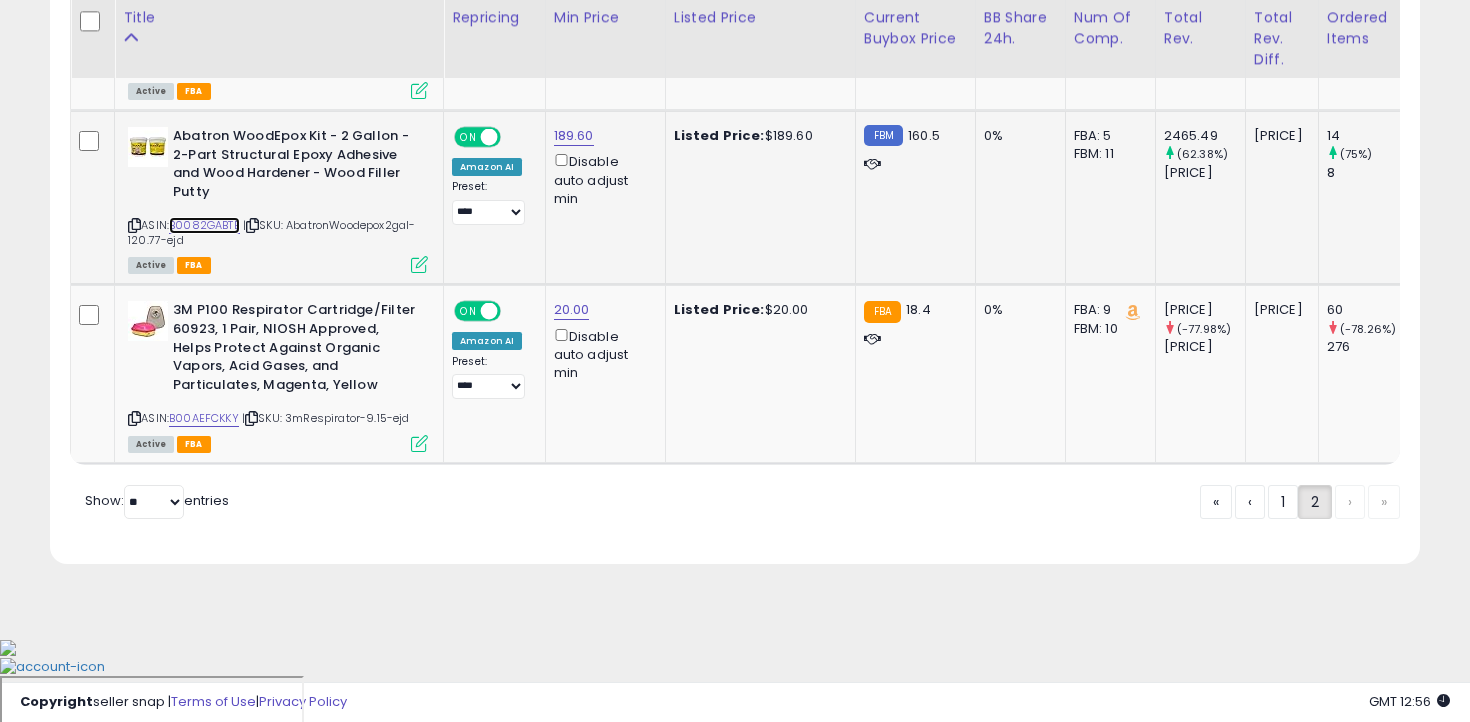 click on "B0082GABTE" at bounding box center (204, 225) 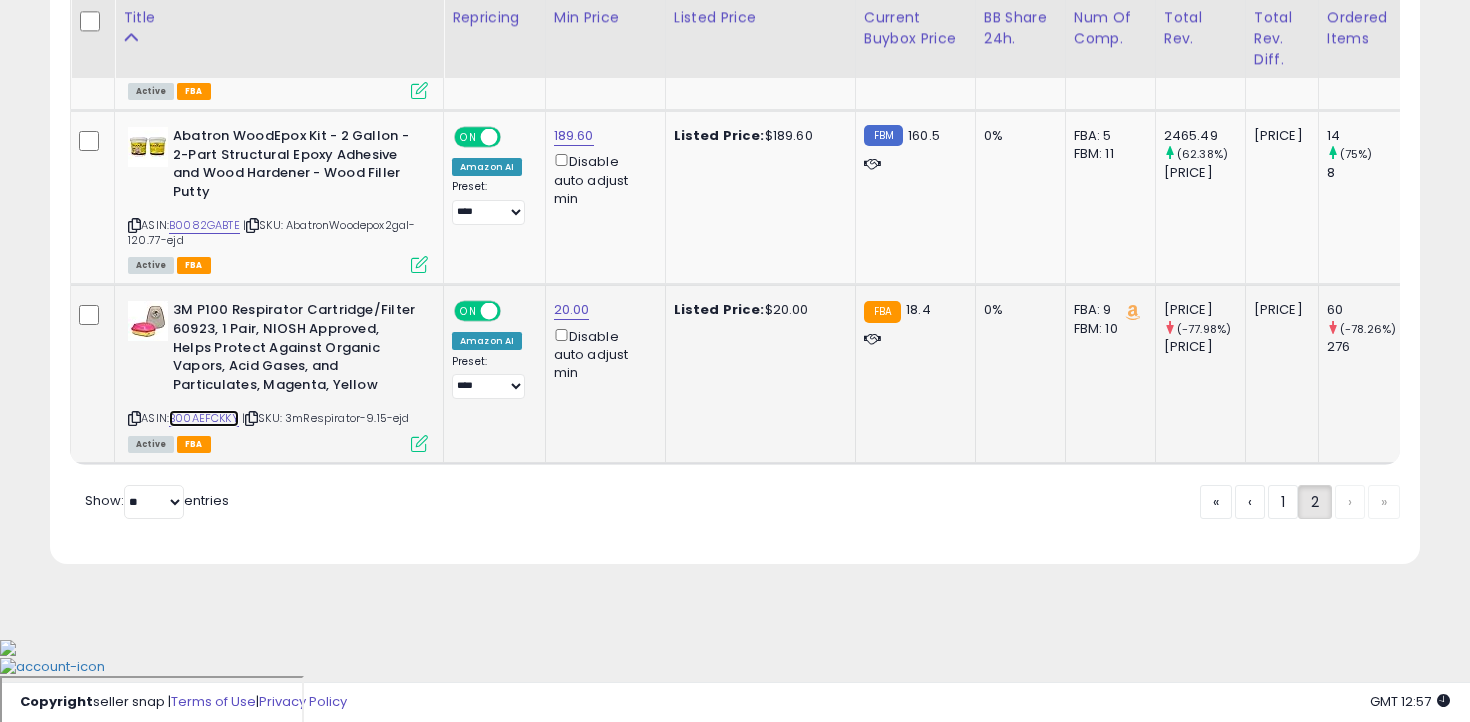 click on "B00AEFCKKY" at bounding box center (204, 418) 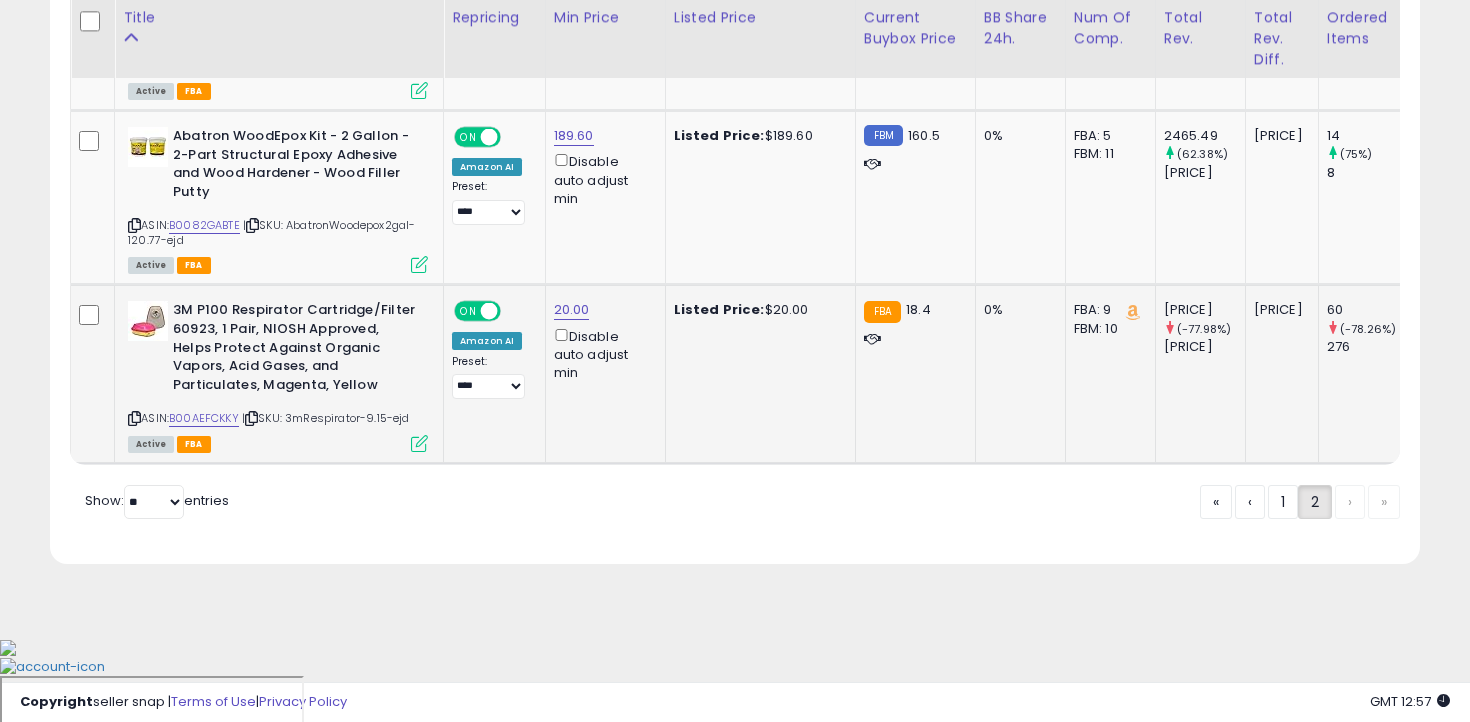 click on "«
‹
1
2
›
»" at bounding box center [1300, 504] 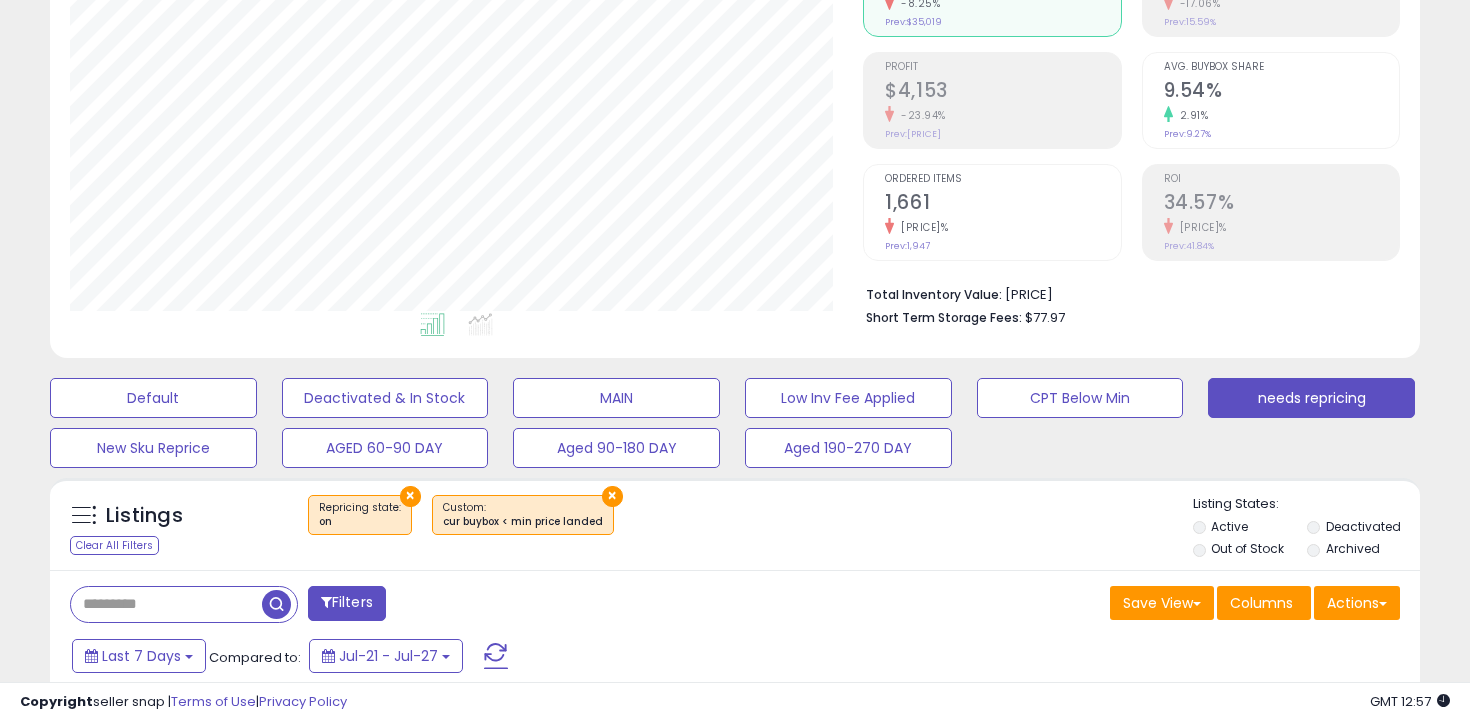 scroll, scrollTop: 278, scrollLeft: 0, axis: vertical 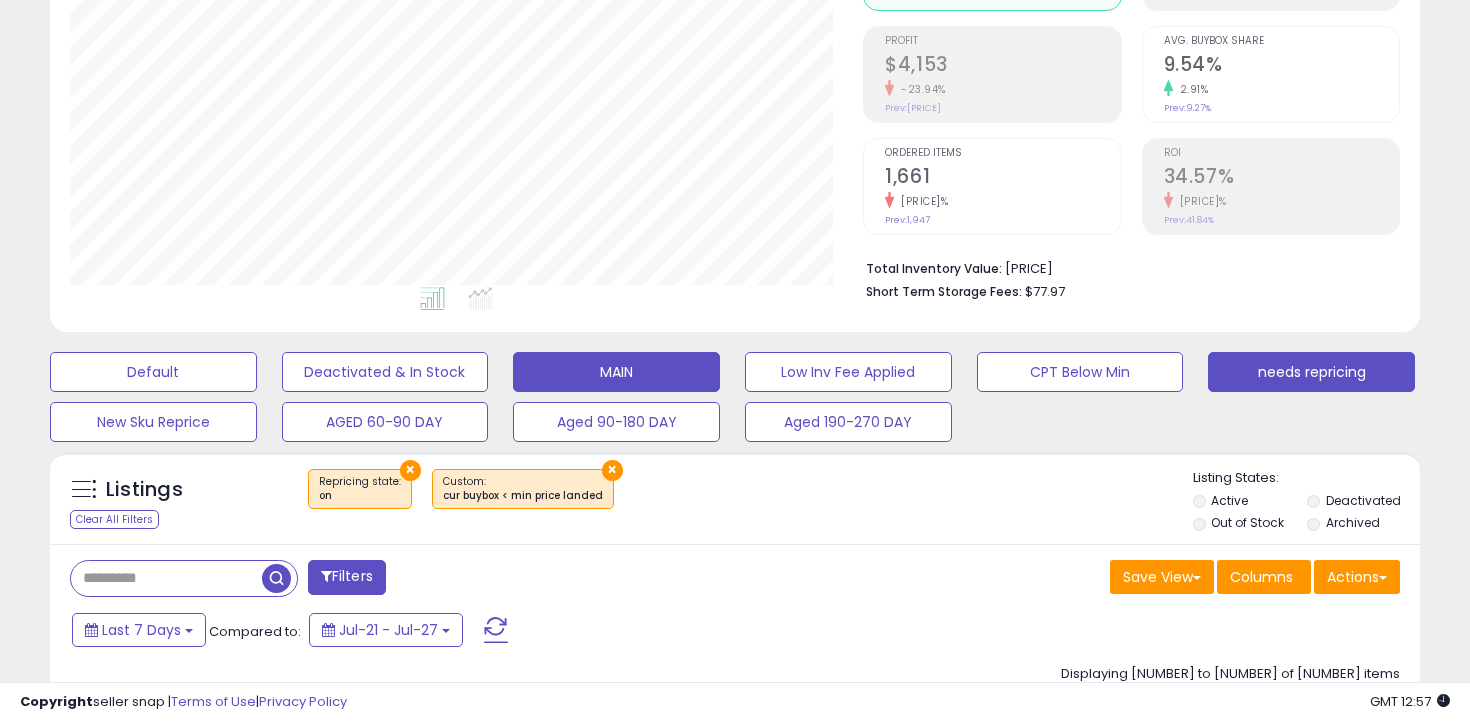 click on "MAIN" at bounding box center [153, 372] 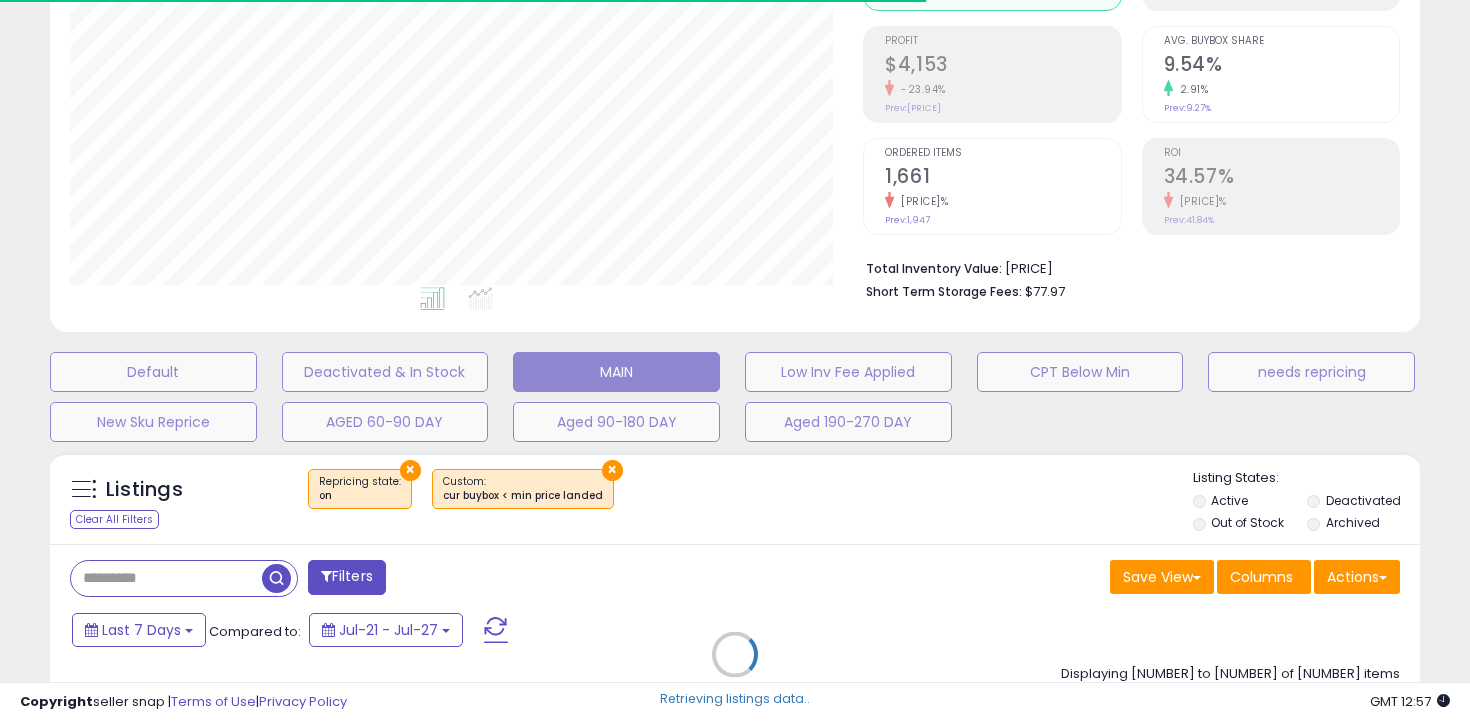 select on "**" 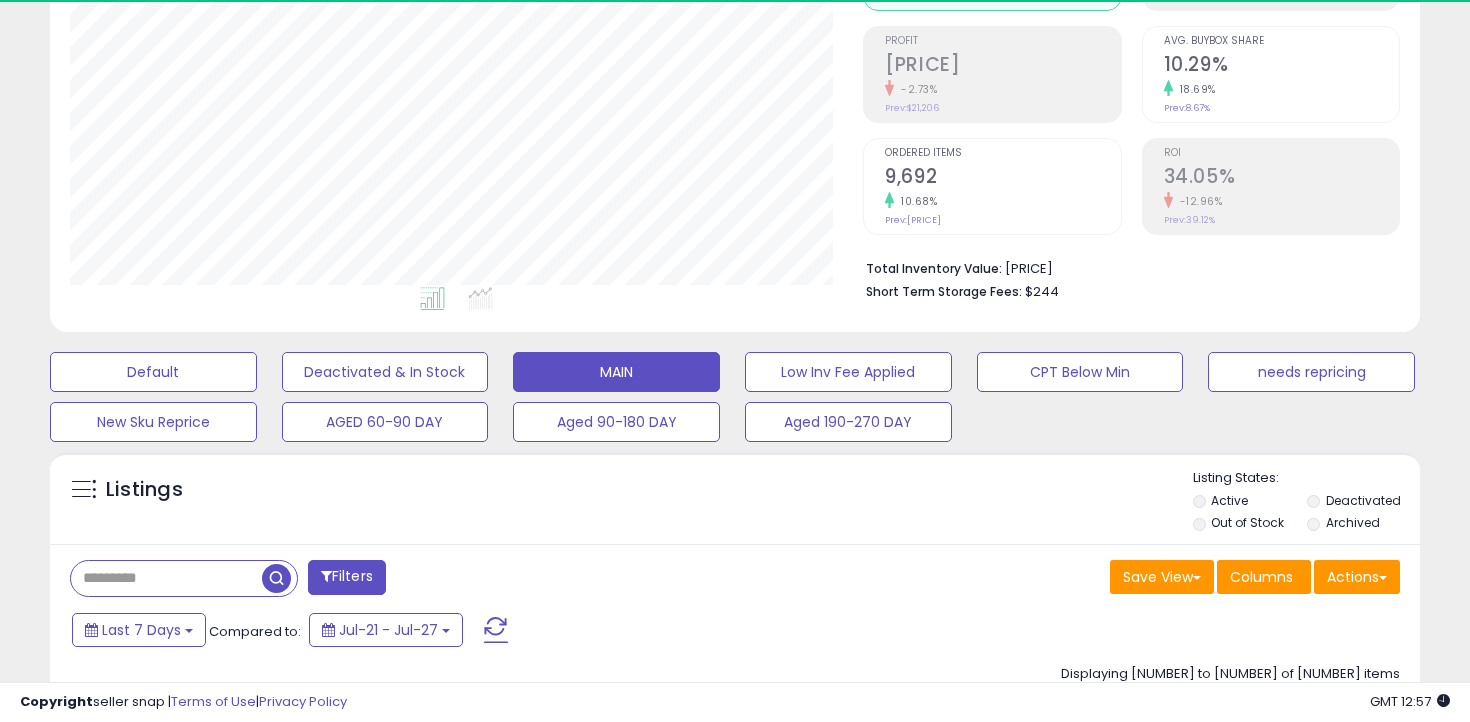 scroll, scrollTop: 999590, scrollLeft: 999206, axis: both 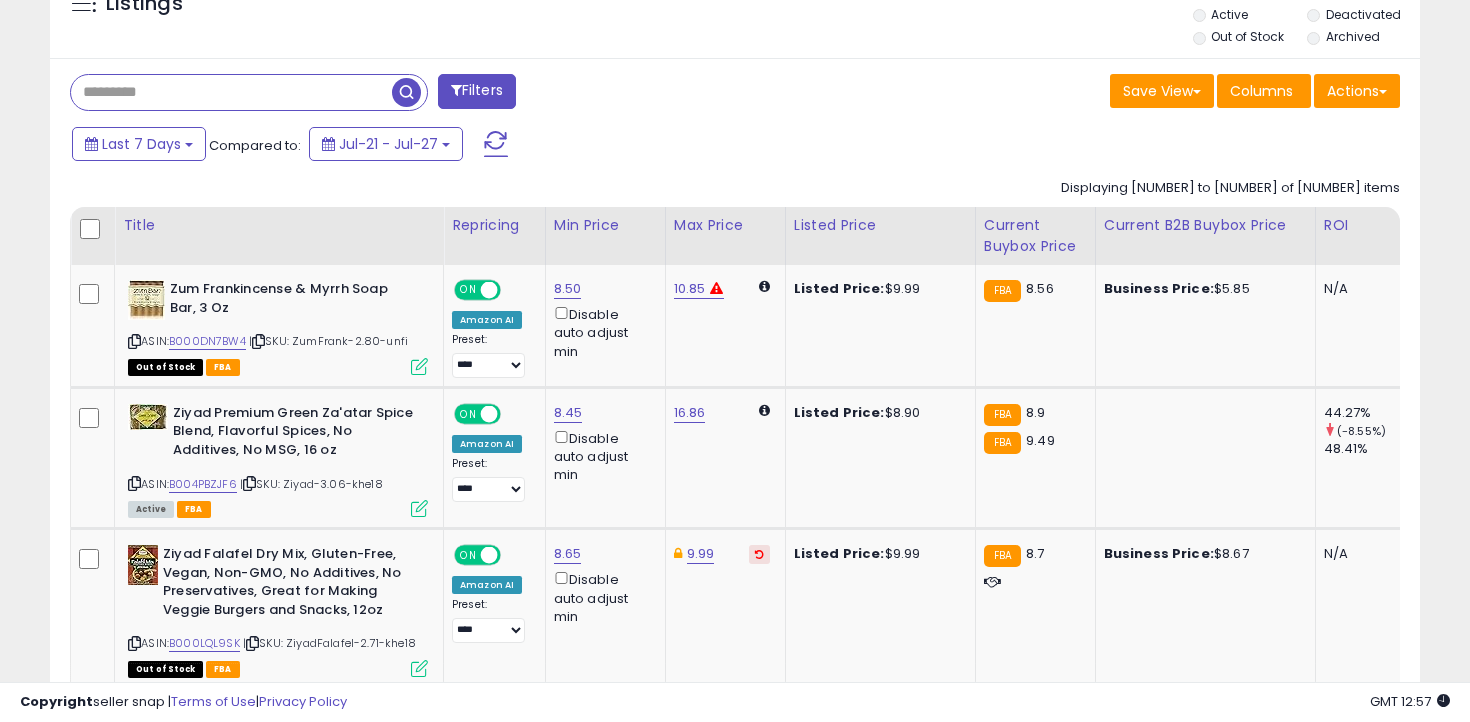 click at bounding box center [231, 92] 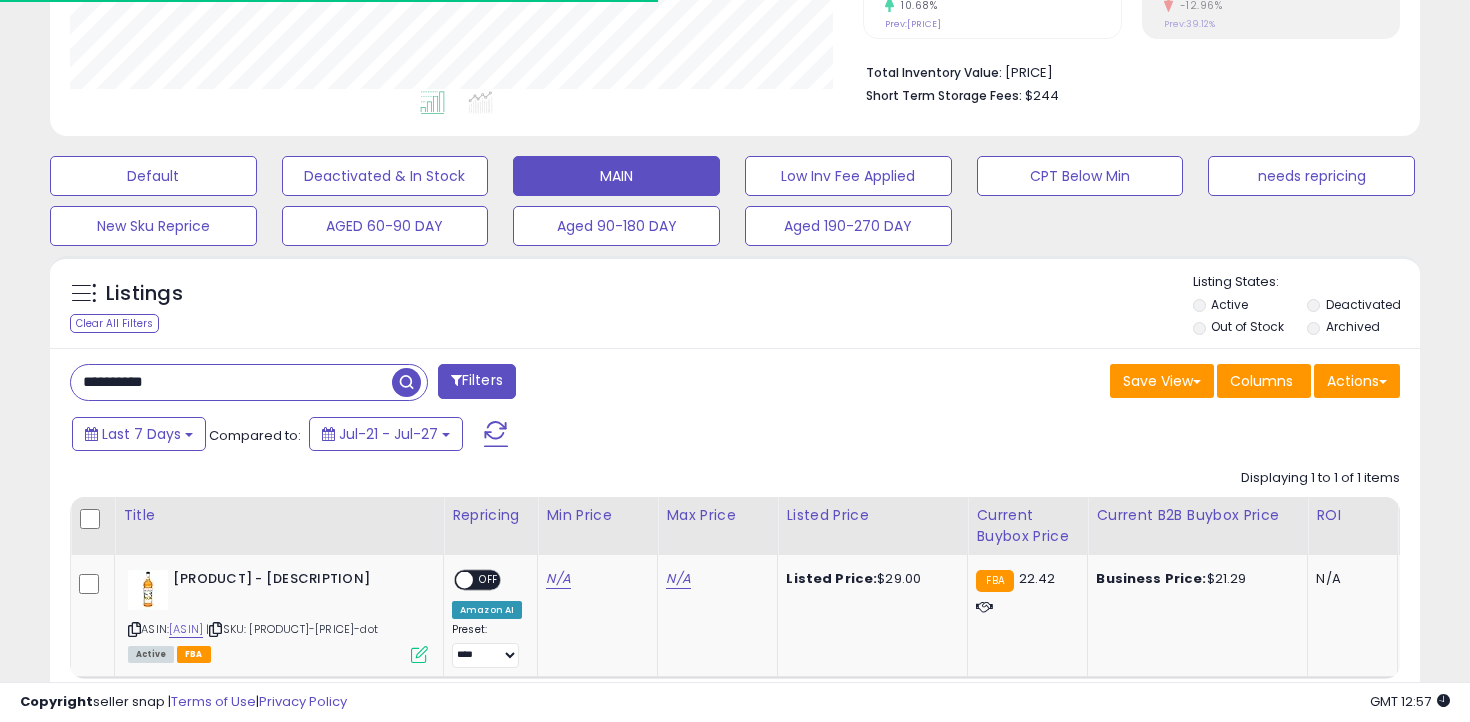 scroll, scrollTop: 621, scrollLeft: 0, axis: vertical 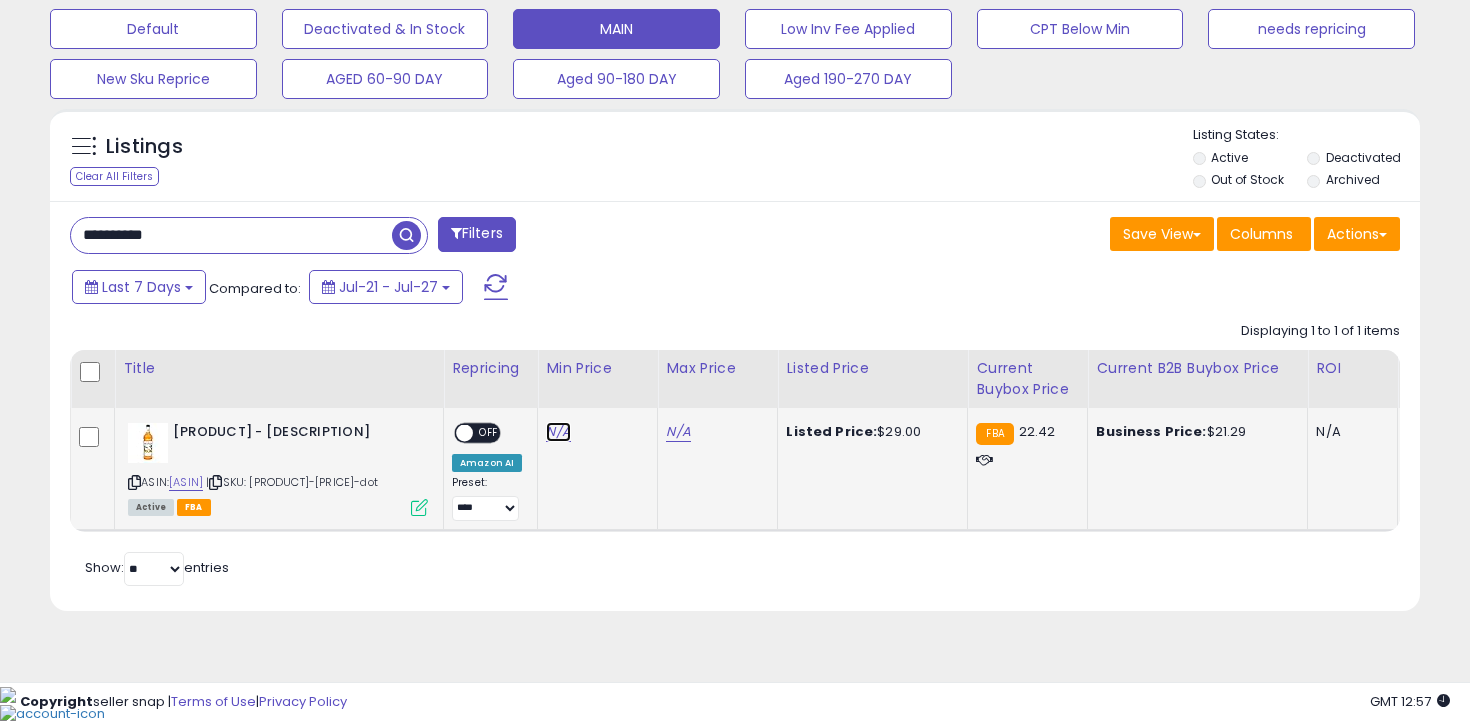 click on "N/A" at bounding box center [558, 432] 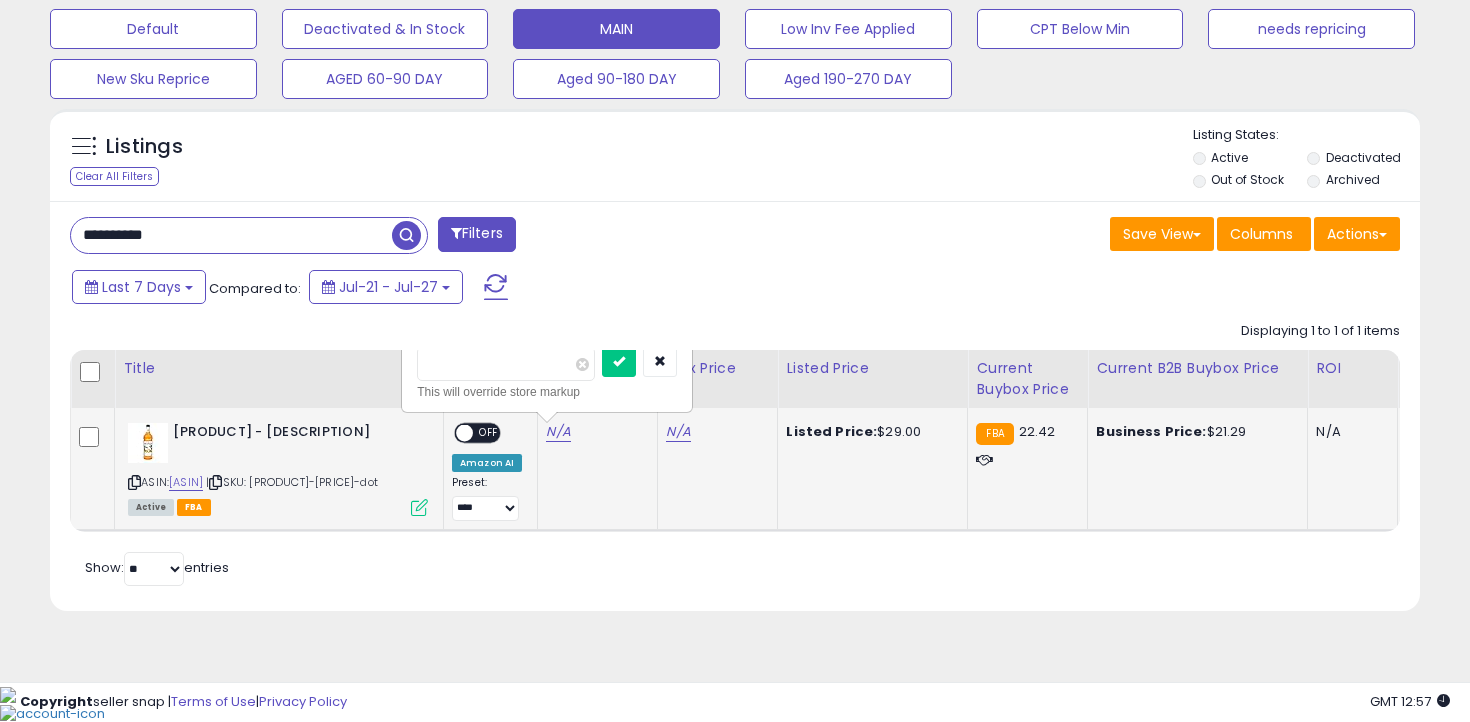 type on "****" 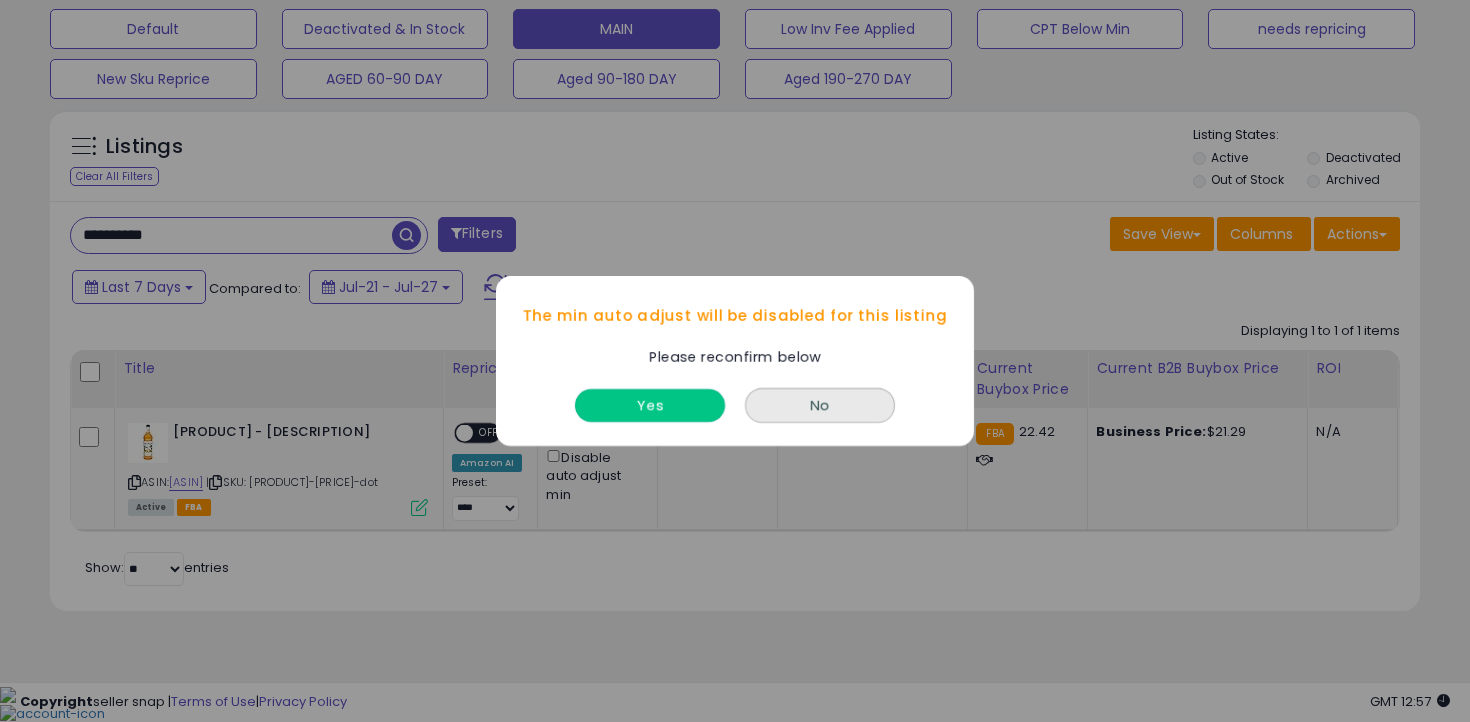 click on "Yes" at bounding box center [650, 405] 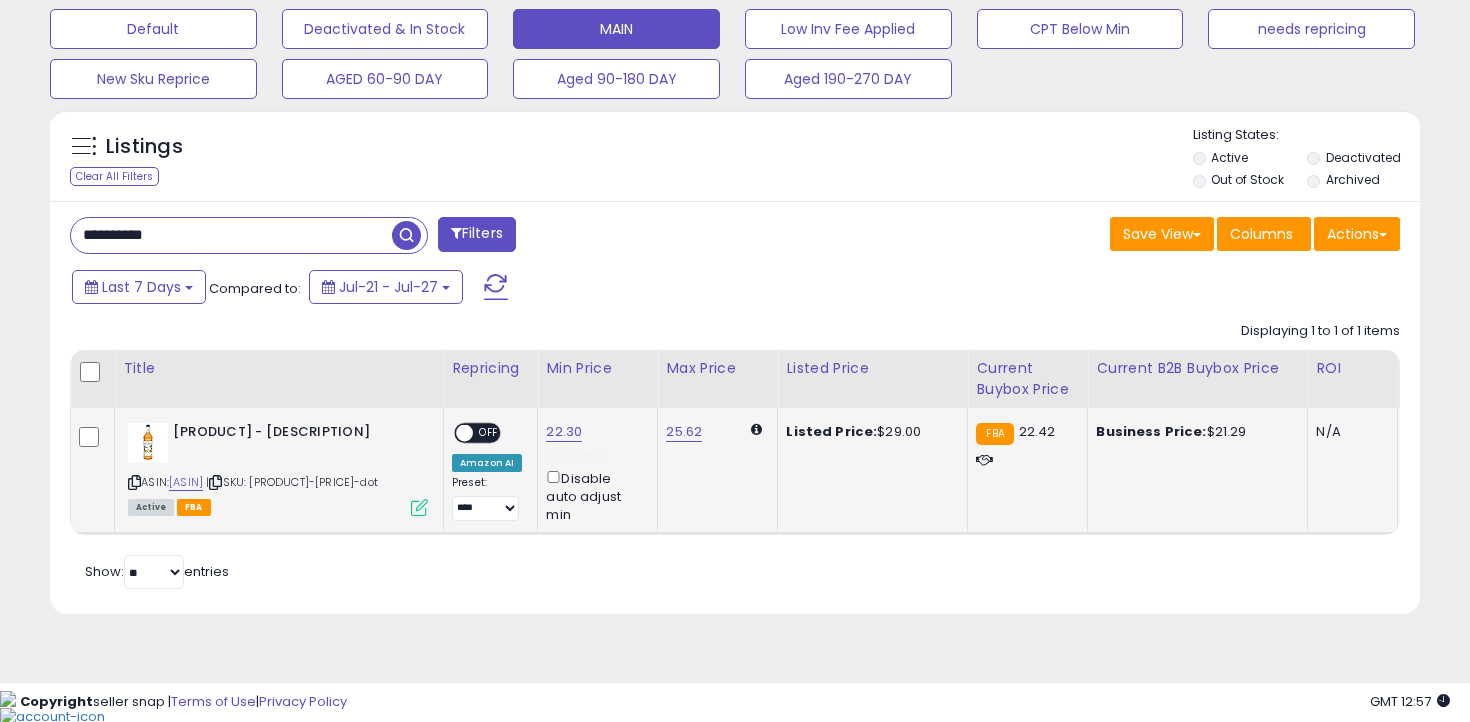 click on "OFF" at bounding box center (489, 433) 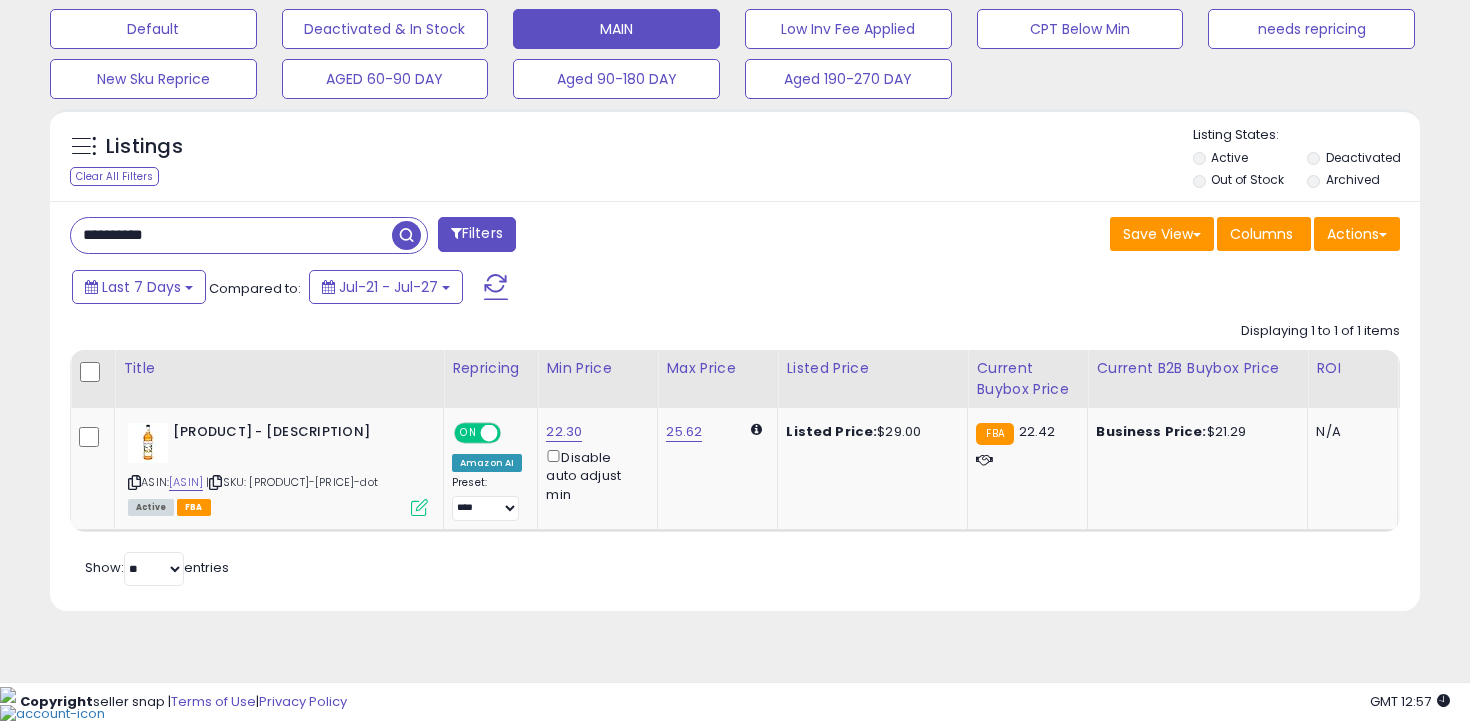 click on "**********" at bounding box center [231, 235] 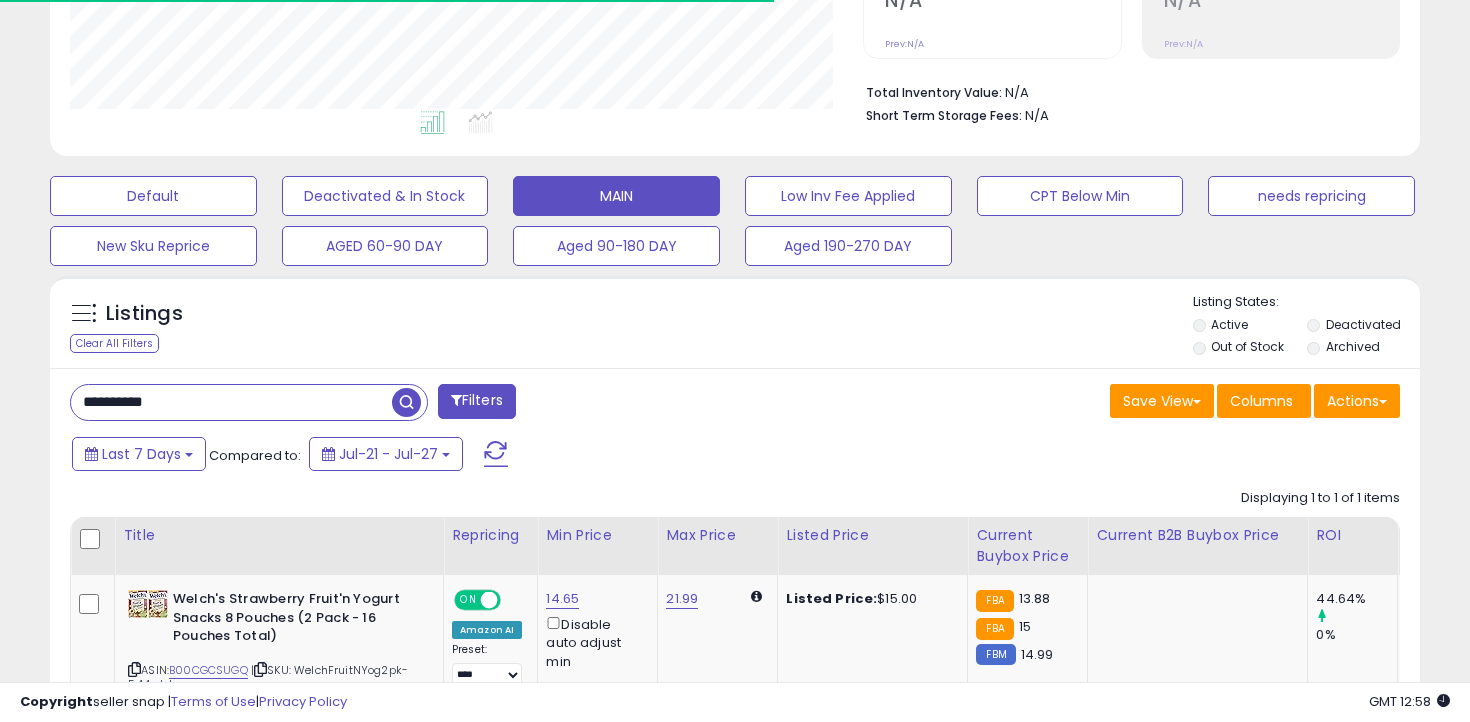 scroll, scrollTop: 617, scrollLeft: 0, axis: vertical 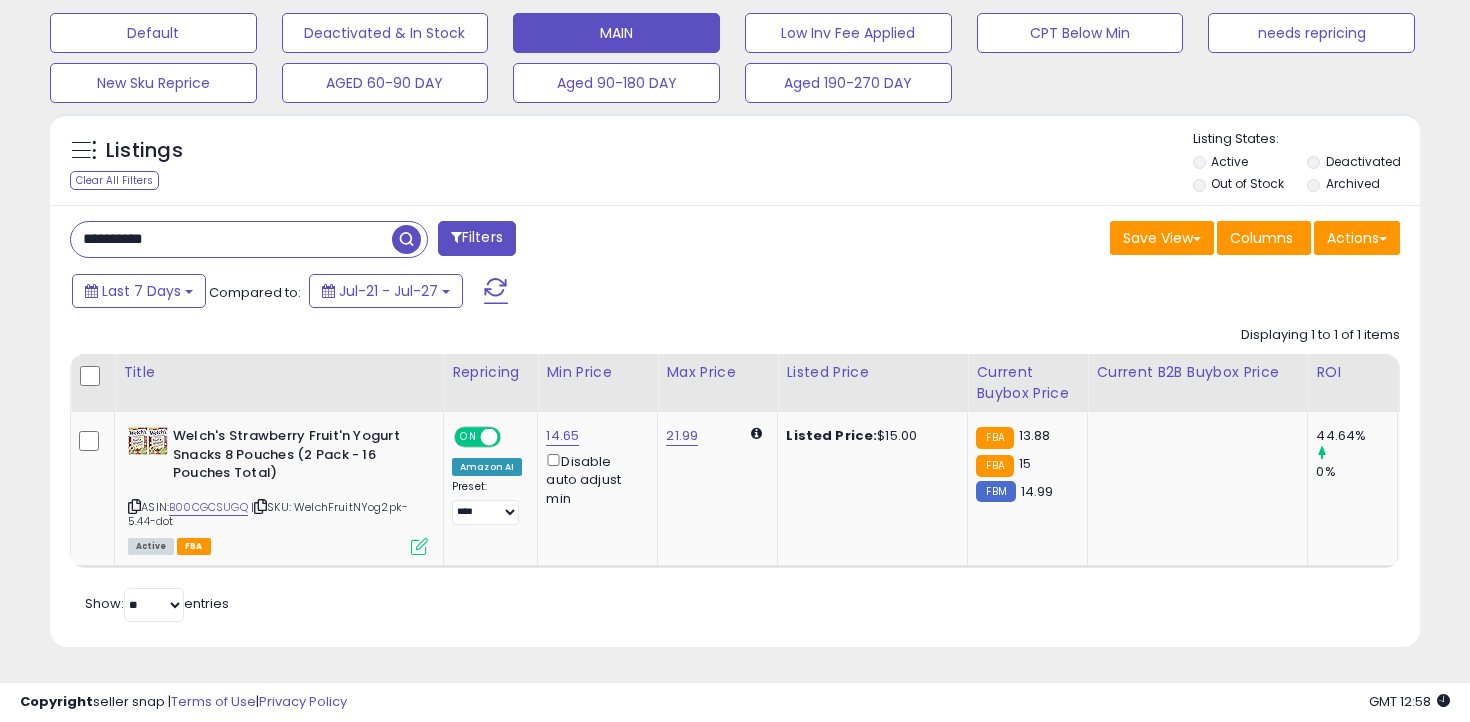 click on "**********" at bounding box center (231, 239) 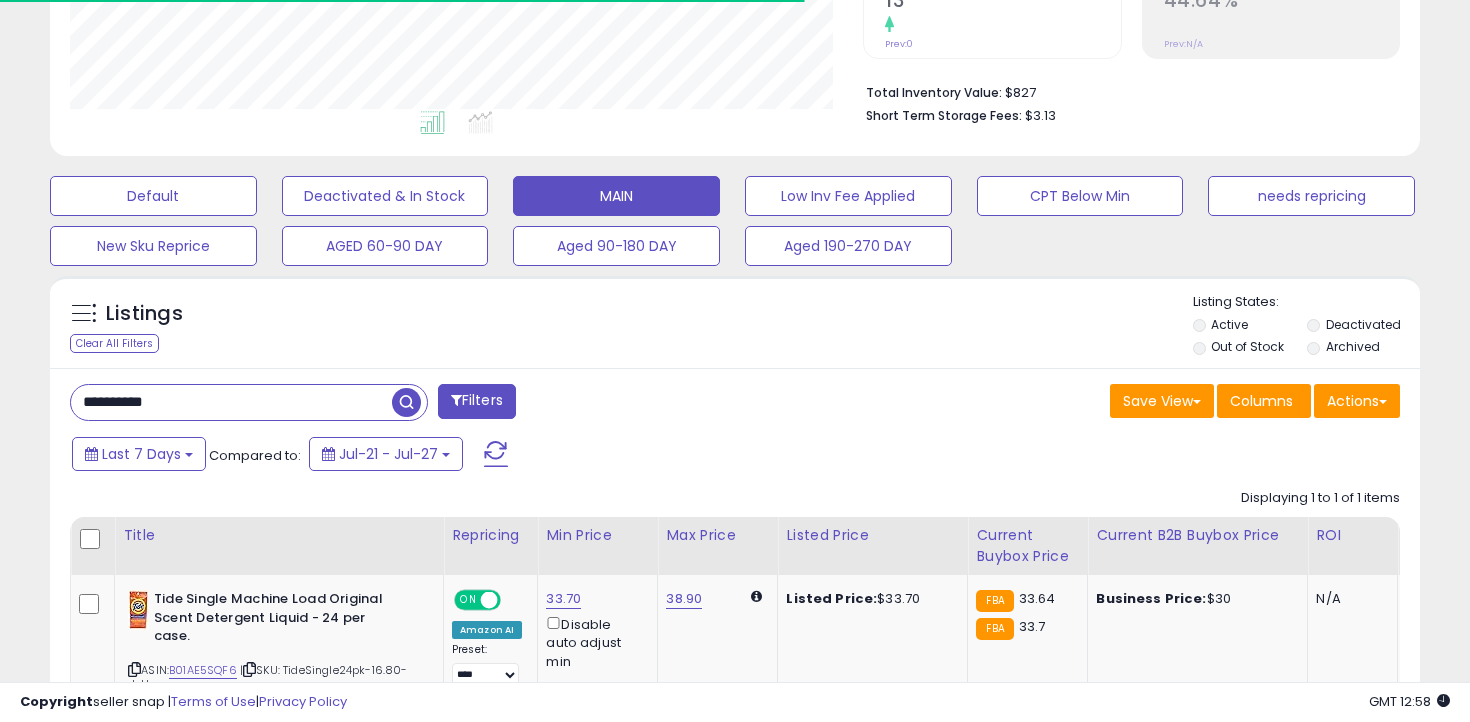 scroll, scrollTop: 617, scrollLeft: 0, axis: vertical 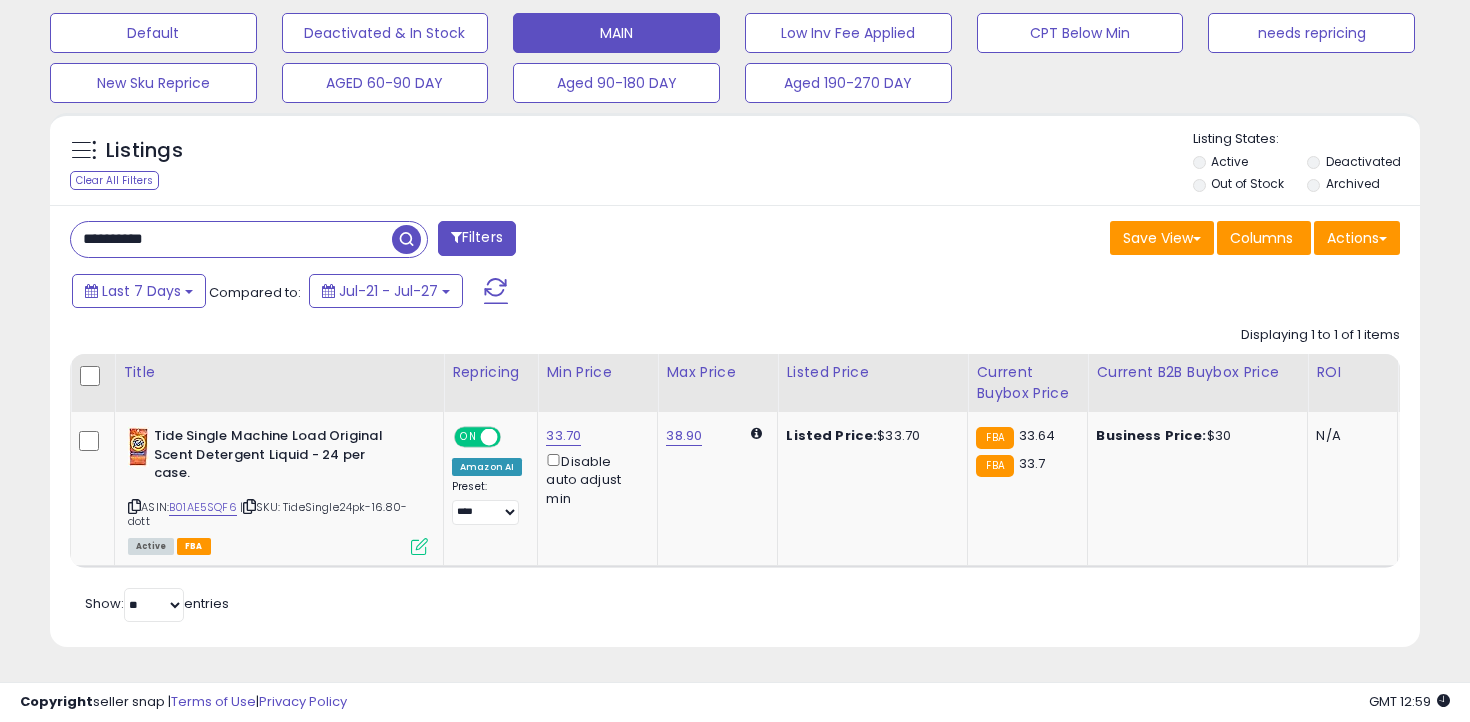 click on "**********" at bounding box center [231, 239] 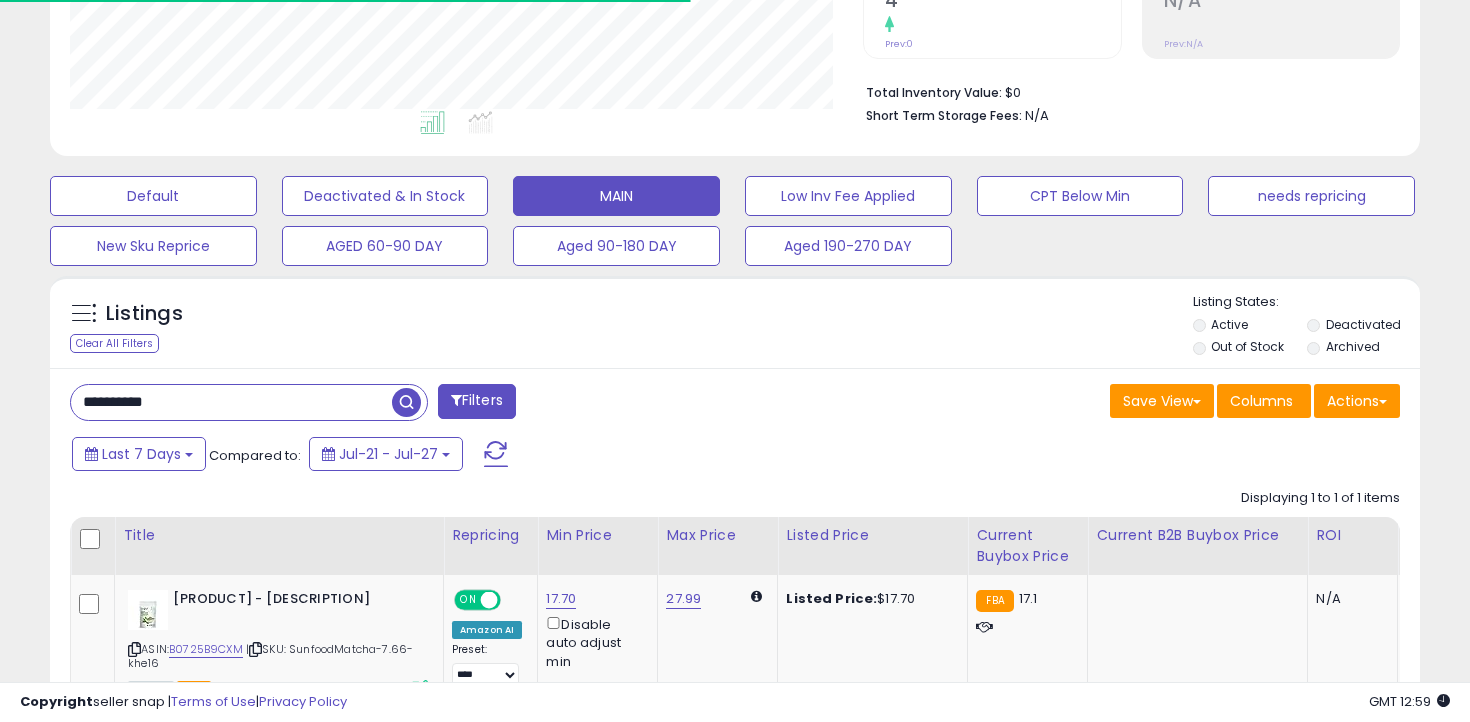scroll, scrollTop: 617, scrollLeft: 0, axis: vertical 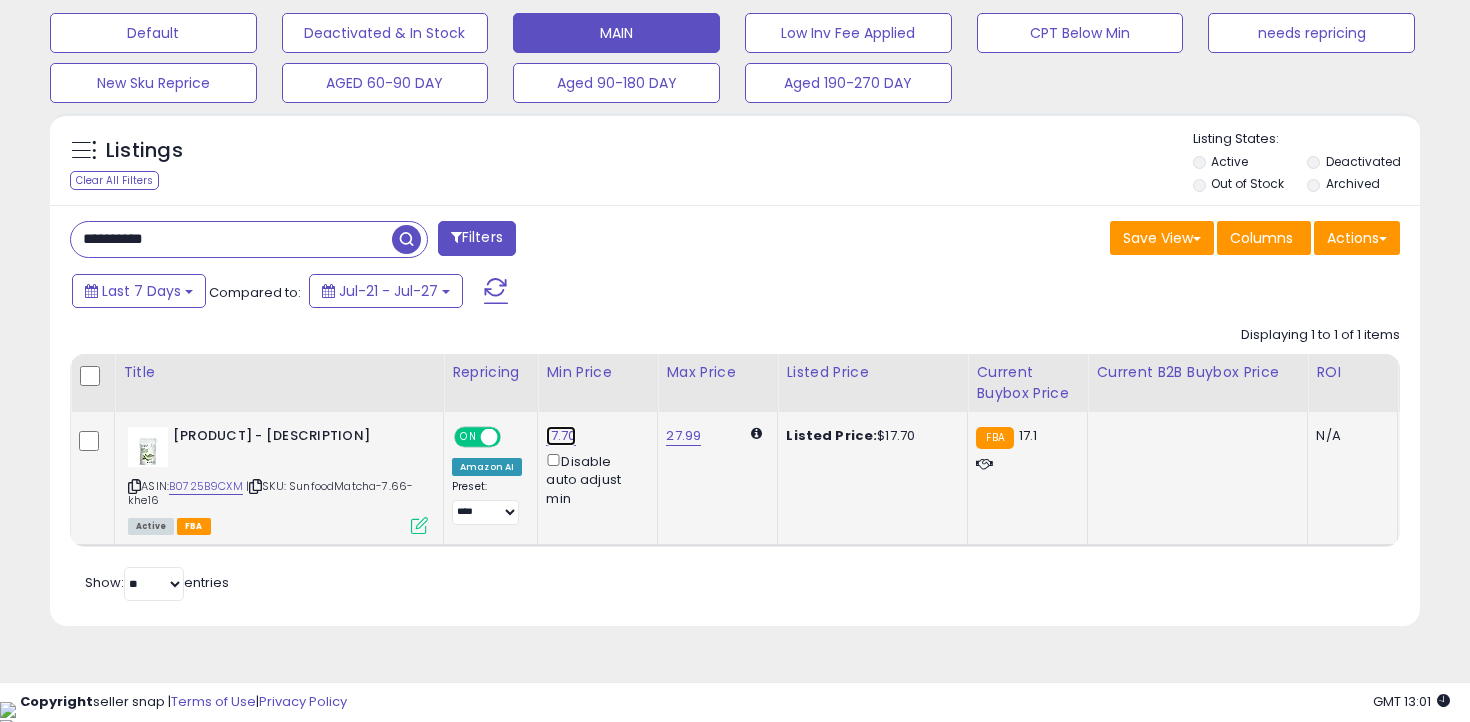 click on "17.70" at bounding box center [561, 436] 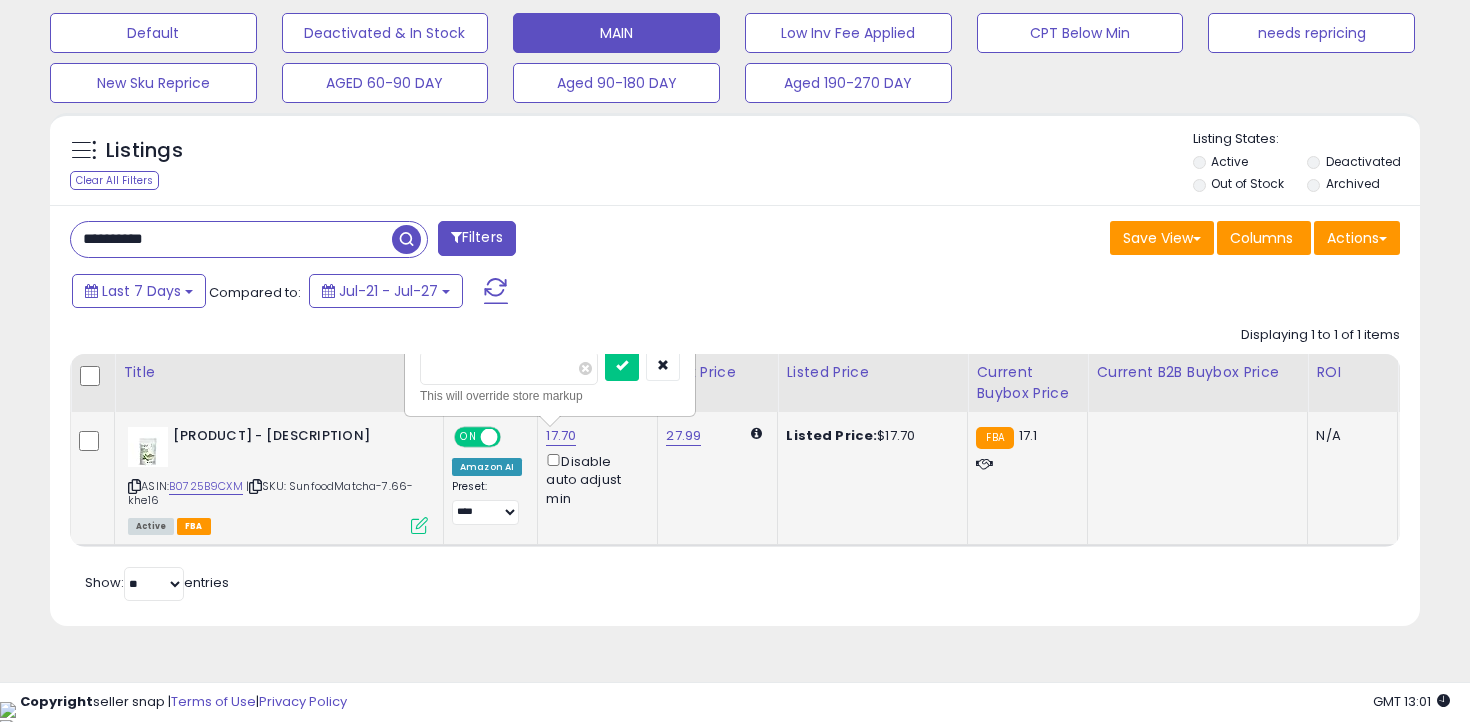 type on "**" 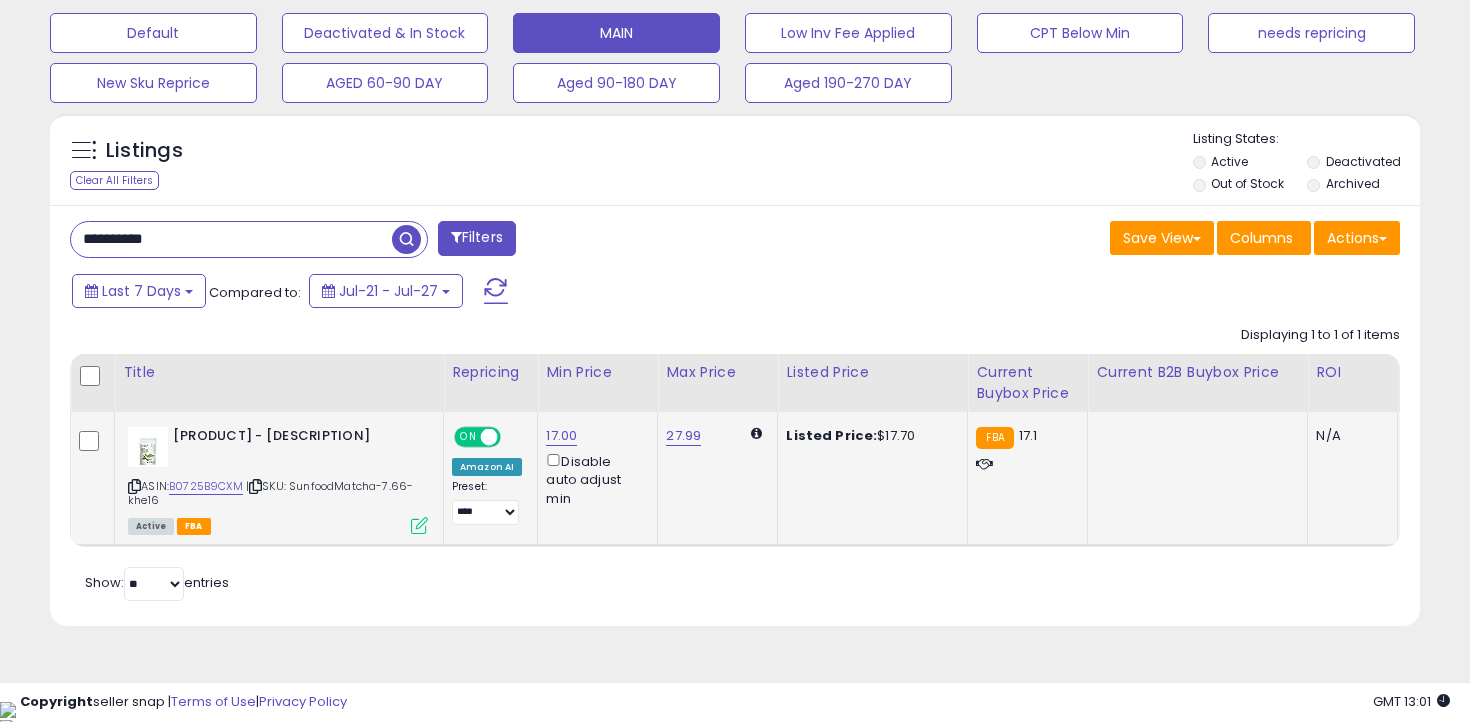 click on "**********" at bounding box center [231, 239] 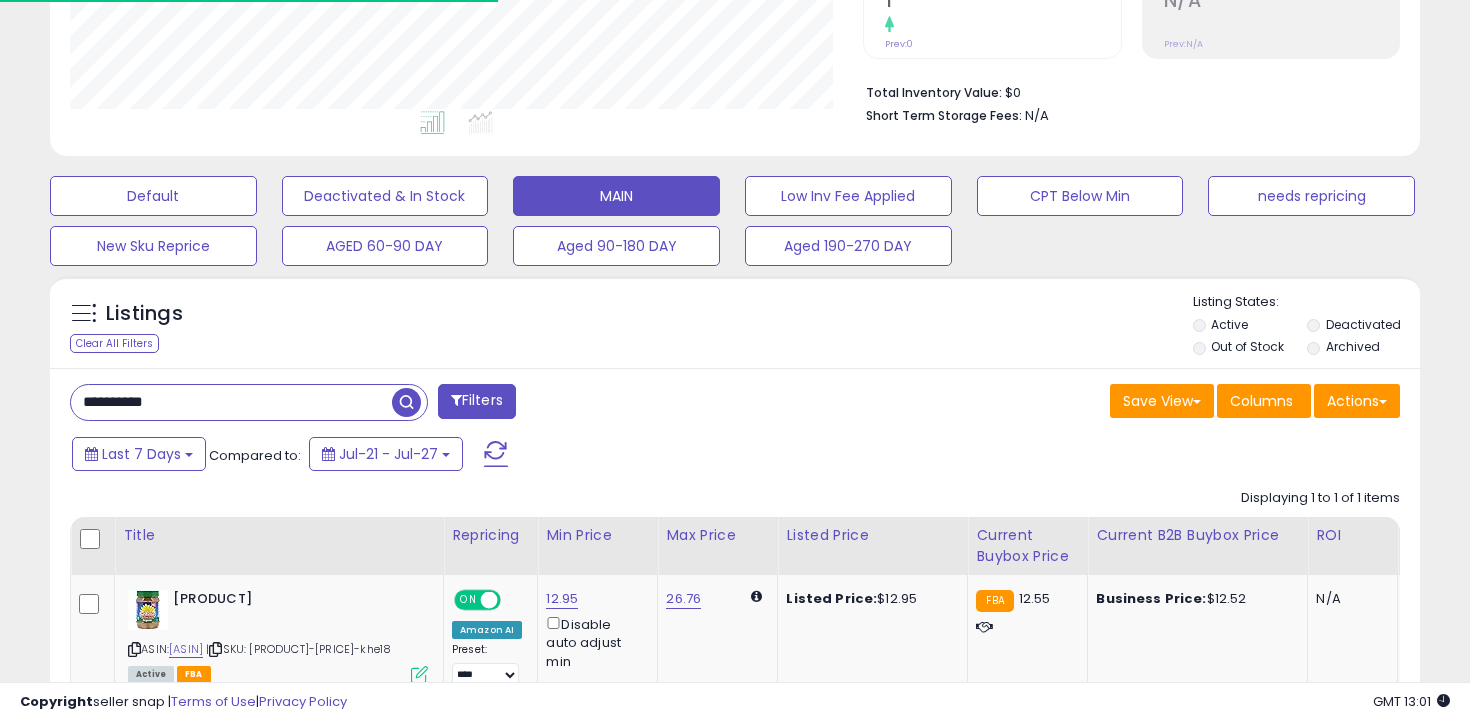 scroll, scrollTop: 585, scrollLeft: 0, axis: vertical 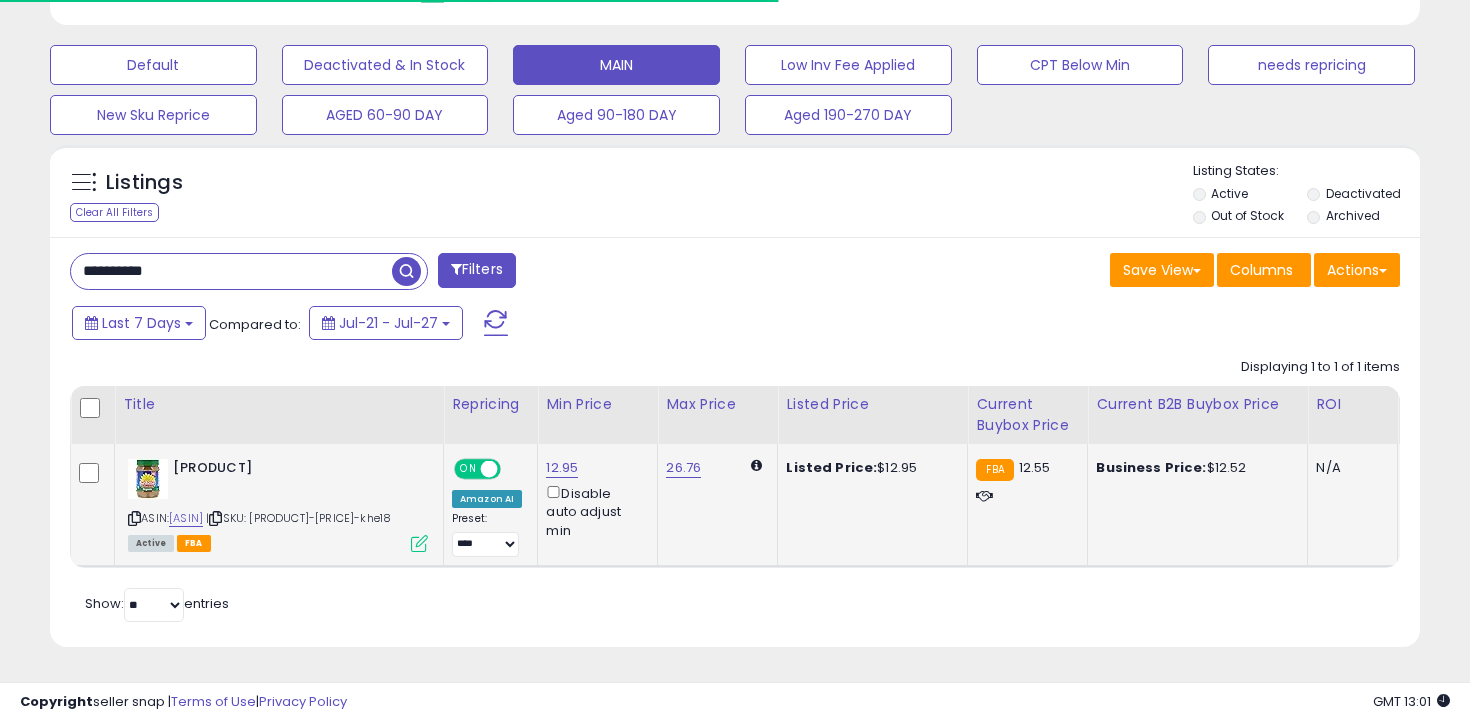 click on "|   SKU: Sunbutter-5.47-khe18" at bounding box center (298, 518) 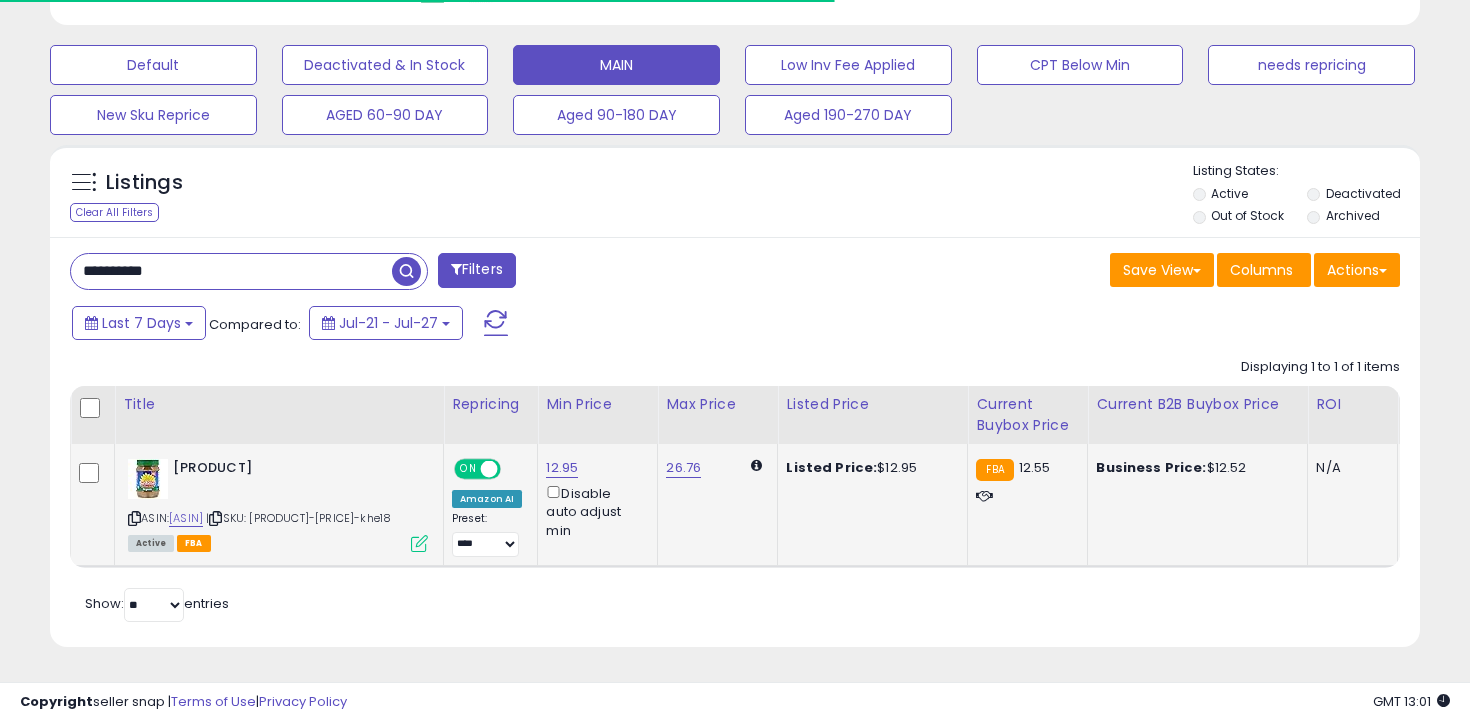 click on "|   SKU: Sunbutter-5.47-khe18" at bounding box center [298, 518] 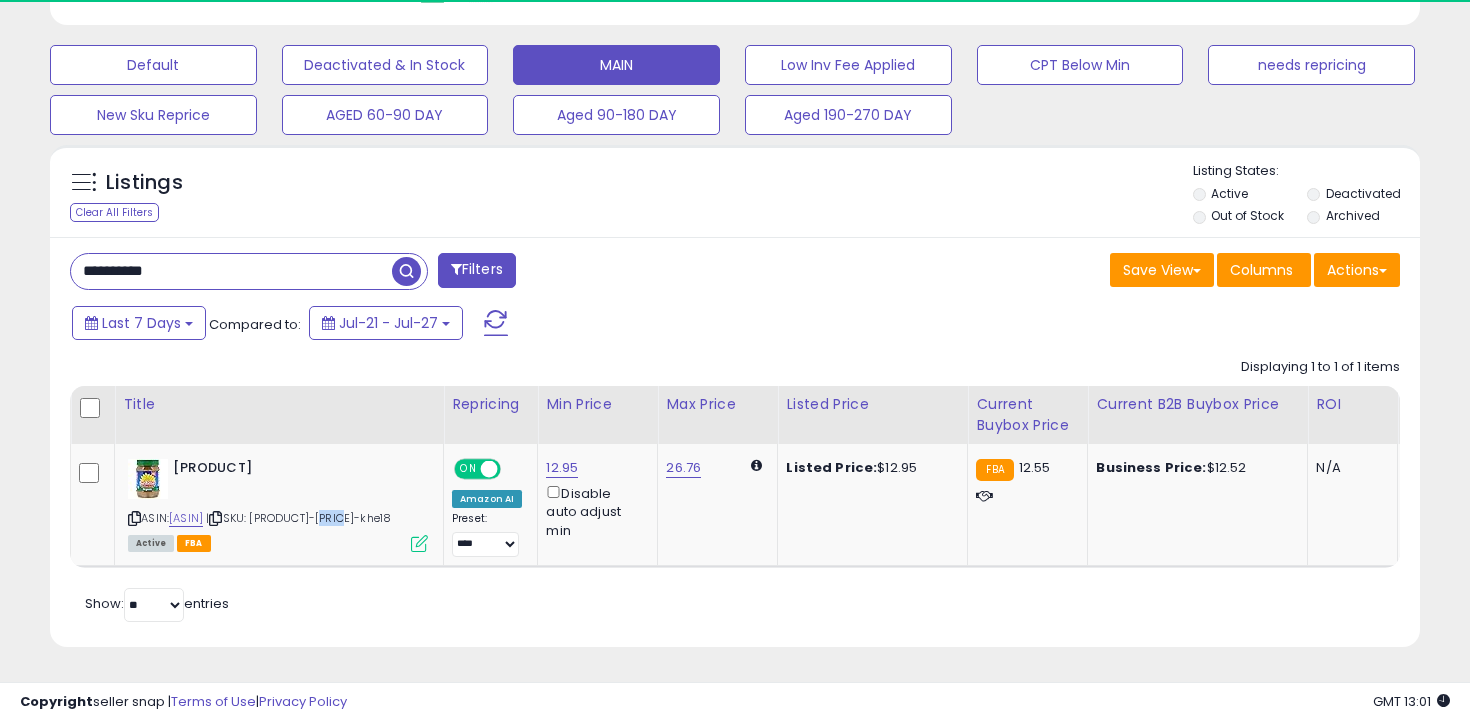 copy on "5.47" 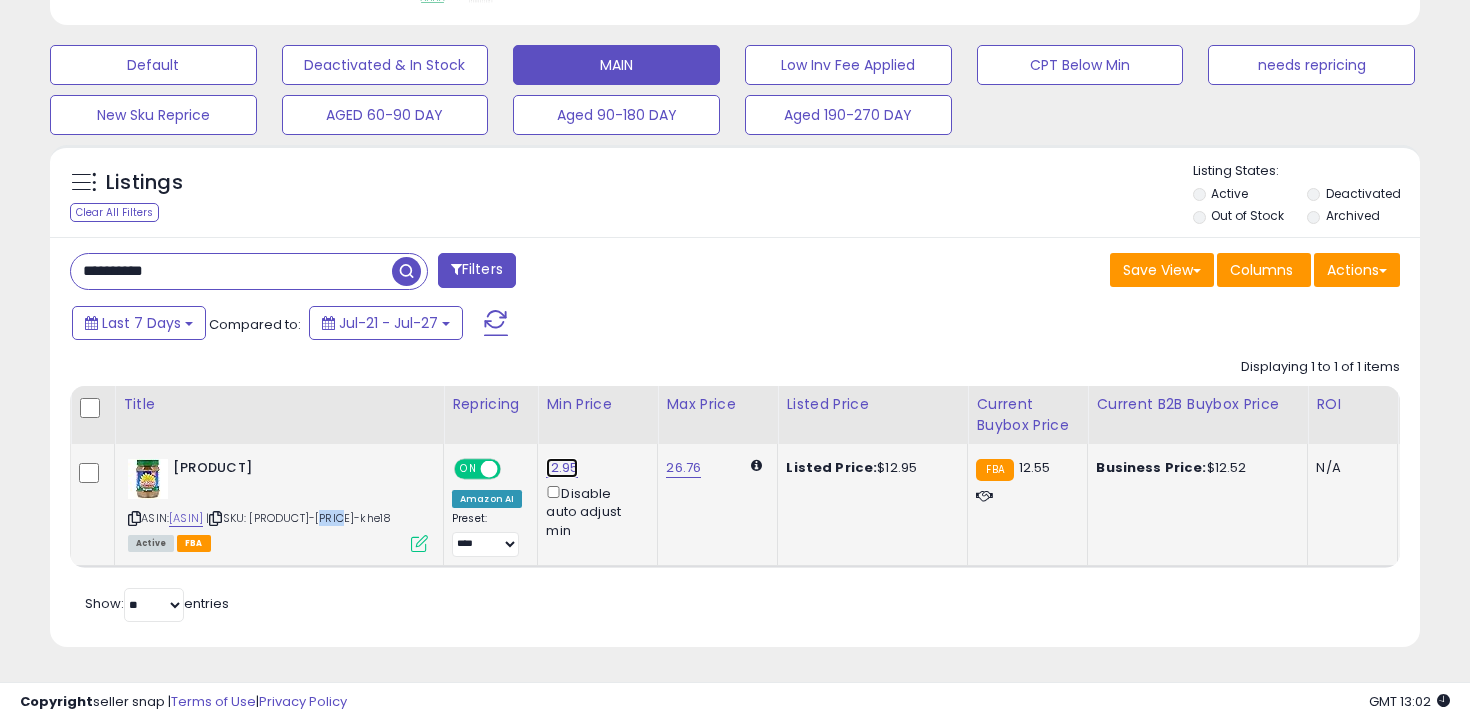 click on "12.95" at bounding box center [562, 468] 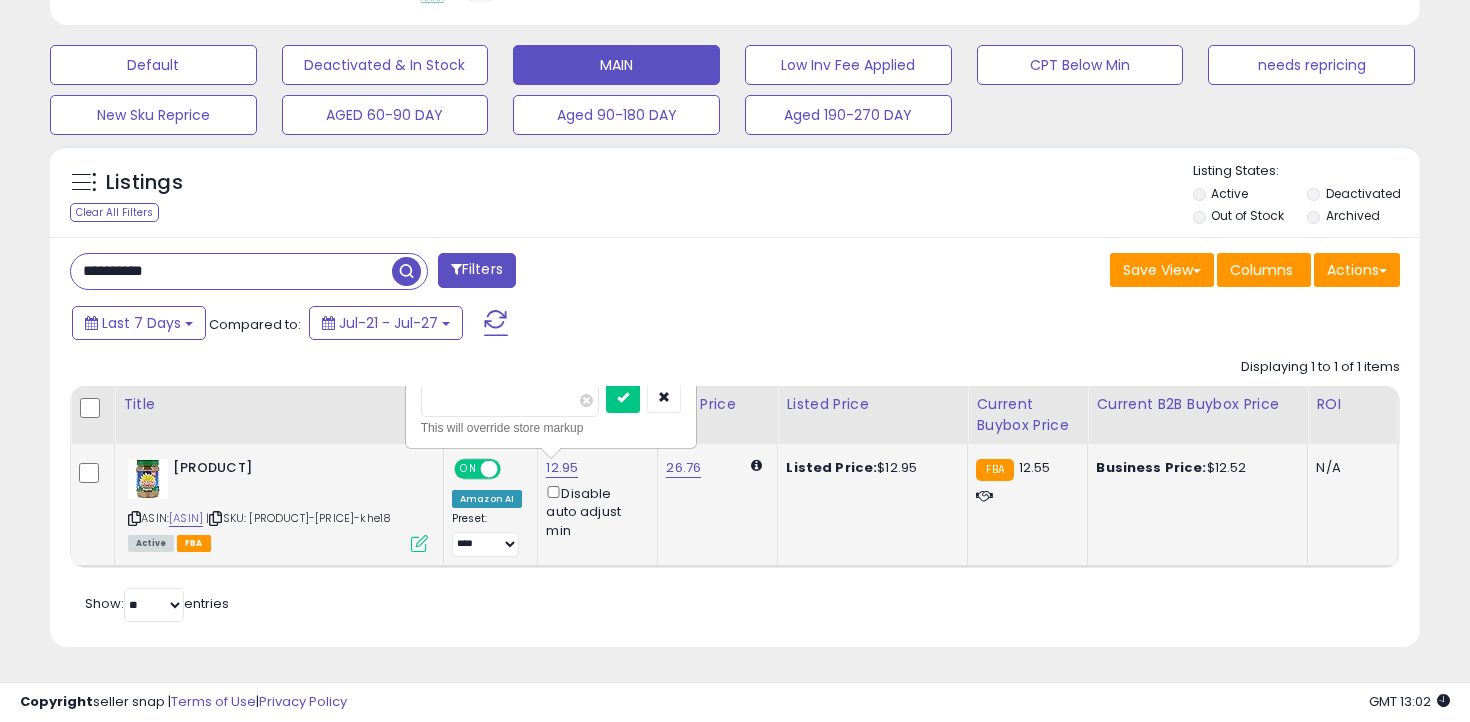 type on "****" 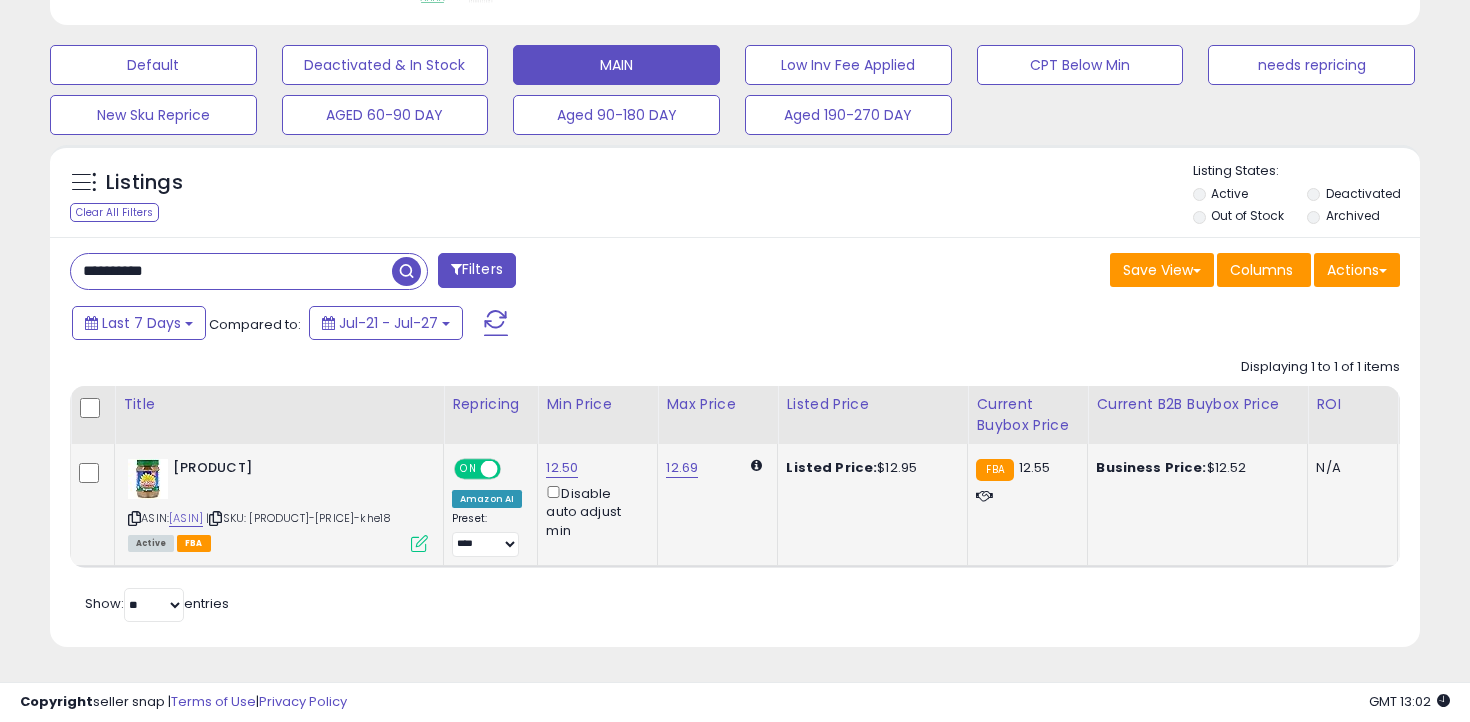 click on "**********" at bounding box center [231, 271] 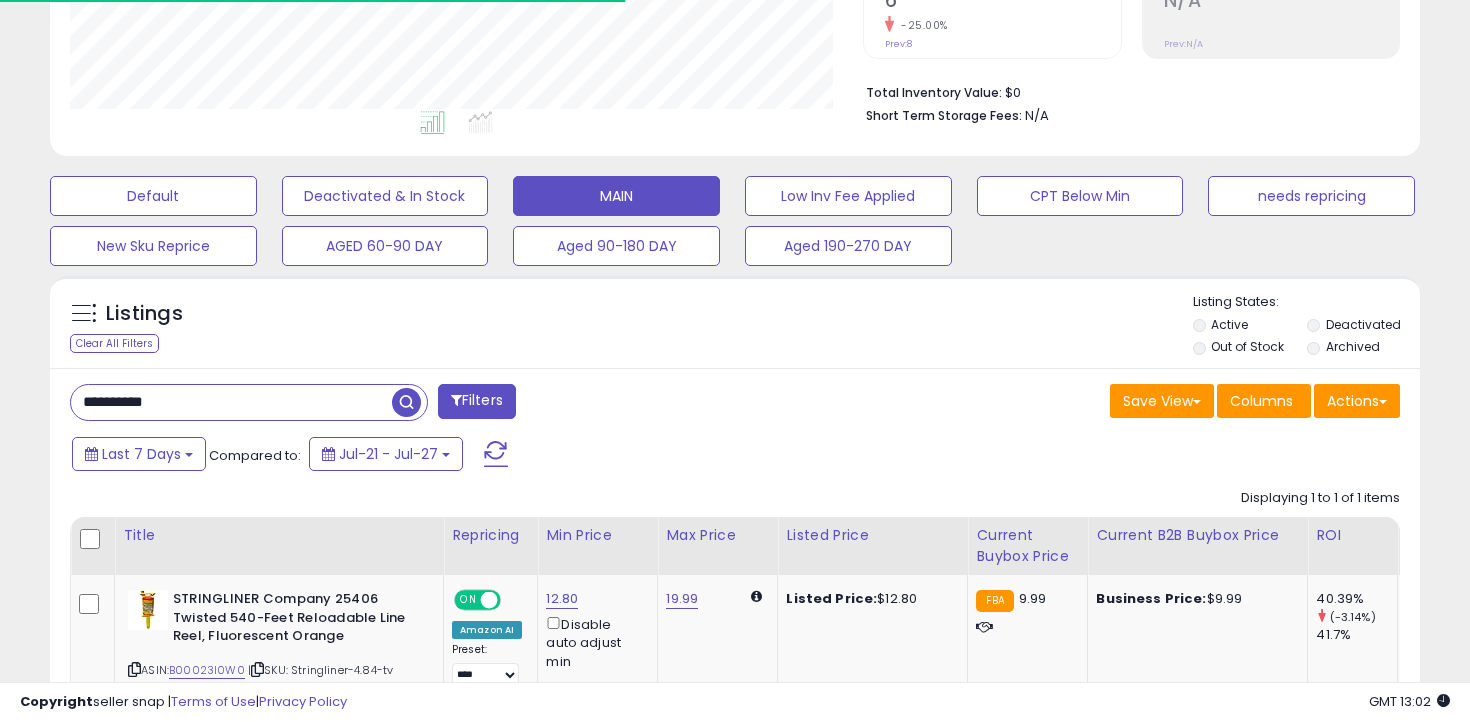 scroll, scrollTop: 585, scrollLeft: 0, axis: vertical 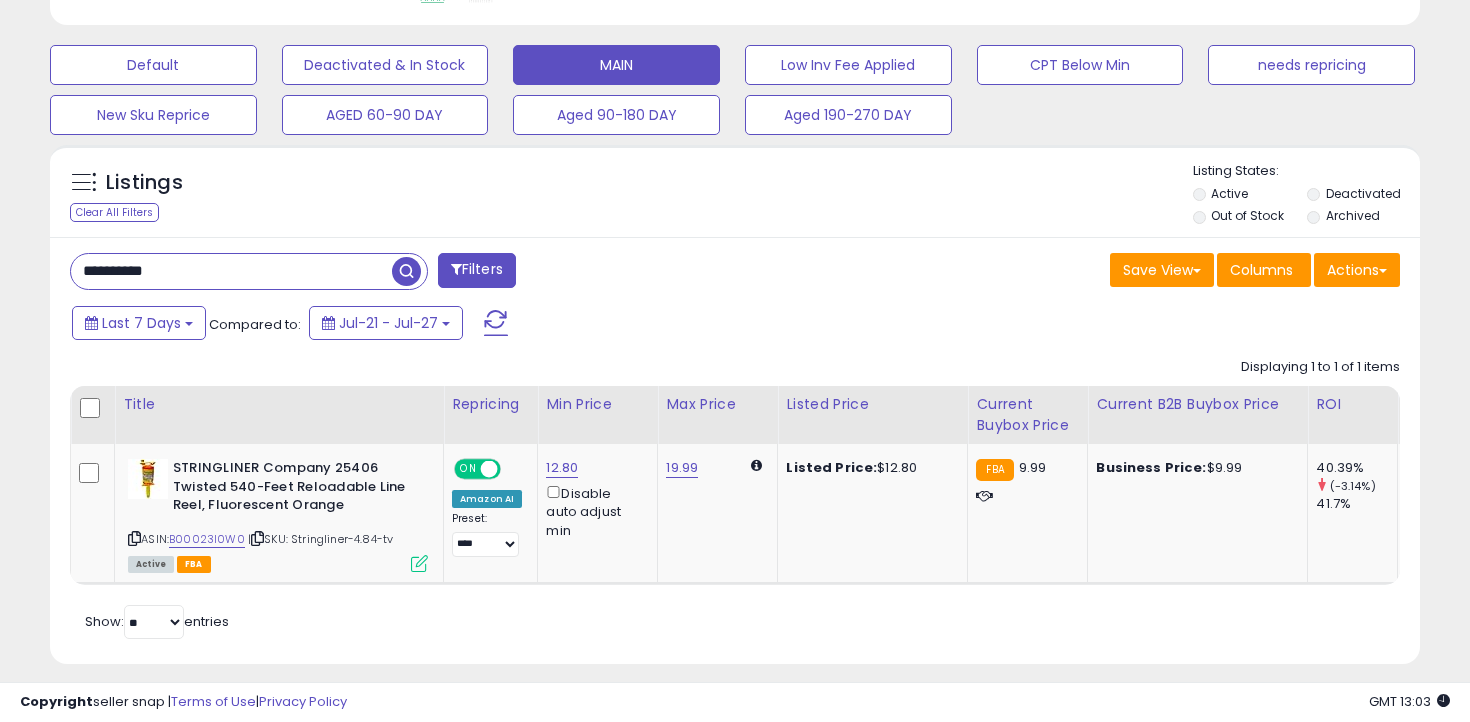 click on "**********" at bounding box center (231, 271) 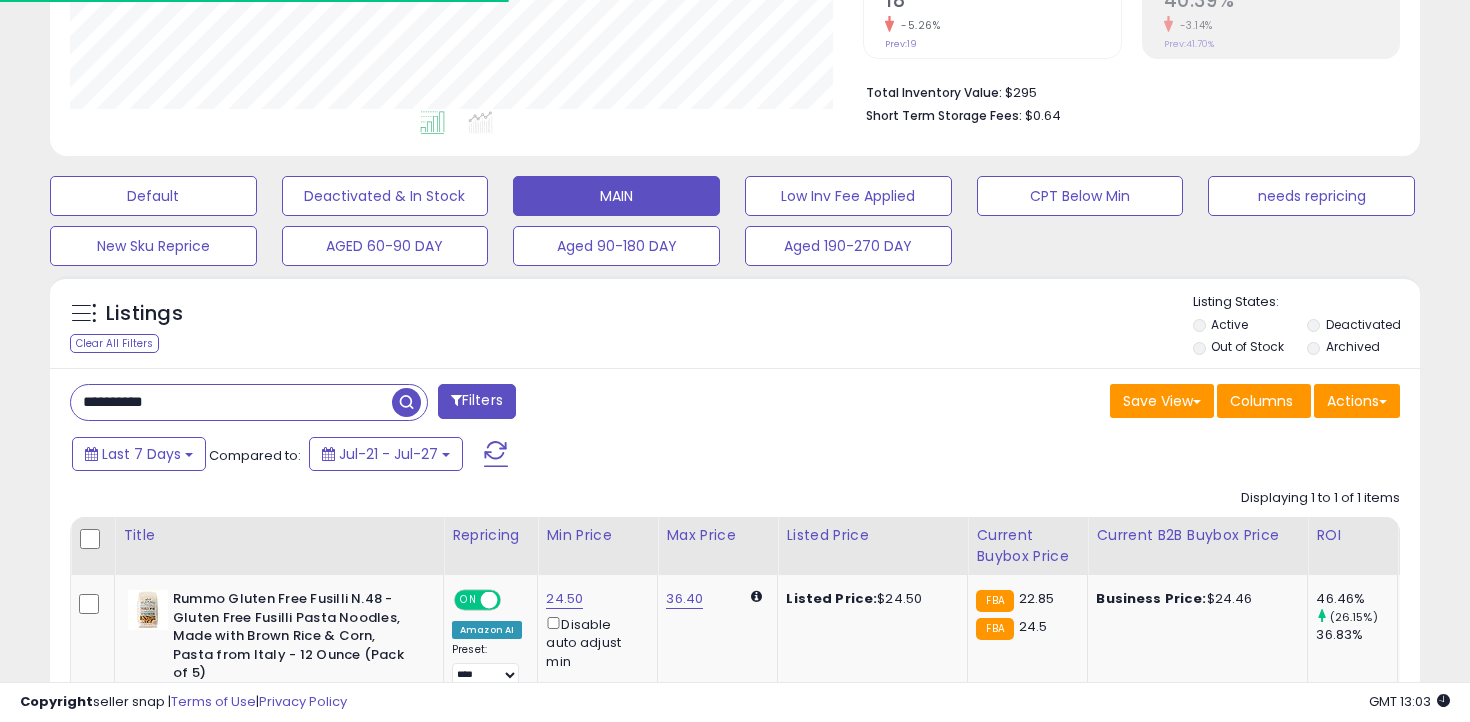 scroll, scrollTop: 585, scrollLeft: 0, axis: vertical 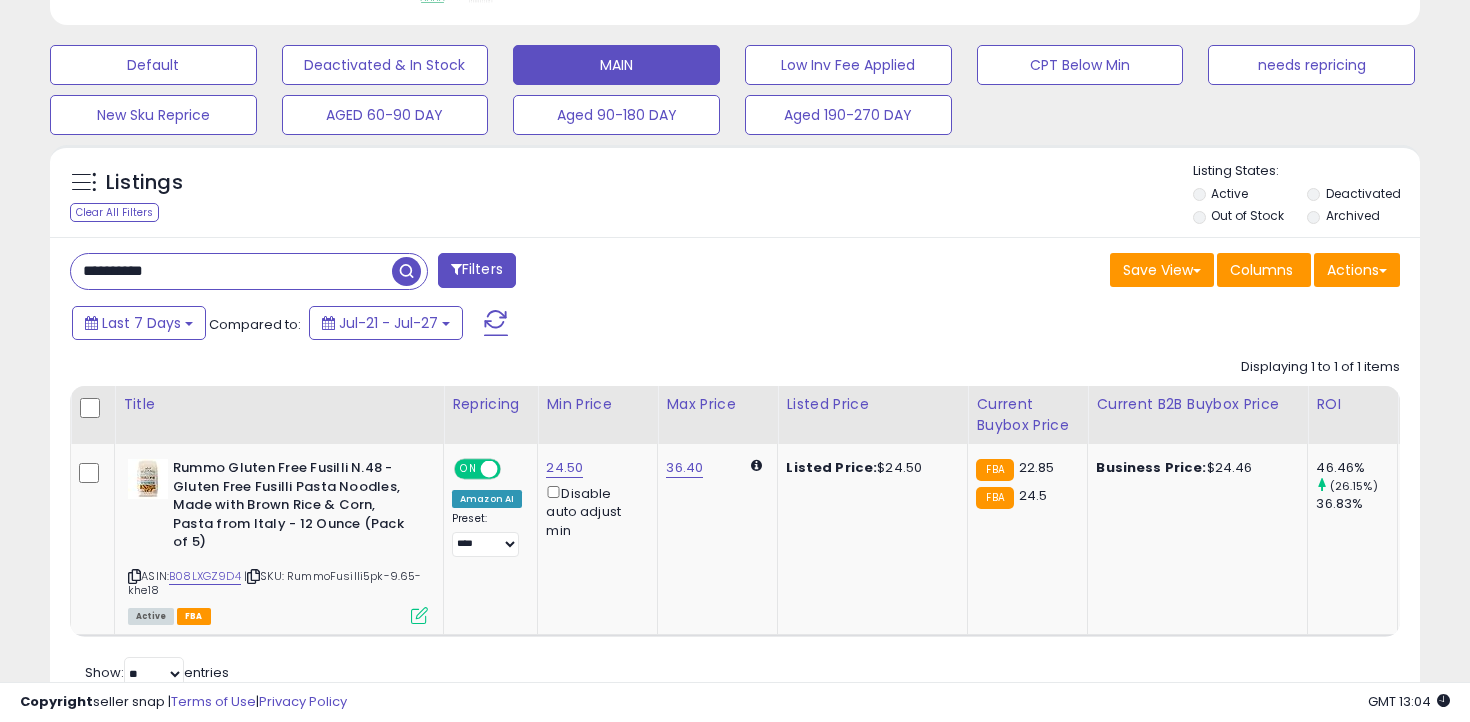 click on "**********" at bounding box center (231, 271) 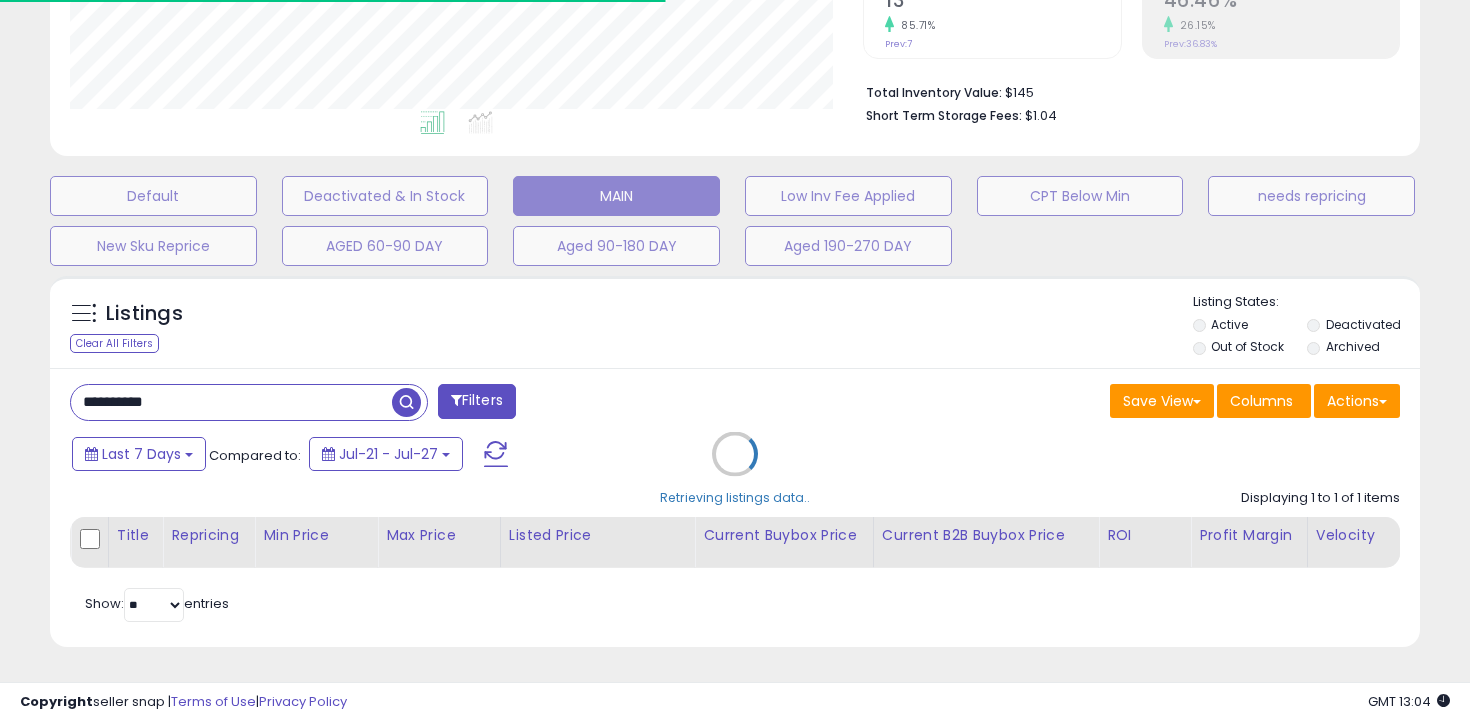 scroll, scrollTop: 585, scrollLeft: 0, axis: vertical 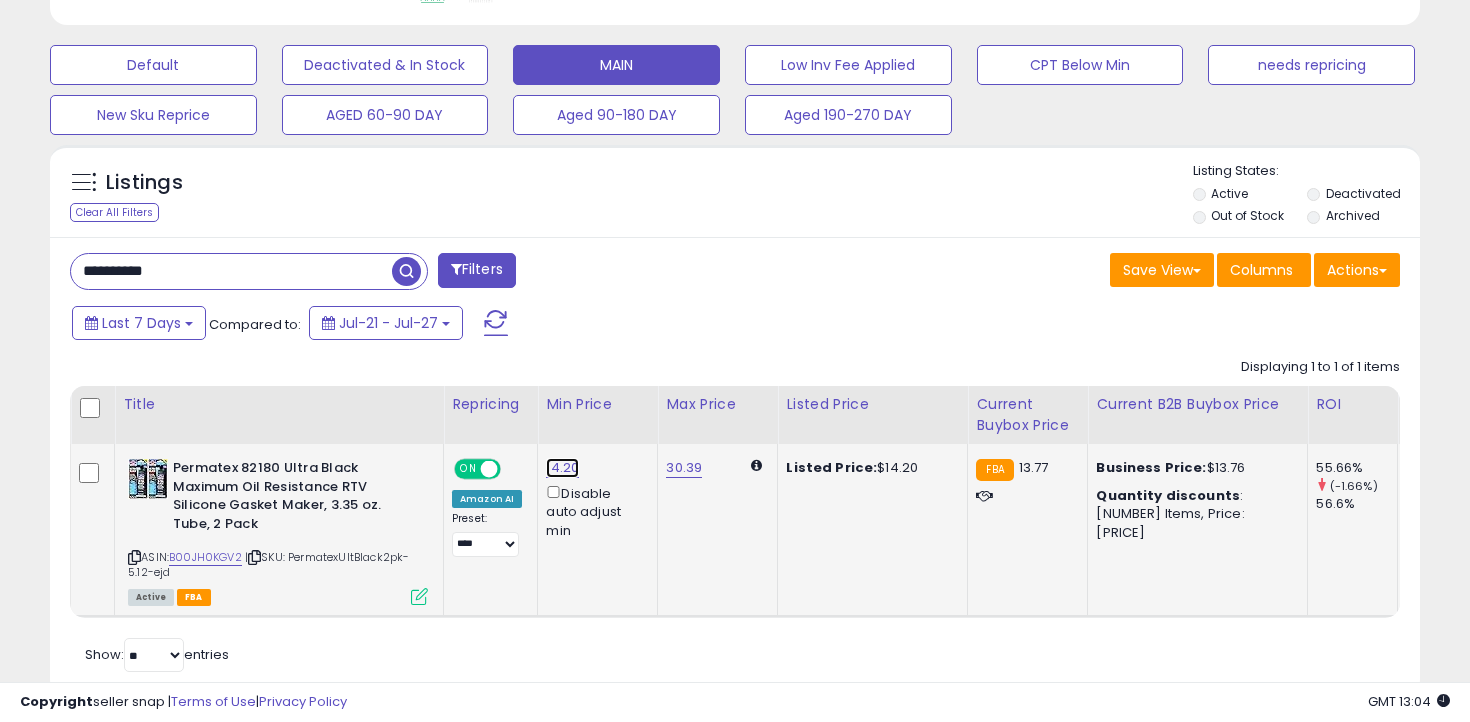 click on "14.20" at bounding box center [562, 468] 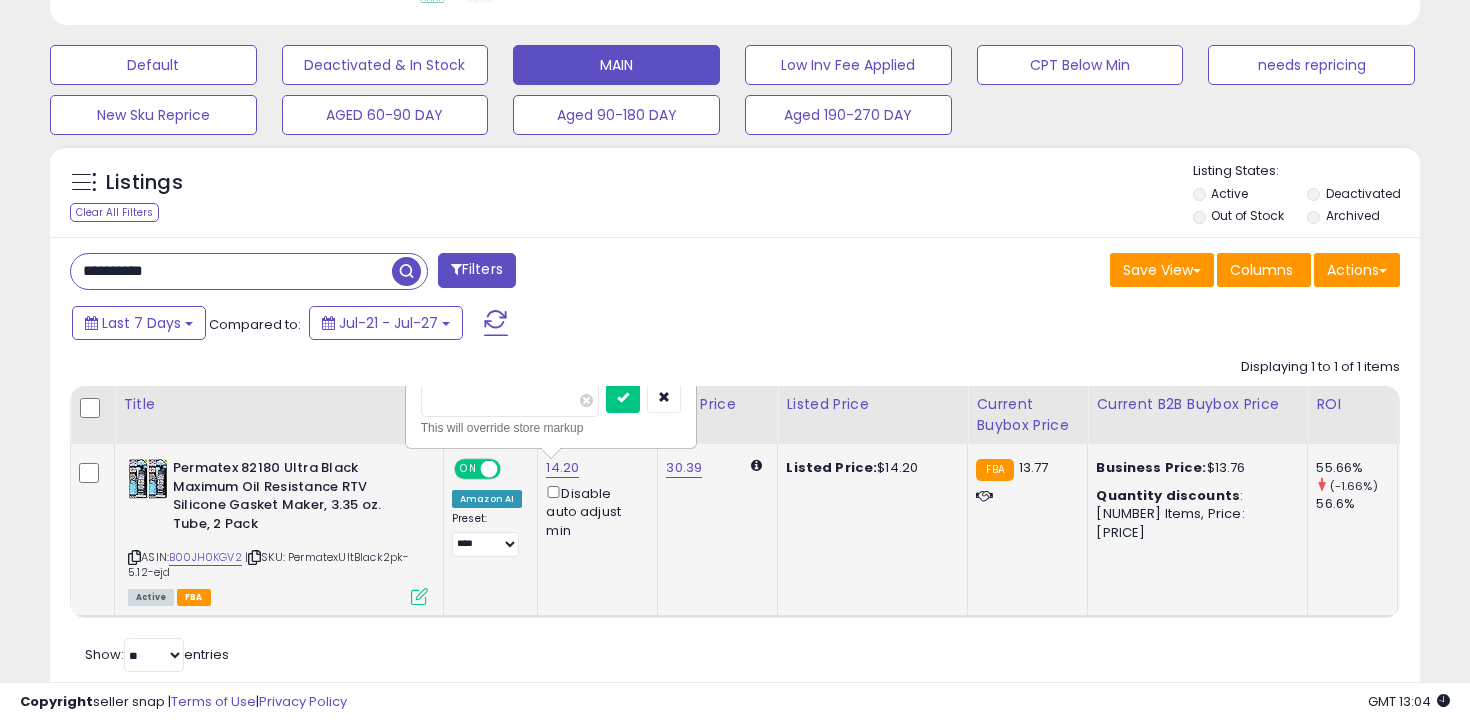 click on "*****" at bounding box center (510, 400) 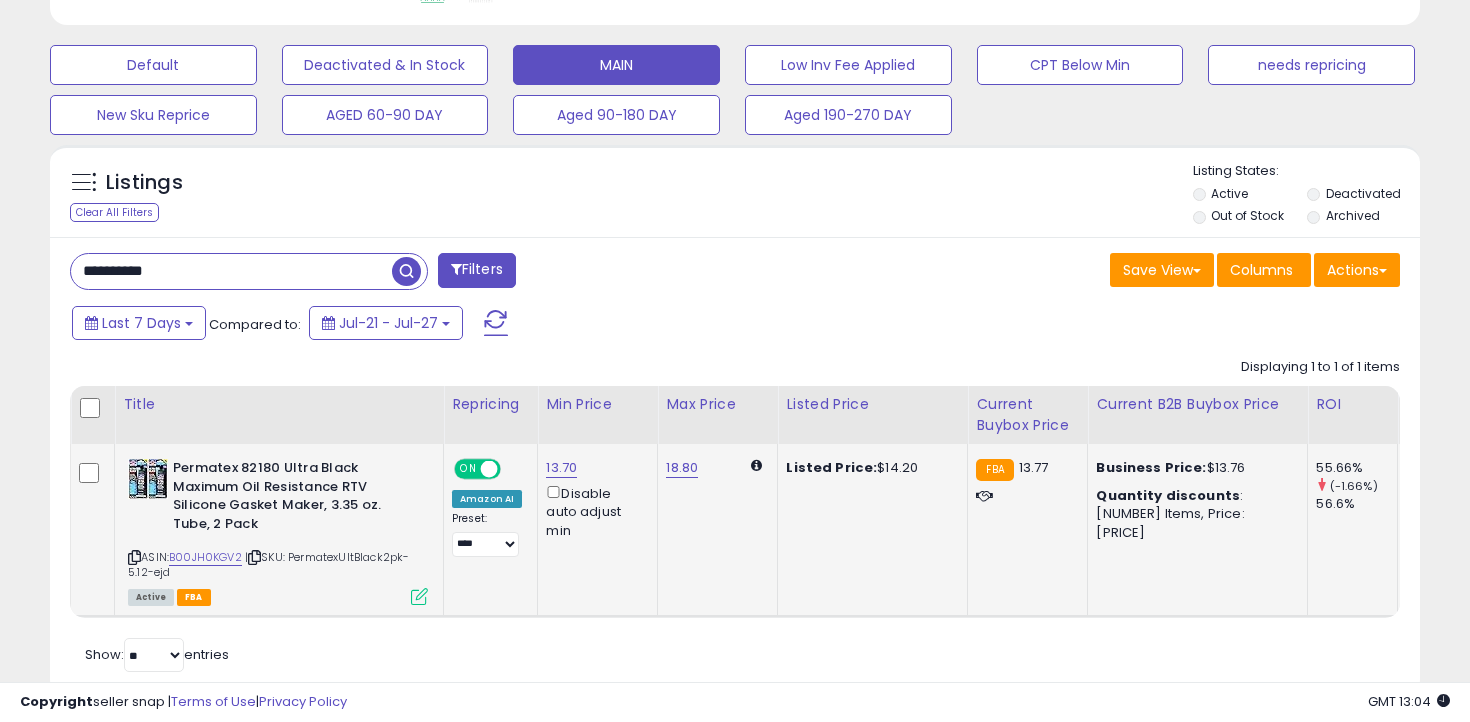 click on "**********" at bounding box center [231, 271] 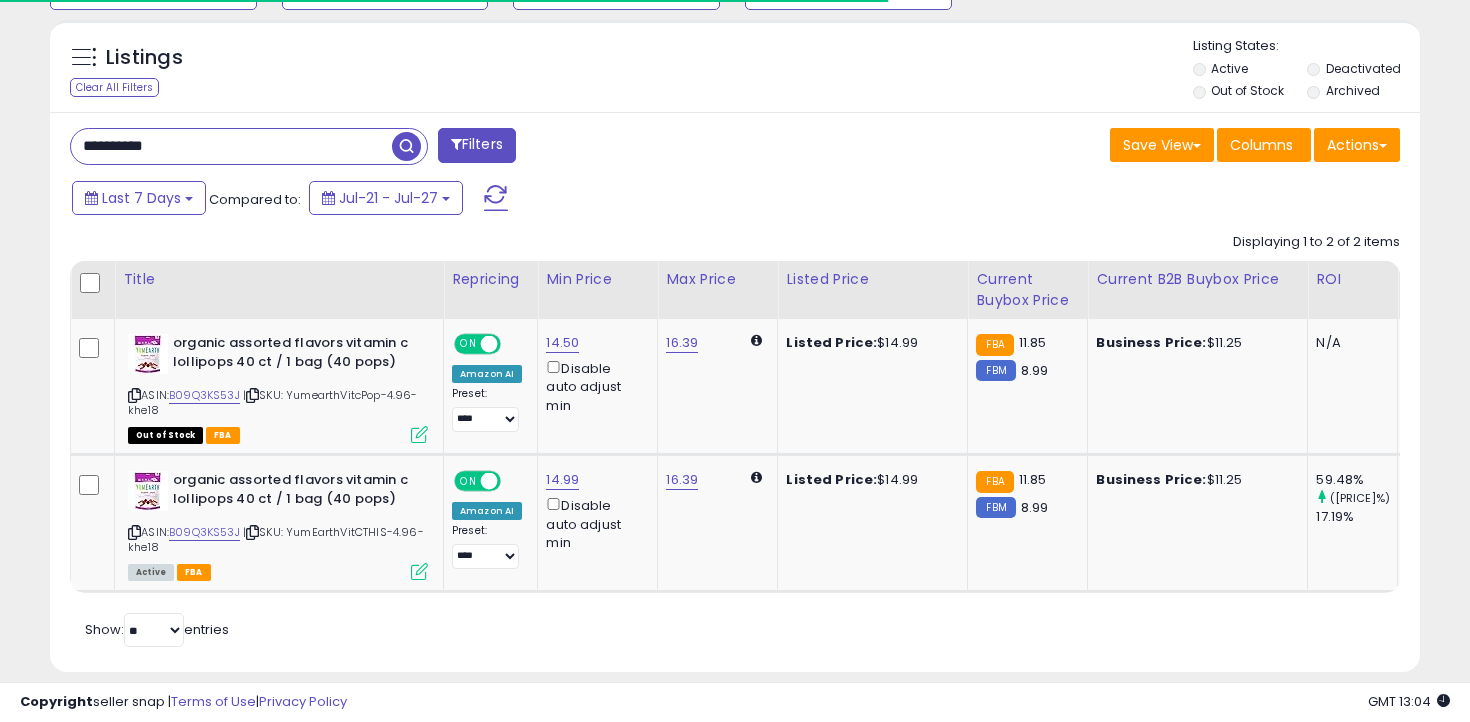 scroll, scrollTop: 736, scrollLeft: 0, axis: vertical 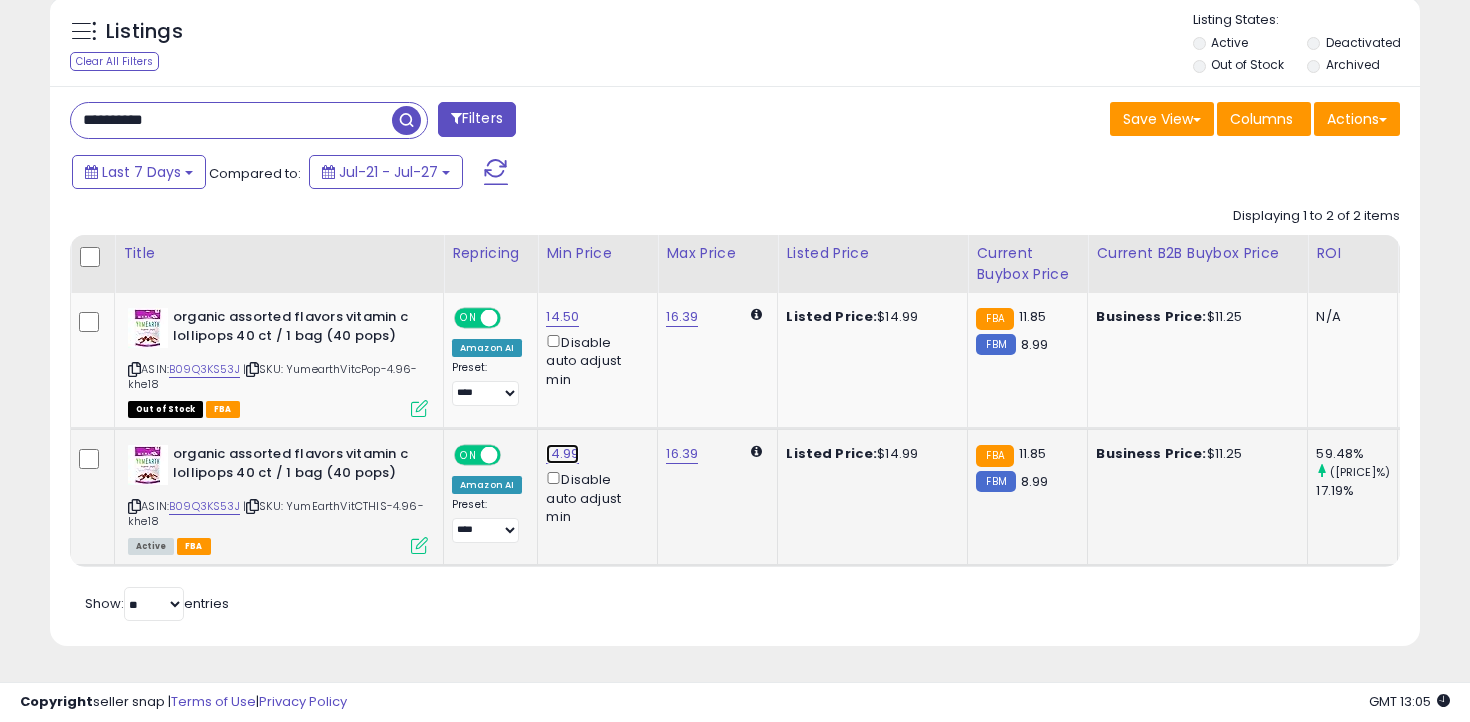 click on "14.99" at bounding box center [562, 317] 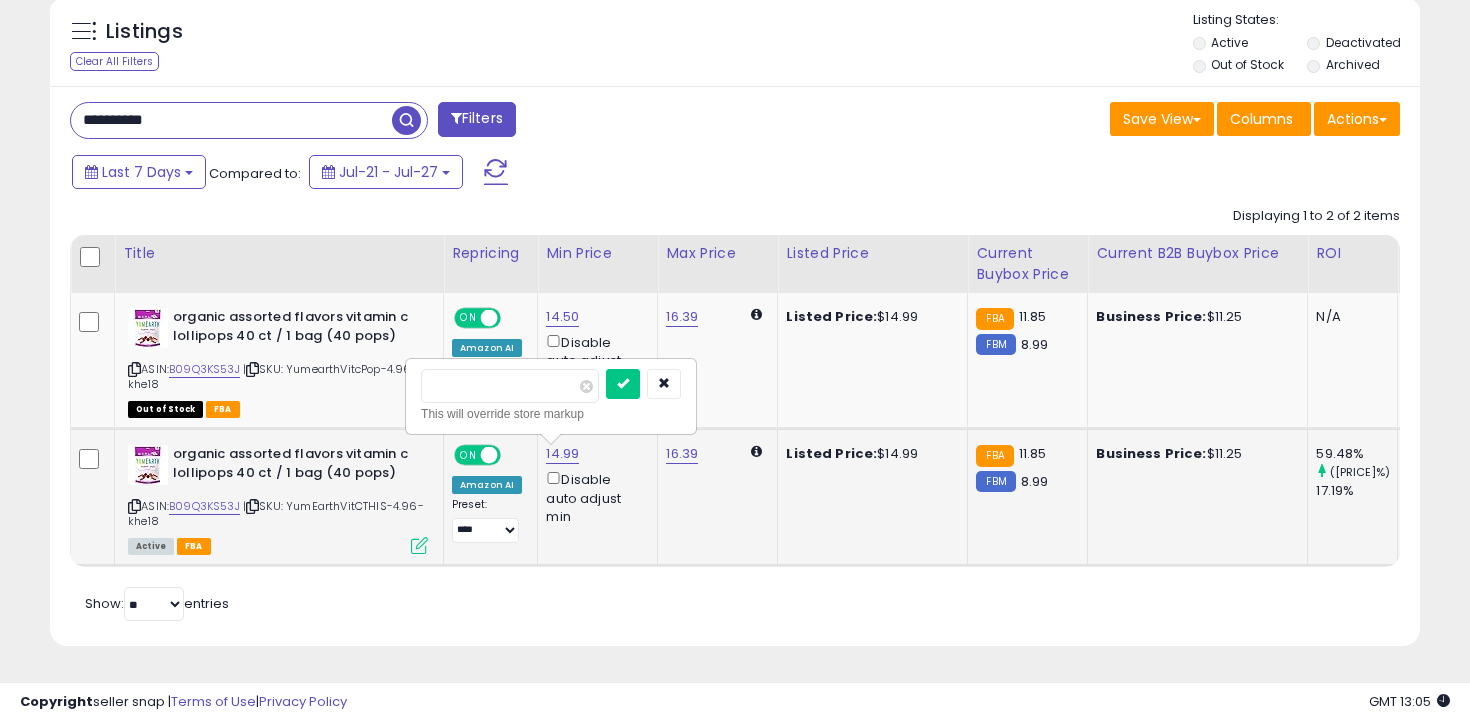click on "*****" at bounding box center [510, 386] 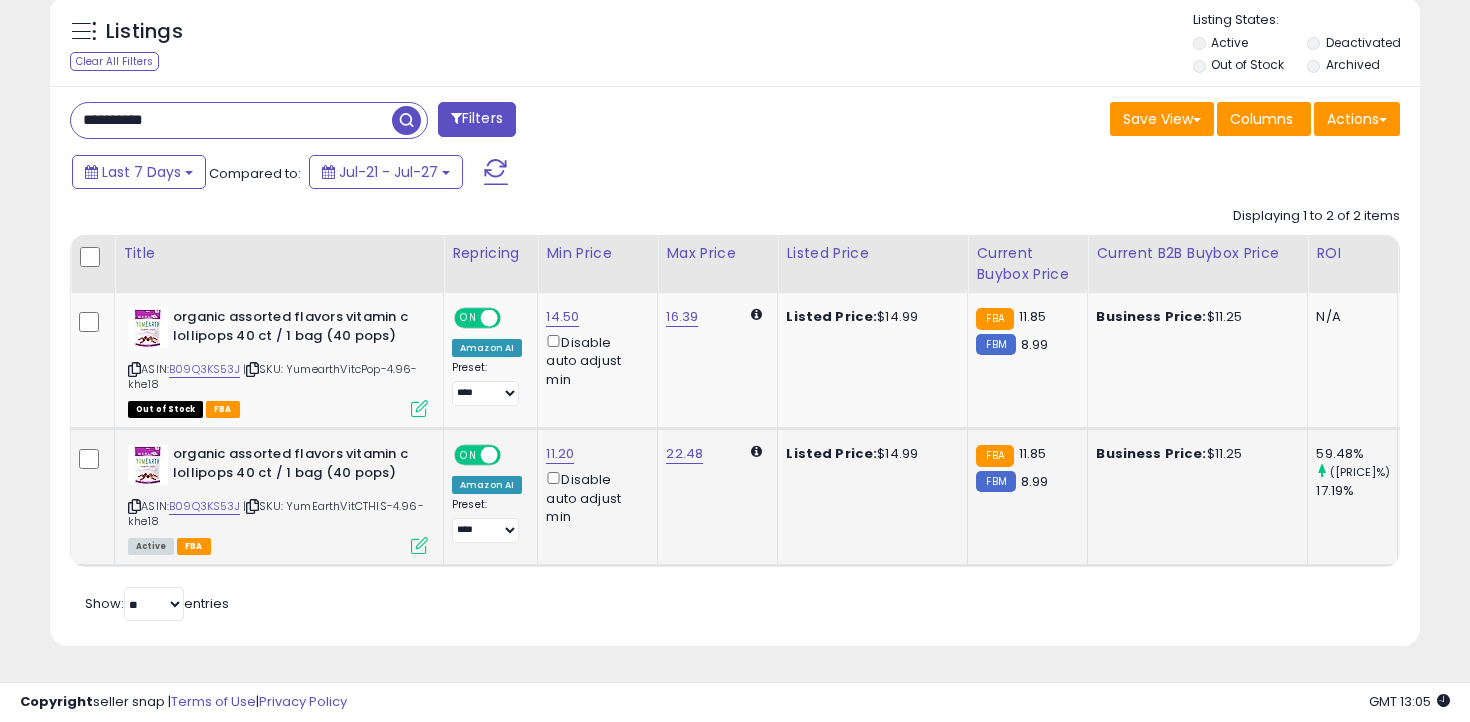 click on "**********" at bounding box center [231, 120] 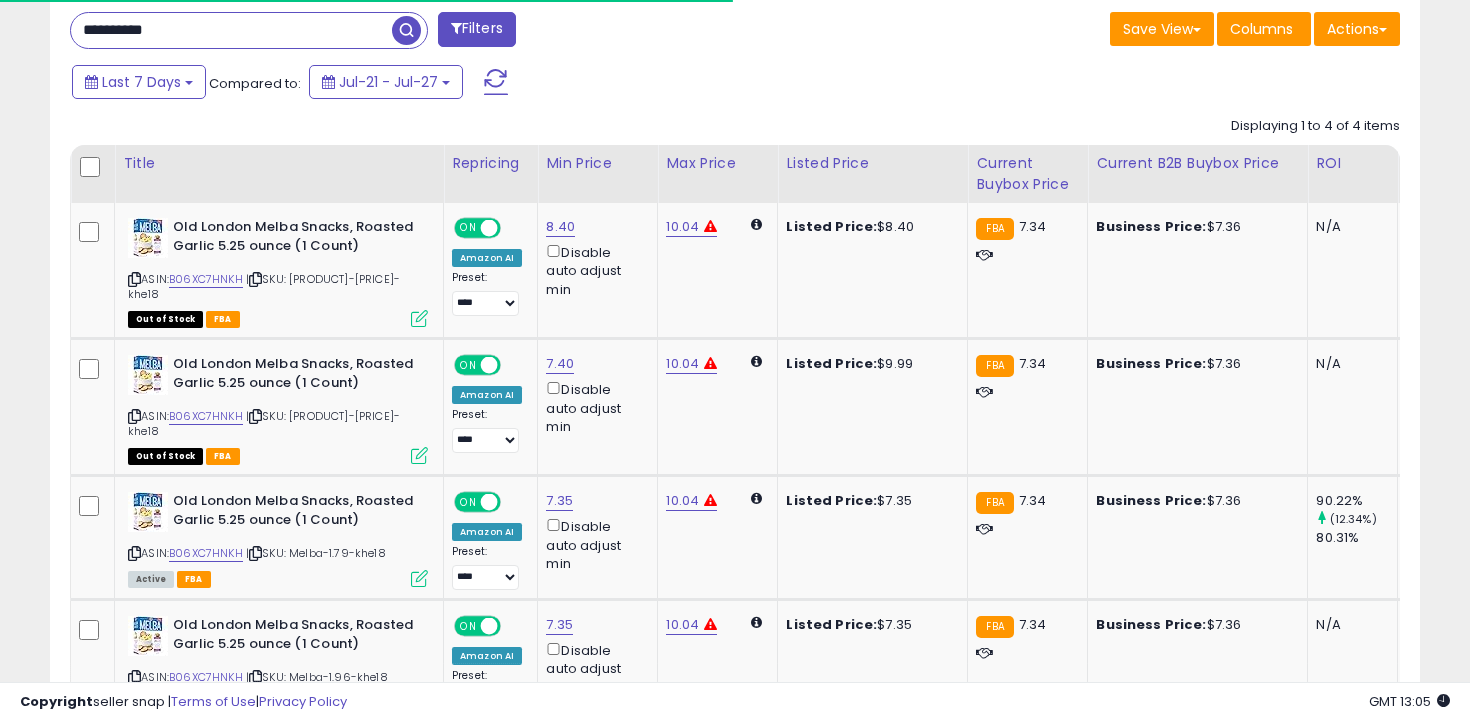 scroll, scrollTop: 956, scrollLeft: 0, axis: vertical 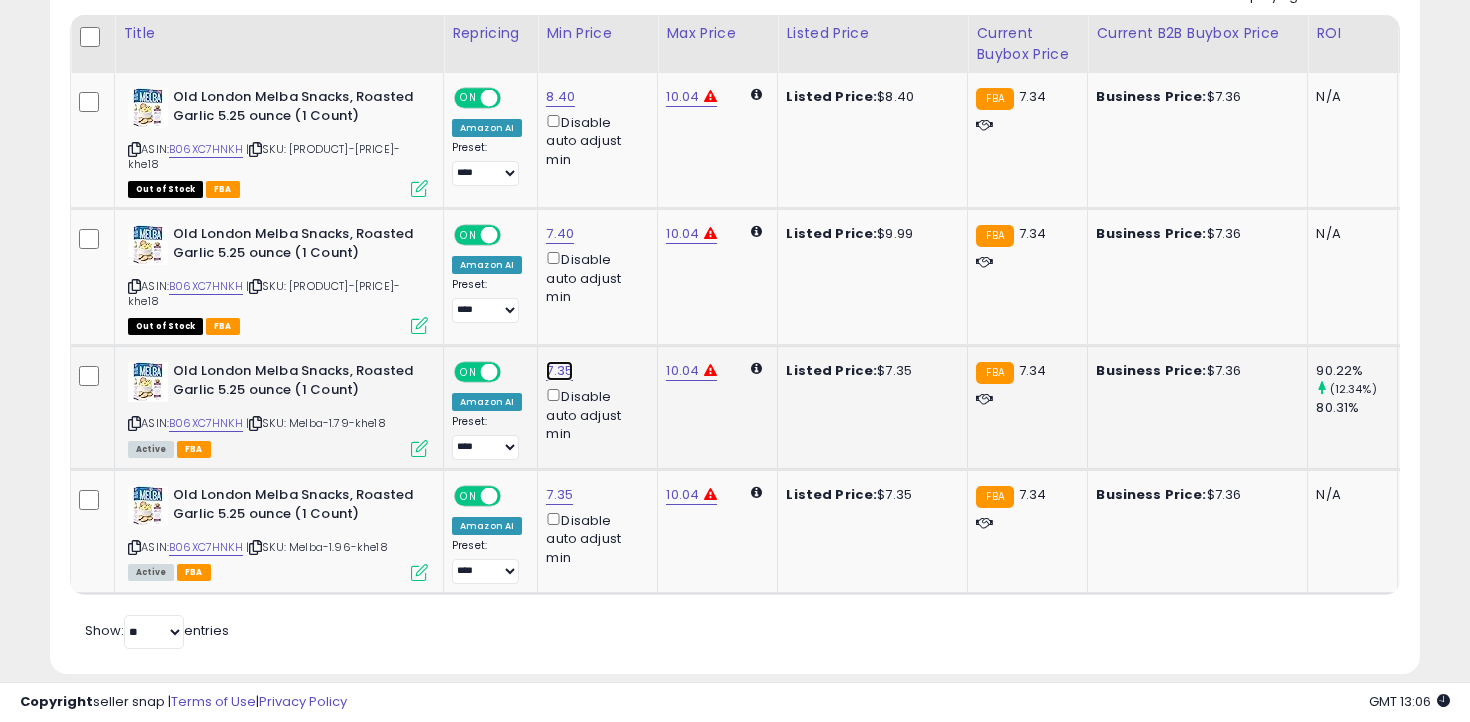 click on "7.35" at bounding box center [560, 97] 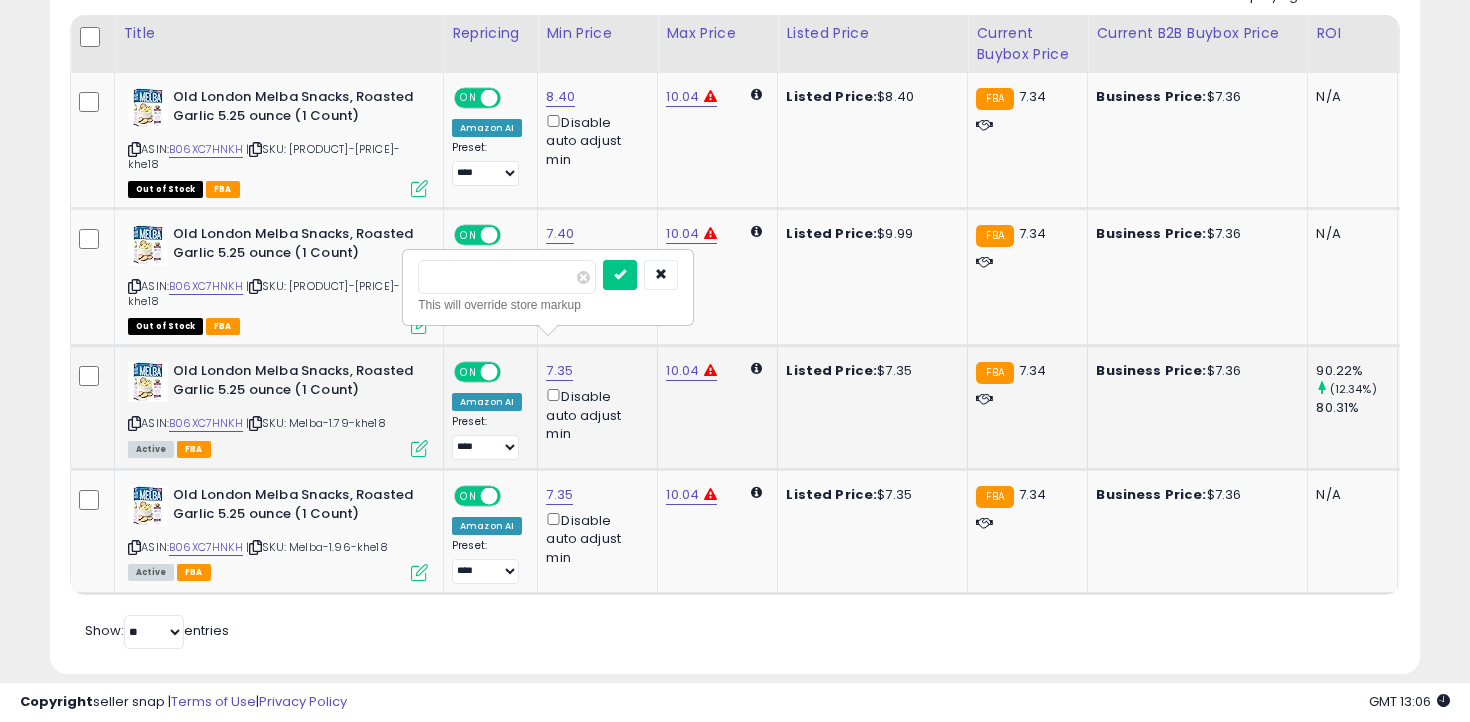 type on "***" 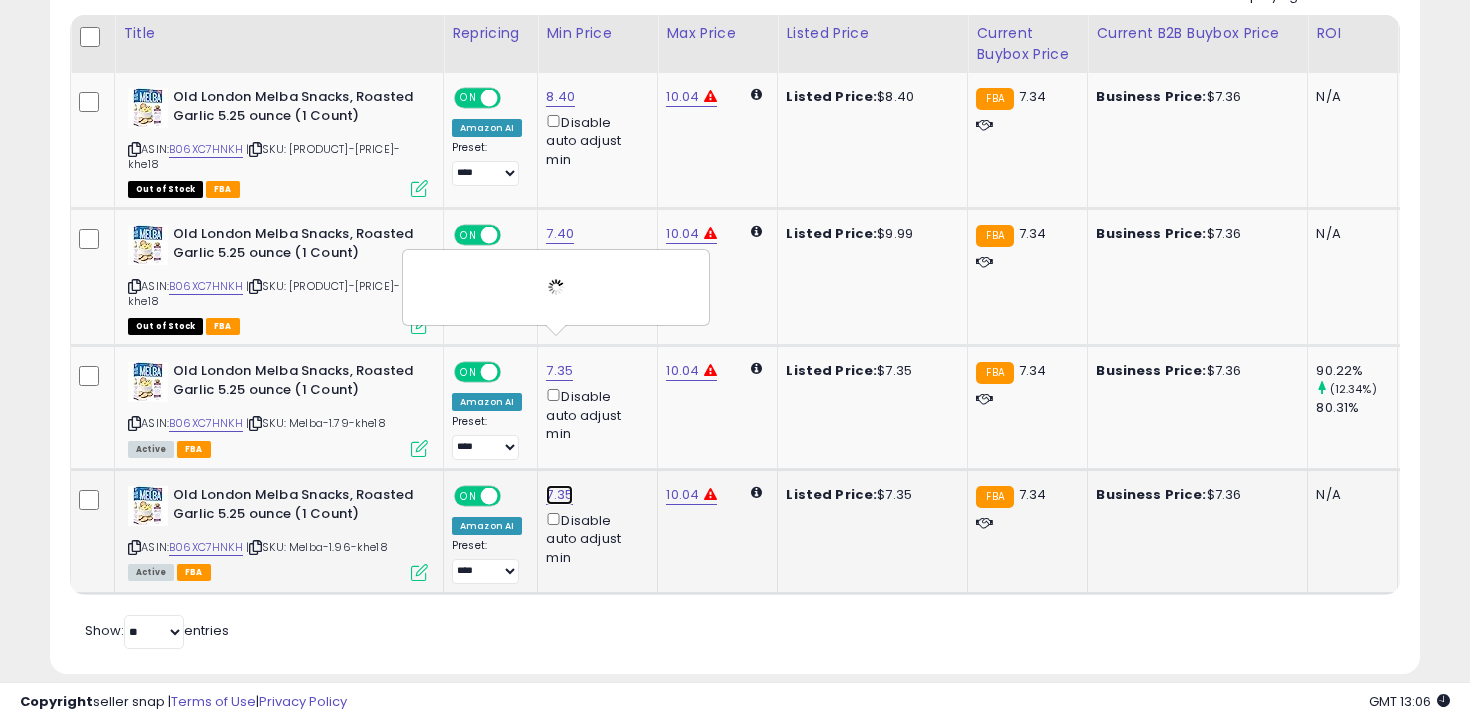 click on "7.35" at bounding box center (560, 97) 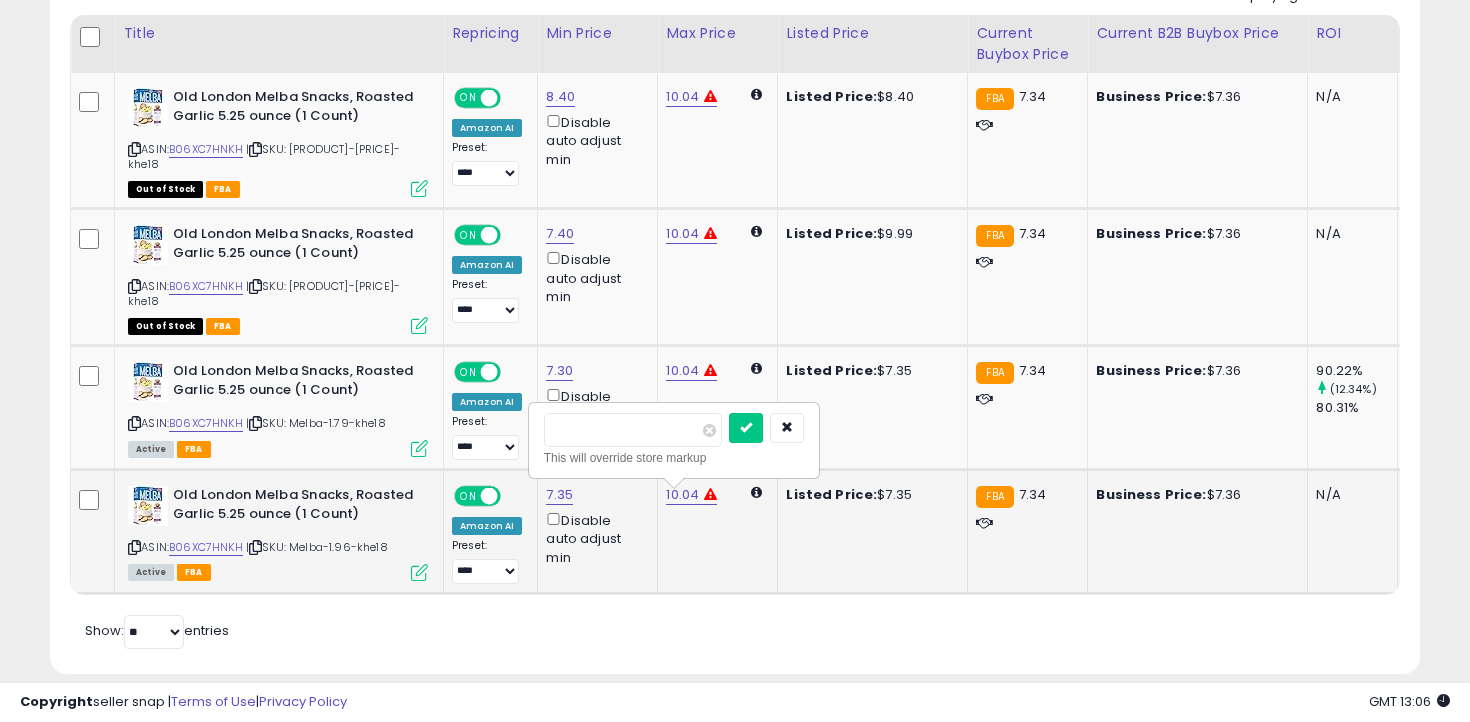 type on "***" 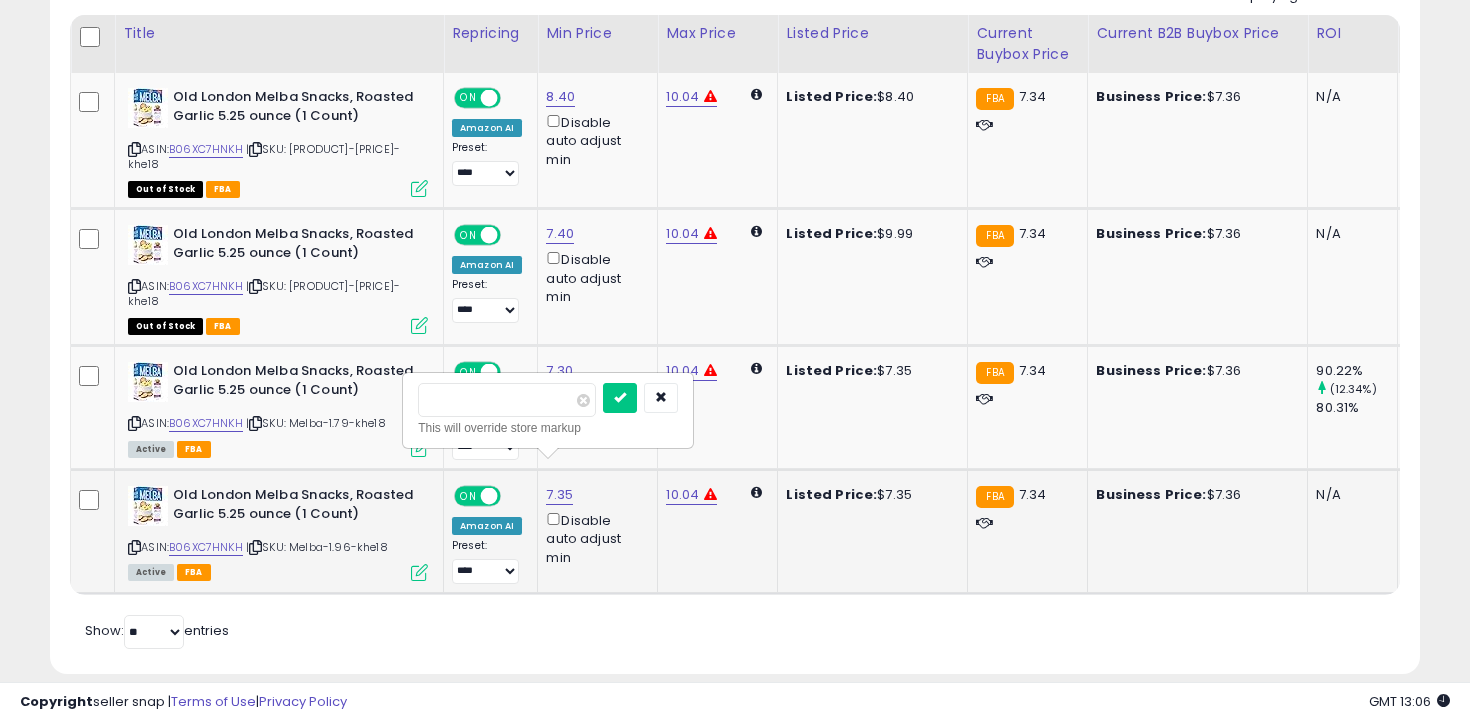 click at bounding box center [620, 398] 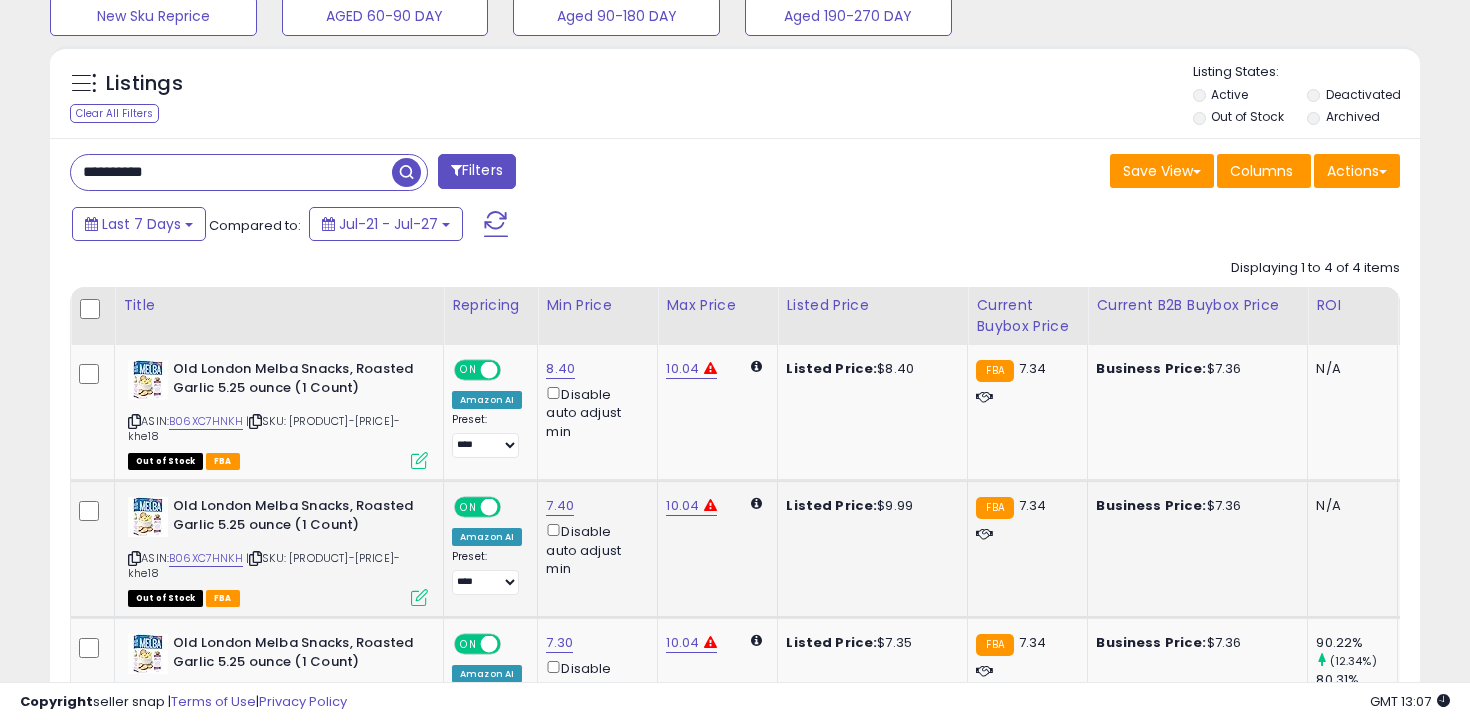 scroll, scrollTop: 652, scrollLeft: 0, axis: vertical 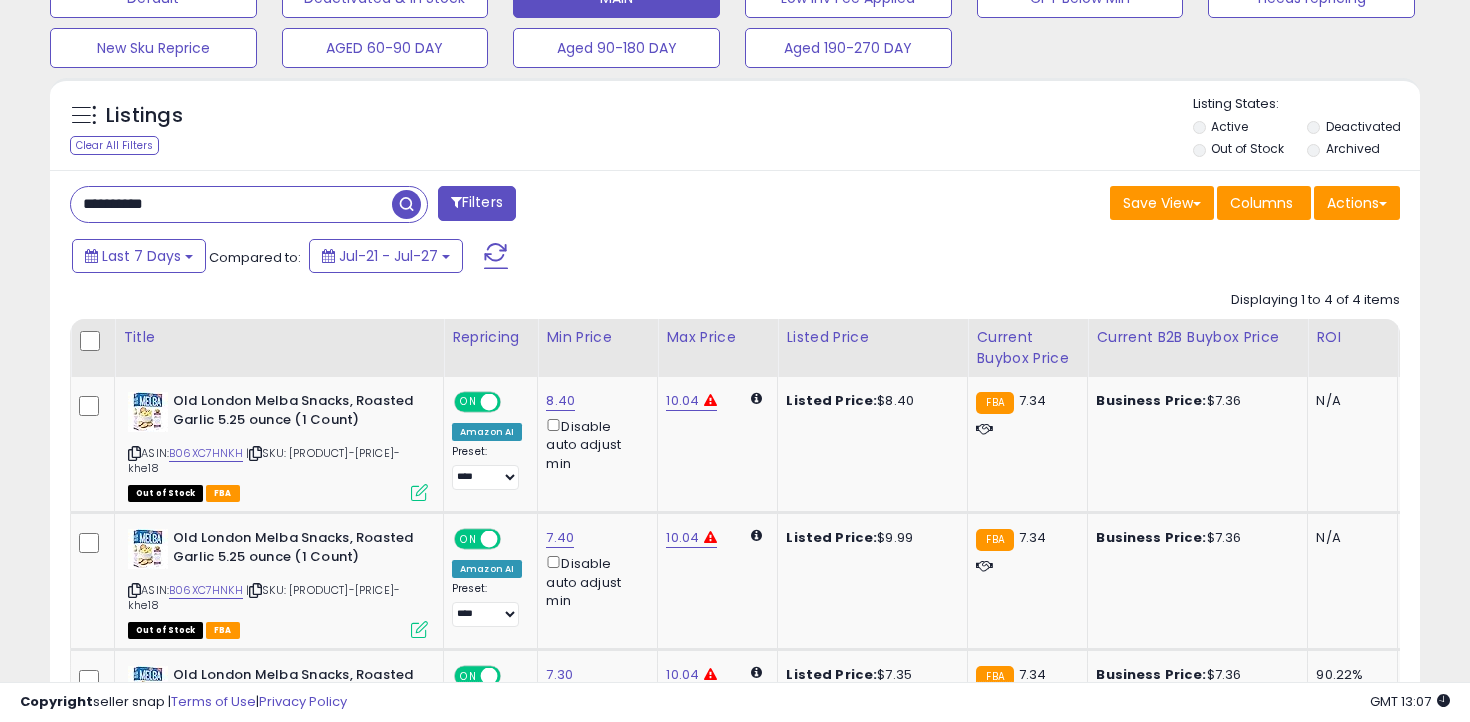 click on "**********" at bounding box center (735, 574) 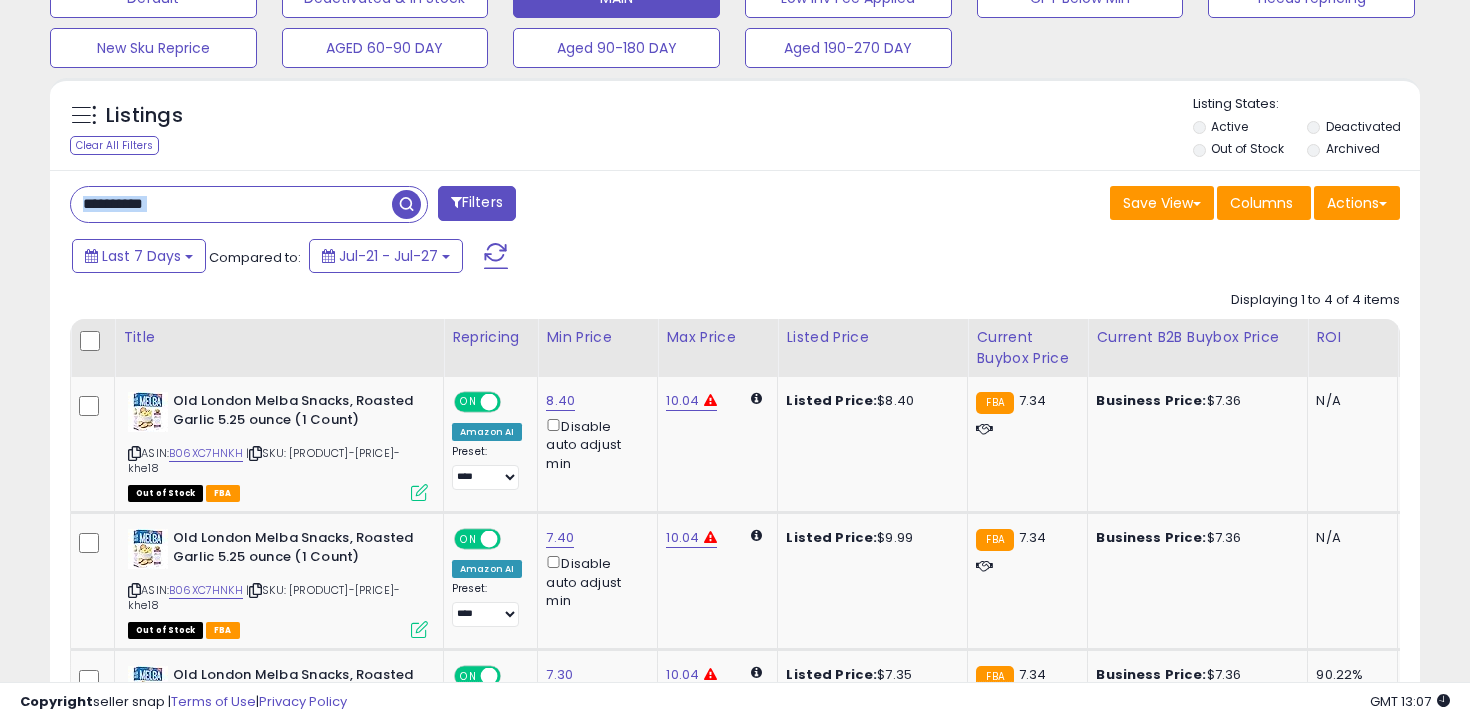 click on "**********" at bounding box center [735, 574] 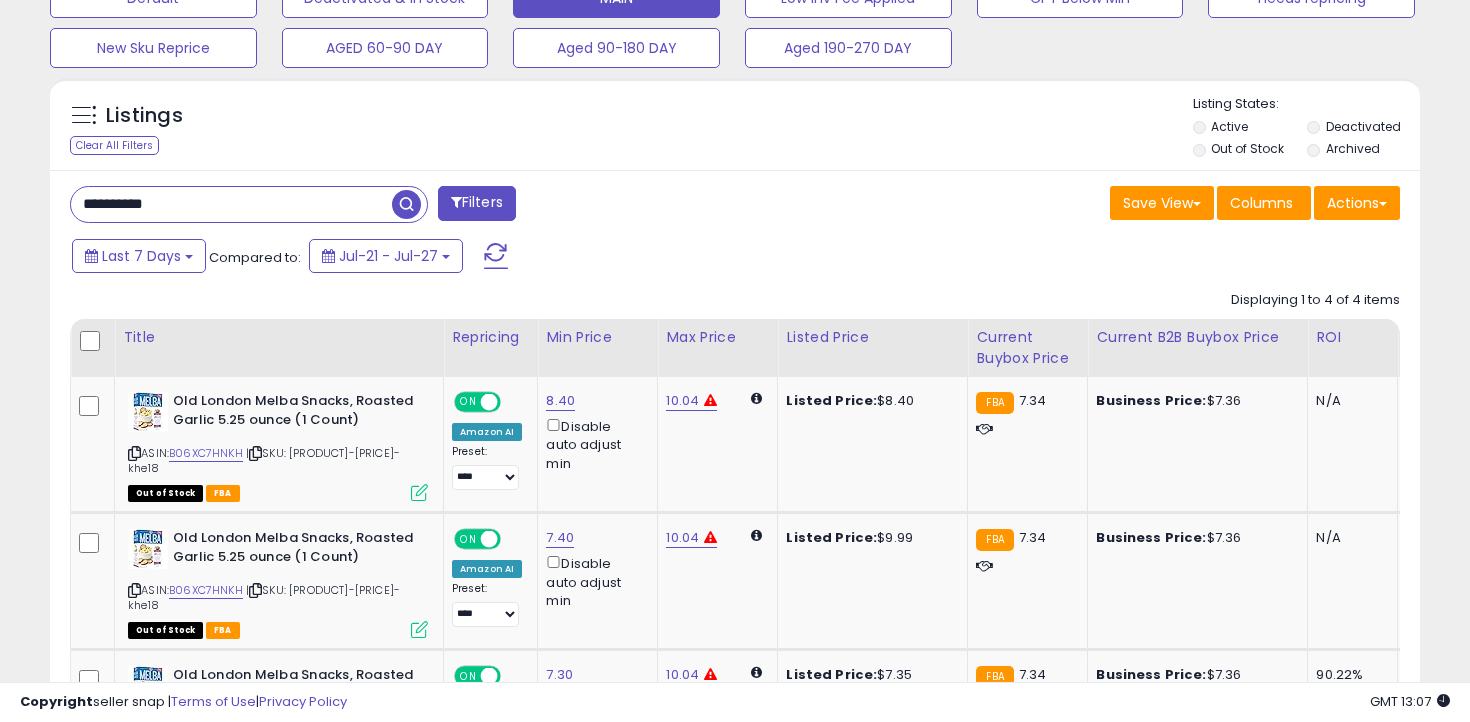 click on "**********" at bounding box center (231, 204) 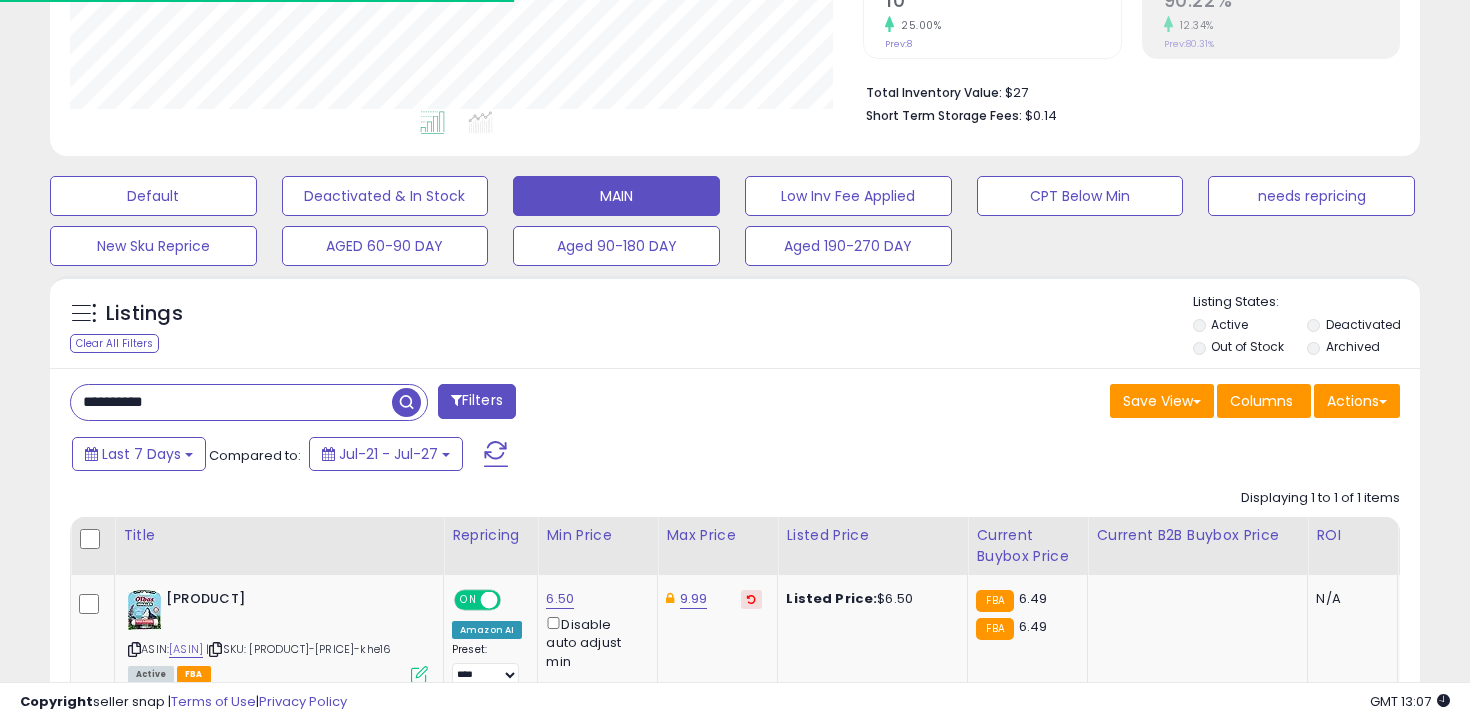 scroll, scrollTop: 585, scrollLeft: 0, axis: vertical 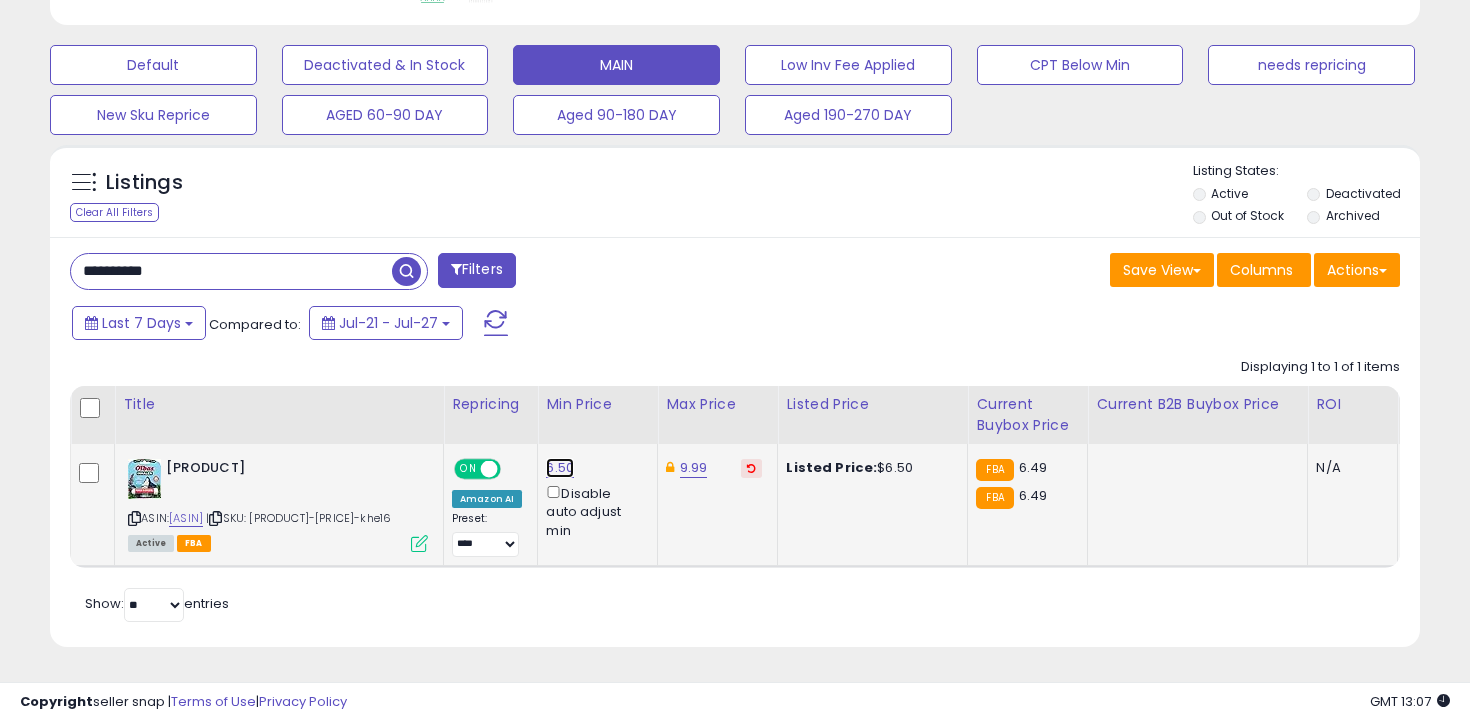 click on "6.50" at bounding box center (560, 468) 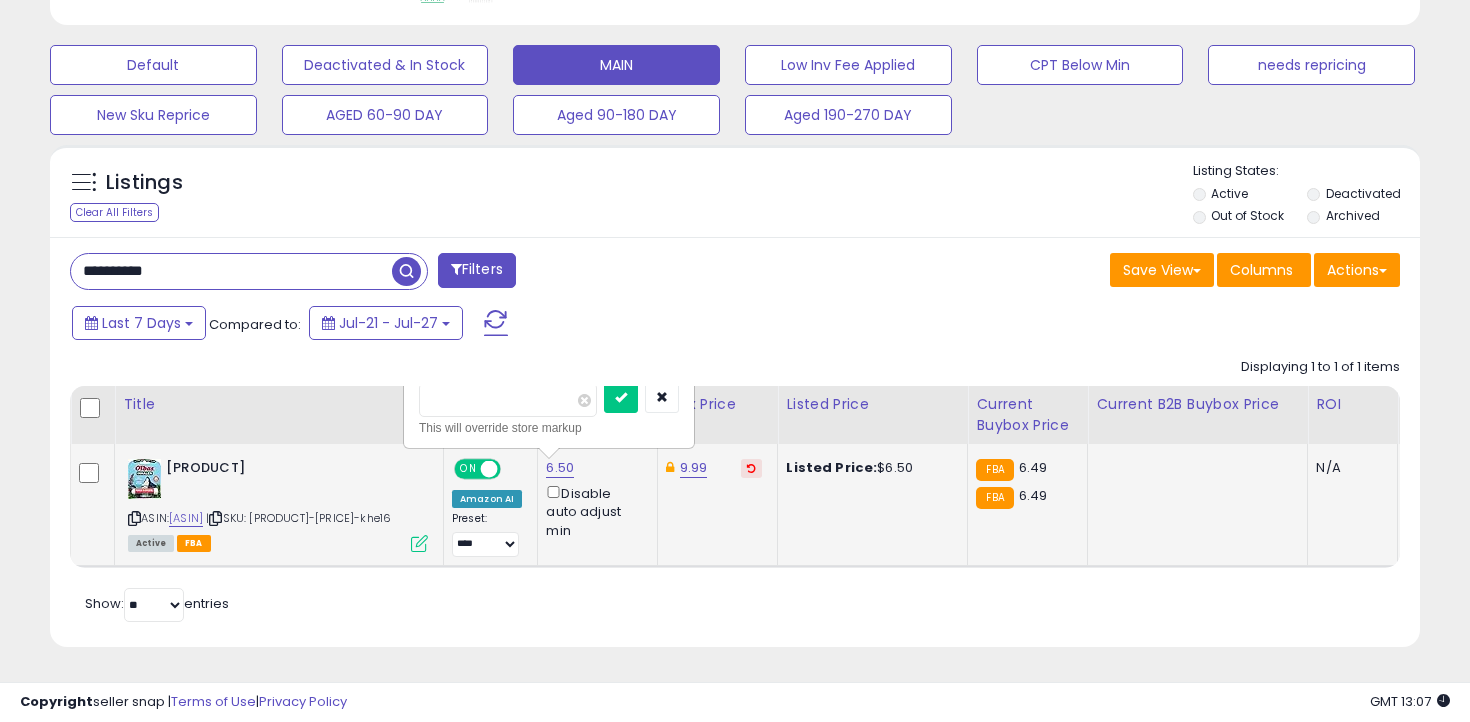 type on "***" 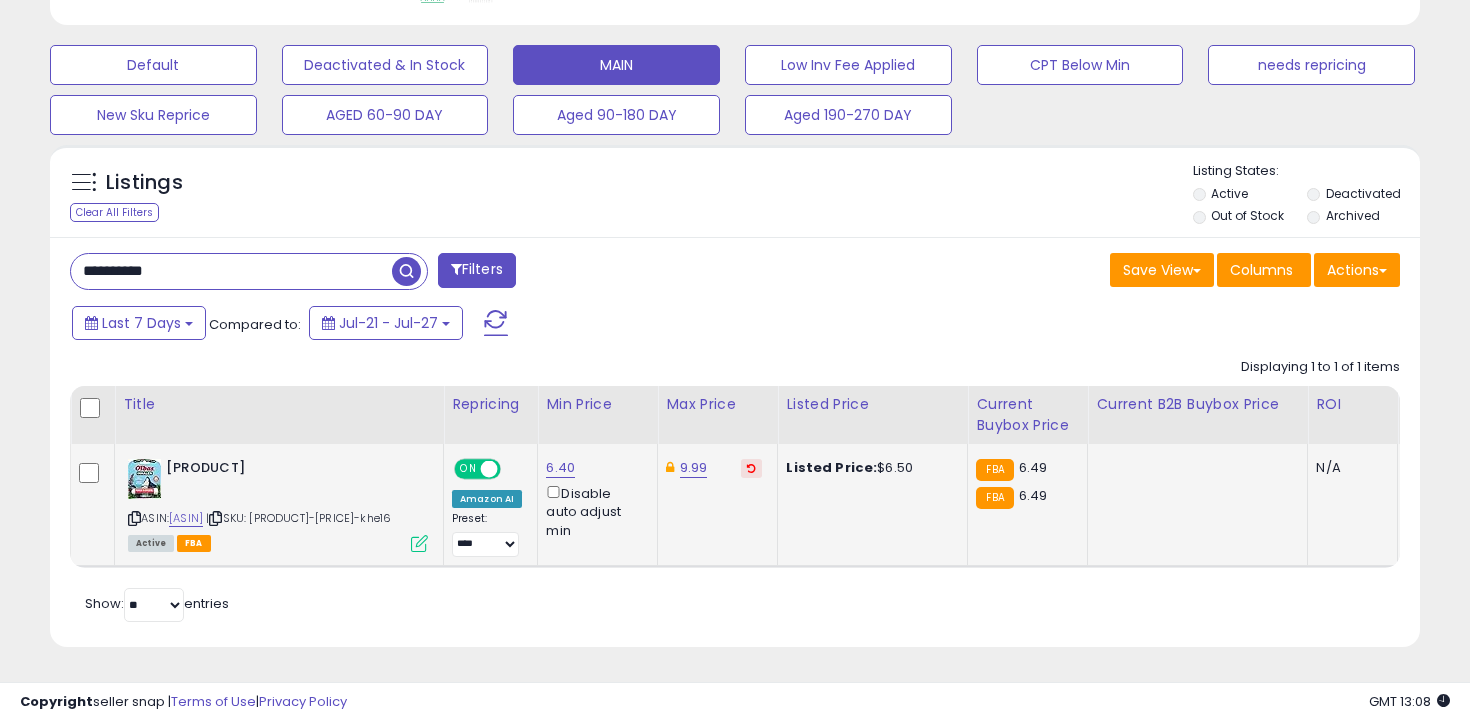 click on "**********" at bounding box center (231, 271) 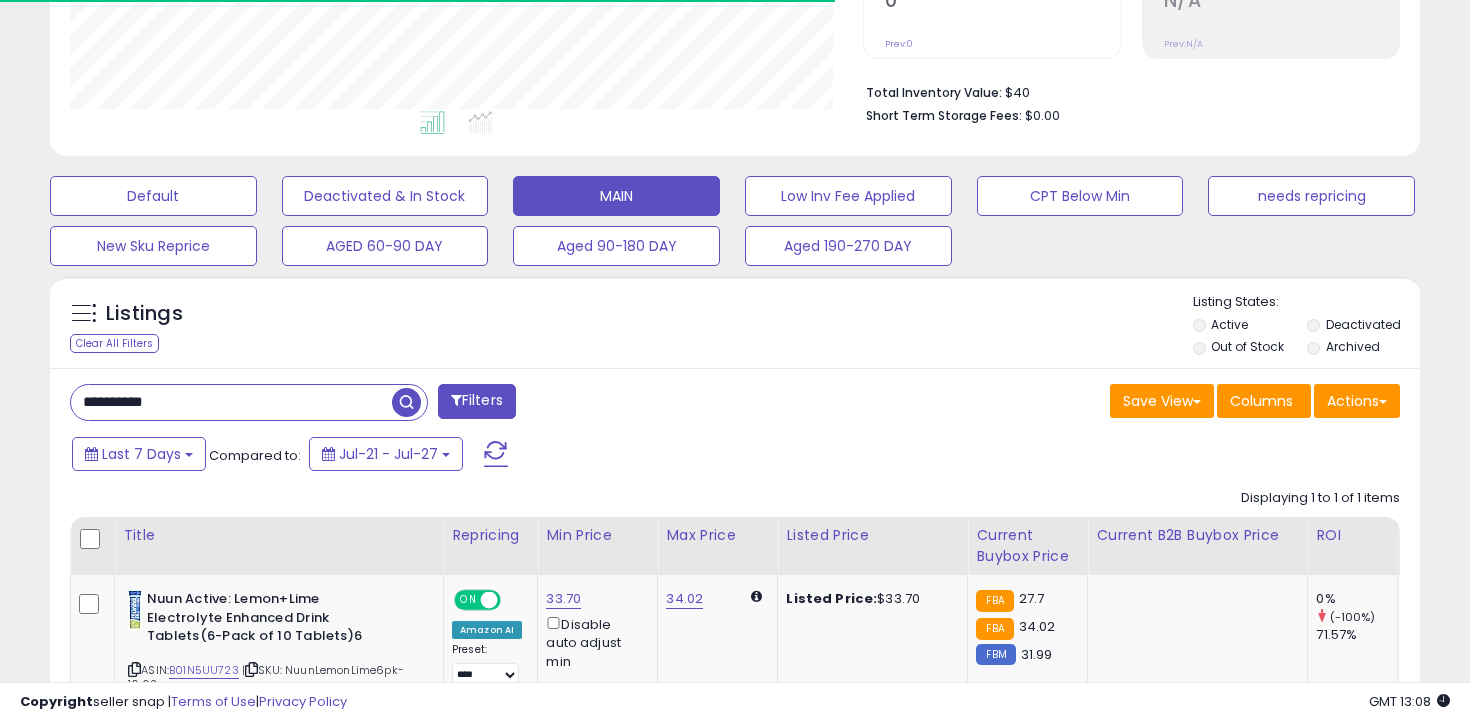 scroll, scrollTop: 585, scrollLeft: 0, axis: vertical 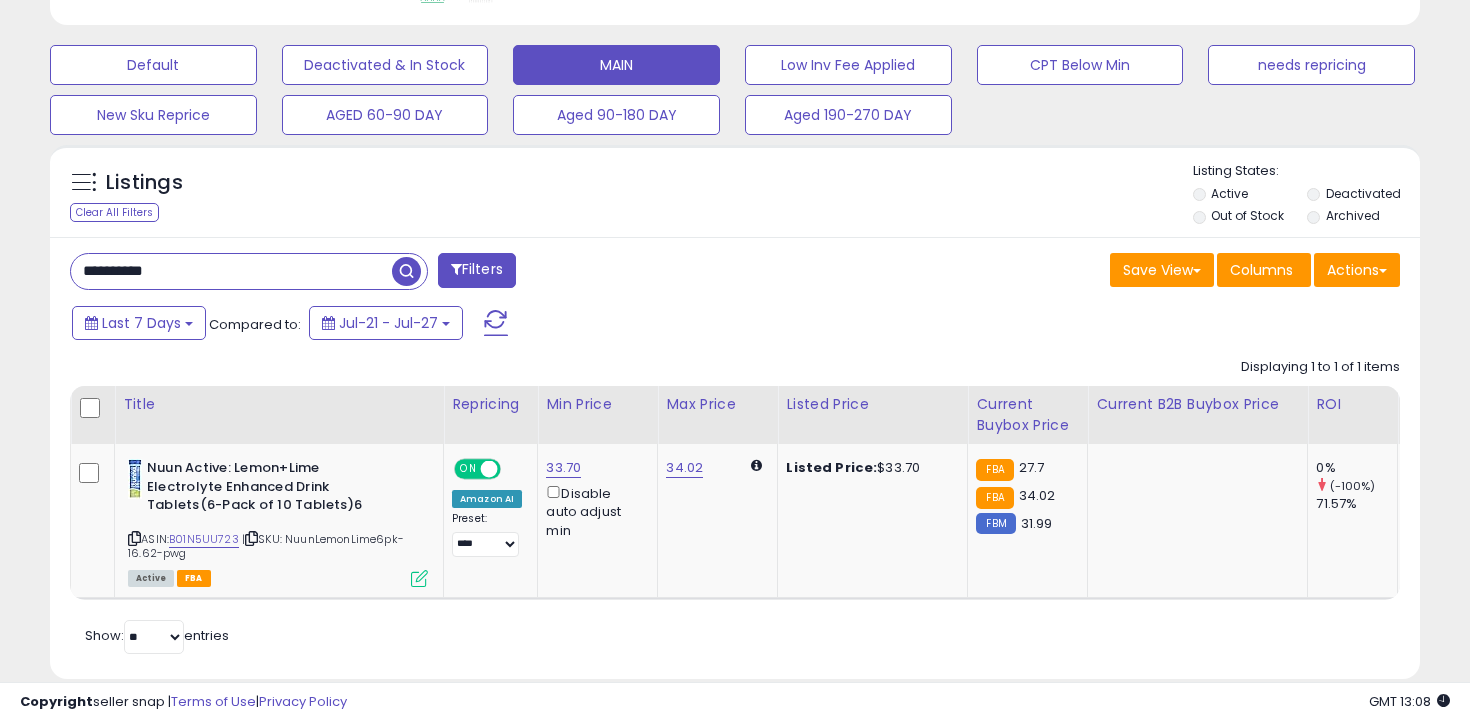click on "**********" at bounding box center (231, 271) 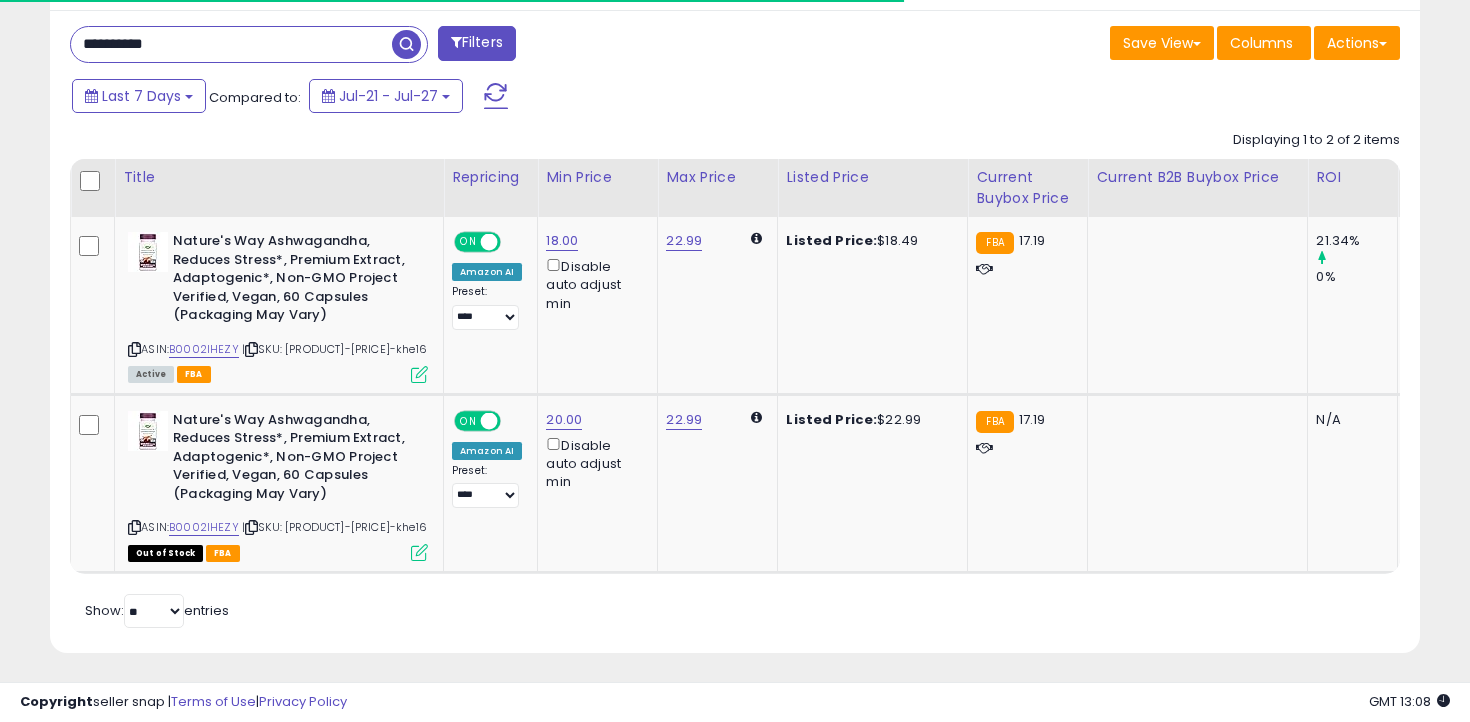 scroll, scrollTop: 818, scrollLeft: 0, axis: vertical 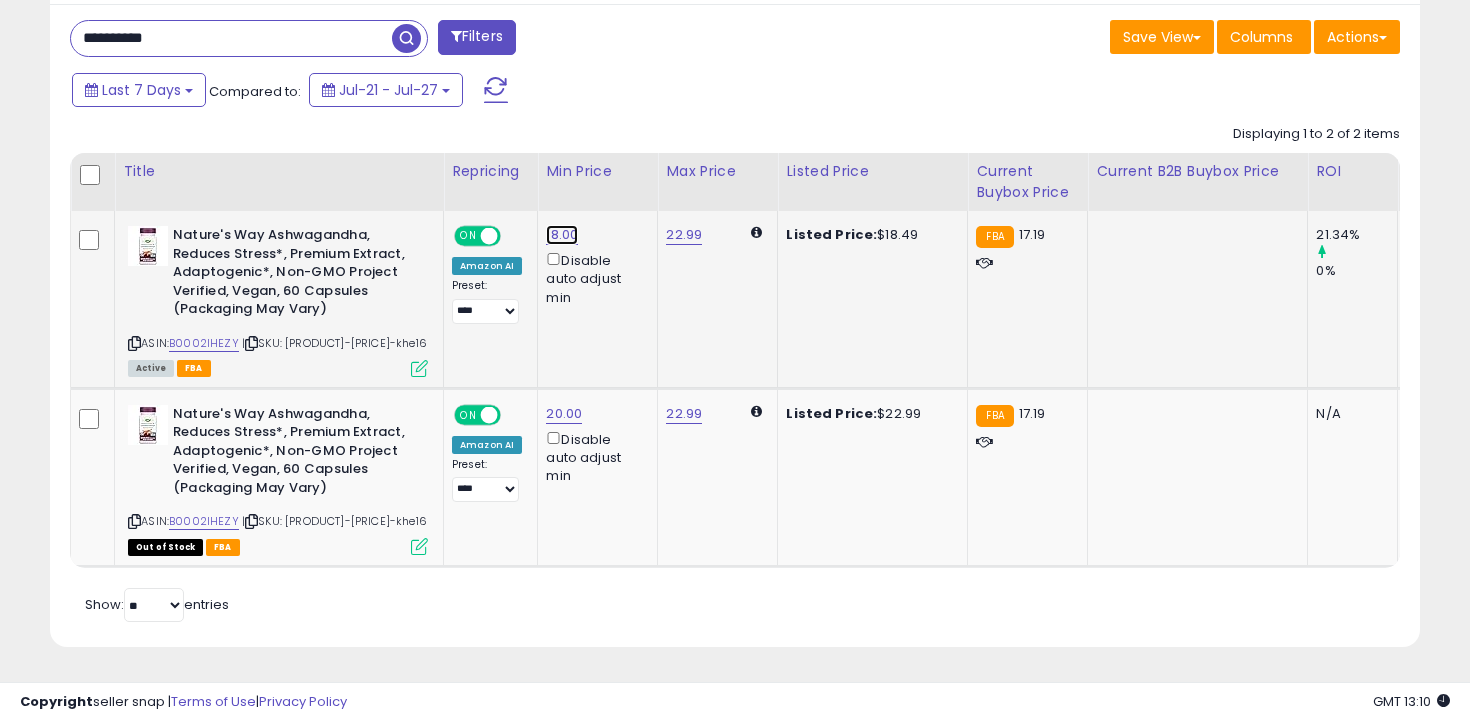 click on "18.00" at bounding box center (562, 235) 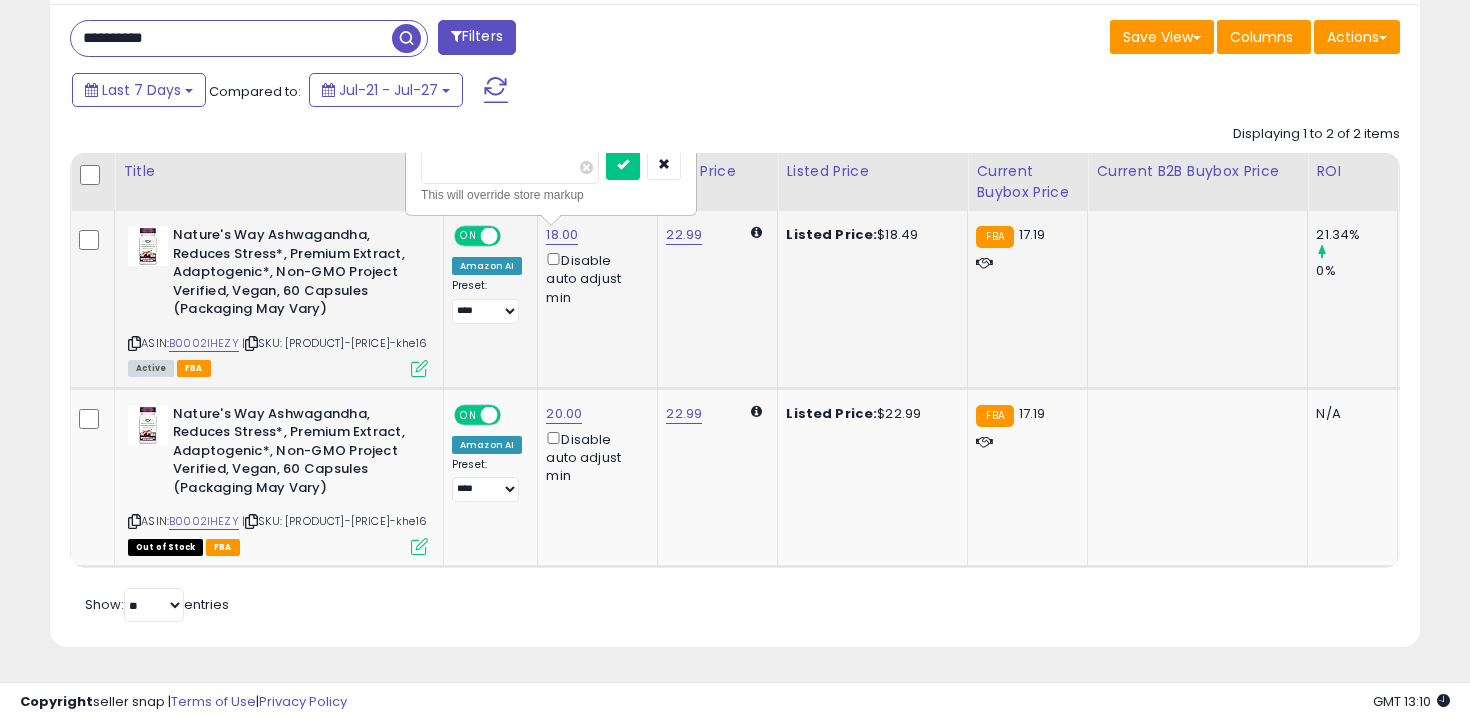 click on "*****" at bounding box center [510, 167] 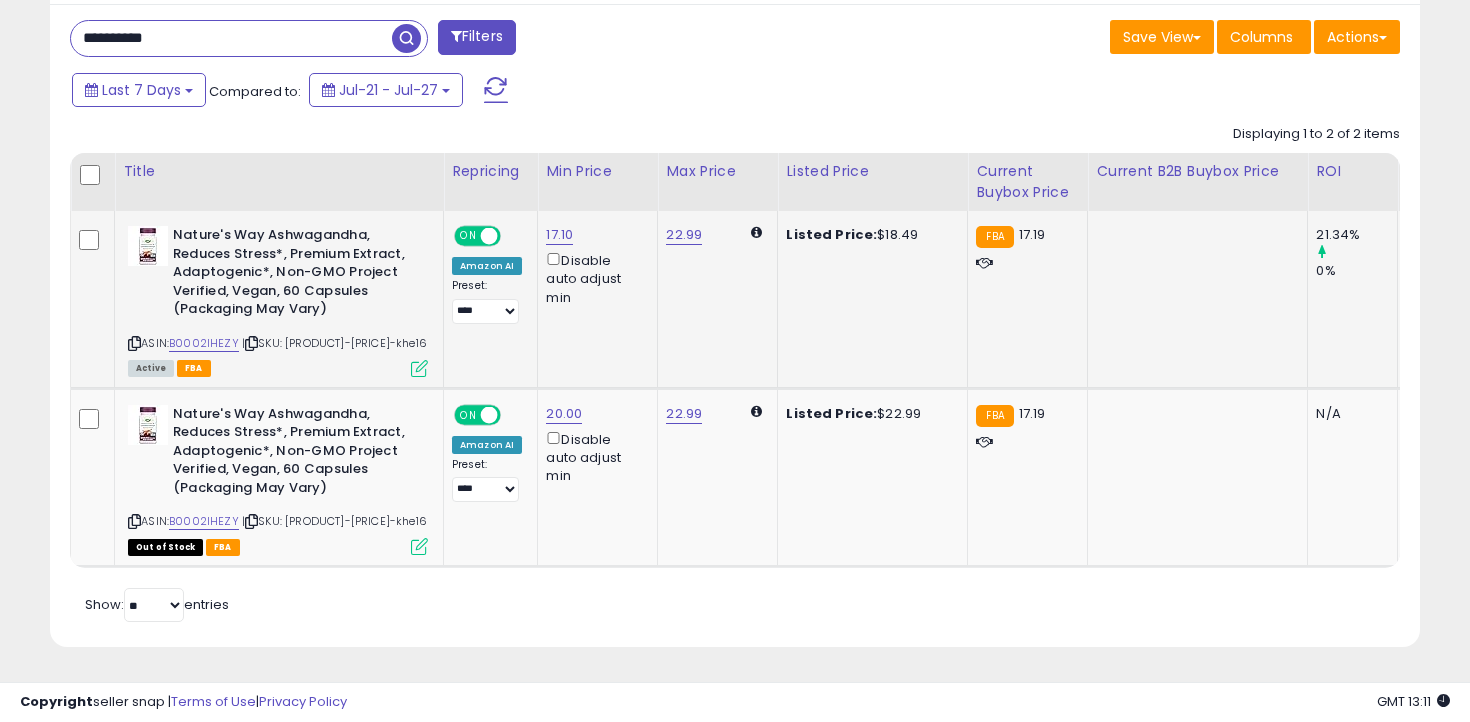 click on "Last 7 Days
Compared to:
Jul-21 - Jul-27" at bounding box center [566, 92] 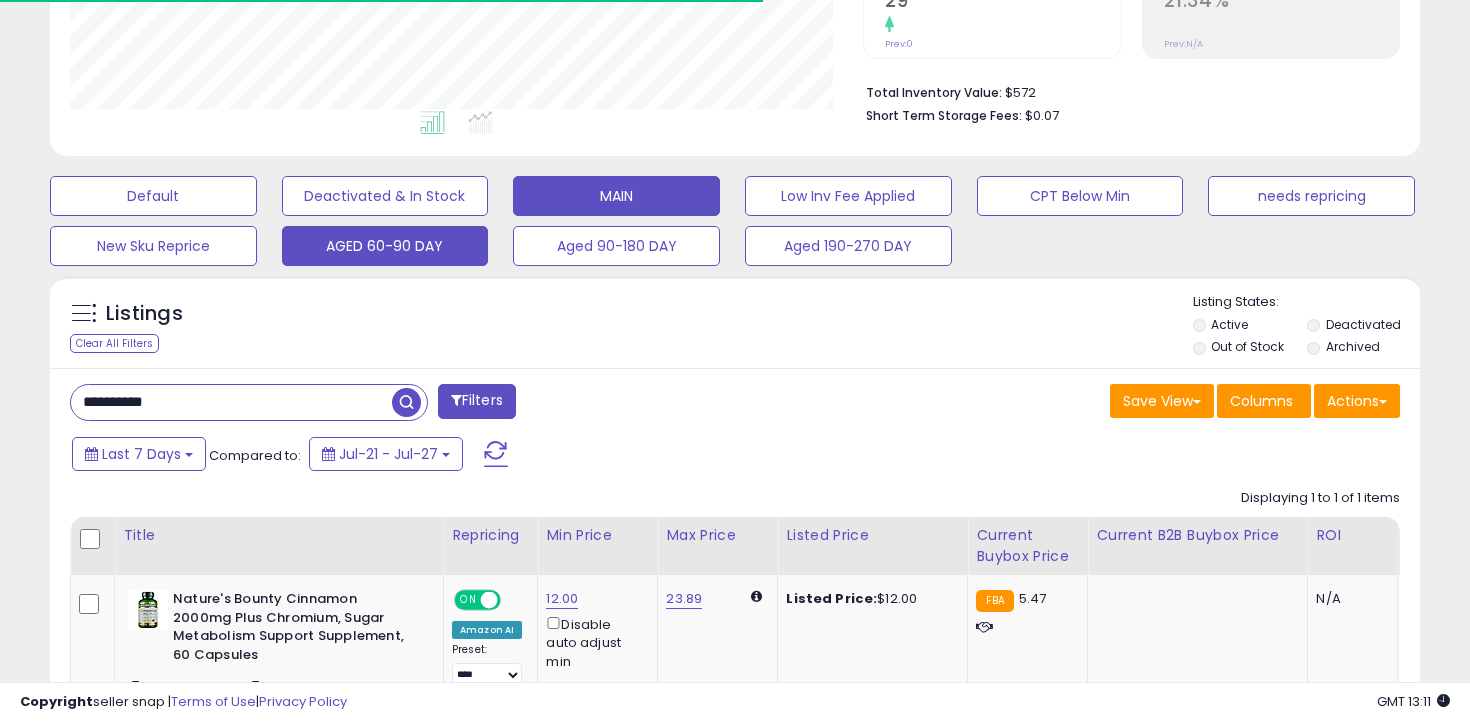 scroll, scrollTop: 617, scrollLeft: 0, axis: vertical 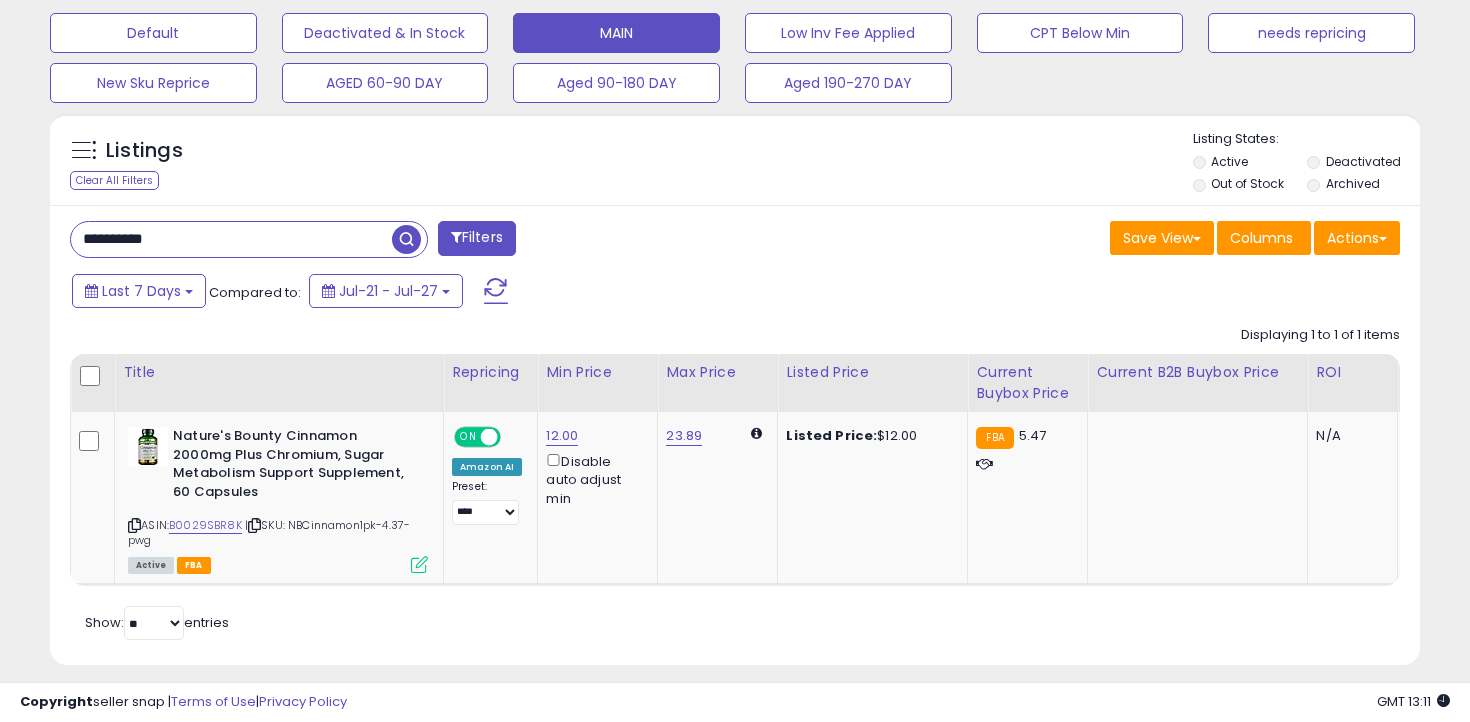 click on "**********" at bounding box center [231, 239] 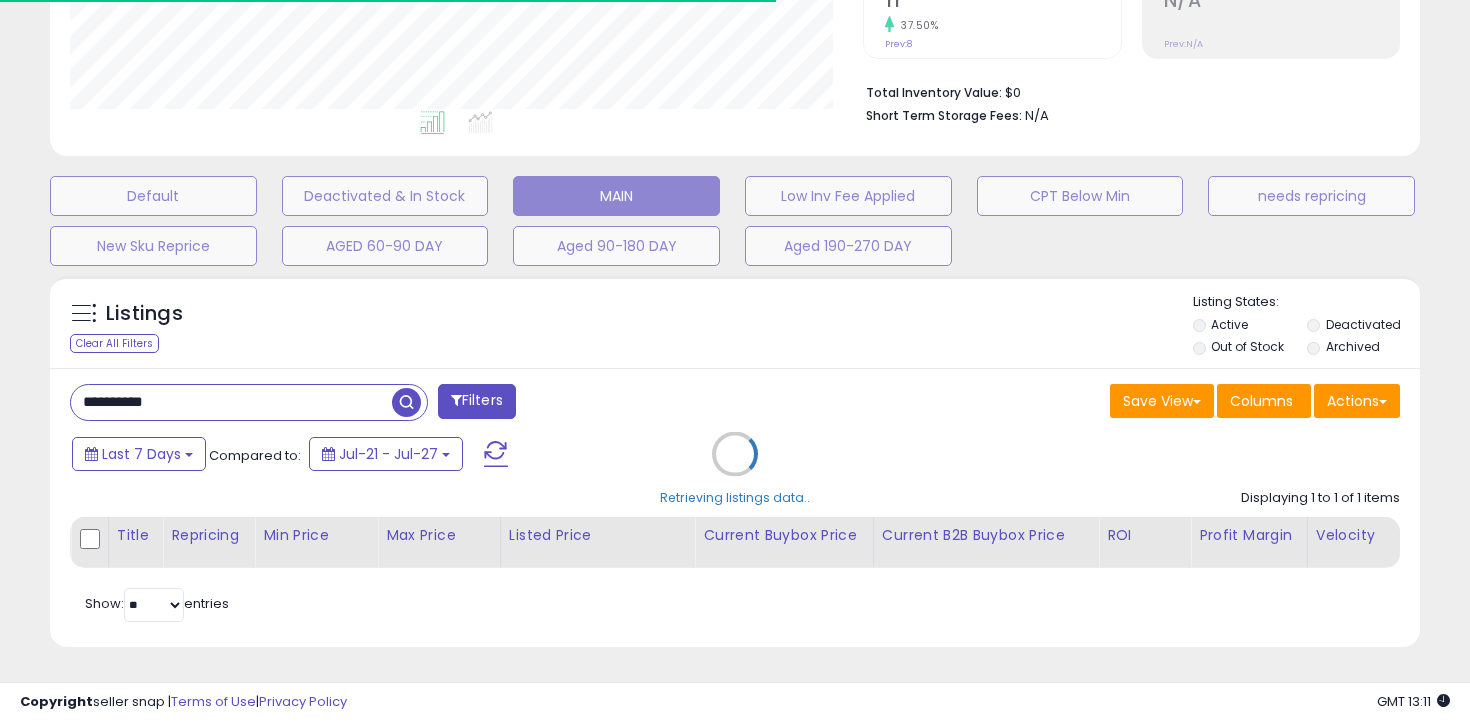 scroll, scrollTop: 598, scrollLeft: 0, axis: vertical 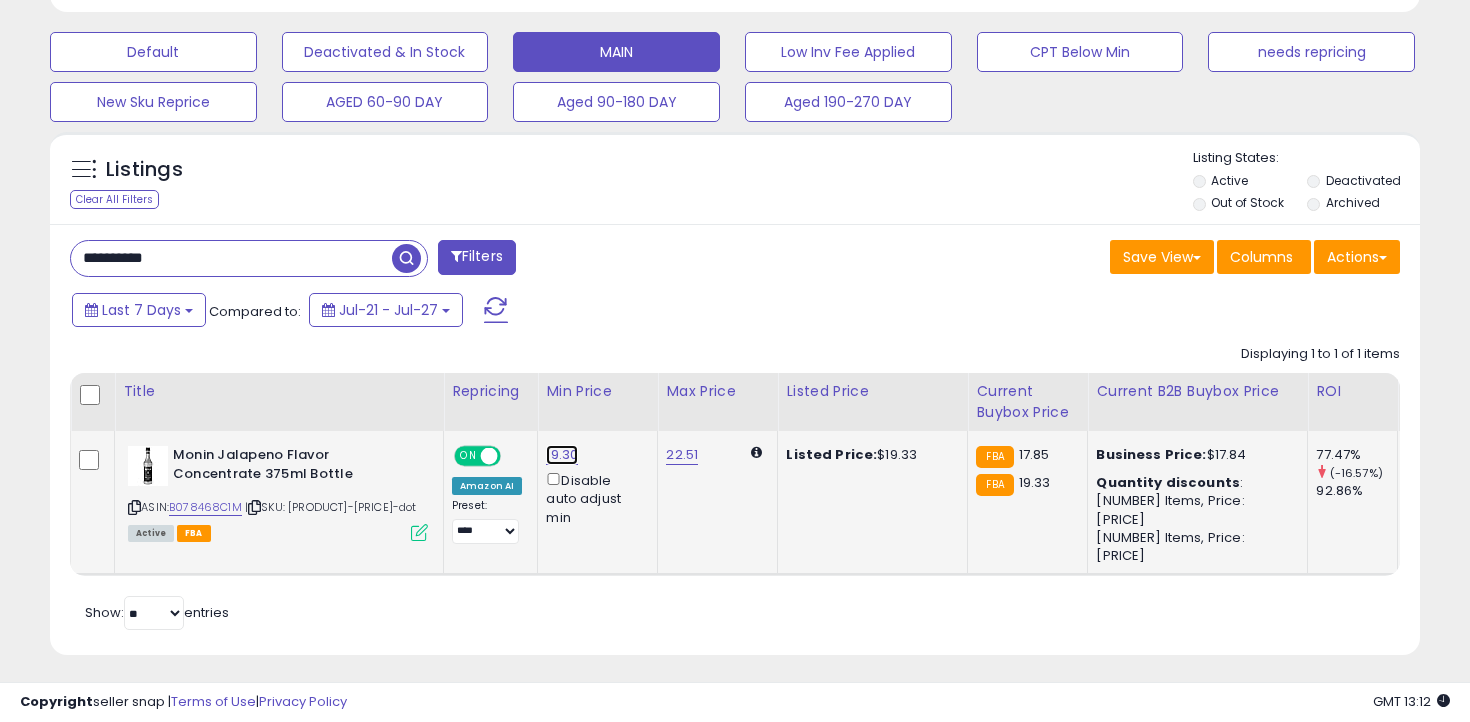 click on "19.30" at bounding box center [562, 455] 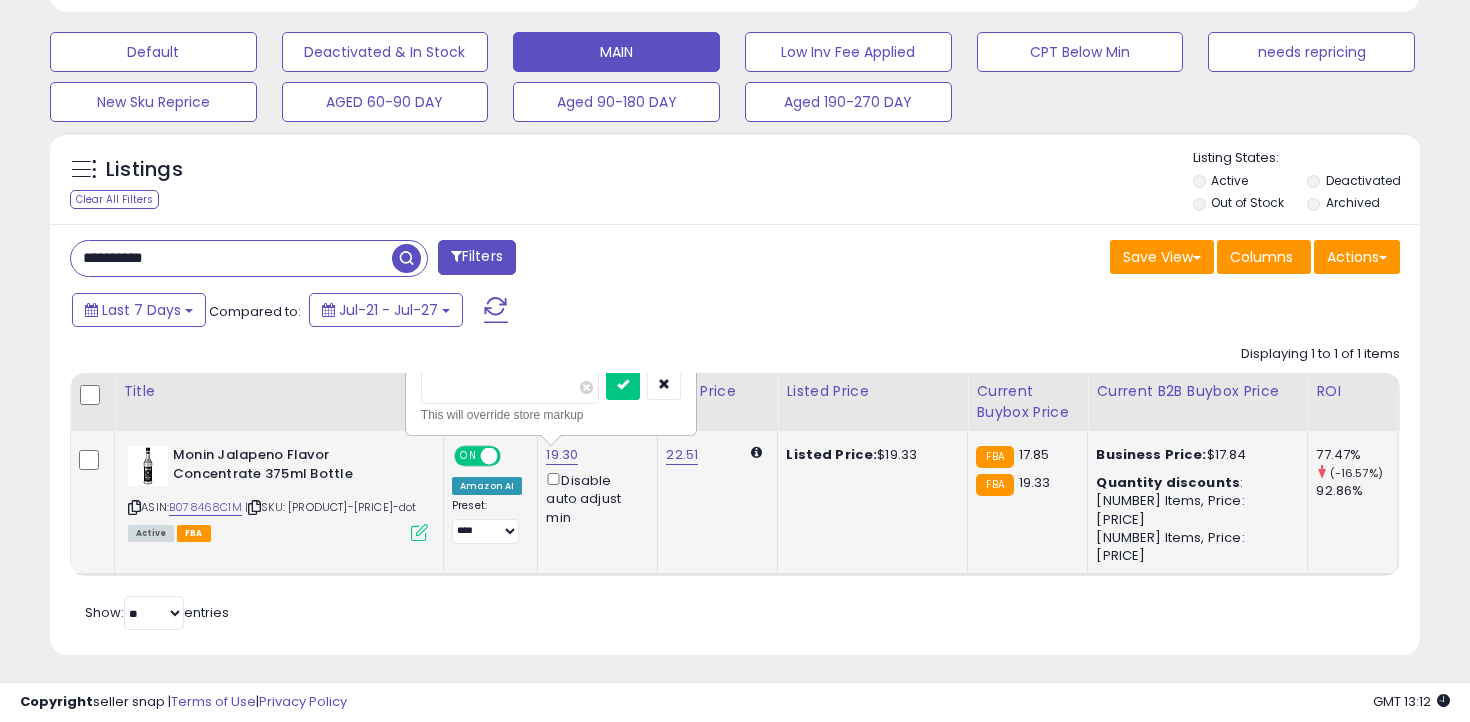 click on "*****" at bounding box center (510, 387) 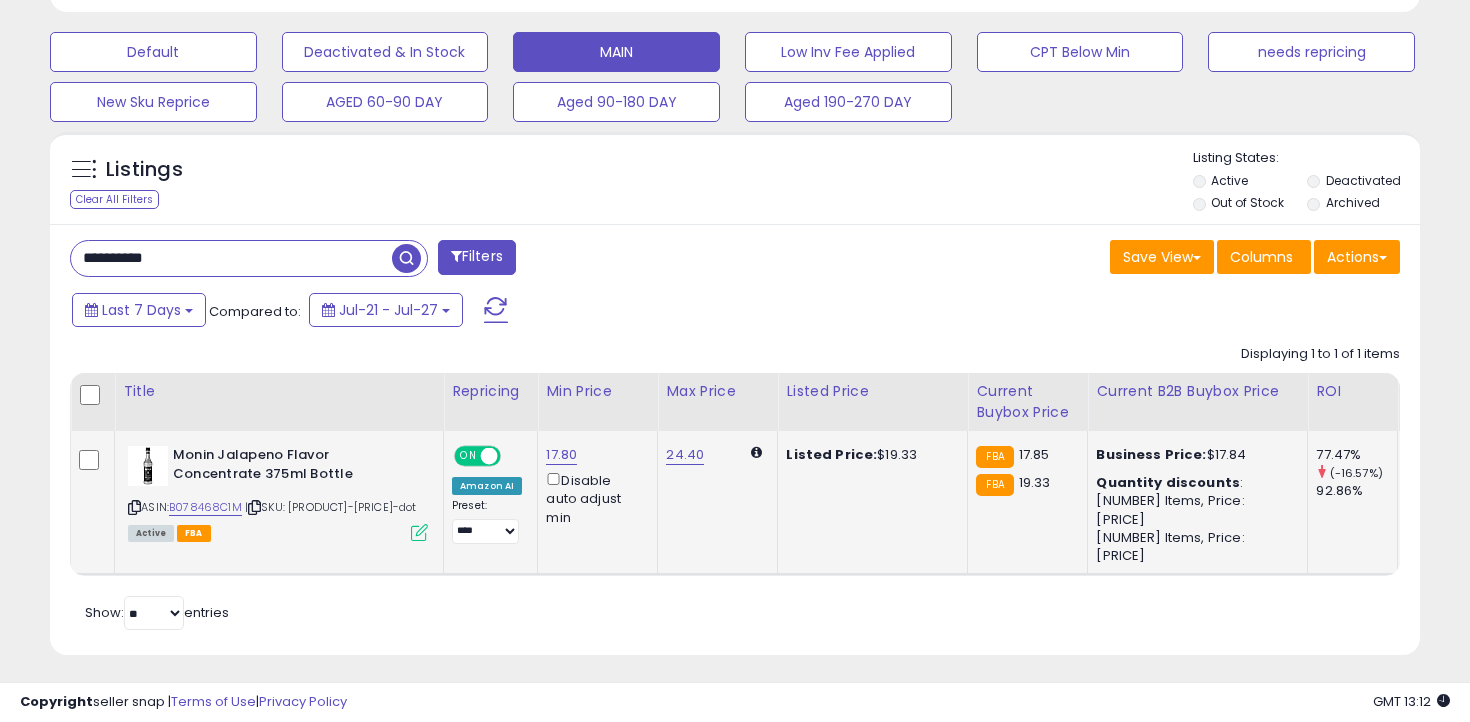 click on "**********" at bounding box center (231, 258) 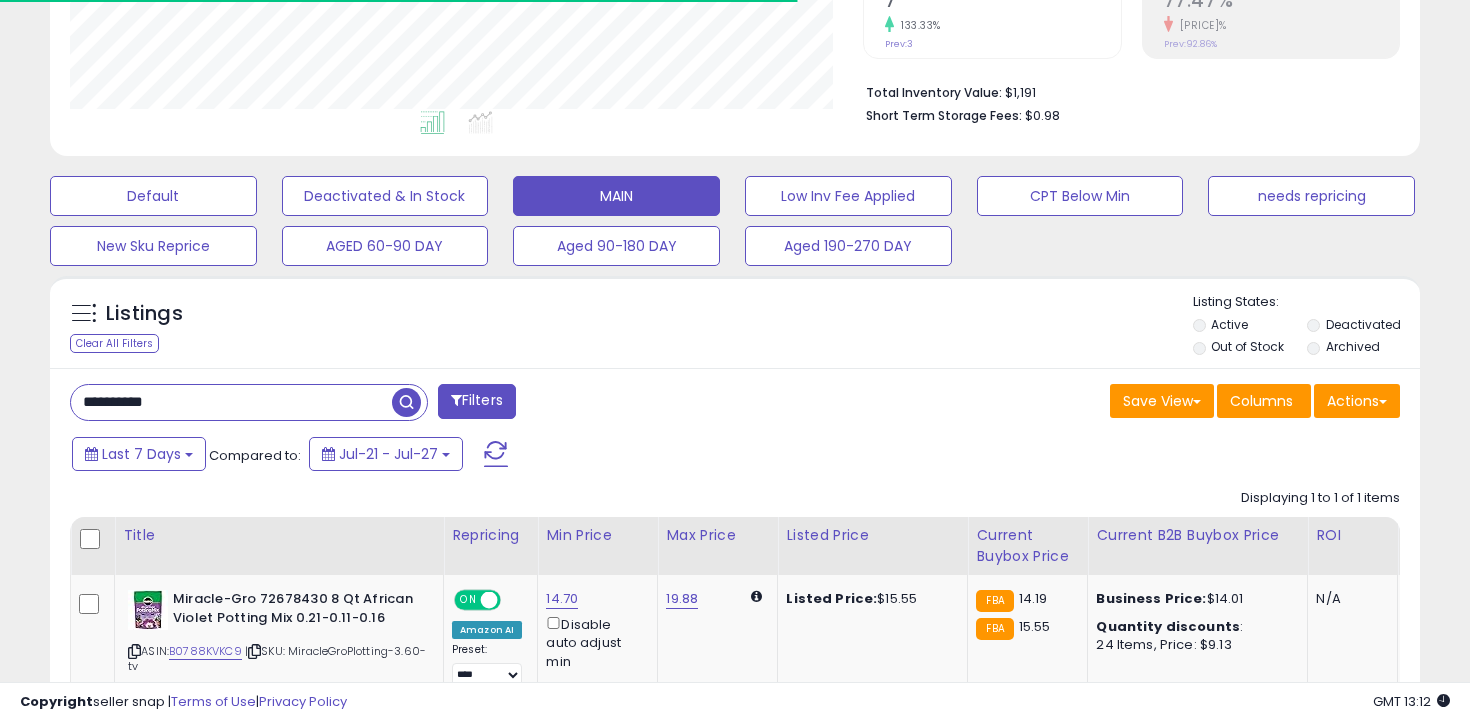 scroll, scrollTop: 598, scrollLeft: 0, axis: vertical 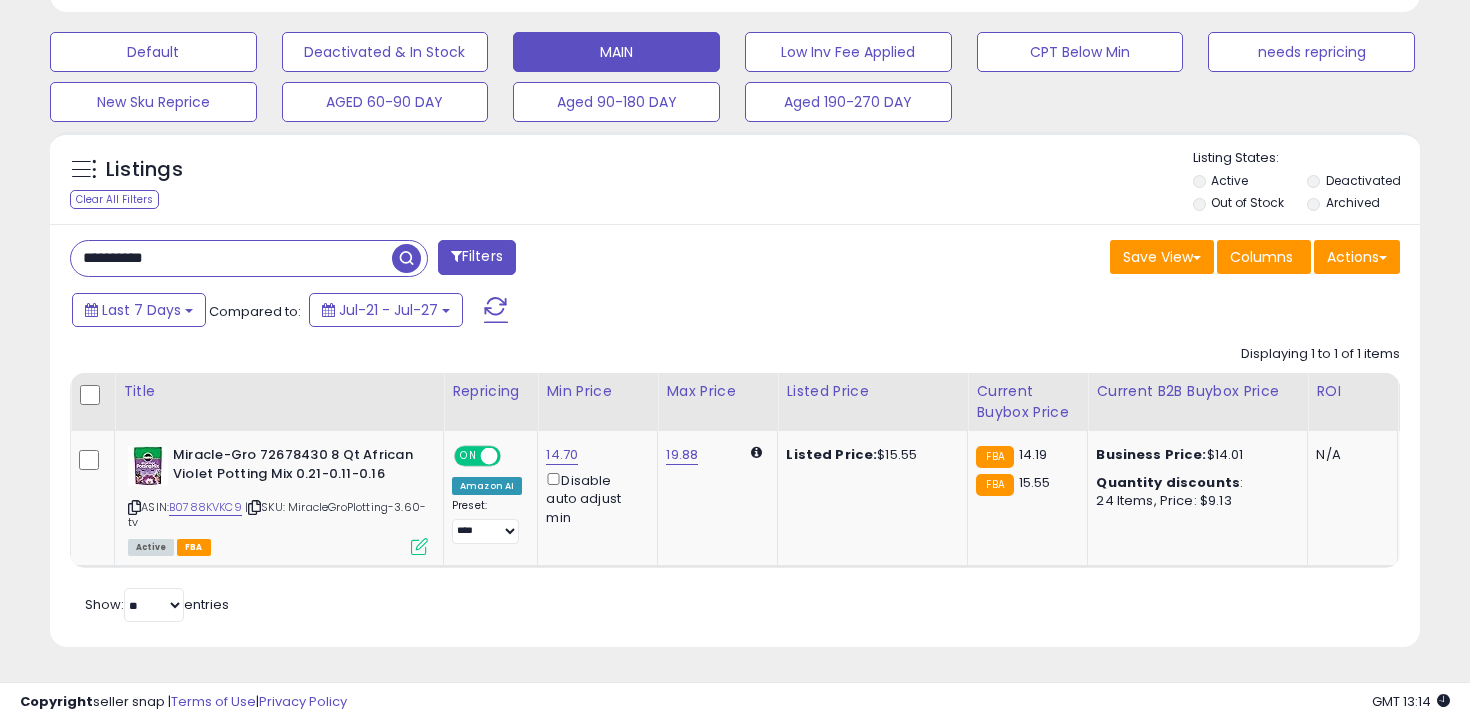 click on "**********" at bounding box center (231, 258) 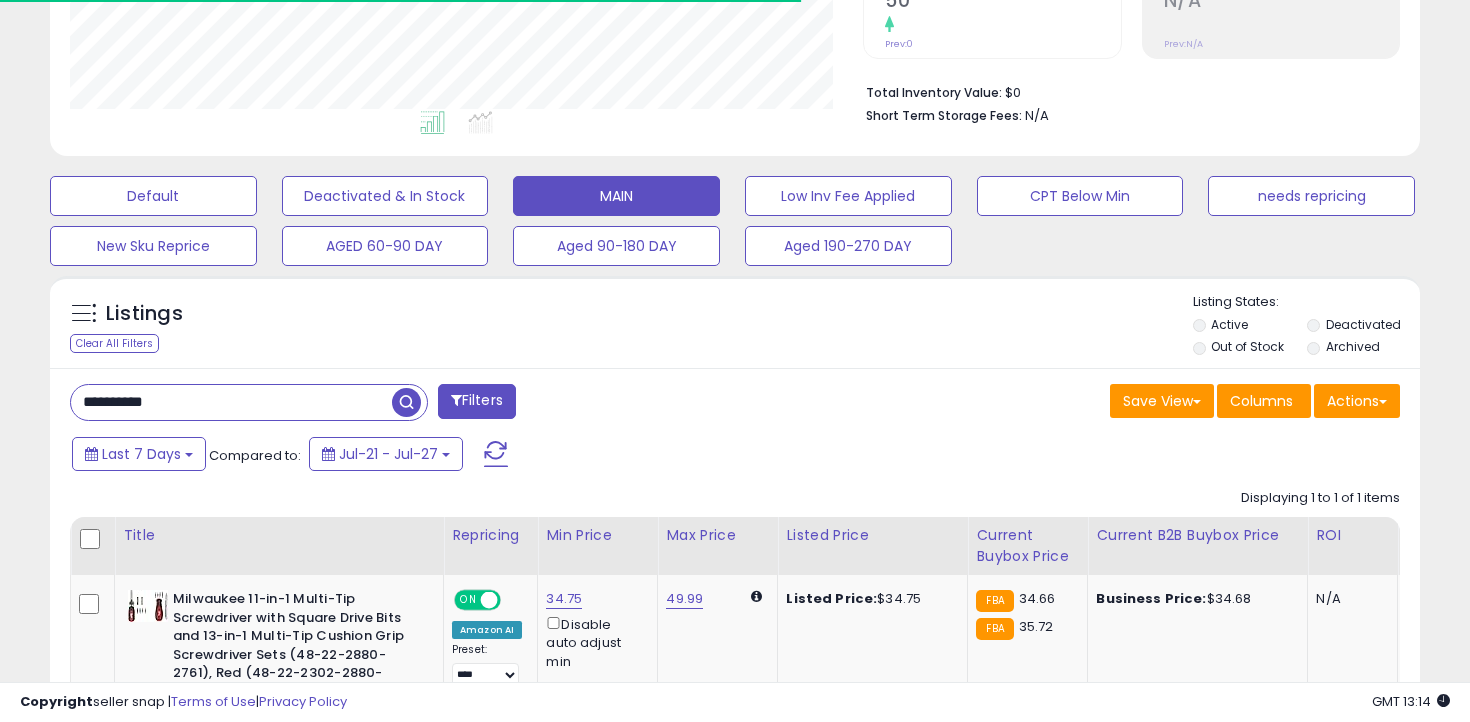 scroll, scrollTop: 598, scrollLeft: 0, axis: vertical 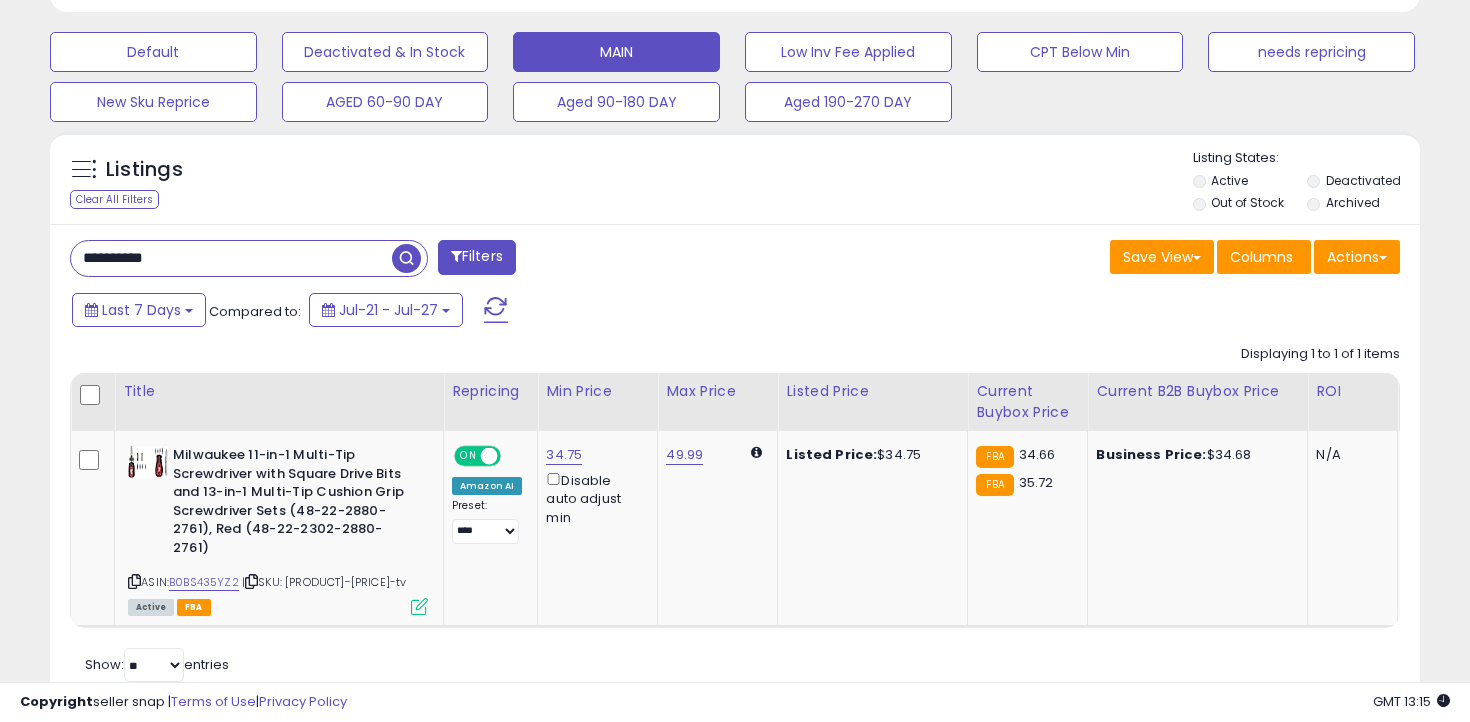 click on "**********" at bounding box center [231, 258] 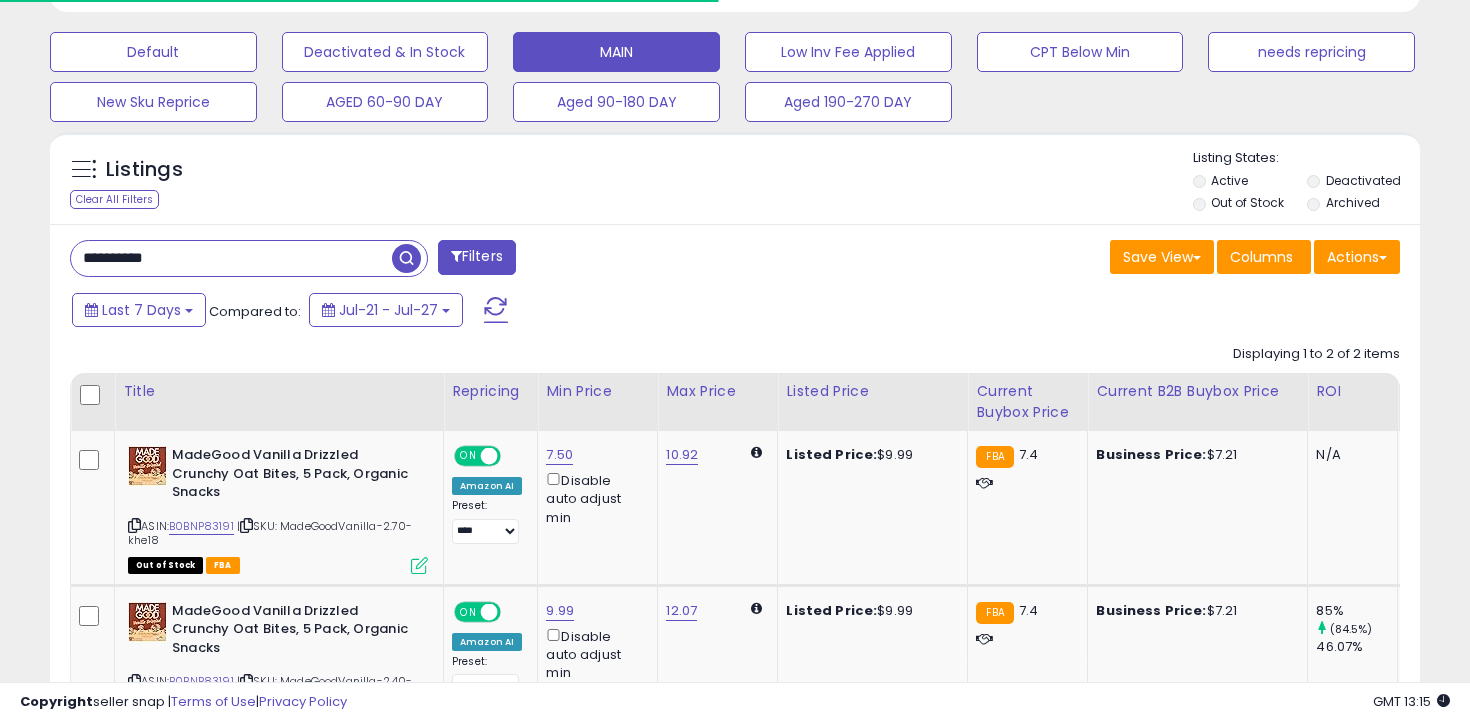 scroll, scrollTop: 736, scrollLeft: 0, axis: vertical 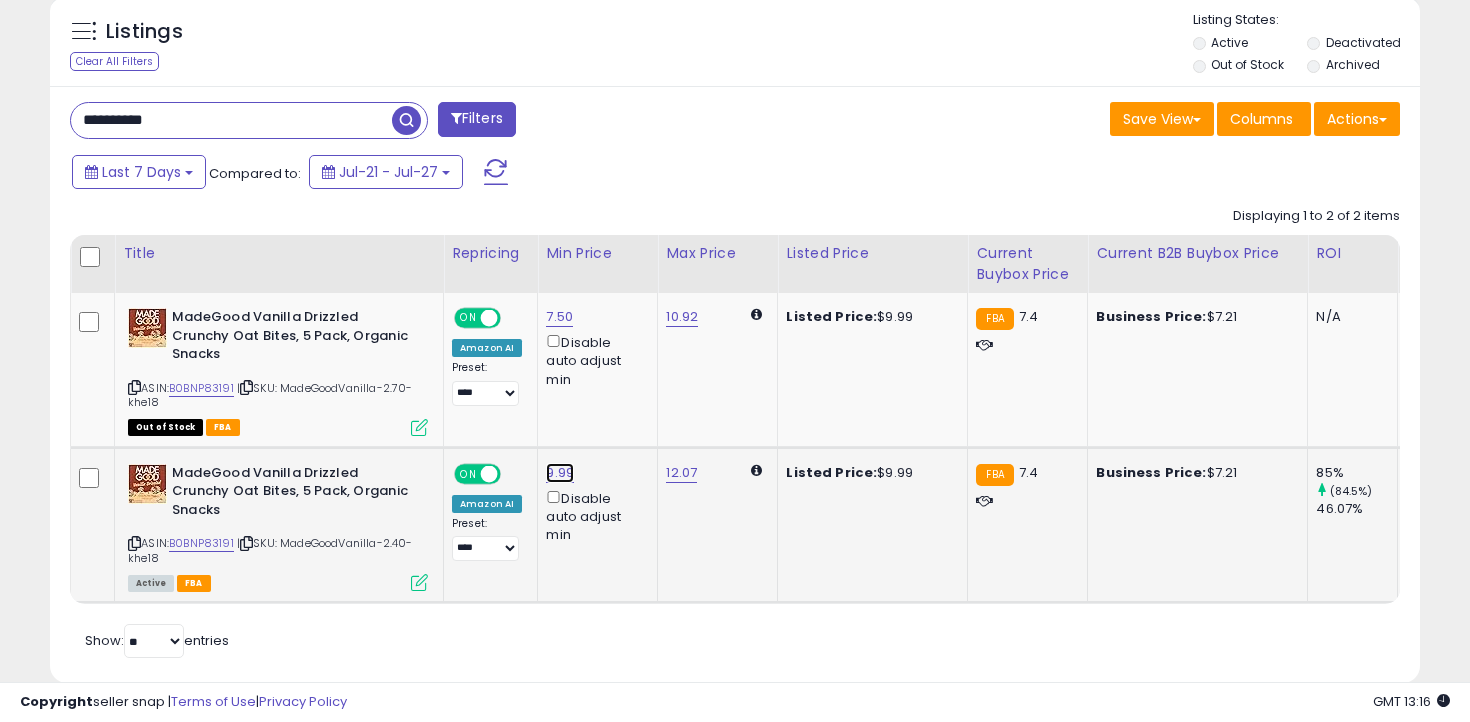click on "9.99" at bounding box center [559, 317] 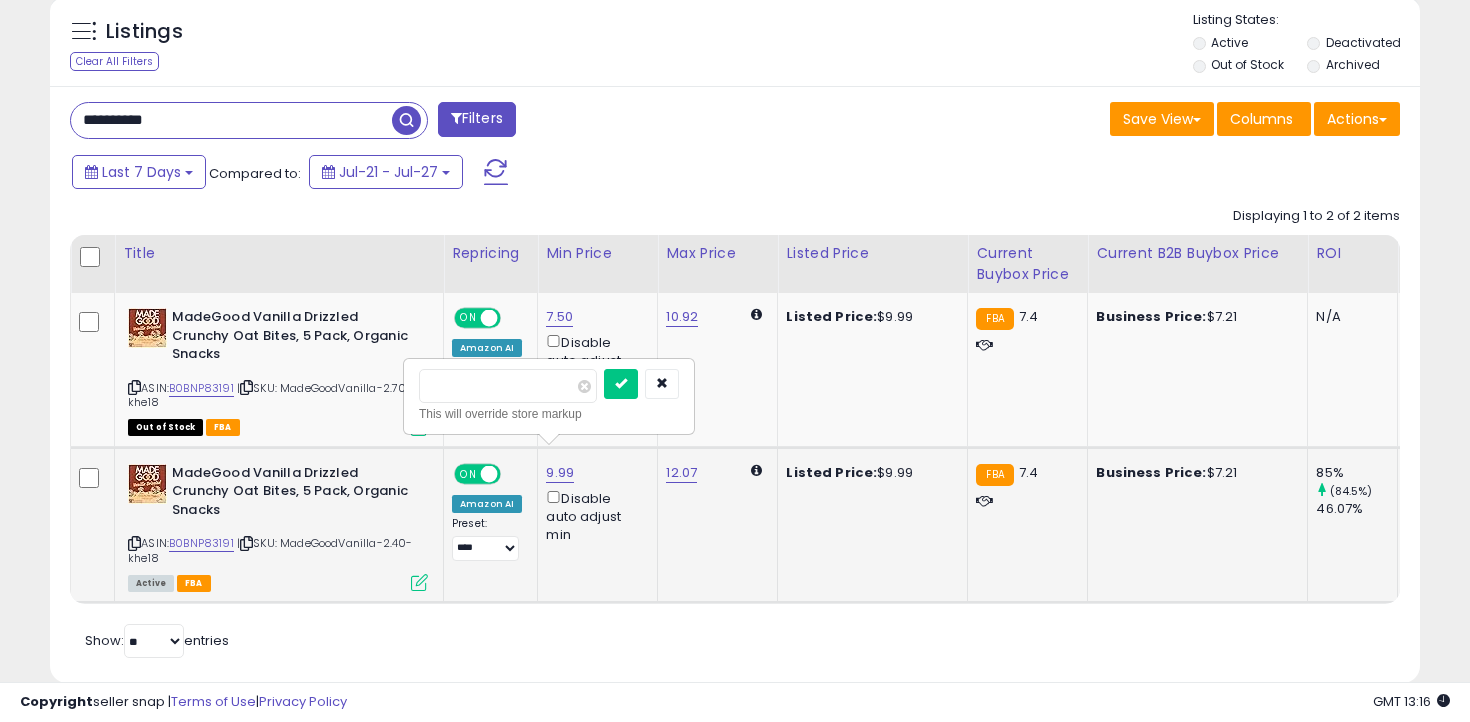 click on "****" at bounding box center [508, 386] 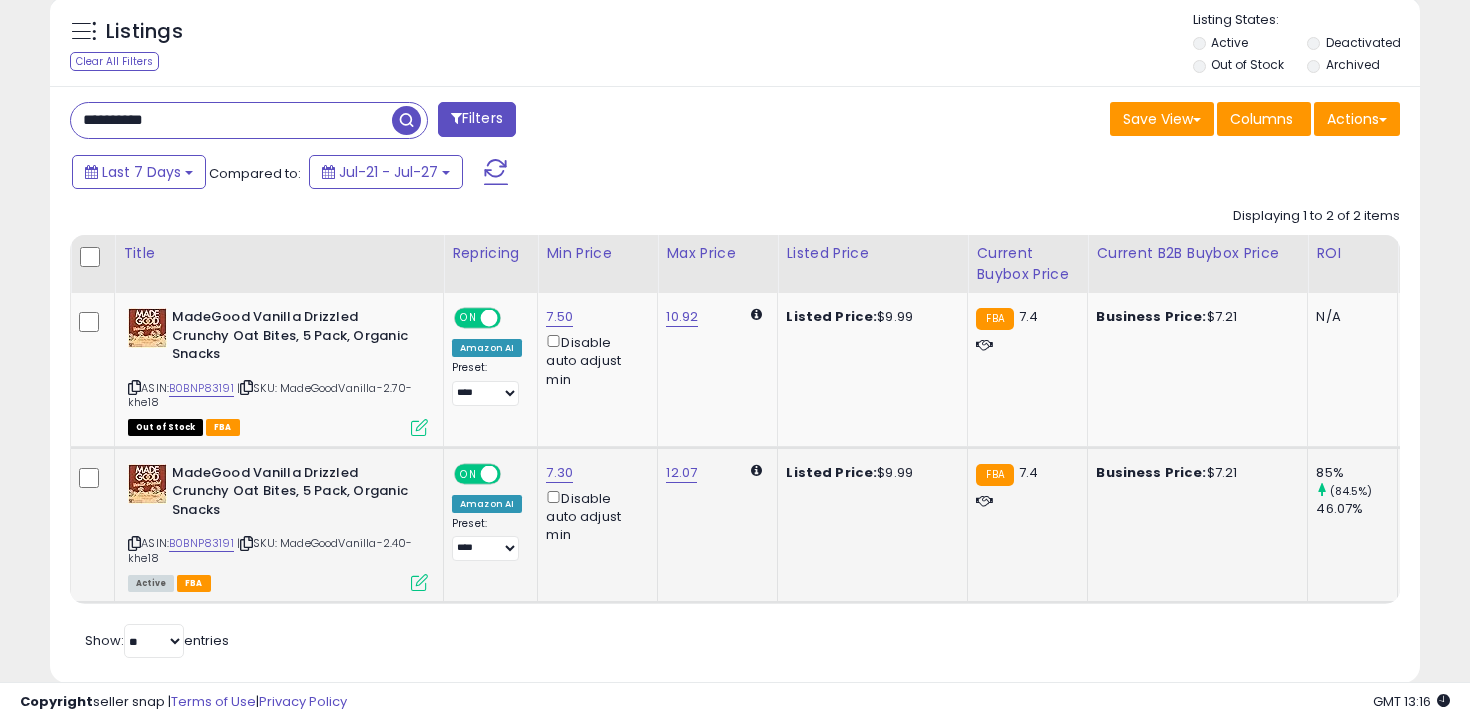 click on "**********" at bounding box center [231, 120] 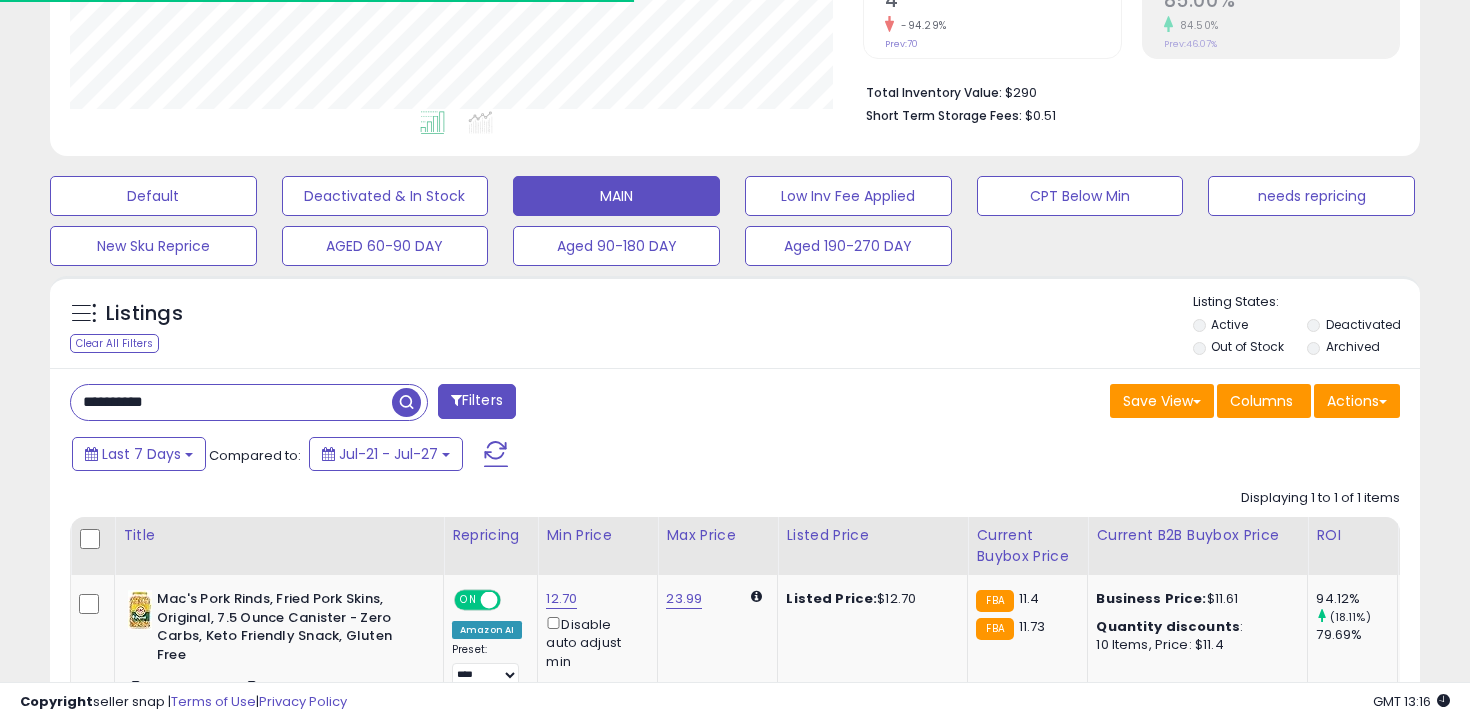 scroll, scrollTop: 621, scrollLeft: 0, axis: vertical 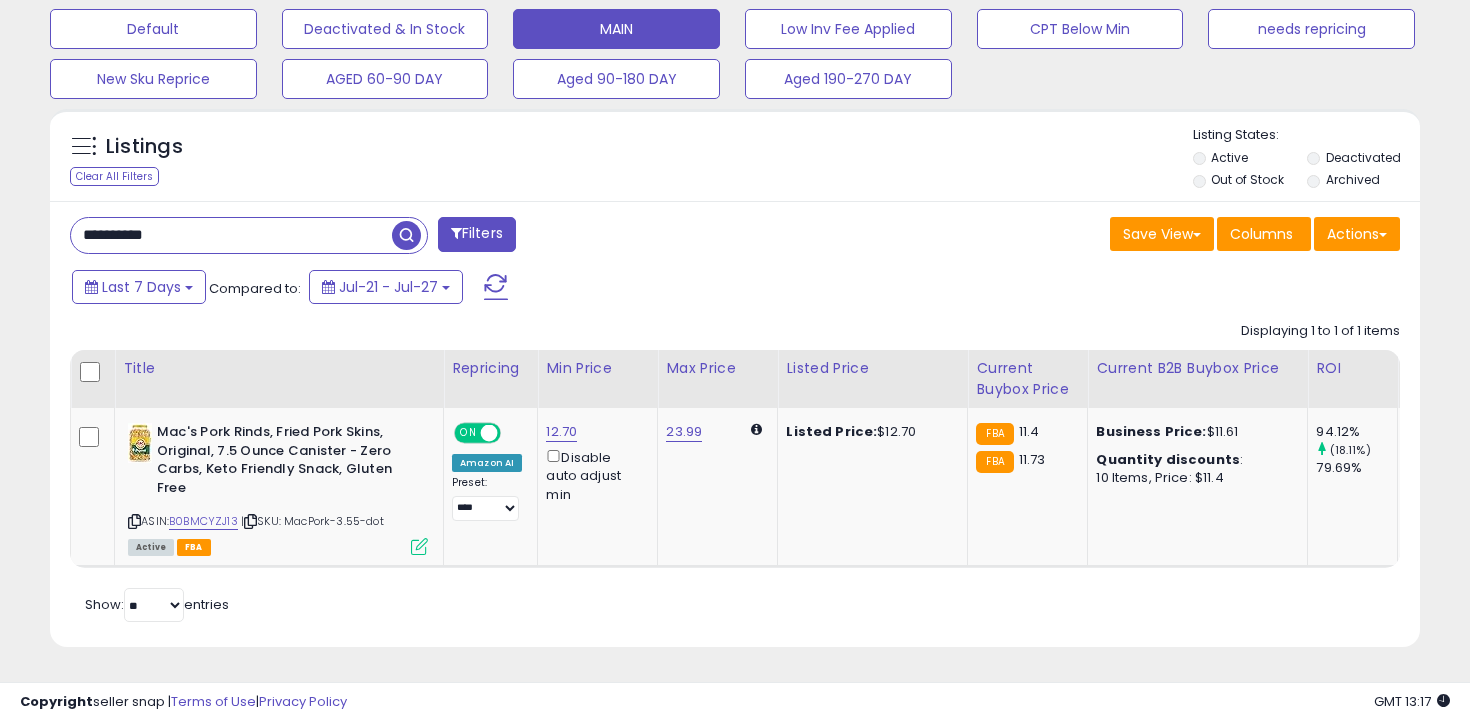 click on "**********" at bounding box center [231, 235] 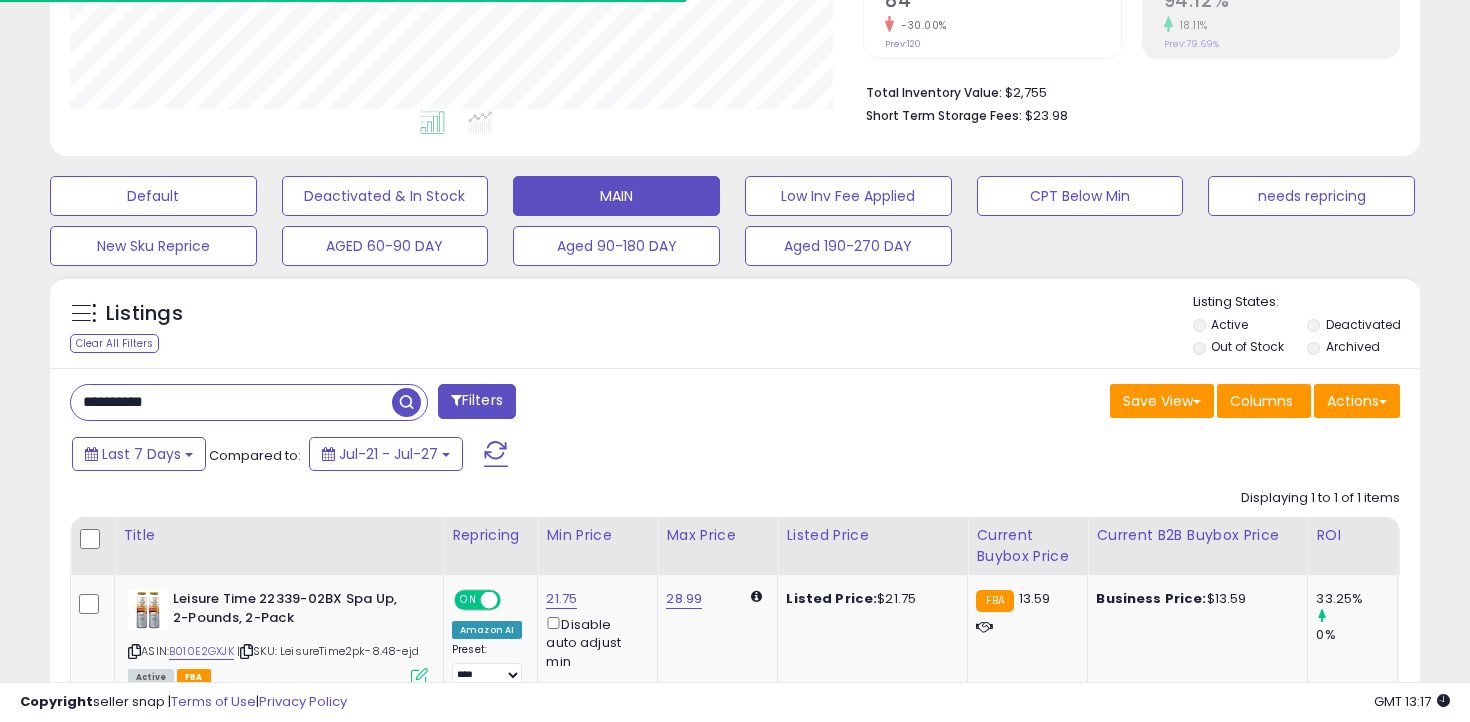 scroll, scrollTop: 585, scrollLeft: 0, axis: vertical 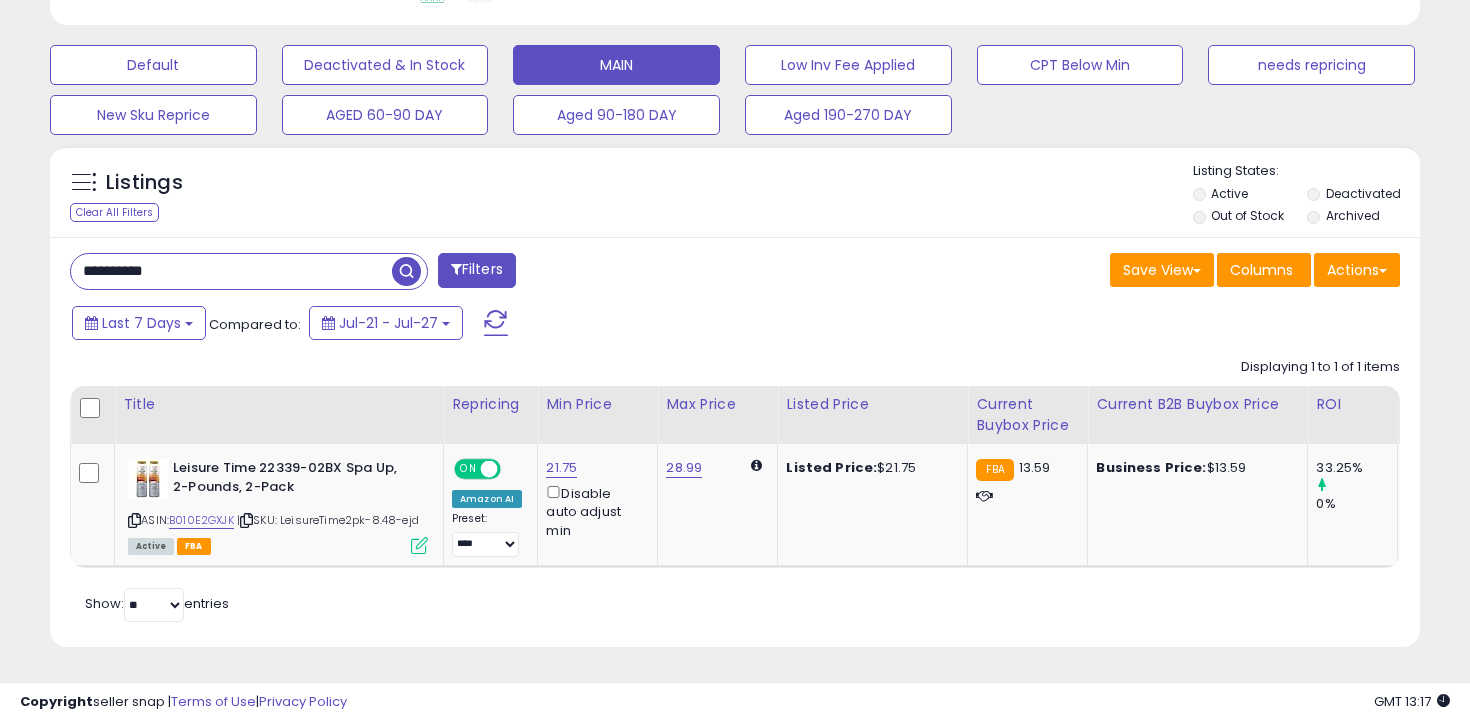 click on "**********" at bounding box center (231, 271) 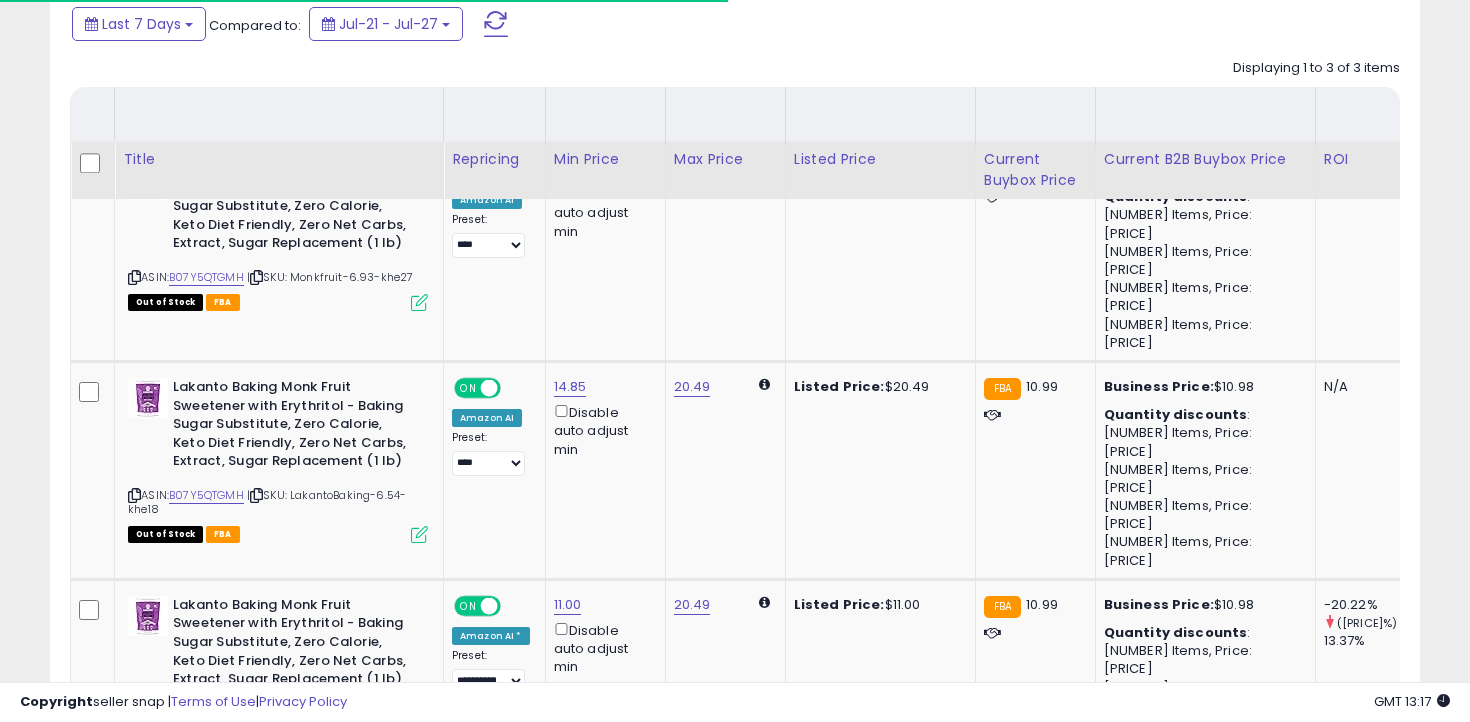 scroll, scrollTop: 1026, scrollLeft: 0, axis: vertical 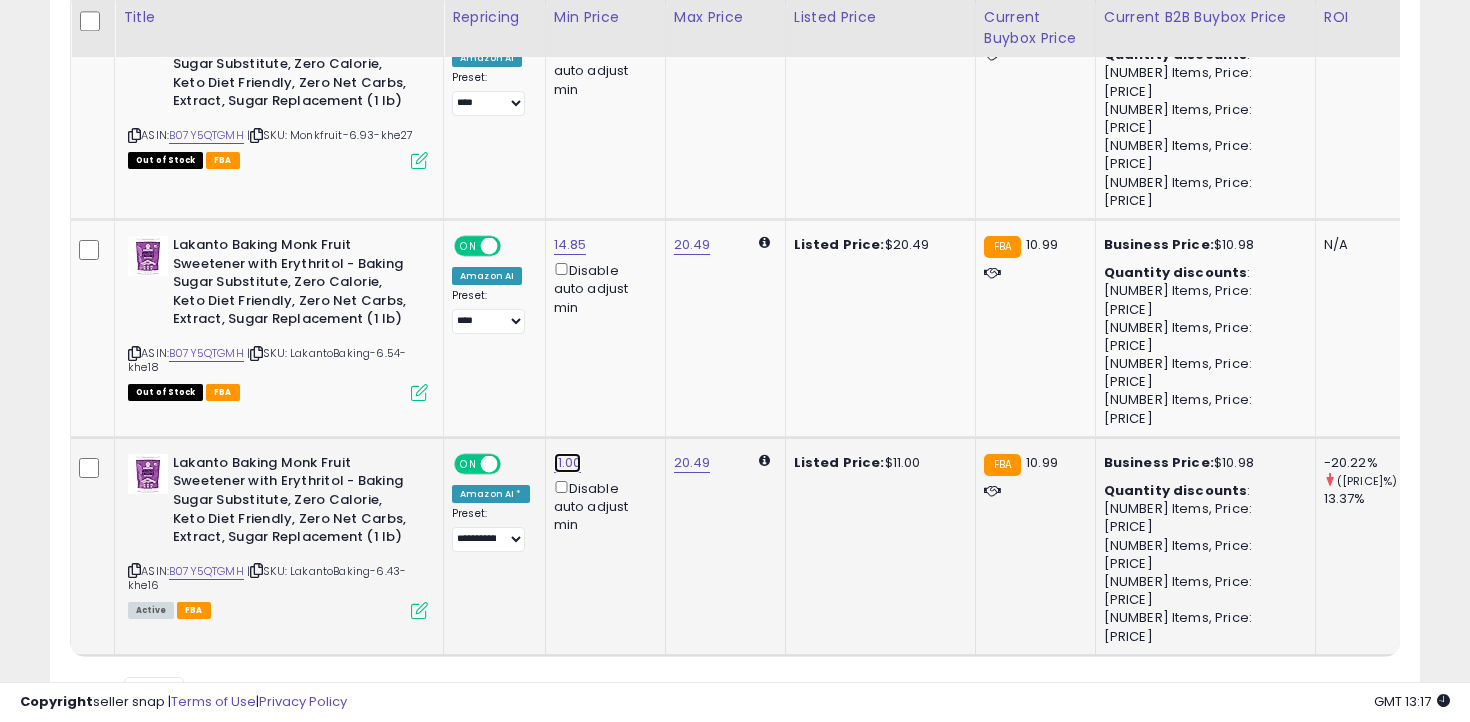 click on "11.00" at bounding box center (570, 27) 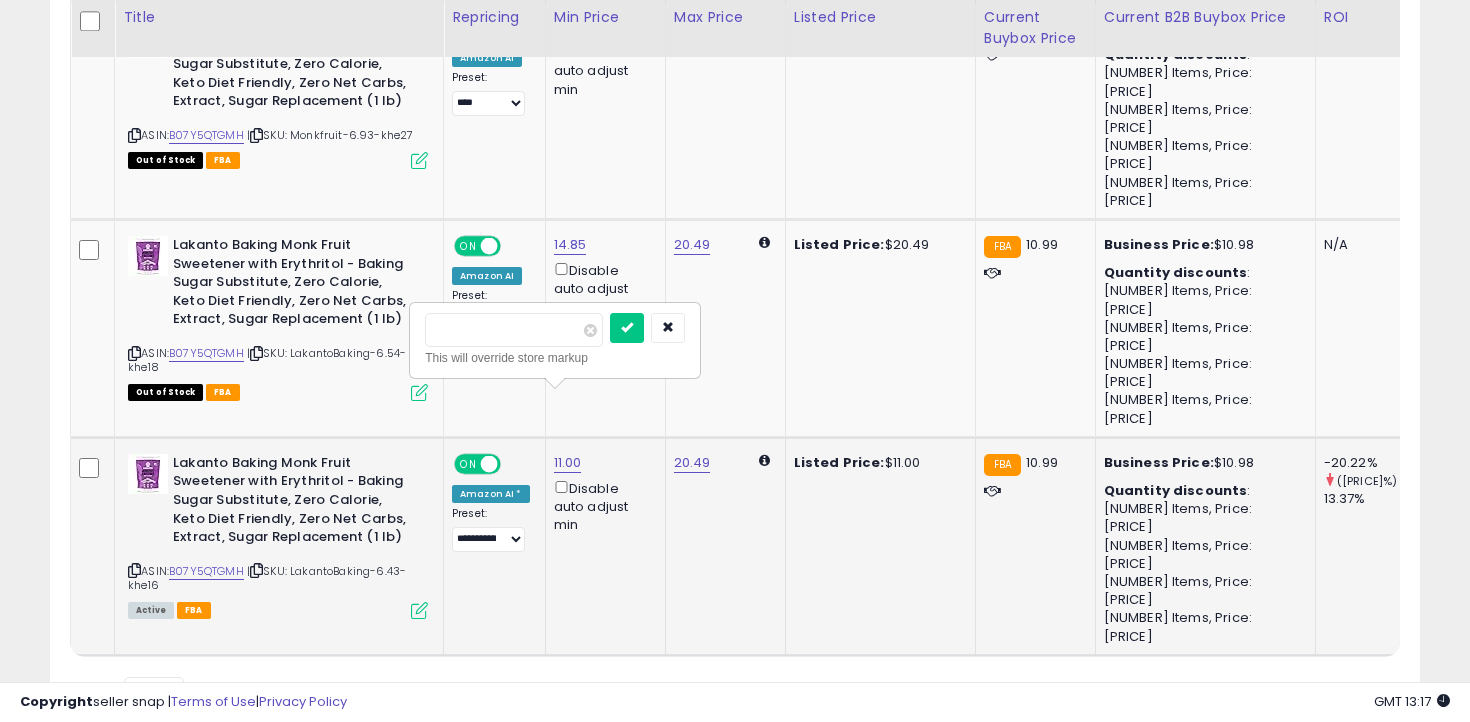 click on "*****" at bounding box center [514, 330] 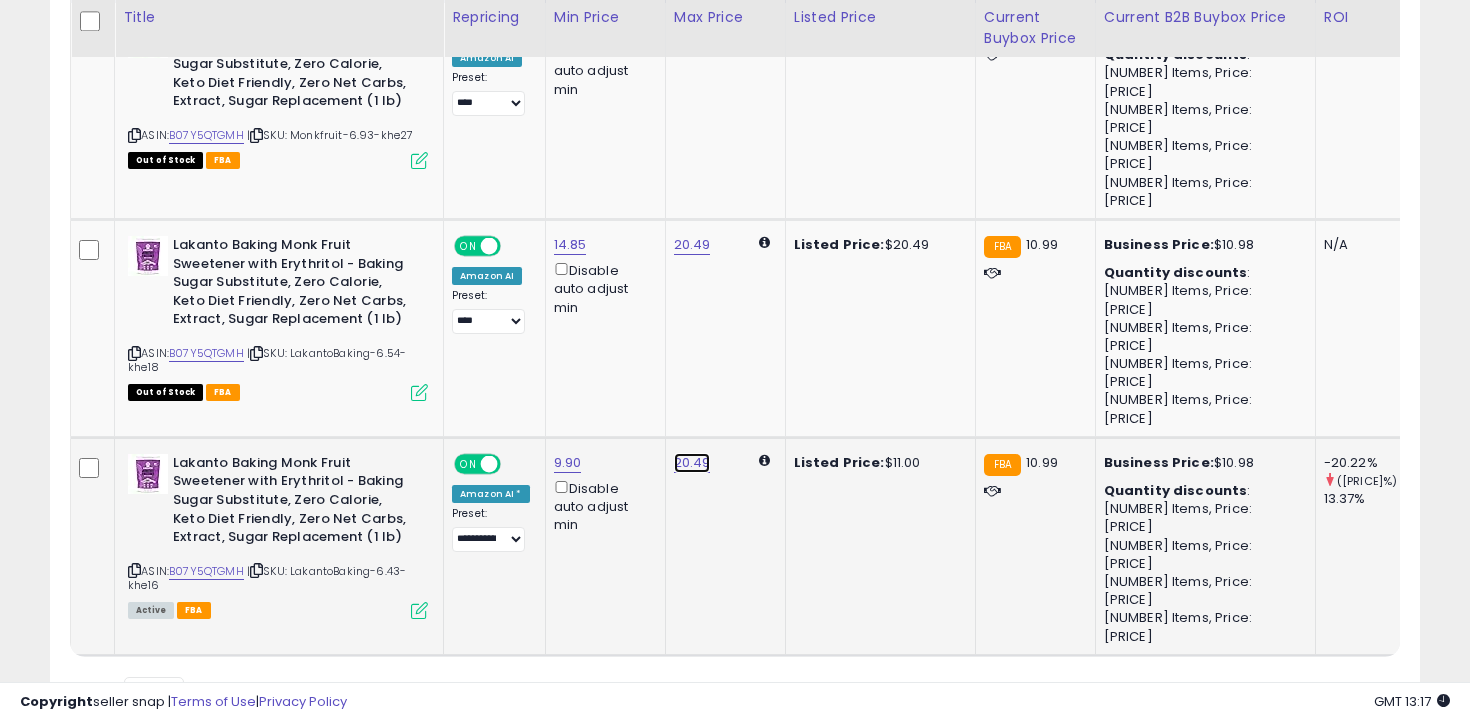 click on "20.49" at bounding box center (692, 27) 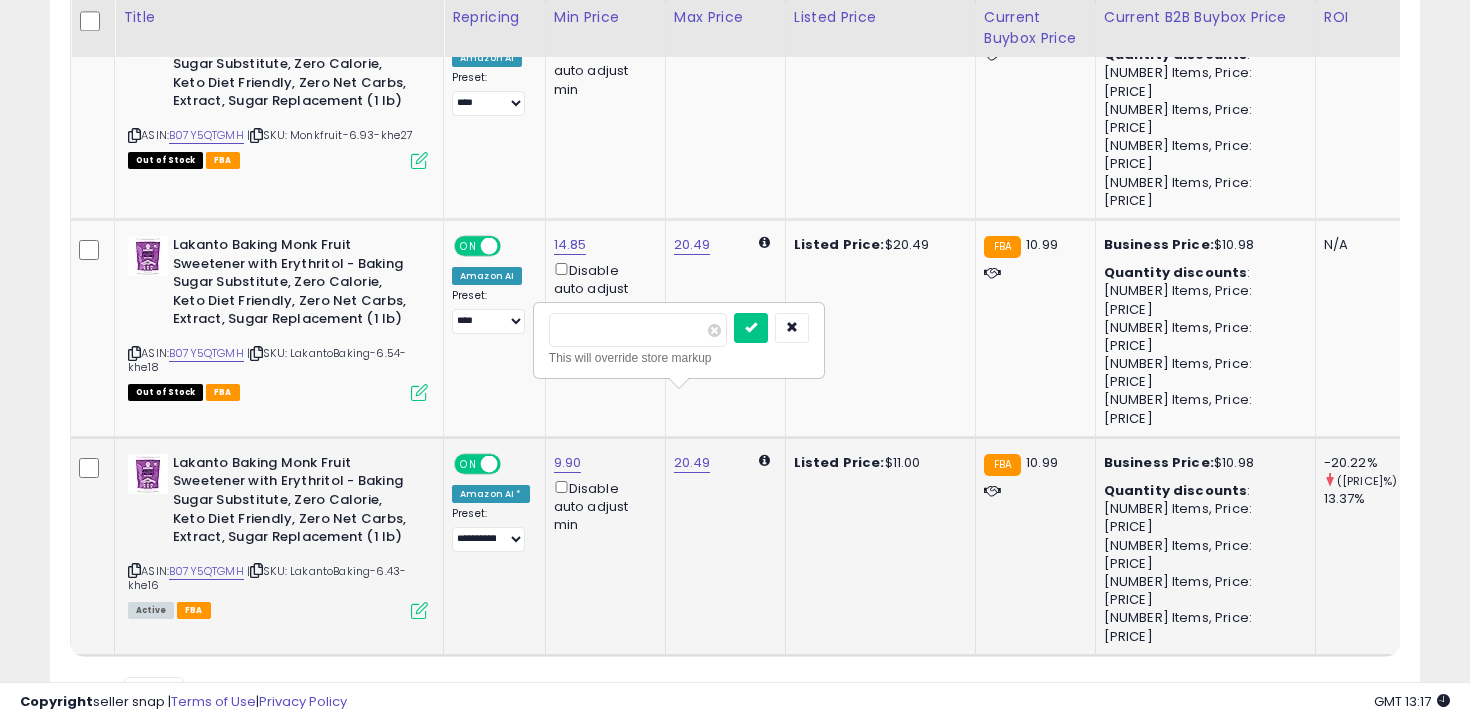 click on "*****" at bounding box center [638, 330] 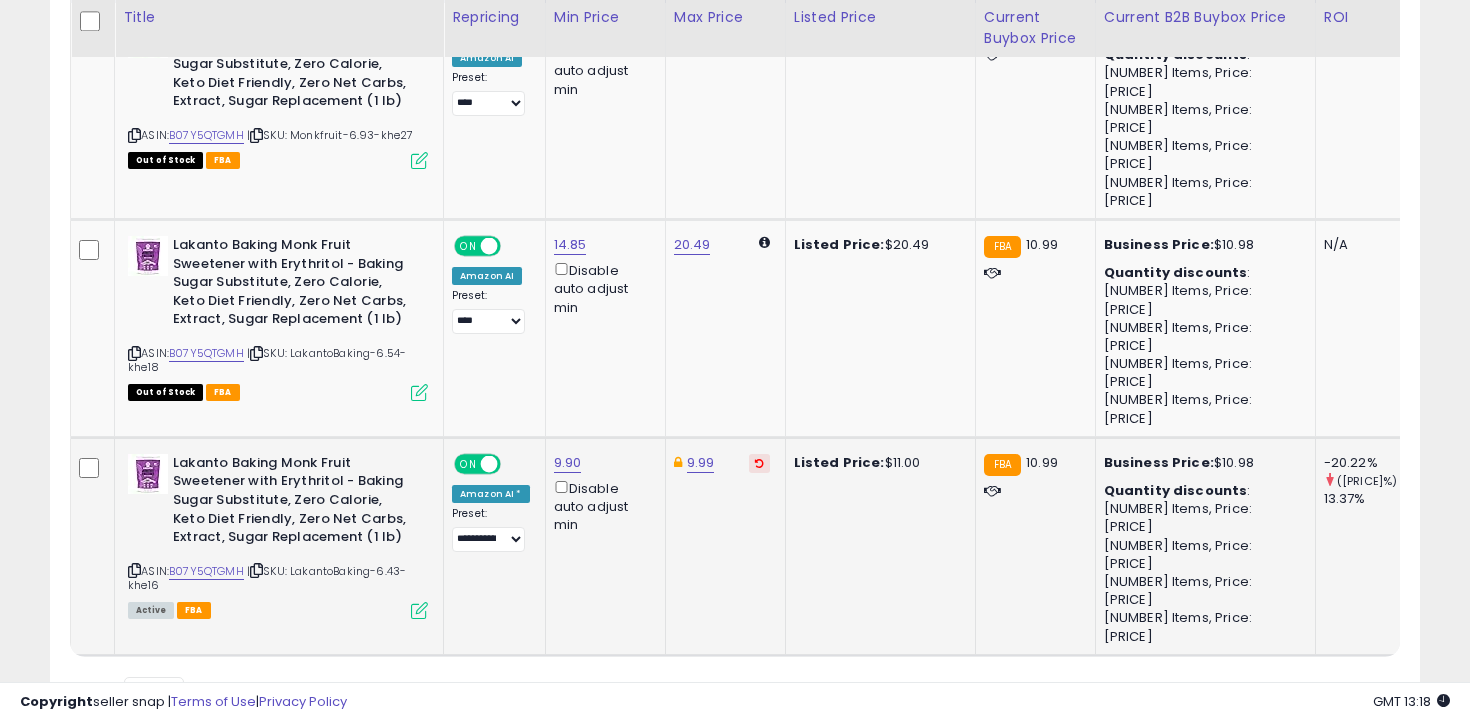 click at bounding box center (134, 570) 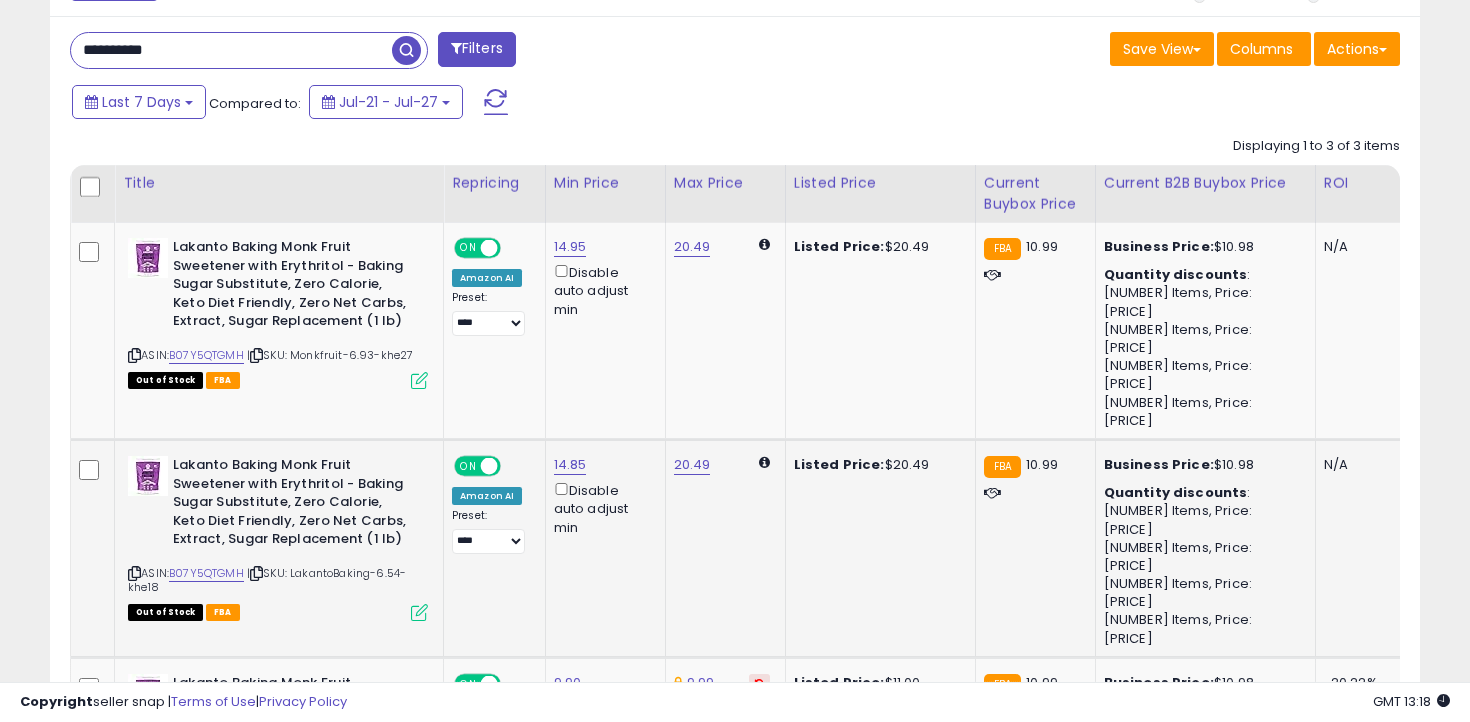 scroll, scrollTop: 692, scrollLeft: 0, axis: vertical 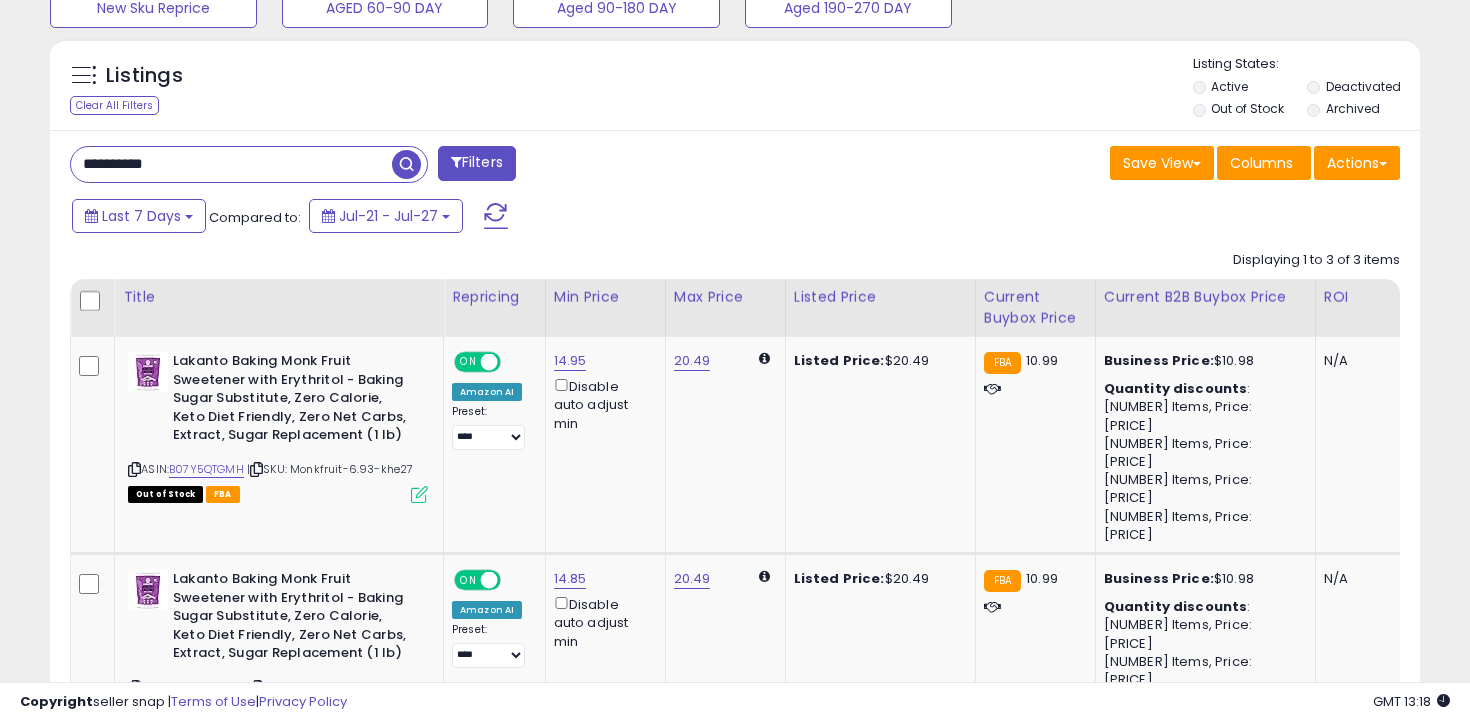 click on "**********" at bounding box center [231, 164] 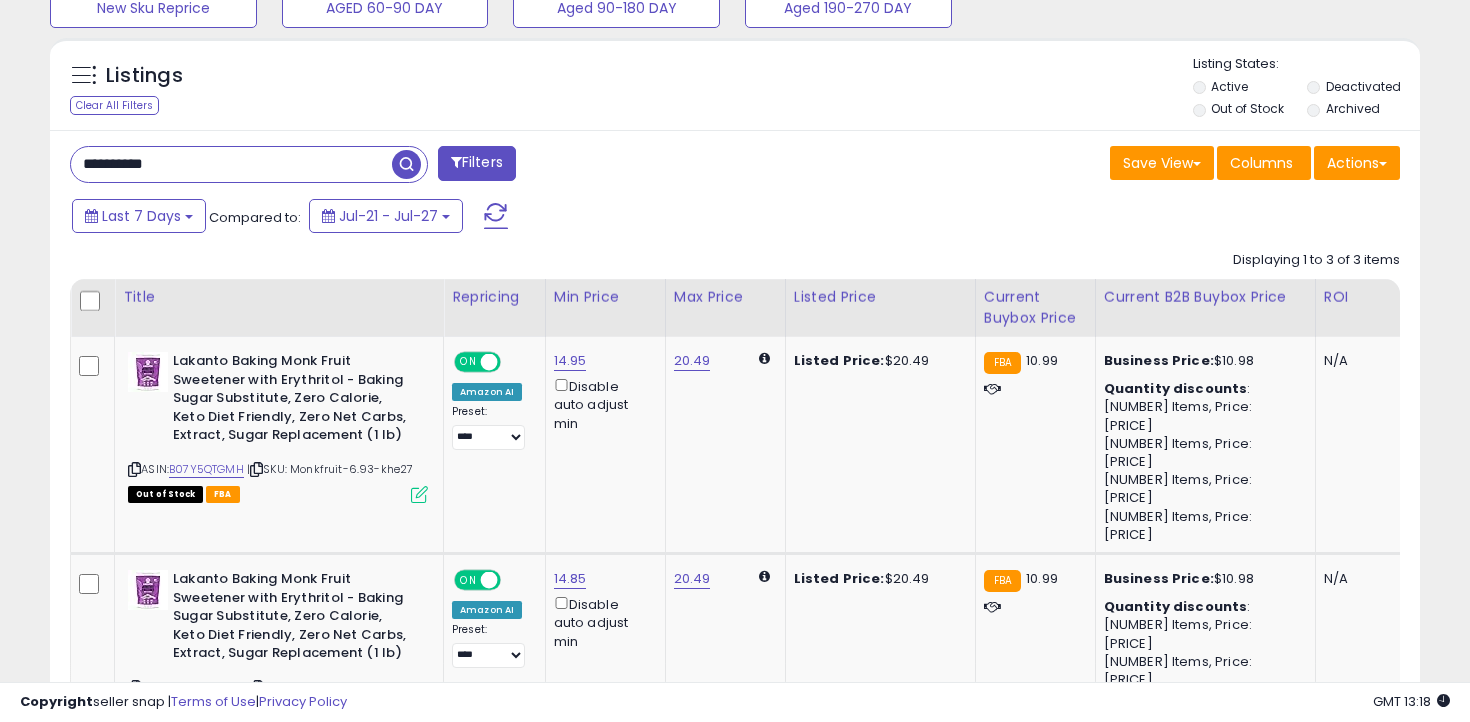 type on "**********" 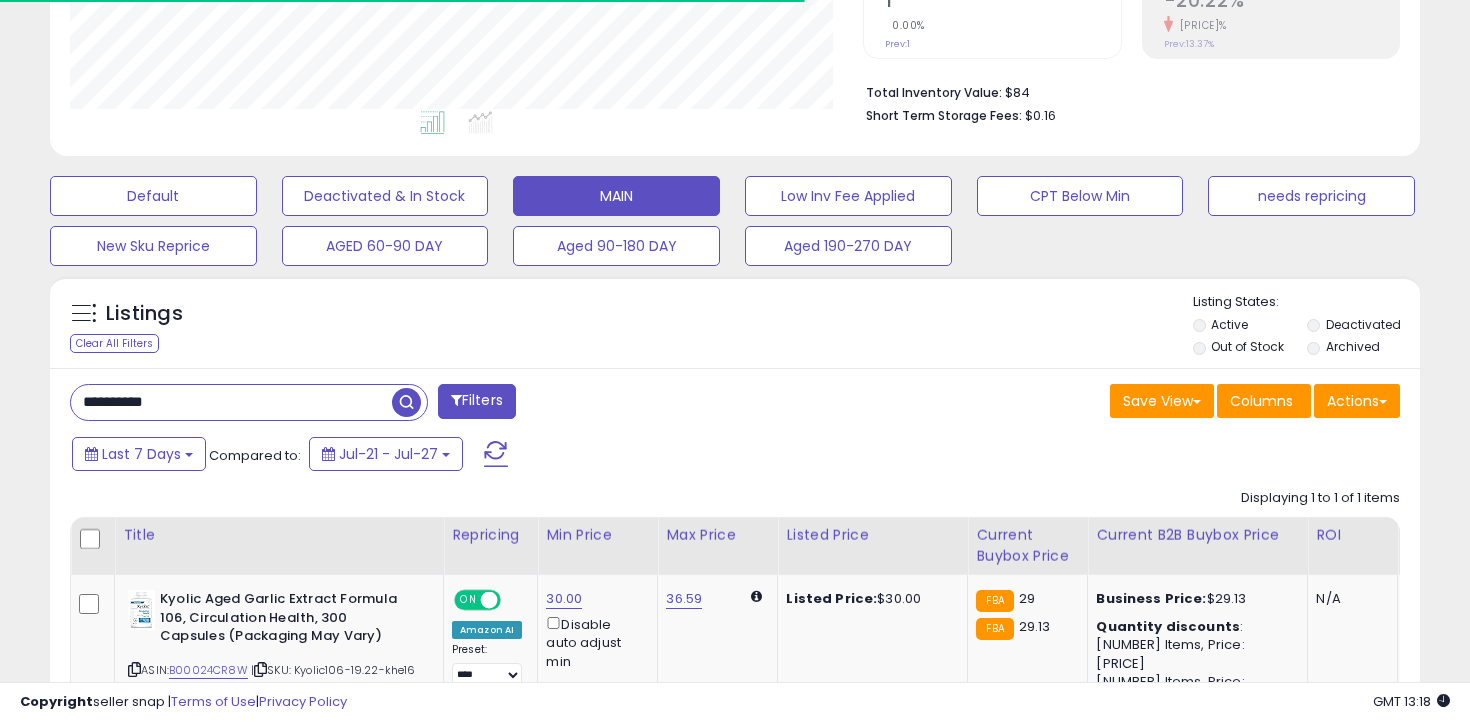 scroll, scrollTop: 603, scrollLeft: 0, axis: vertical 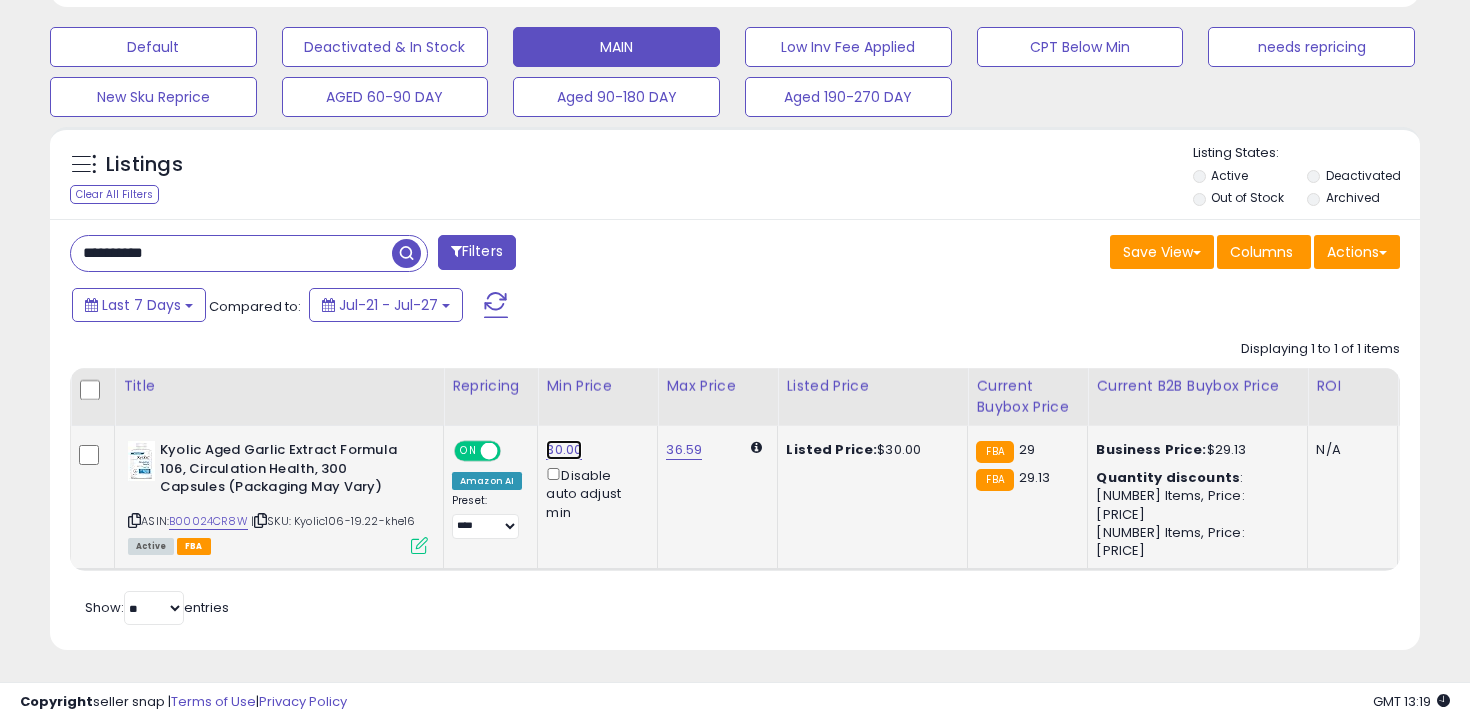 click on "30.00" at bounding box center (564, 450) 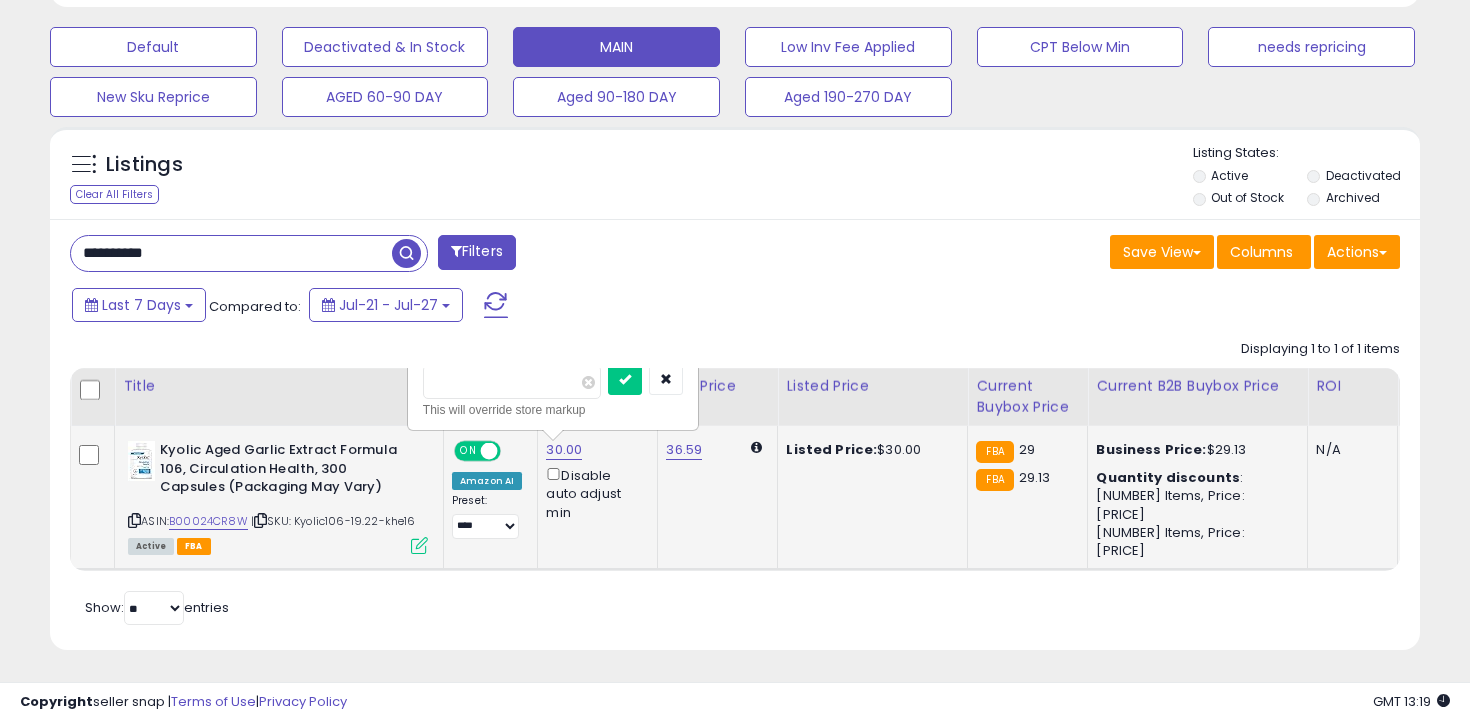 click on "*****" at bounding box center (512, 382) 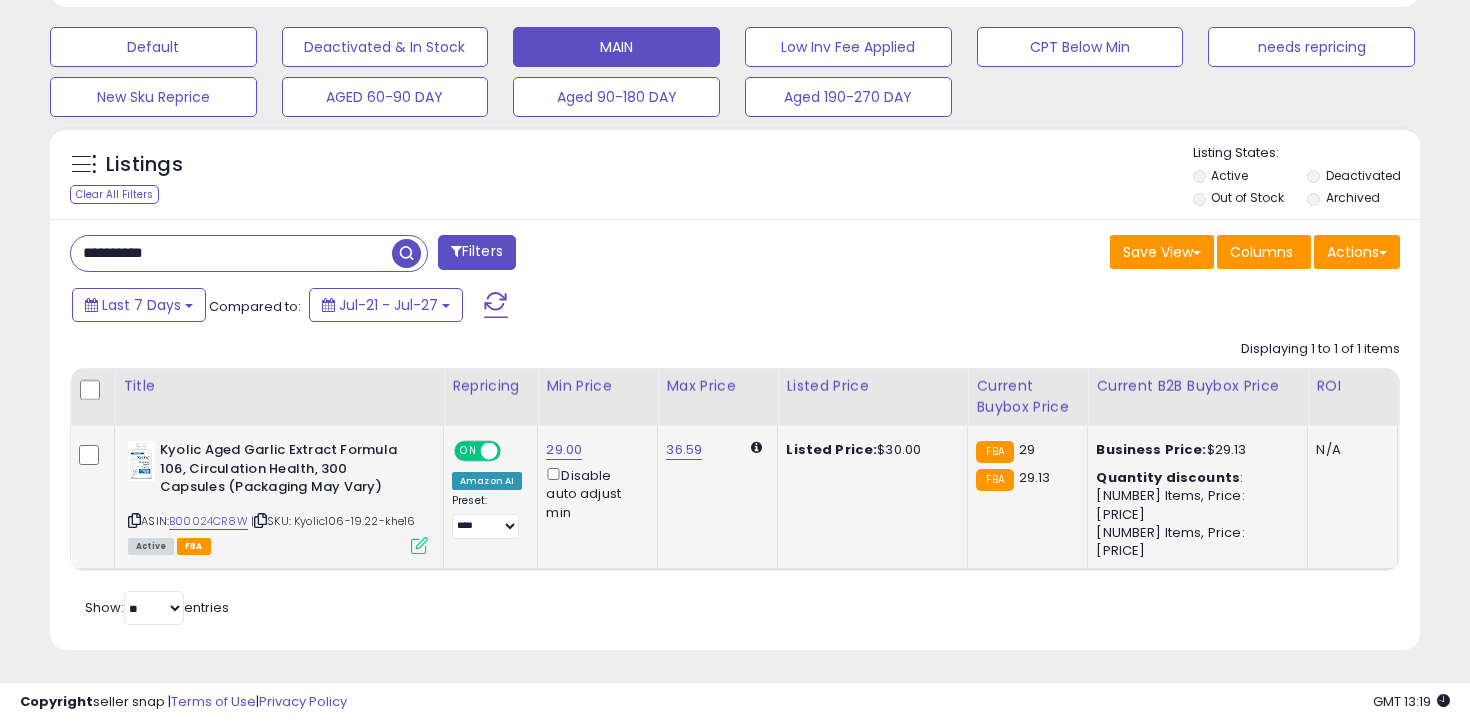 click on "**********" at bounding box center [231, 253] 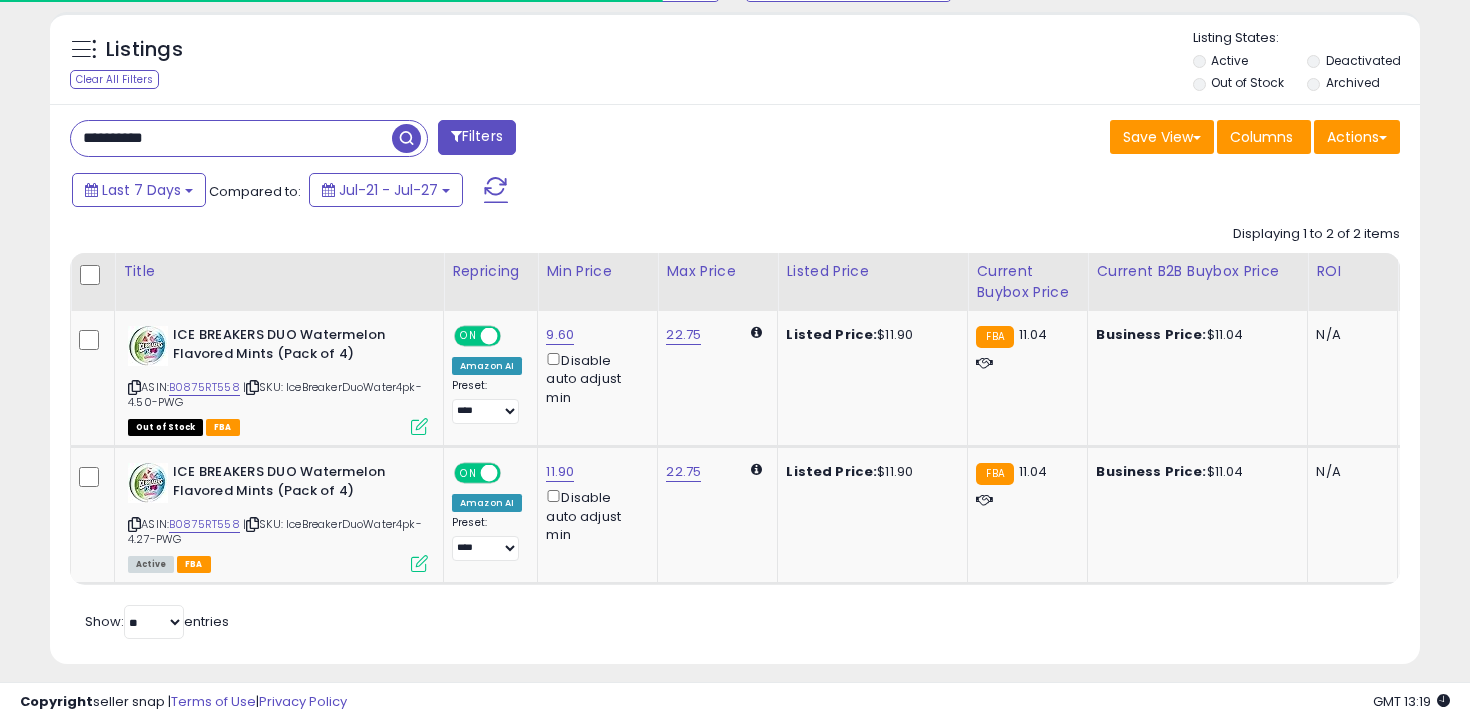 scroll, scrollTop: 736, scrollLeft: 0, axis: vertical 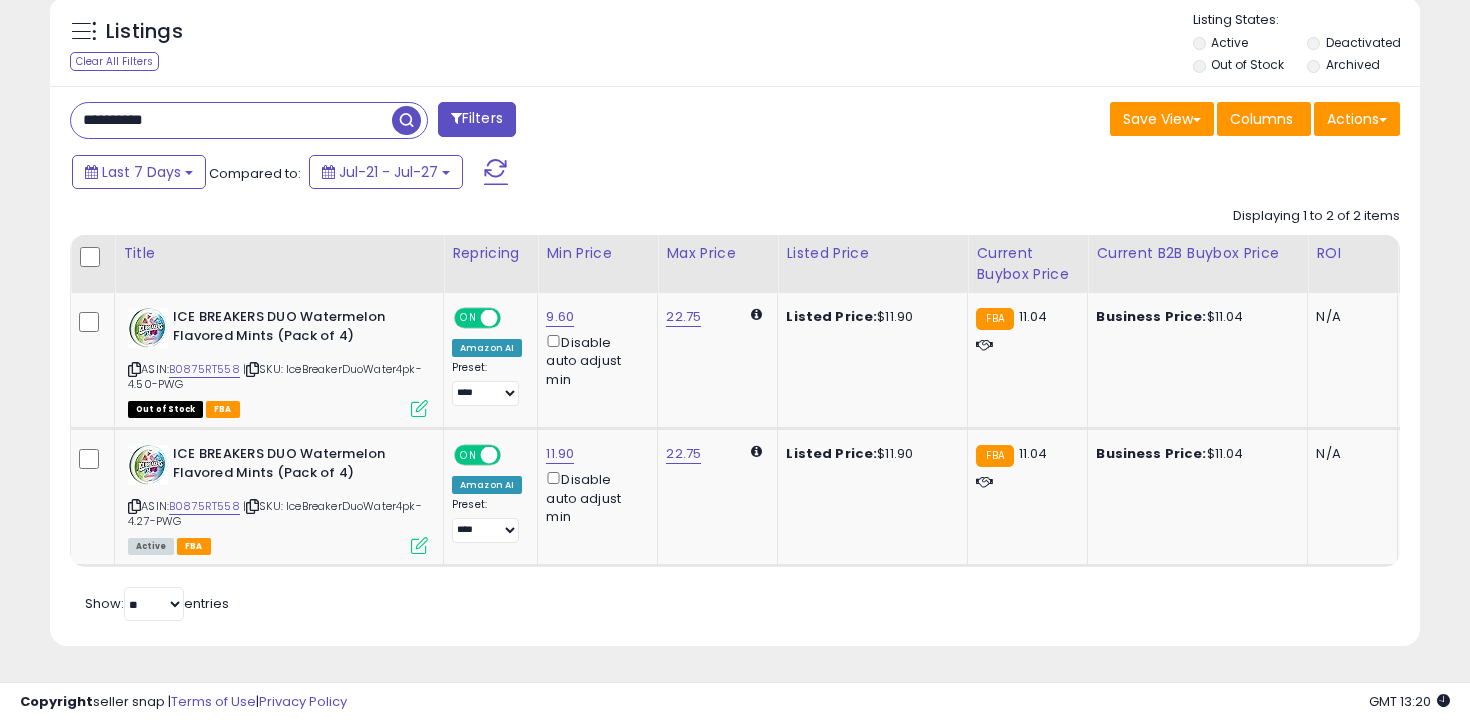 click on "**********" at bounding box center [735, 366] 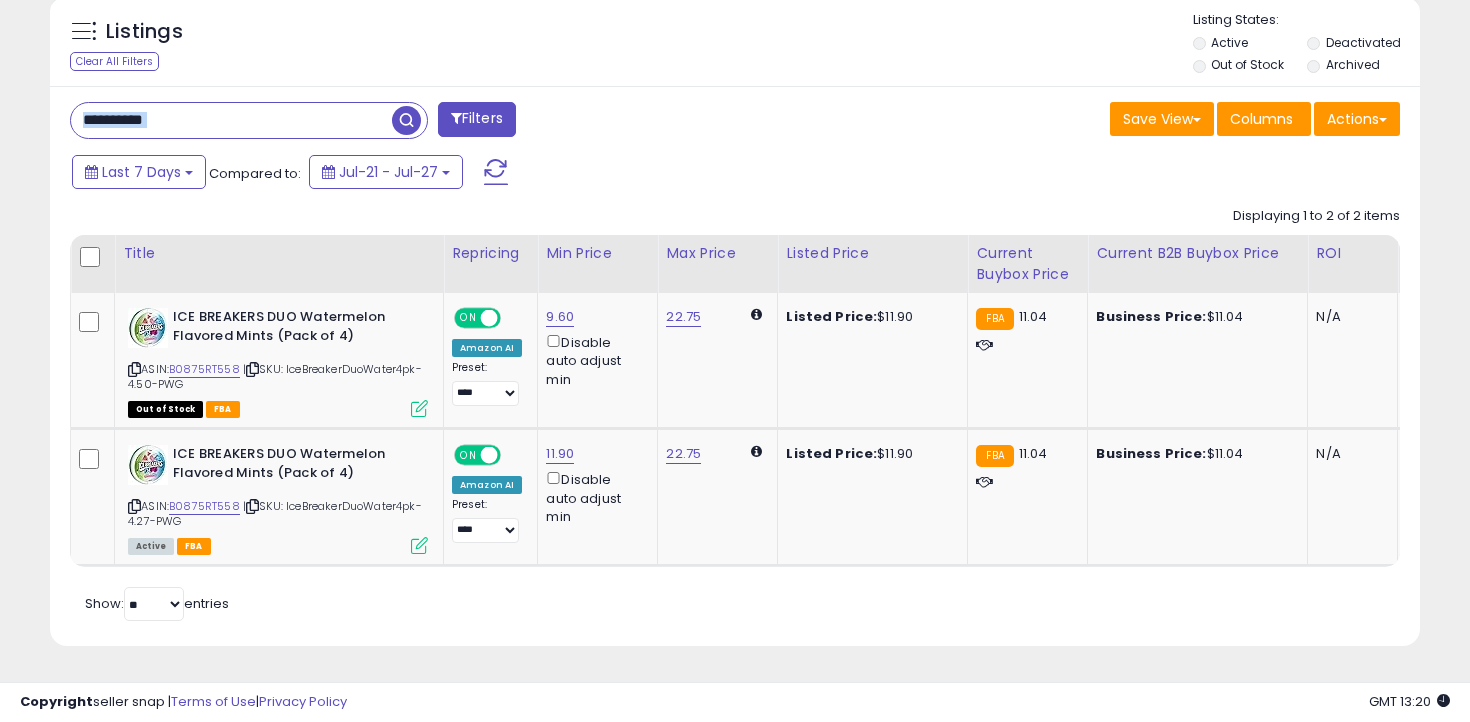 click on "**********" at bounding box center [735, 366] 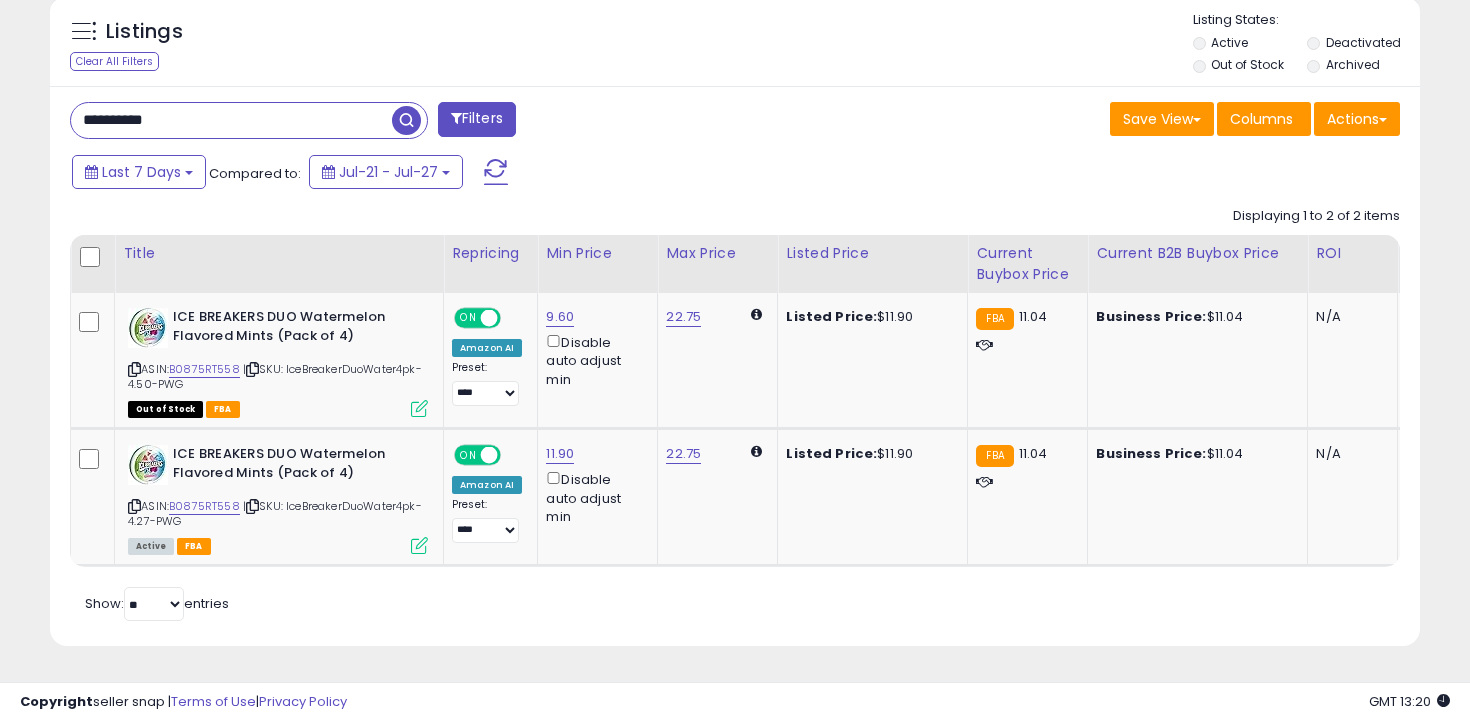 click on "**********" at bounding box center [231, 120] 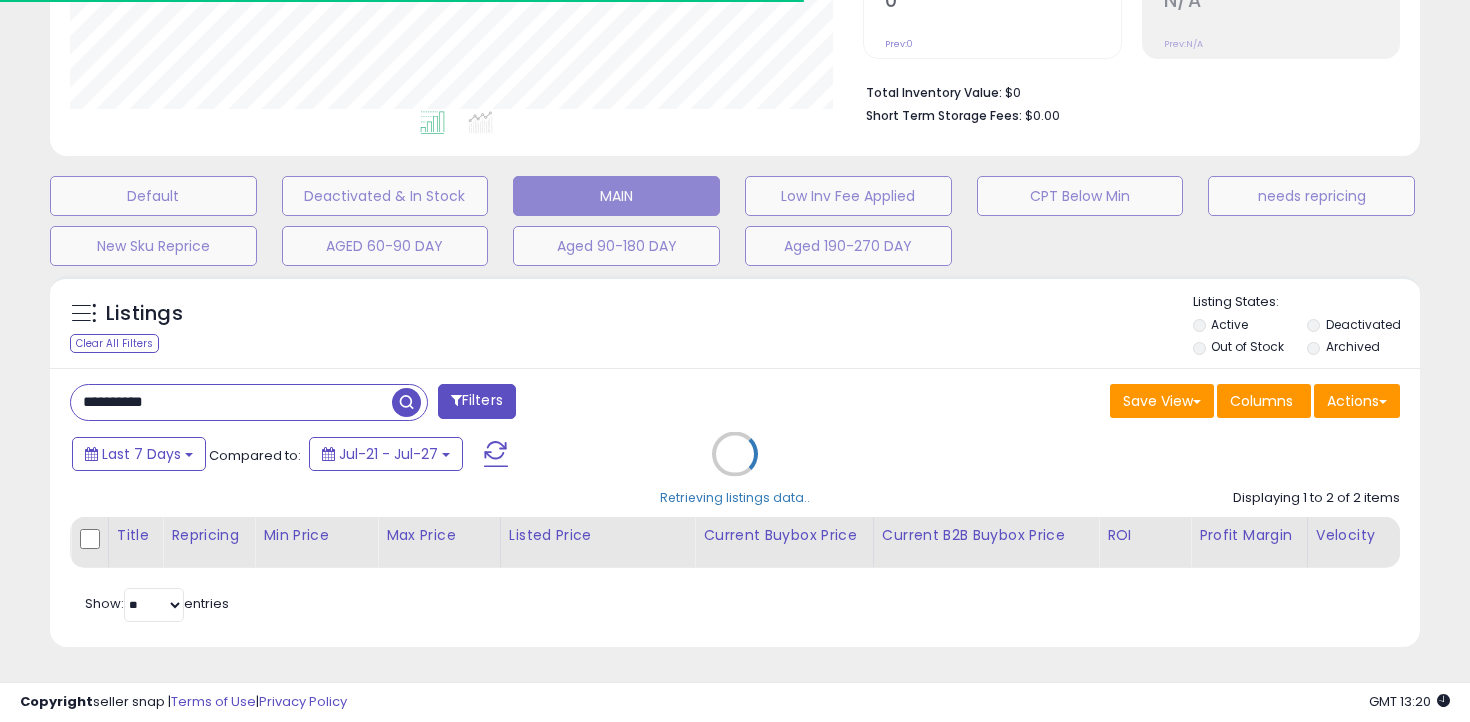 scroll, scrollTop: 598, scrollLeft: 0, axis: vertical 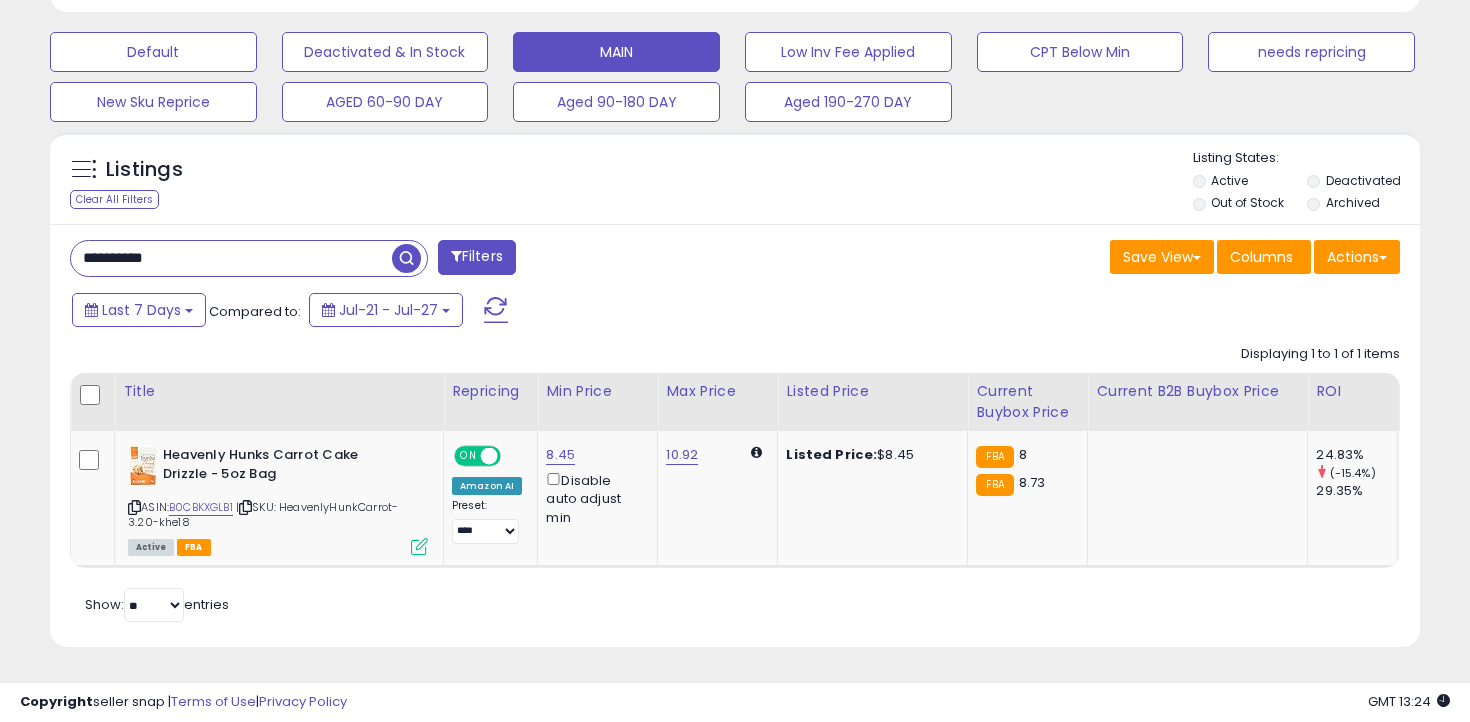 click on "**********" at bounding box center (231, 258) 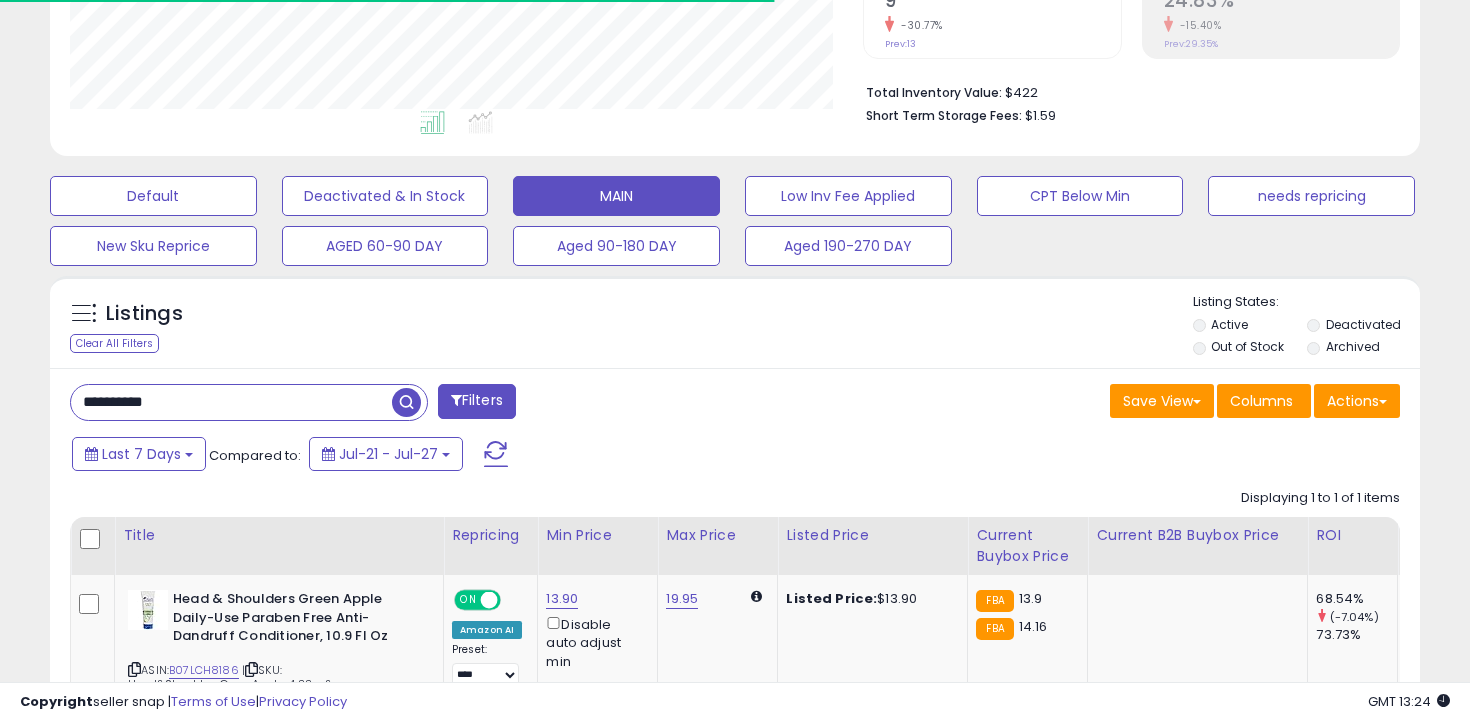 scroll, scrollTop: 598, scrollLeft: 0, axis: vertical 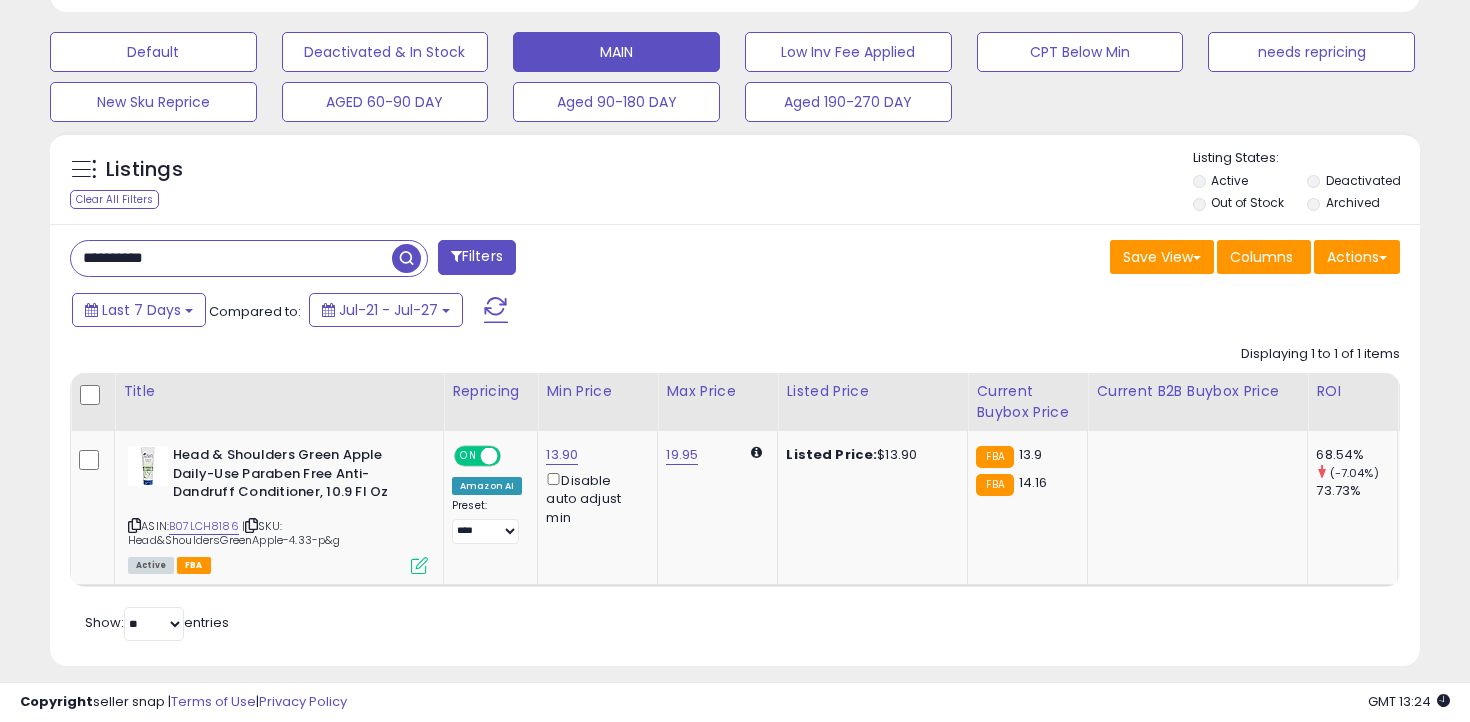 click on "**********" at bounding box center [231, 258] 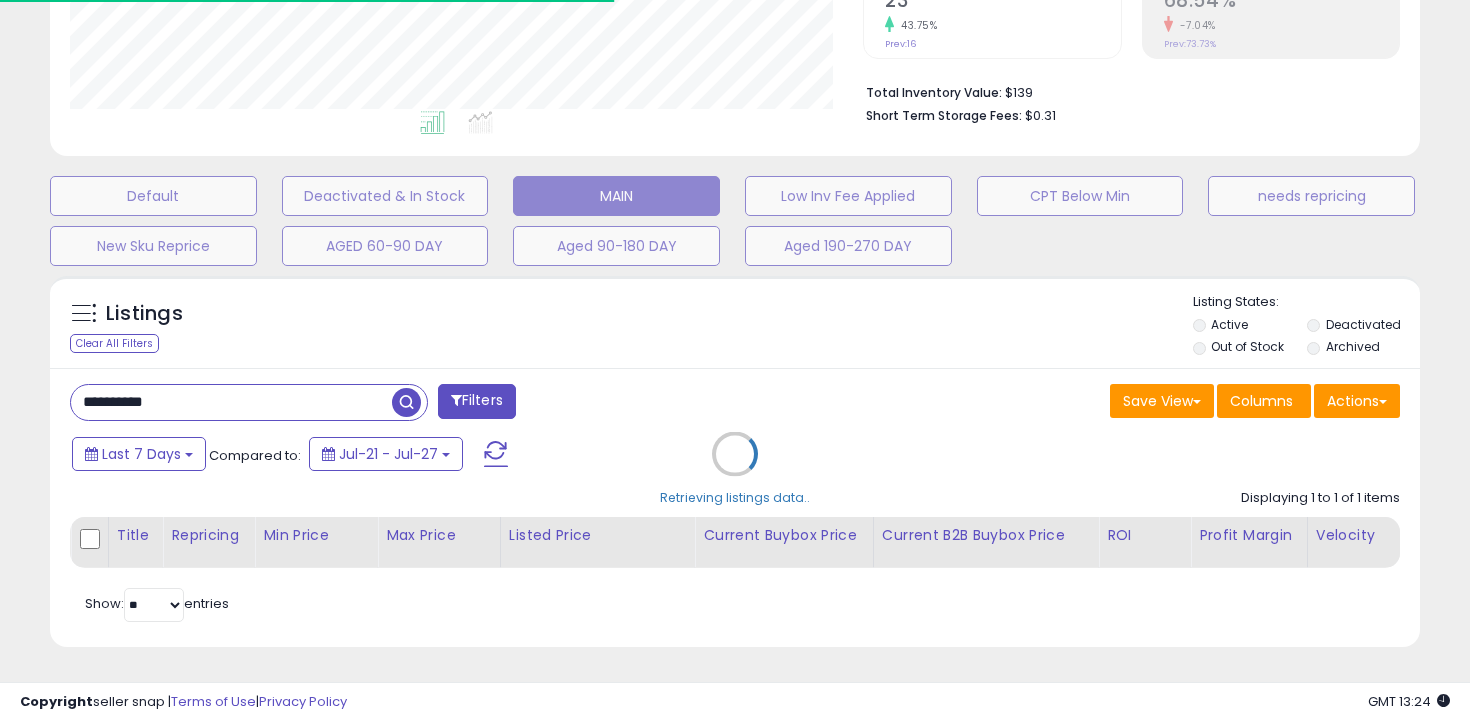 scroll, scrollTop: 585, scrollLeft: 0, axis: vertical 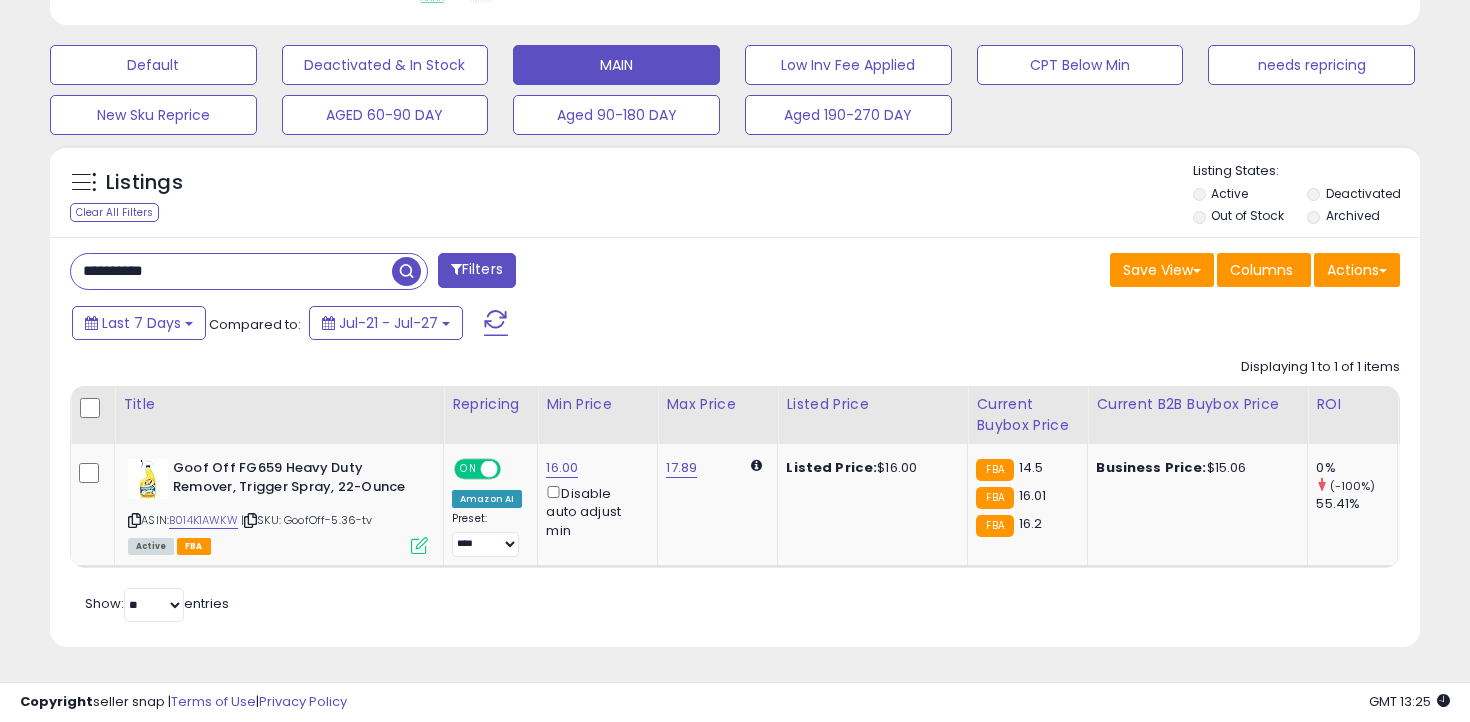 click on "**********" at bounding box center (231, 271) 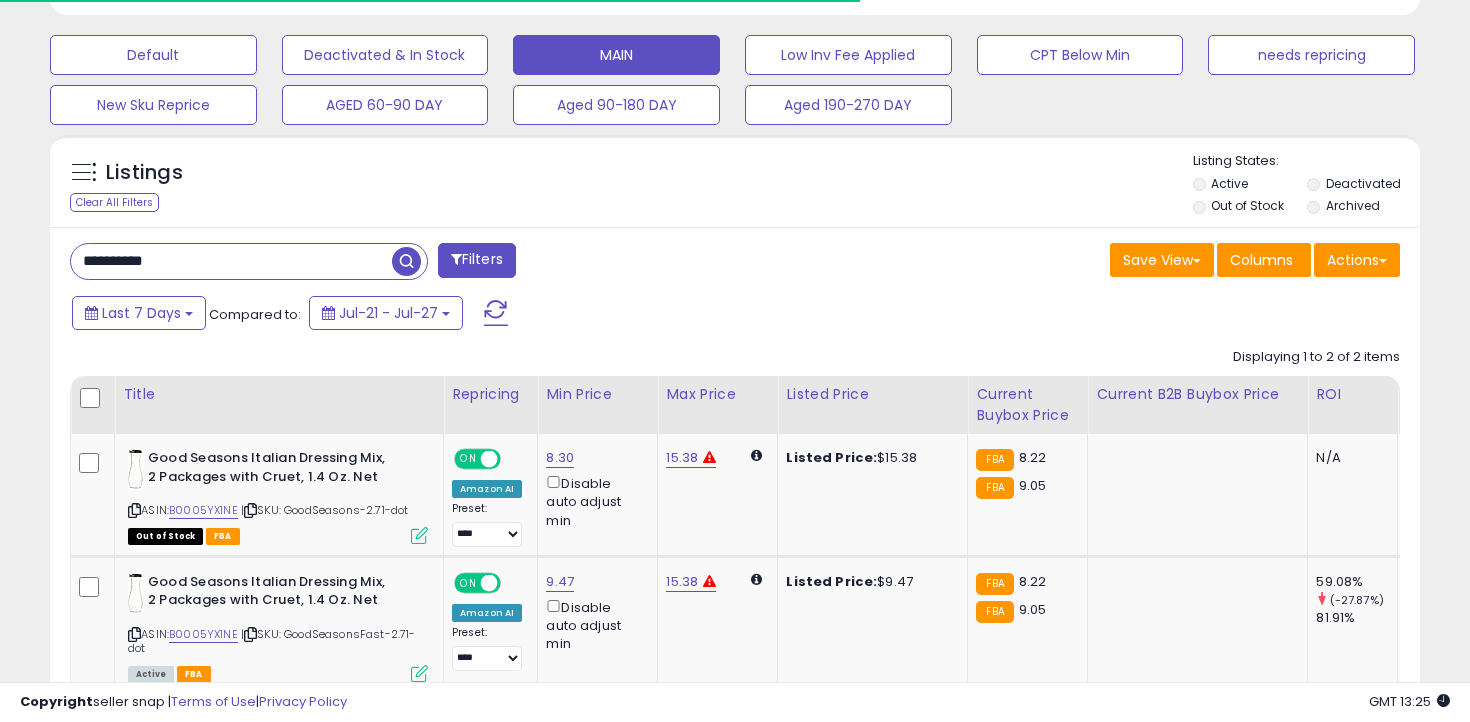 scroll, scrollTop: 722, scrollLeft: 0, axis: vertical 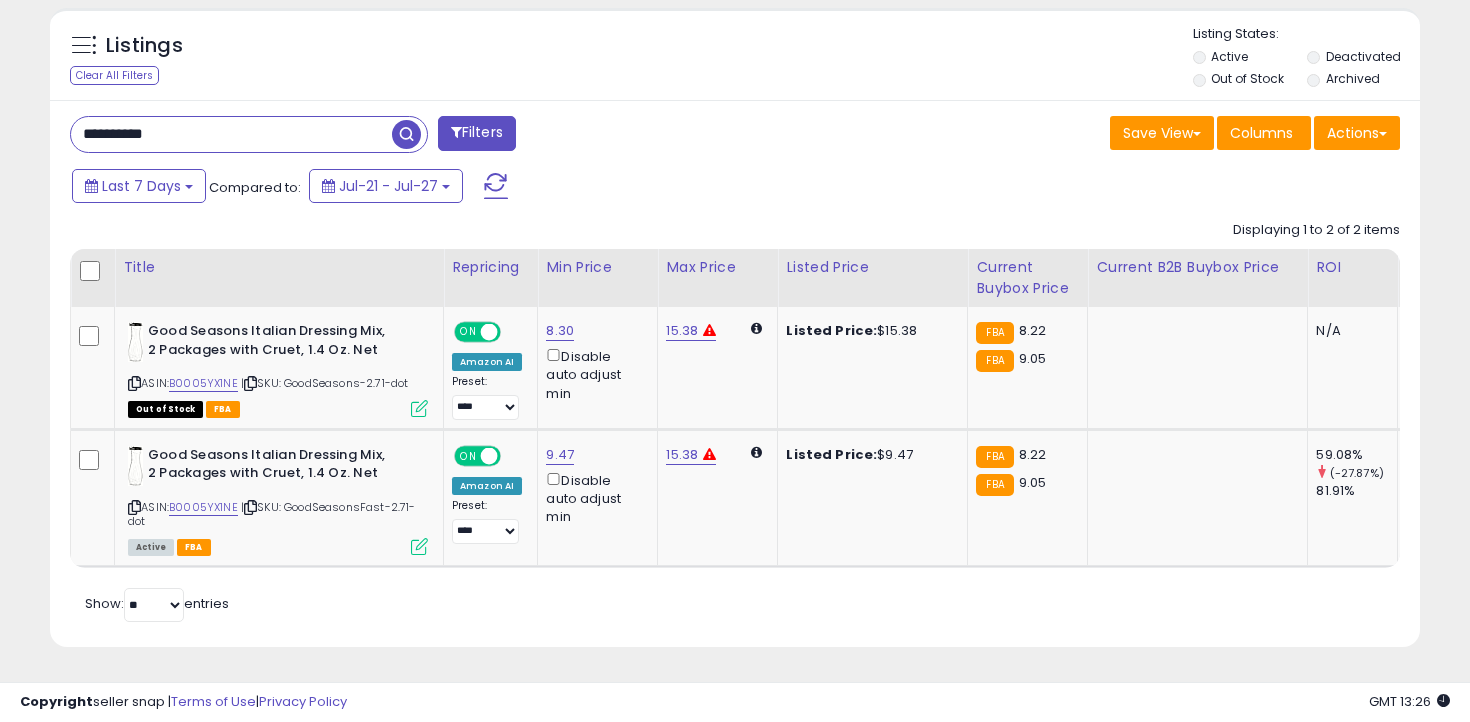 click on "**********" at bounding box center (231, 134) 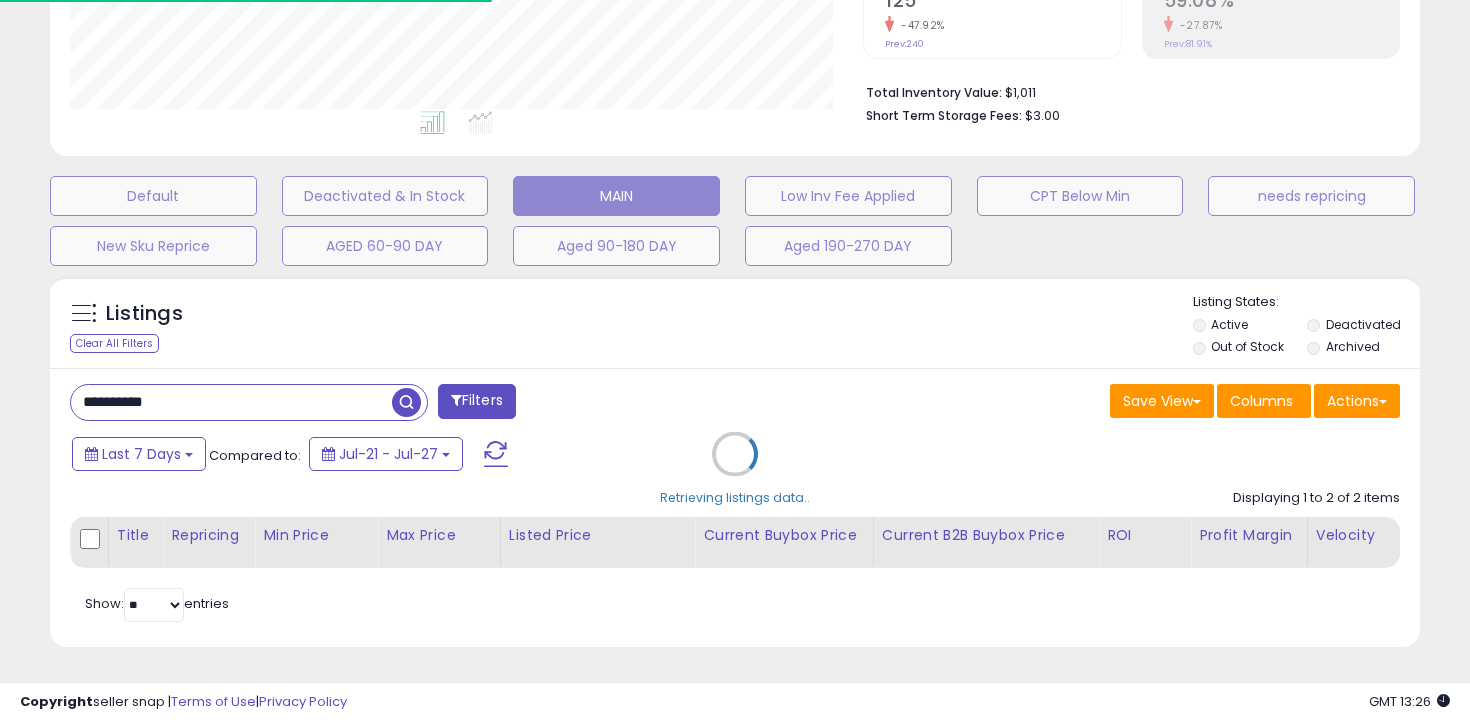 scroll, scrollTop: 585, scrollLeft: 0, axis: vertical 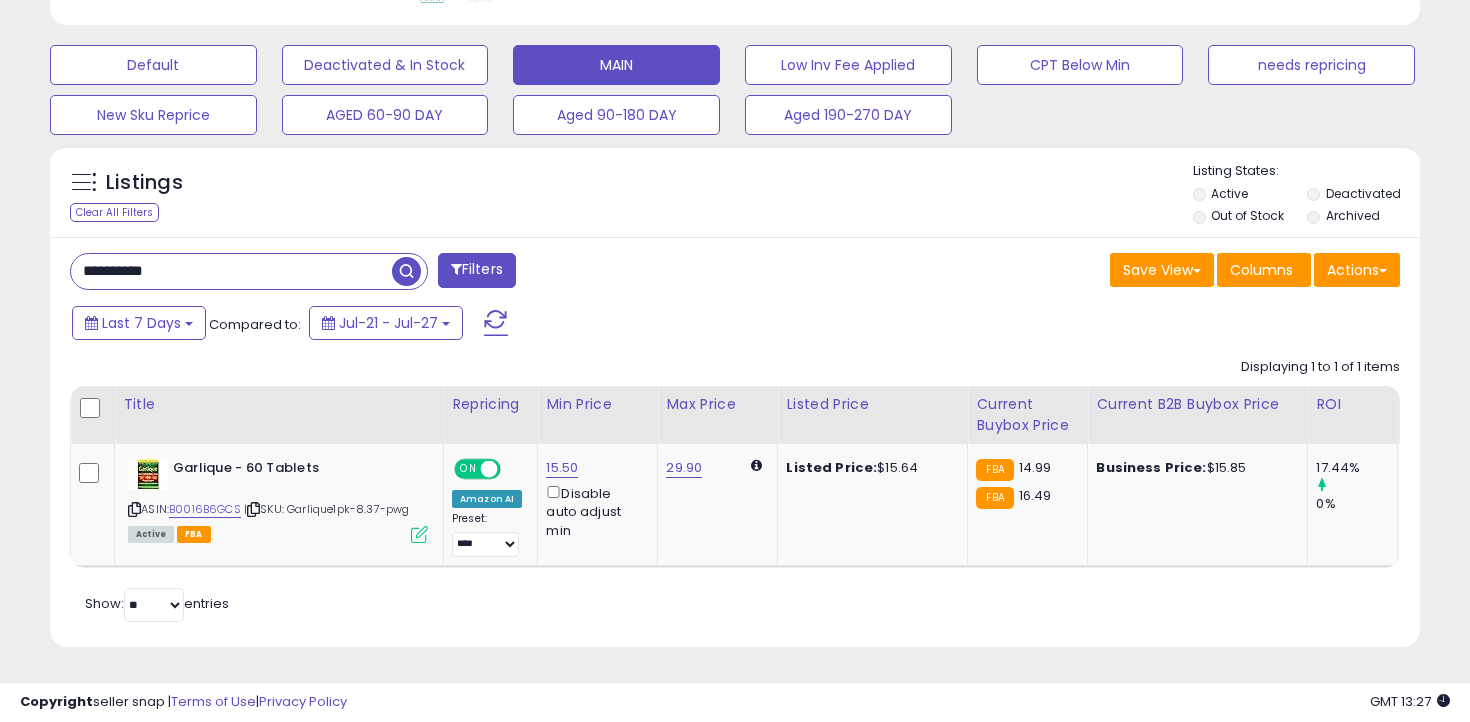 click on "**********" at bounding box center (231, 271) 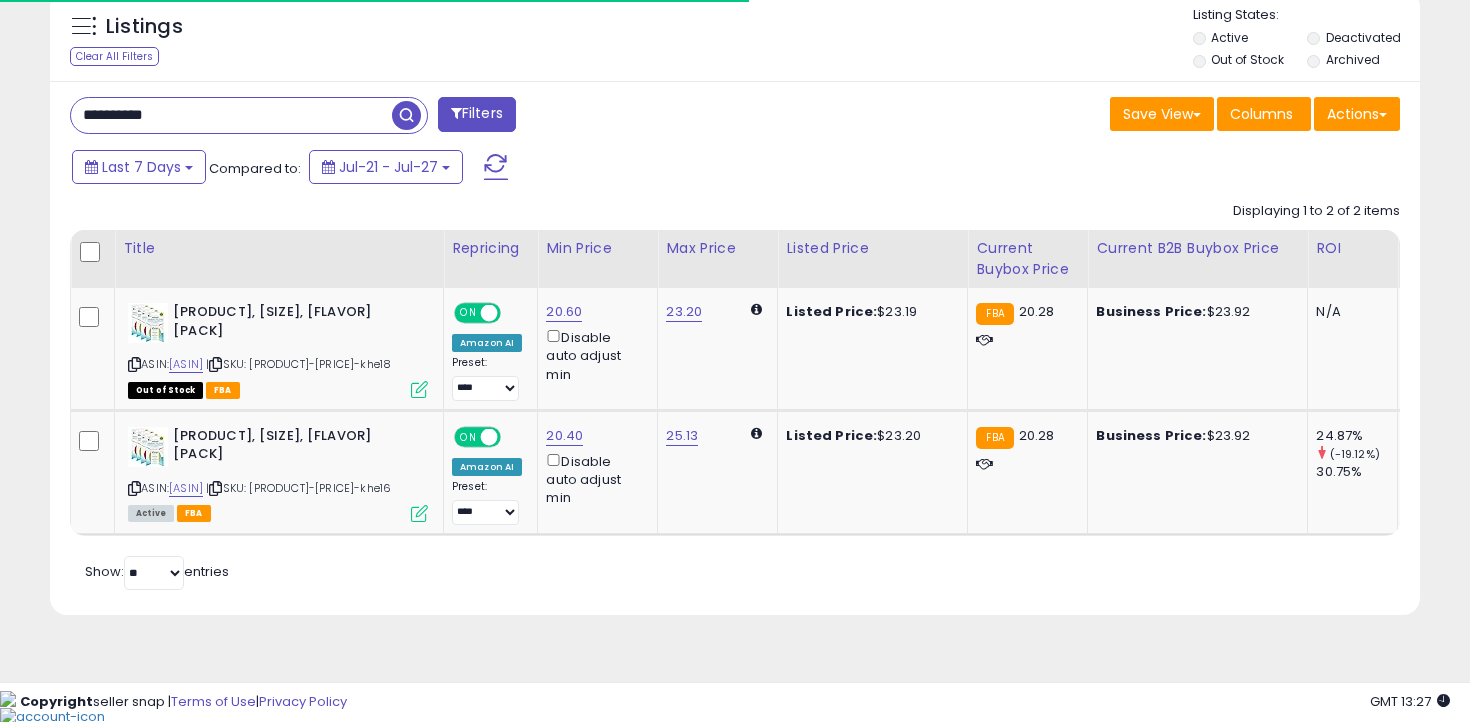 scroll, scrollTop: 773, scrollLeft: 0, axis: vertical 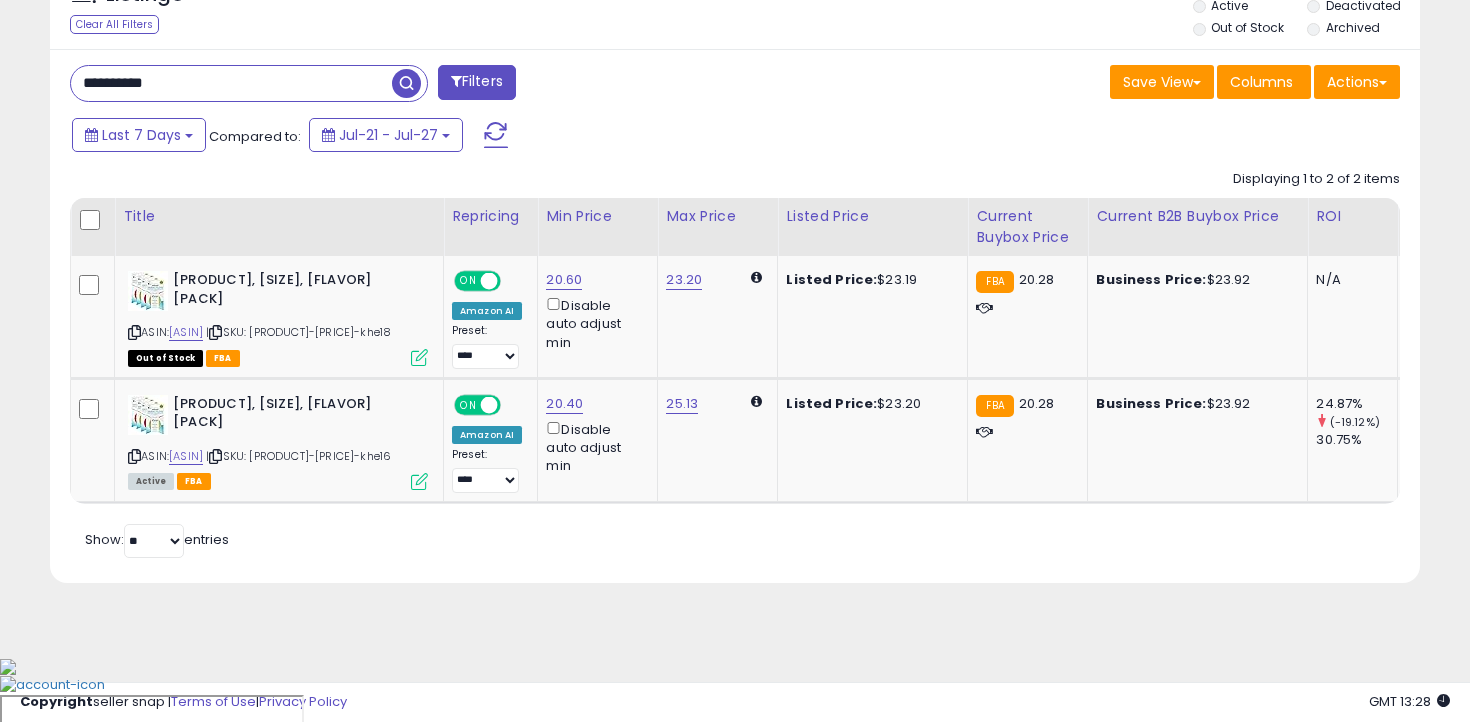 click on "**********" at bounding box center [231, 83] 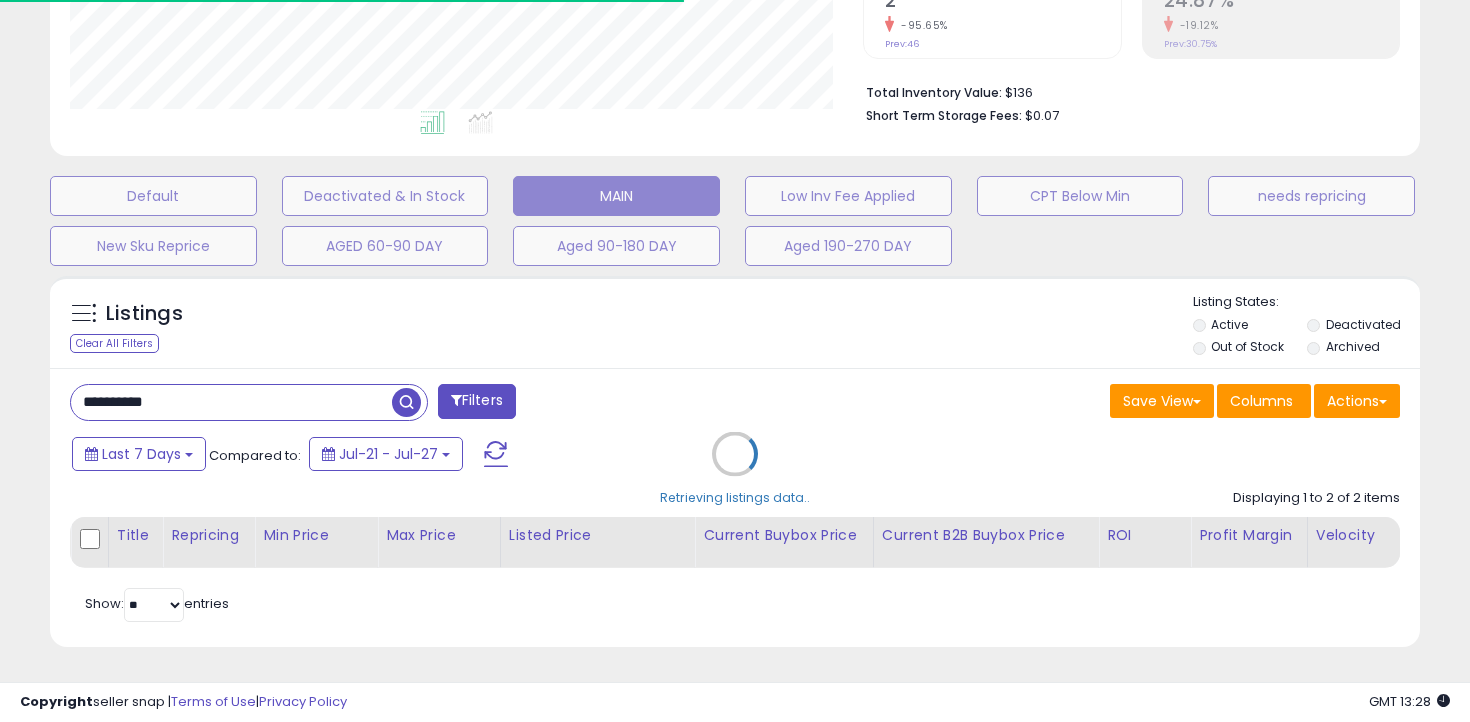 scroll, scrollTop: 585, scrollLeft: 0, axis: vertical 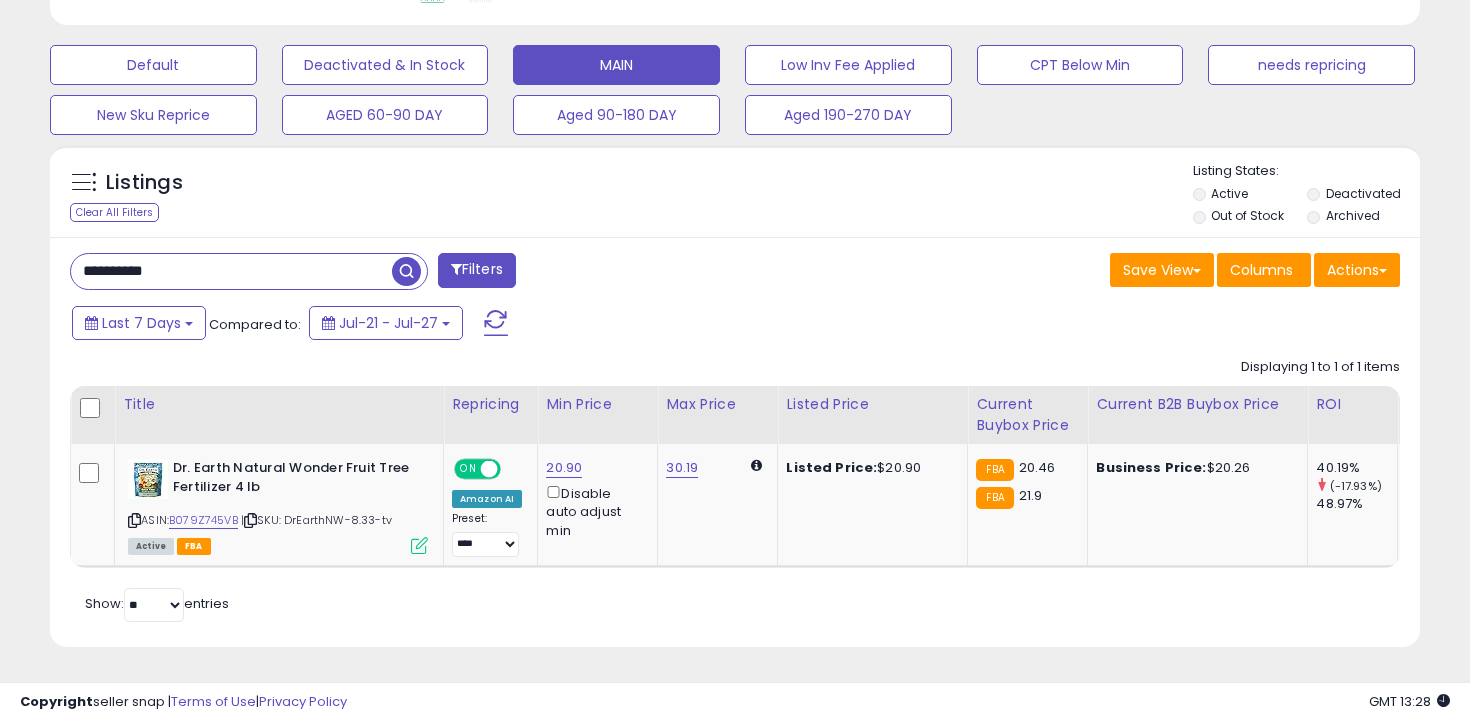 click on "**********" at bounding box center (231, 271) 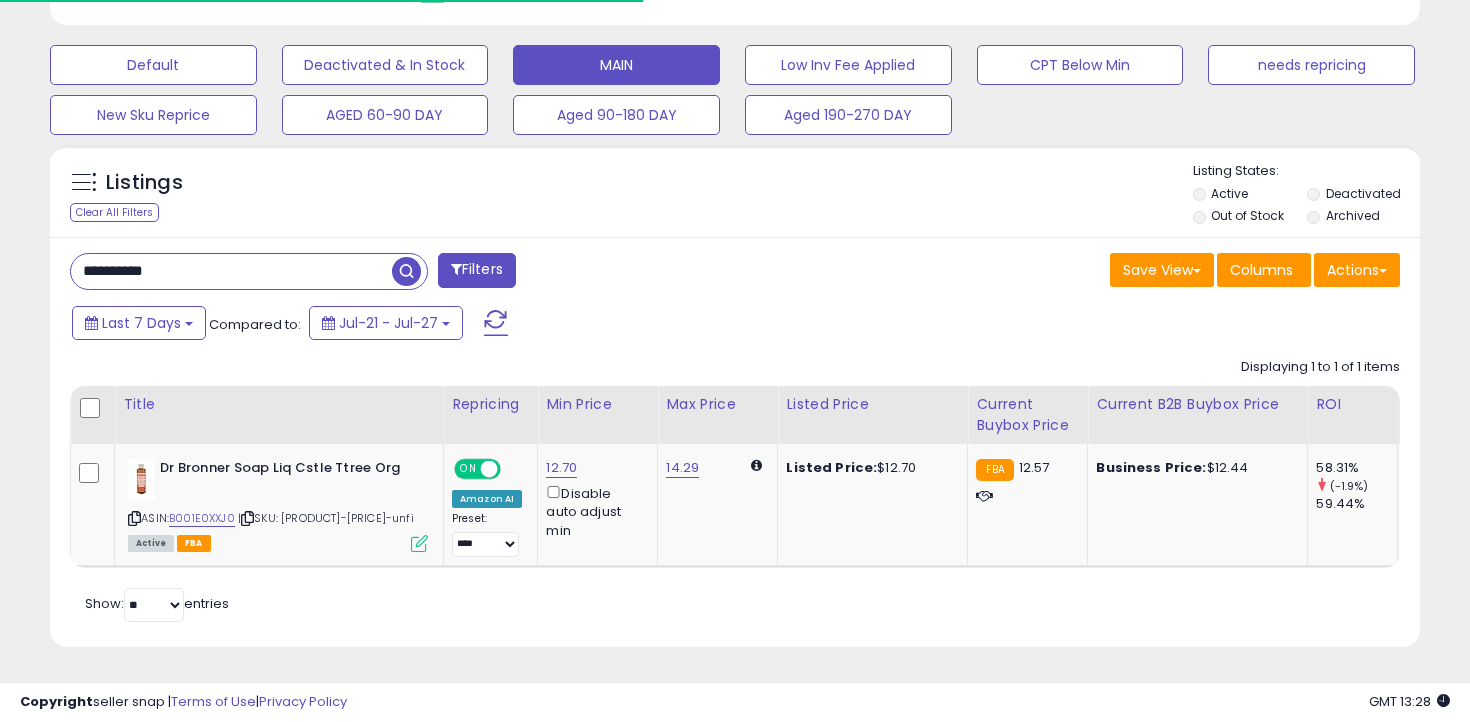 scroll, scrollTop: 596, scrollLeft: 0, axis: vertical 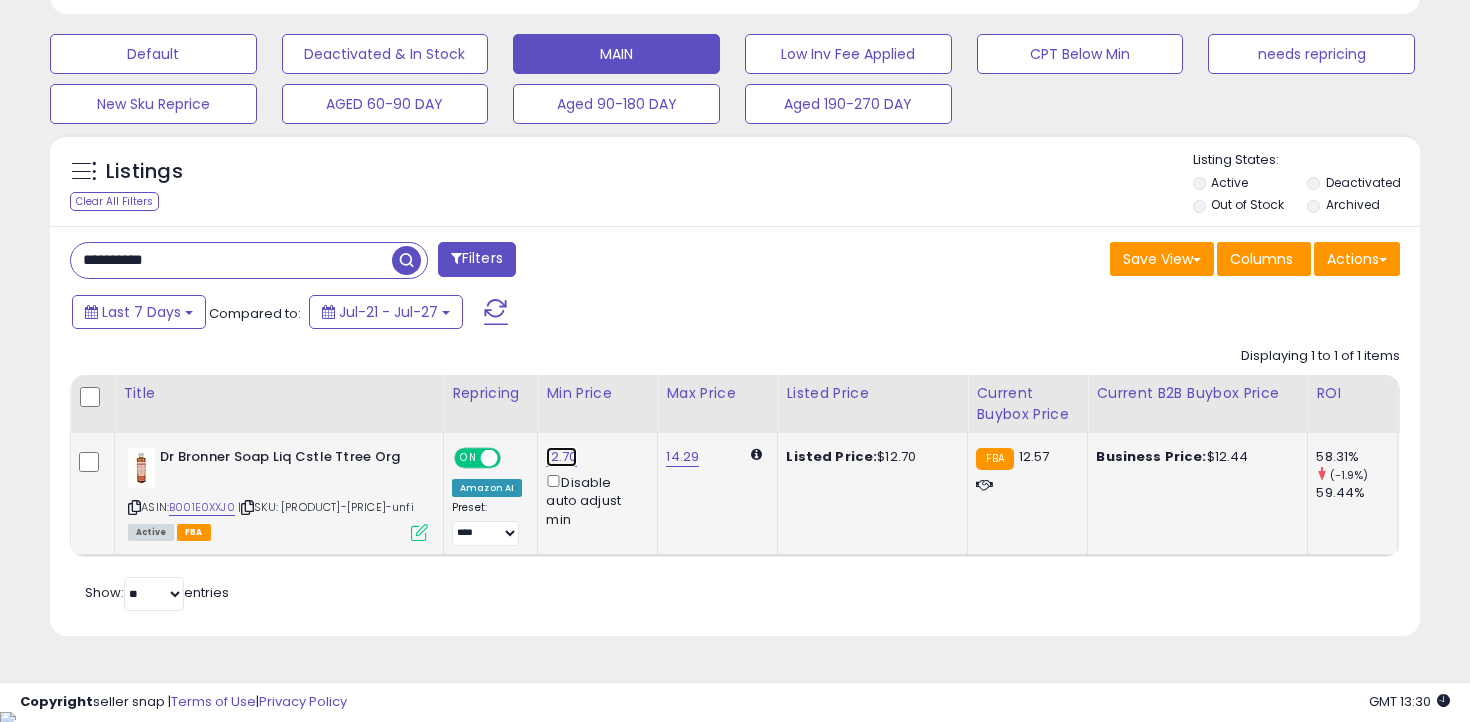 click on "12.70" at bounding box center [561, 457] 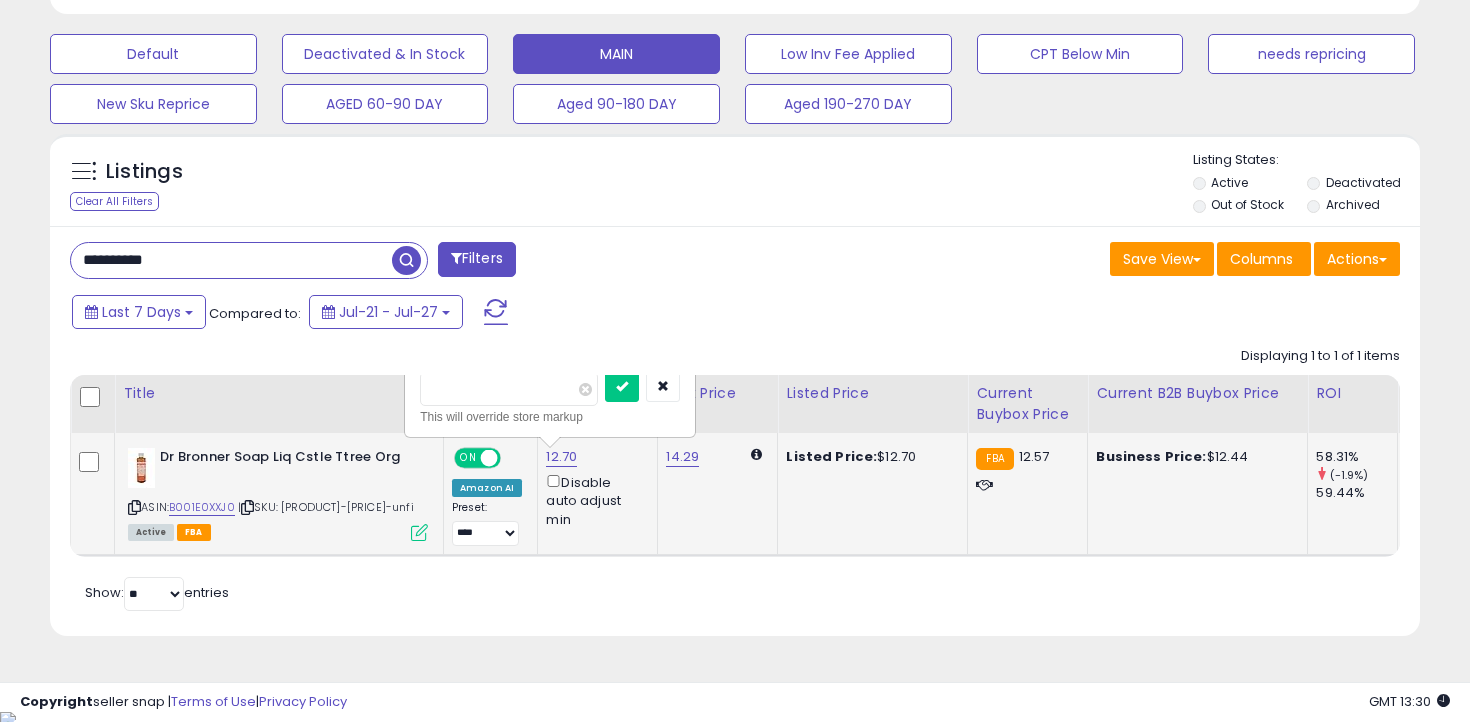 type on "****" 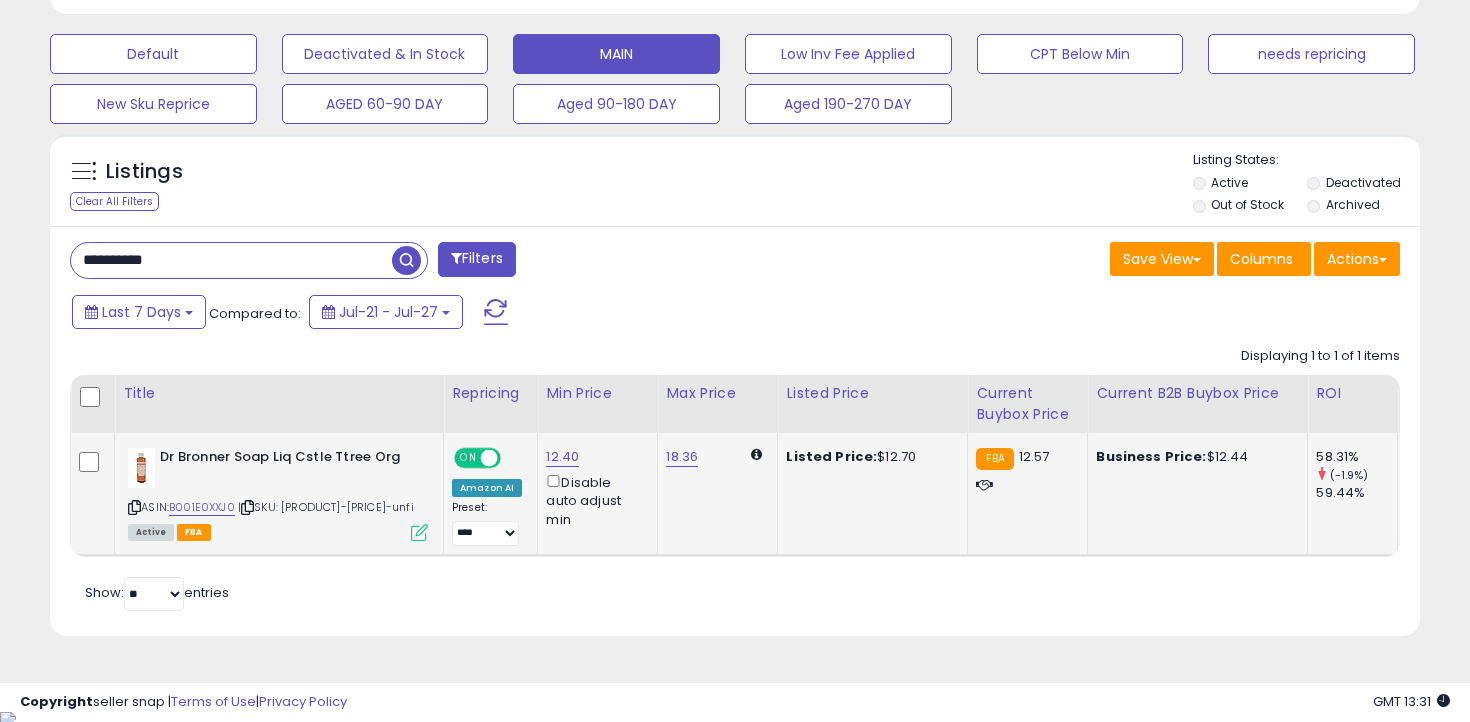 click on "**********" at bounding box center [231, 260] 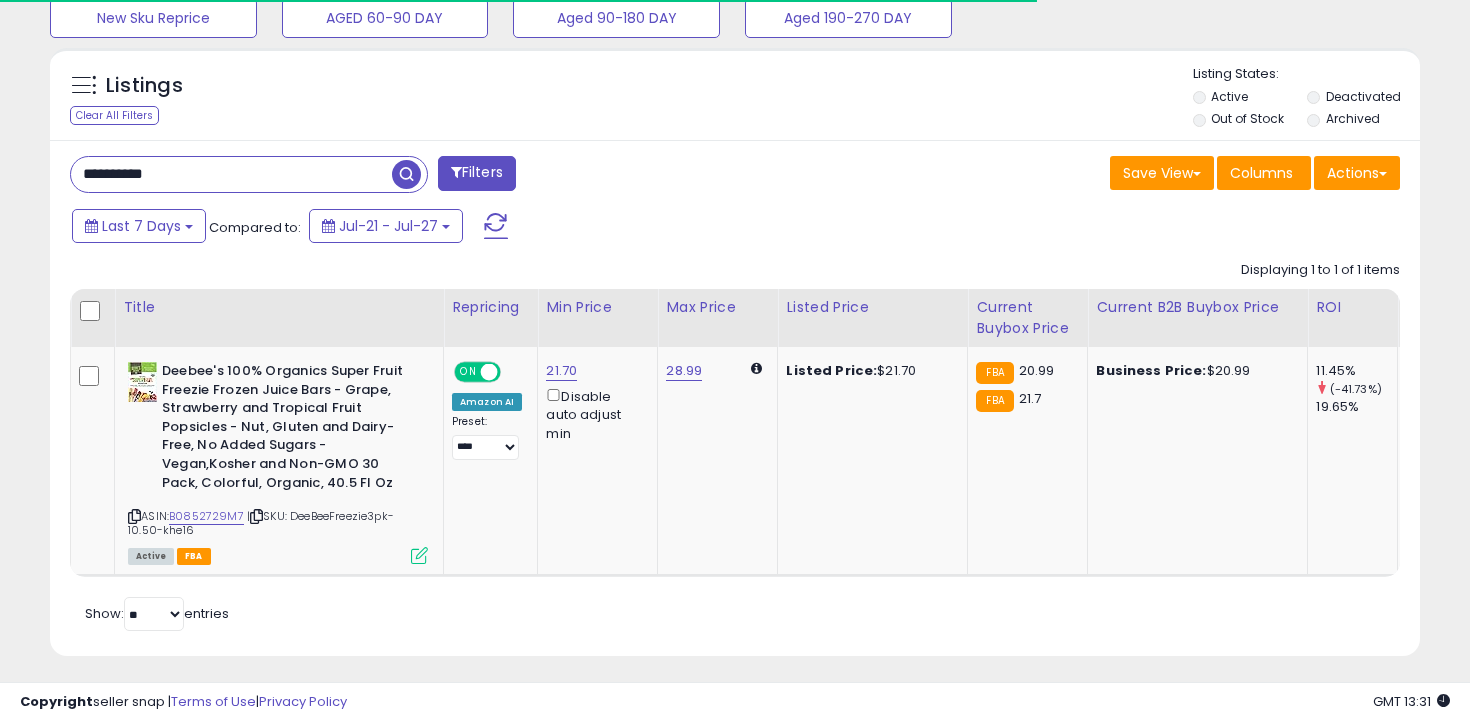 scroll, scrollTop: 691, scrollLeft: 0, axis: vertical 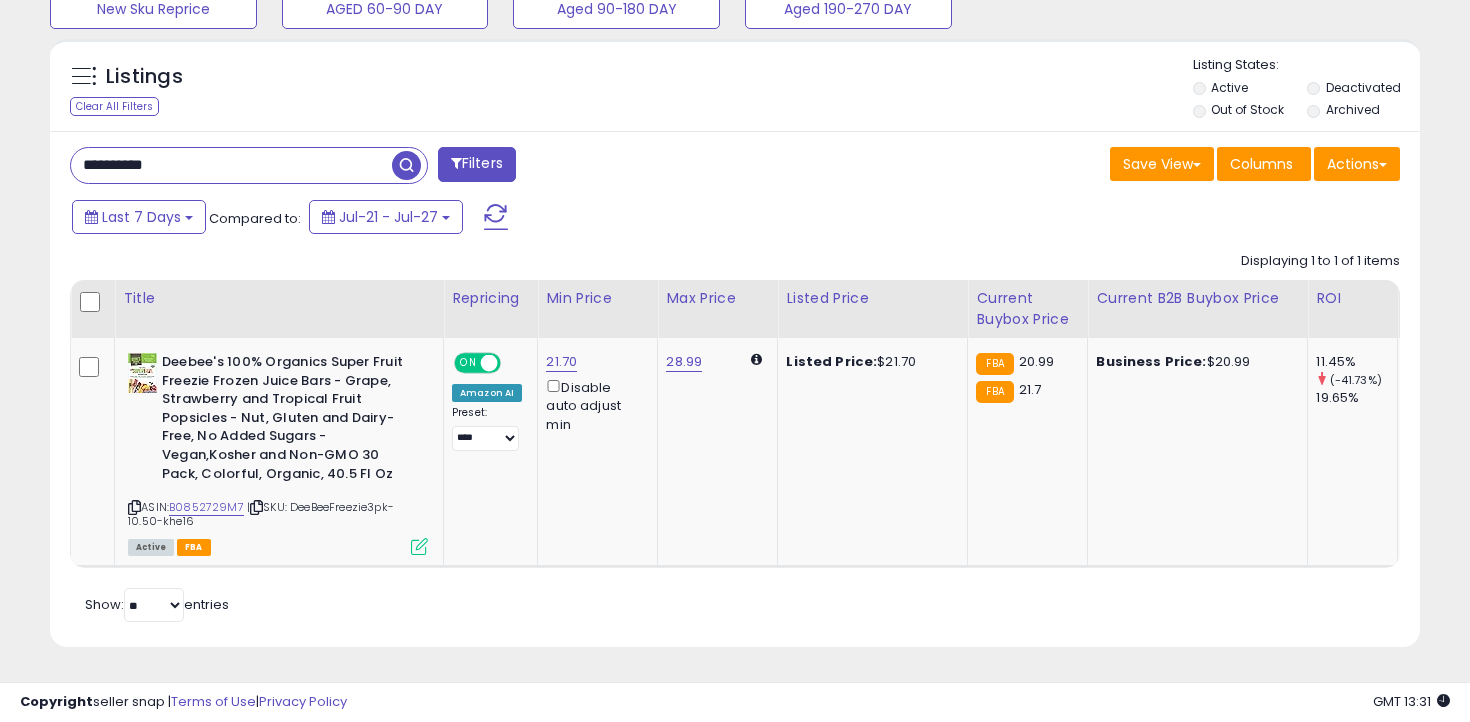 click on "**********" at bounding box center [735, 389] 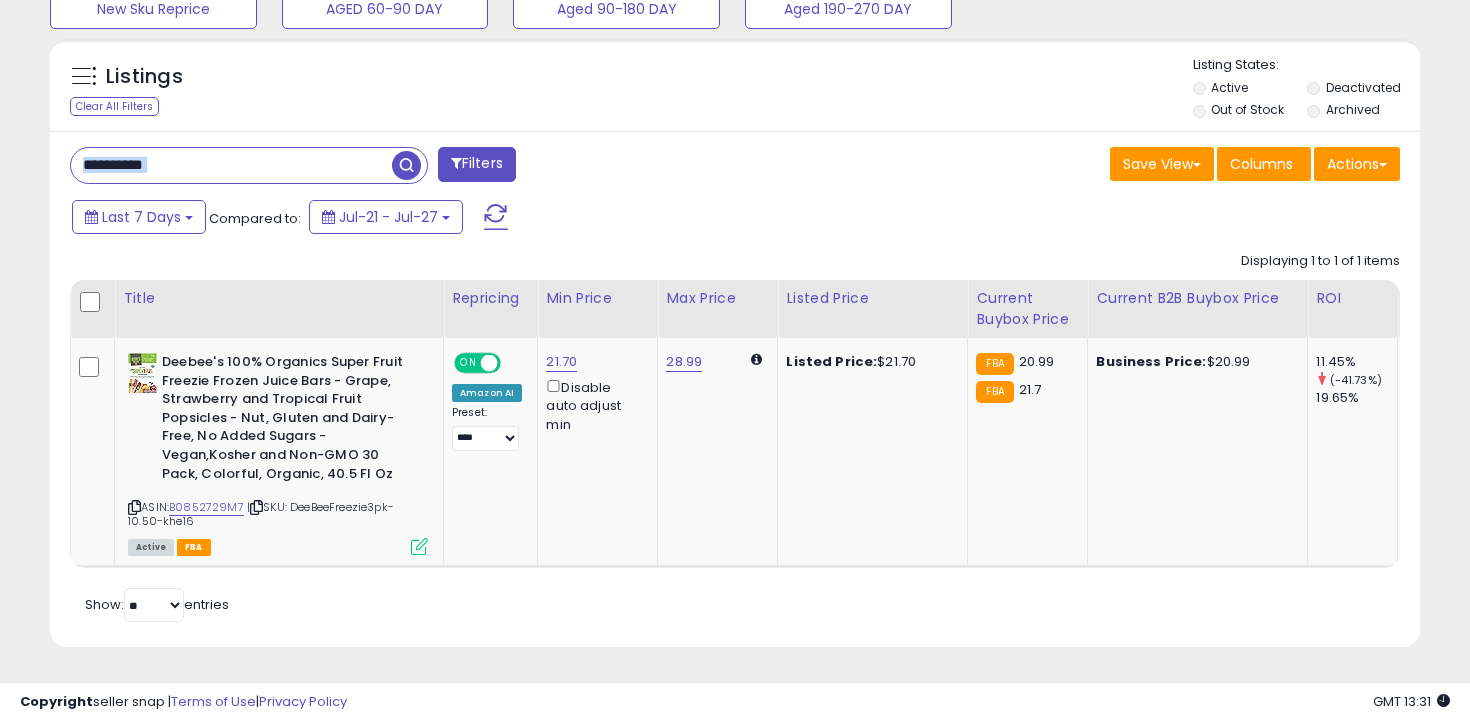 click on "**********" at bounding box center [735, 389] 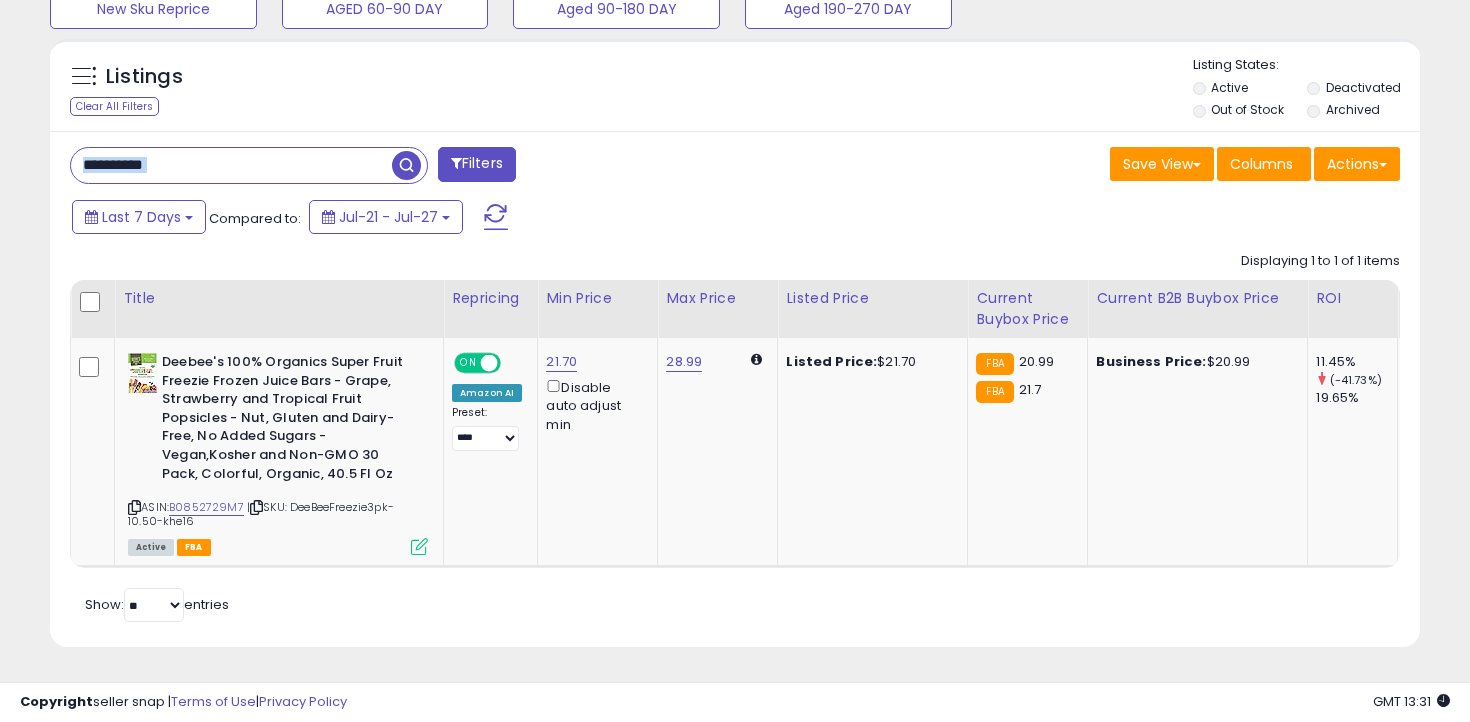 click on "**********" at bounding box center [231, 165] 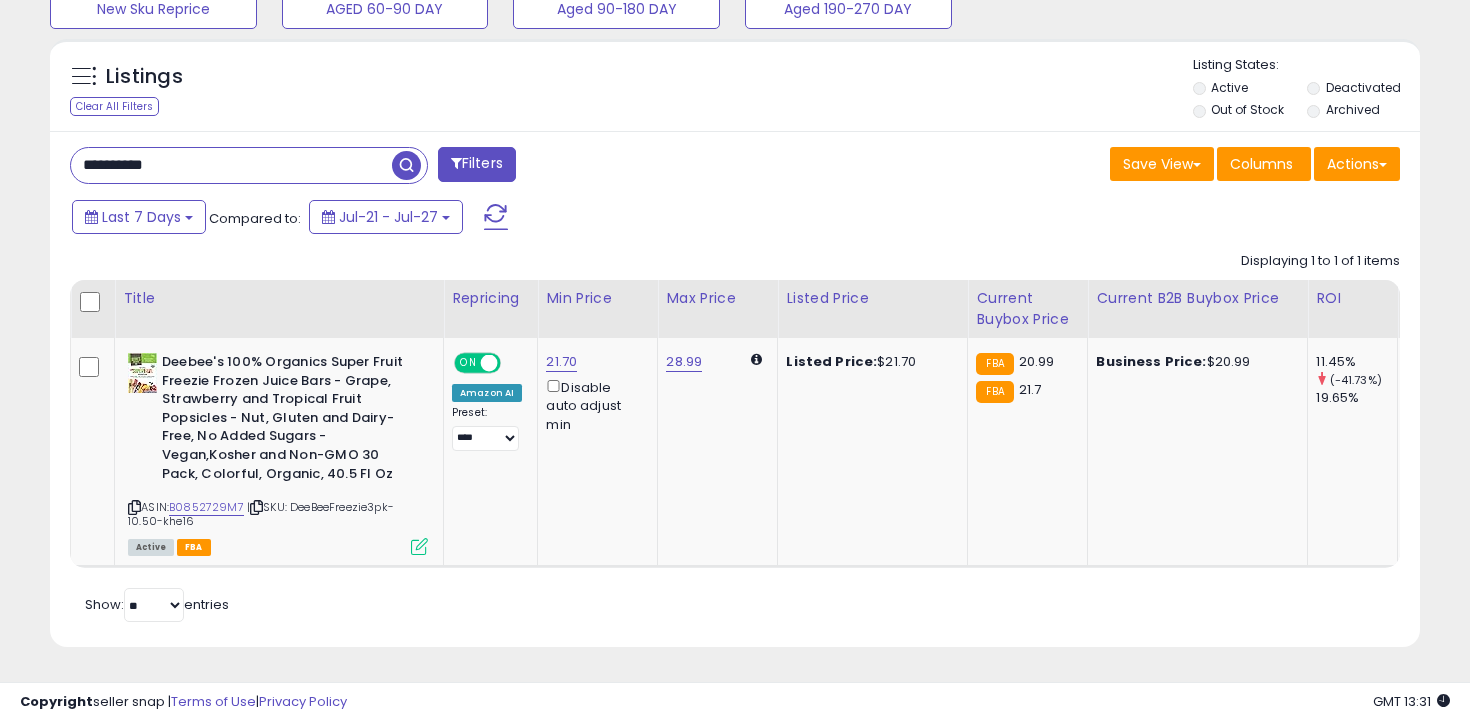 click on "**********" at bounding box center (231, 165) 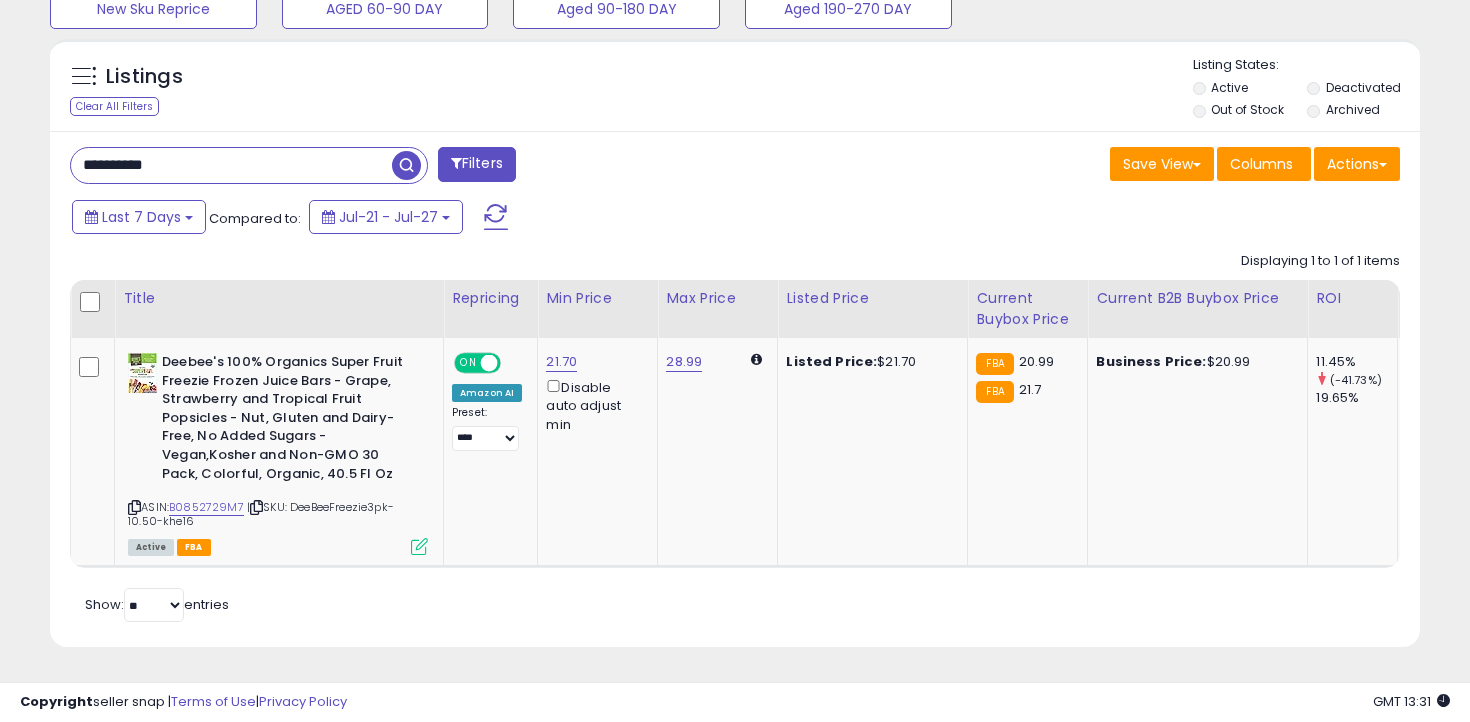 paste 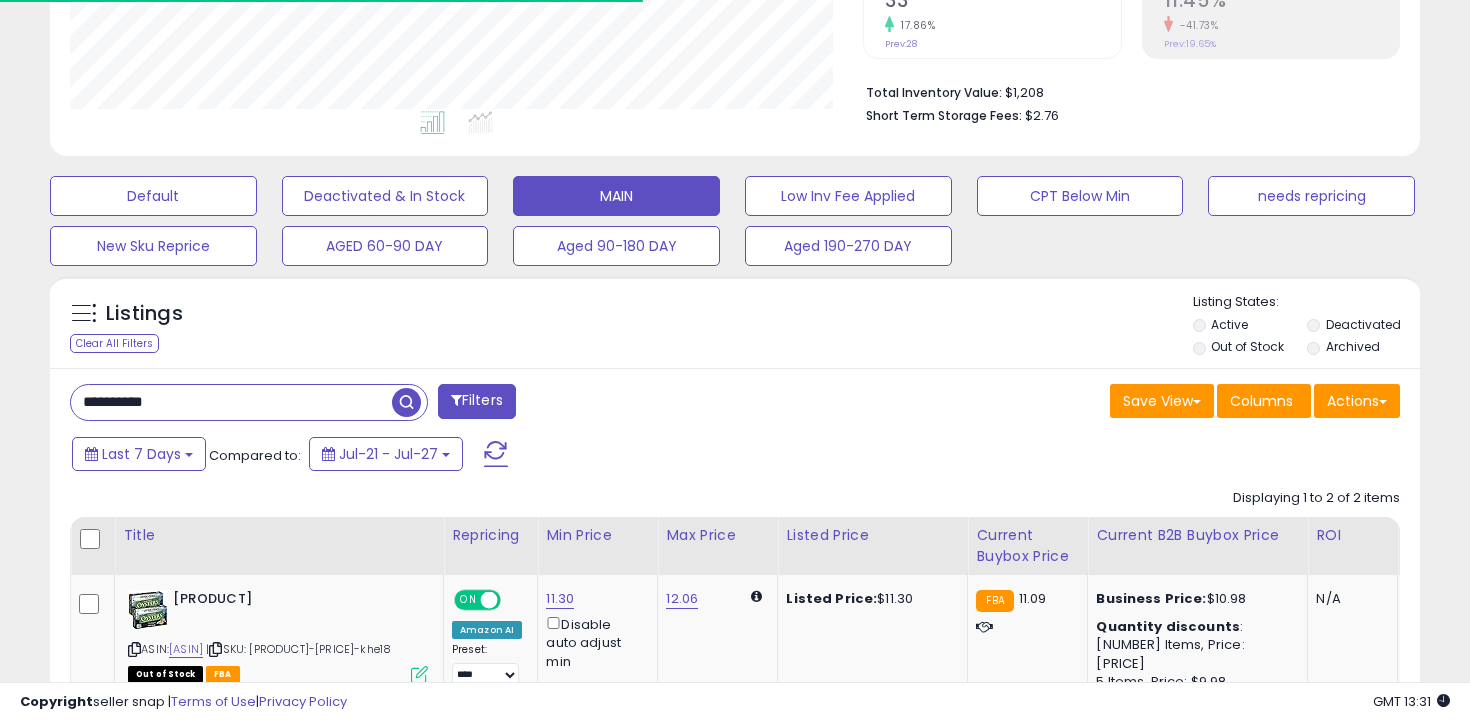 scroll, scrollTop: 691, scrollLeft: 0, axis: vertical 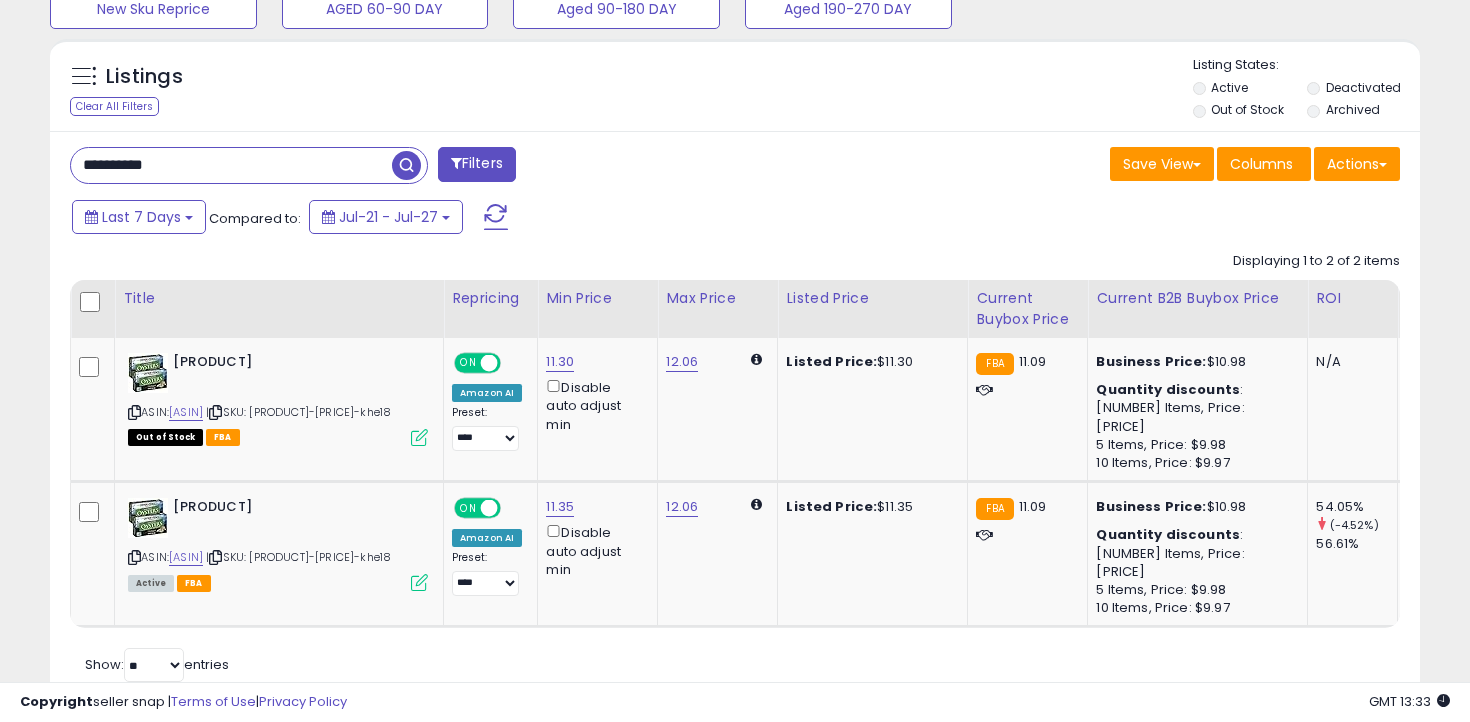 click on "**********" at bounding box center (231, 165) 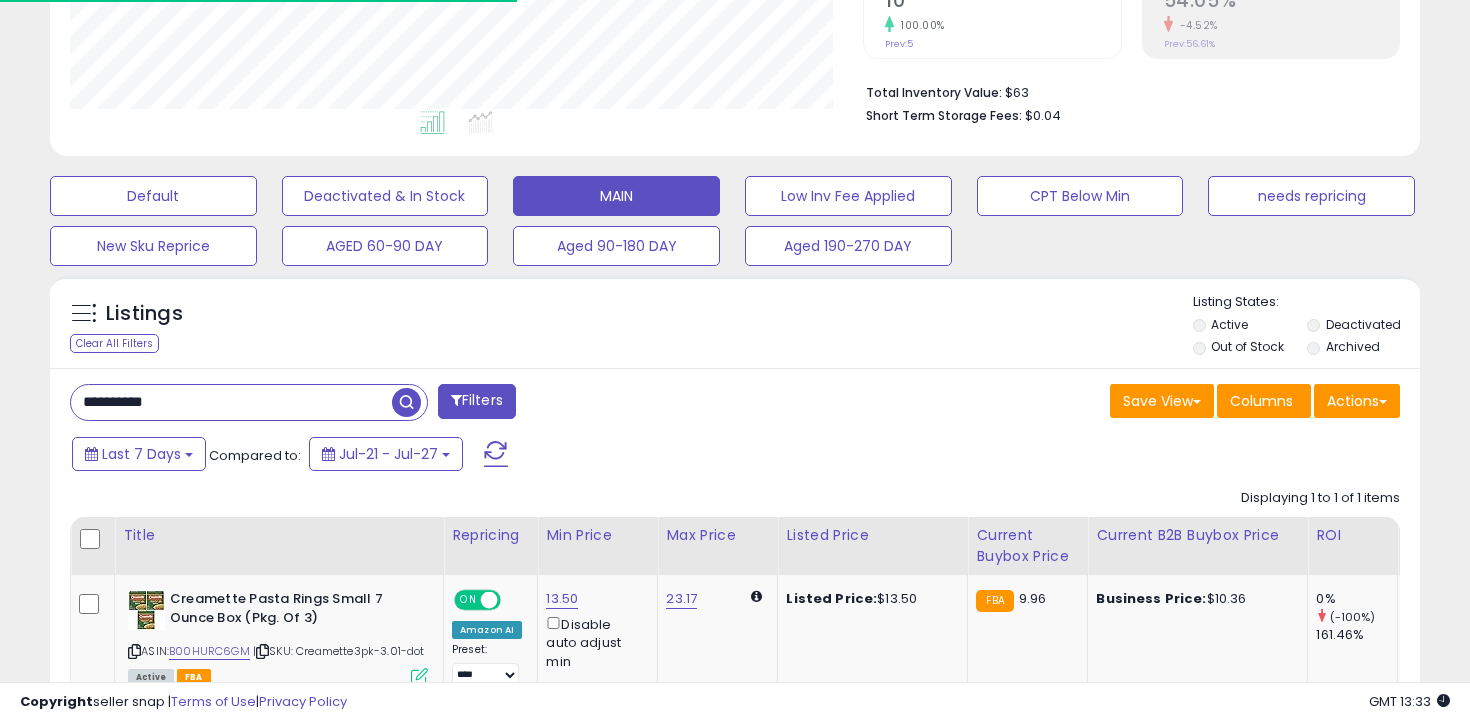 scroll, scrollTop: 598, scrollLeft: 0, axis: vertical 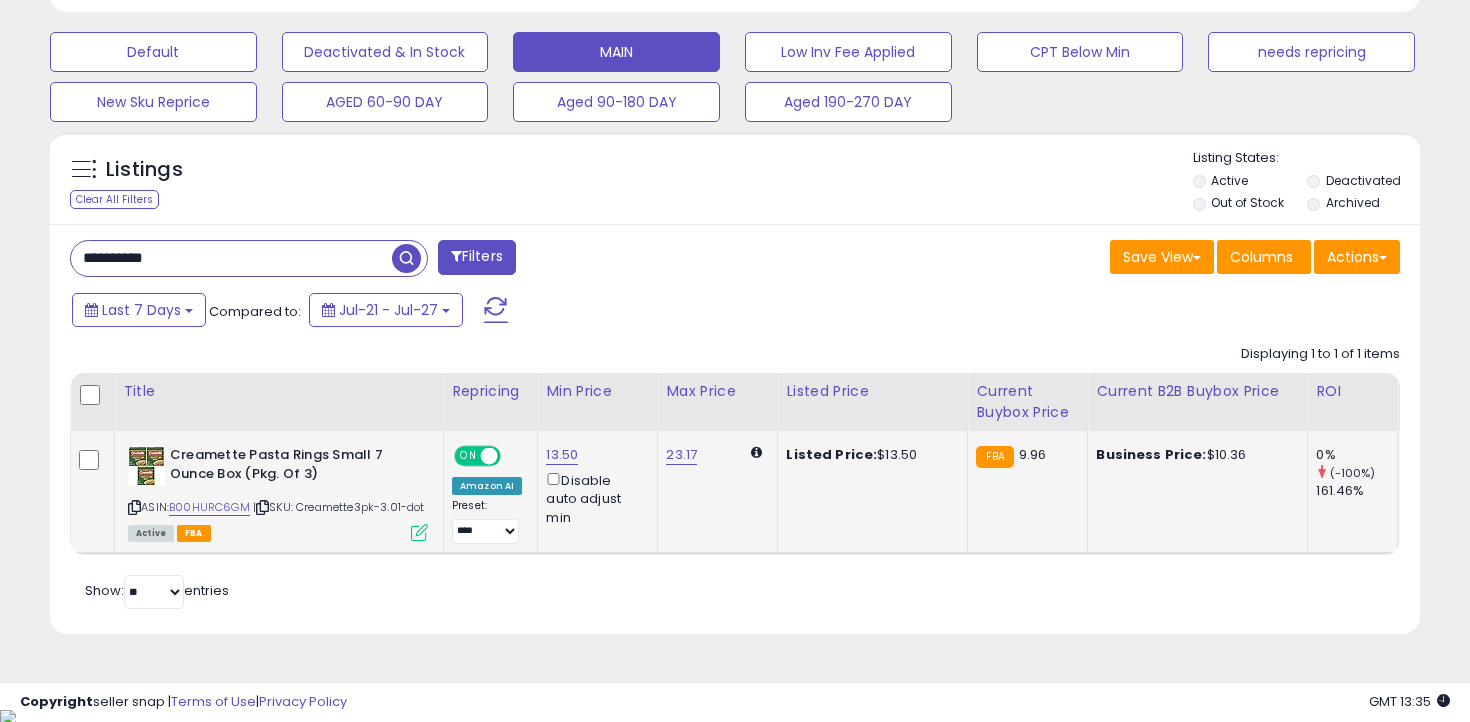 click on "13.50  Disable auto adjust min" 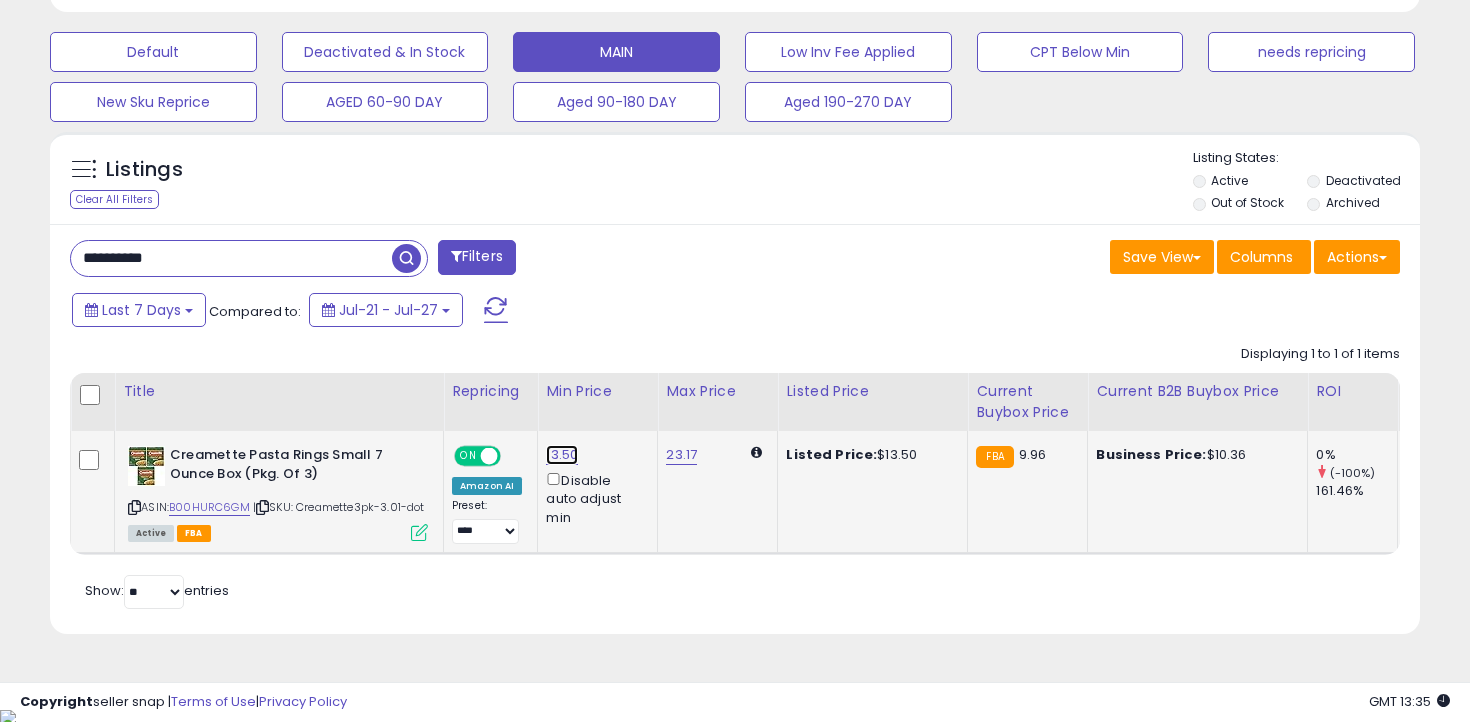 click on "13.50" at bounding box center (562, 455) 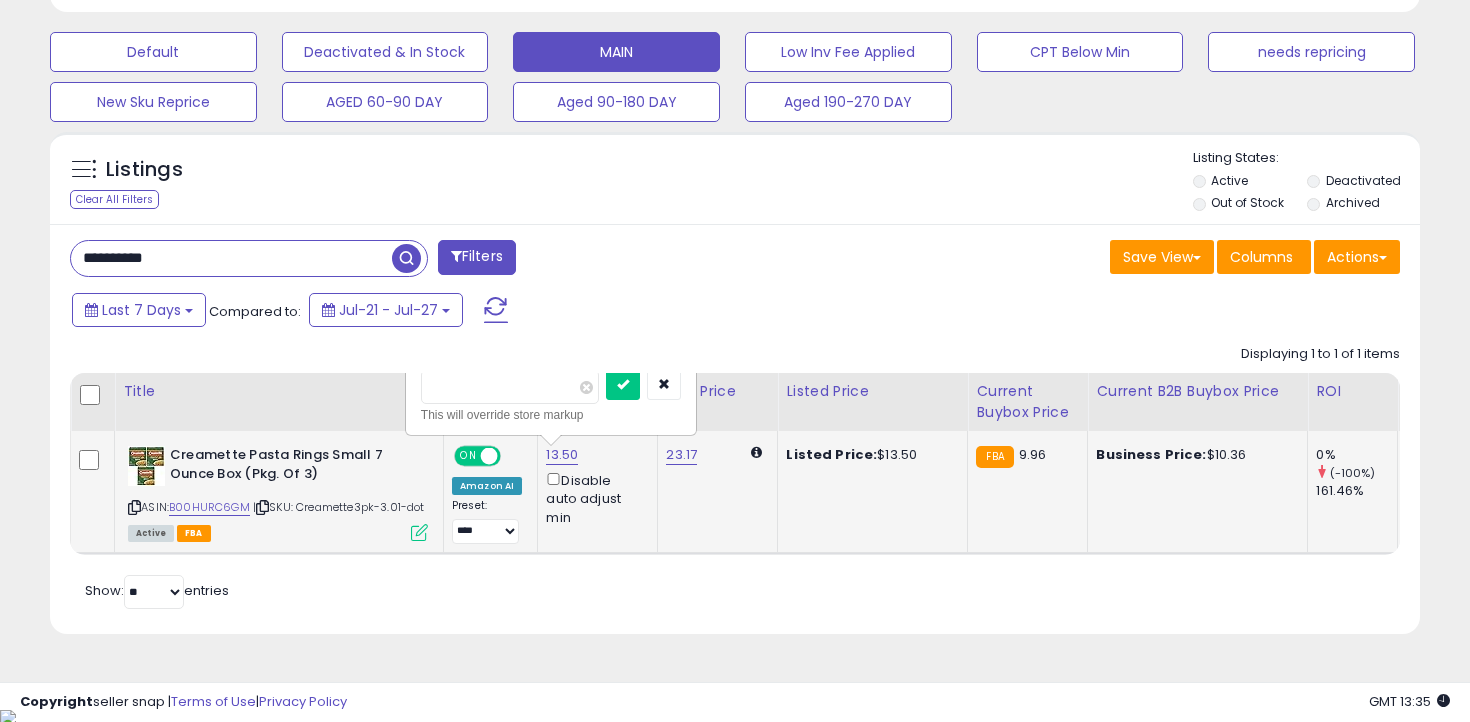 type on "****" 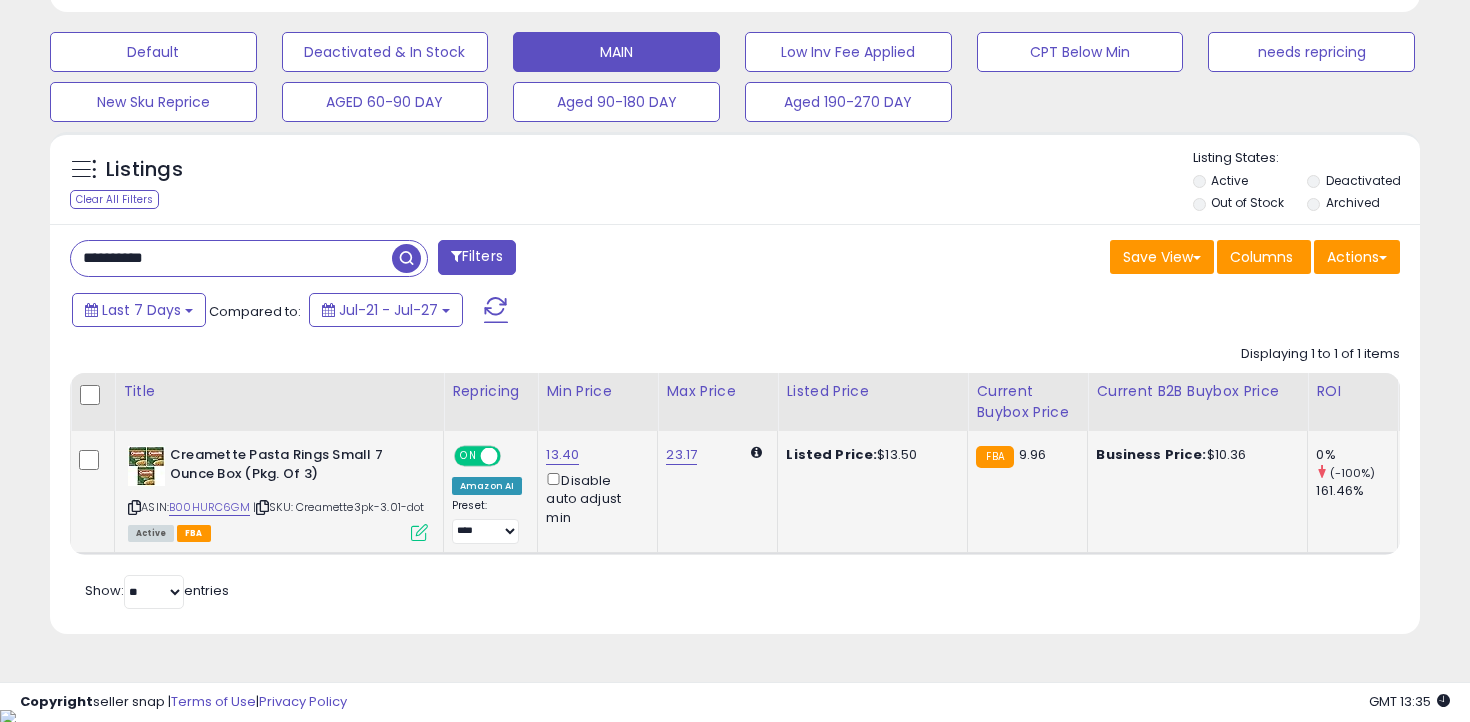 click on "**********" at bounding box center [231, 258] 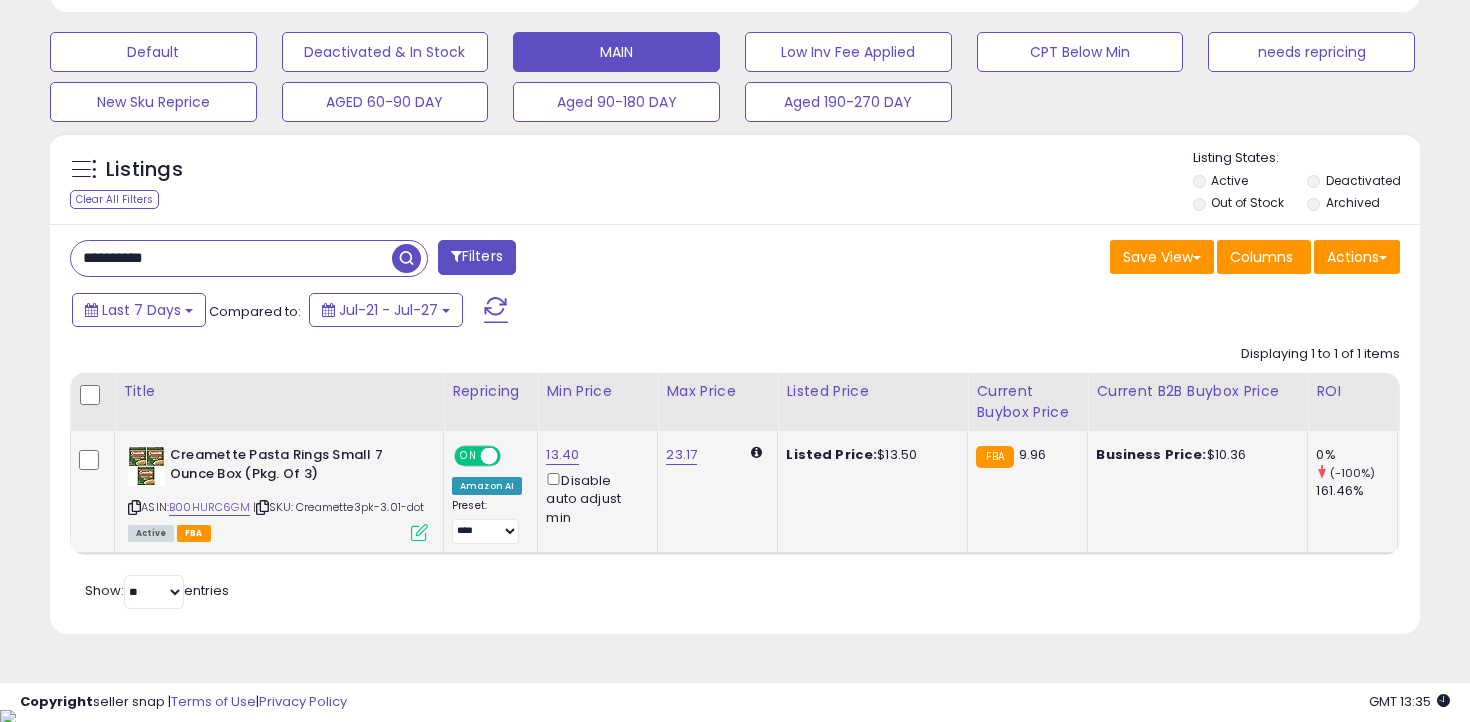 type on "**********" 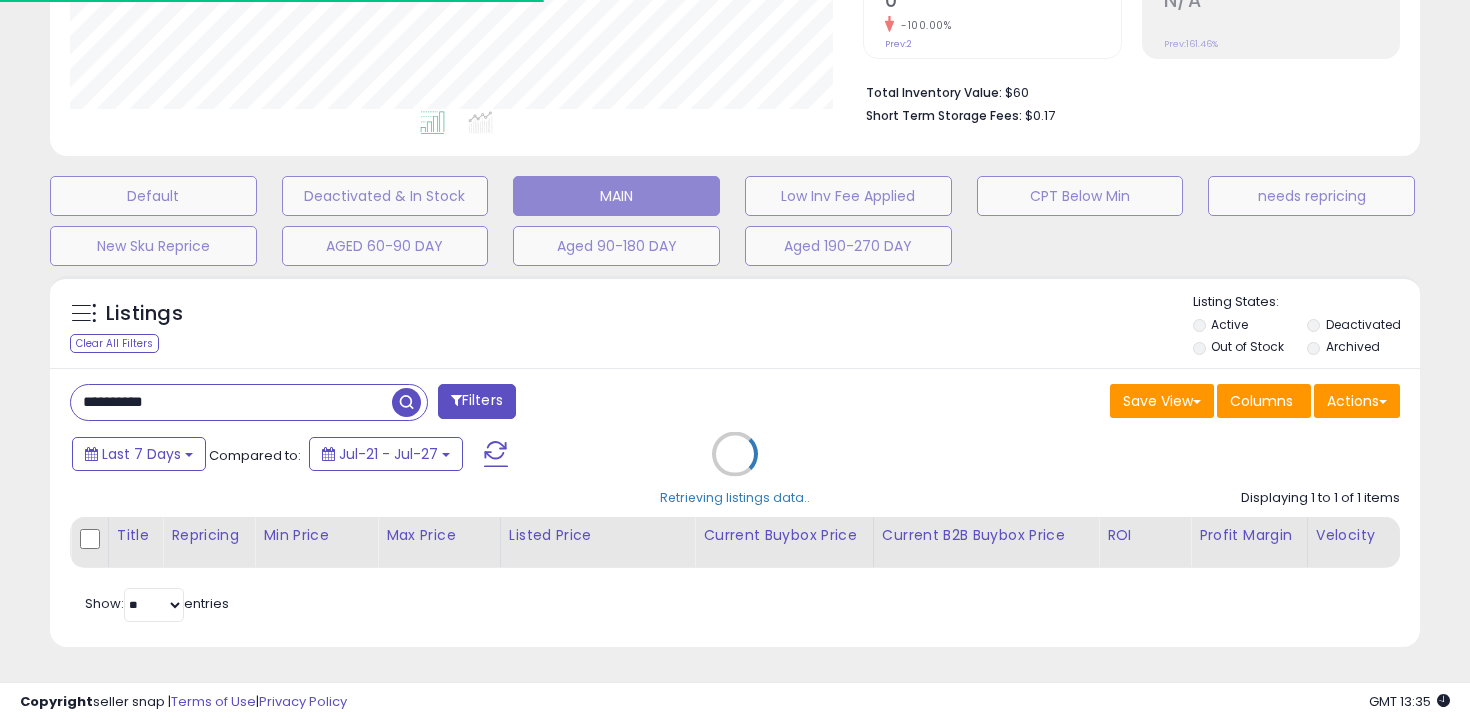 scroll, scrollTop: 598, scrollLeft: 0, axis: vertical 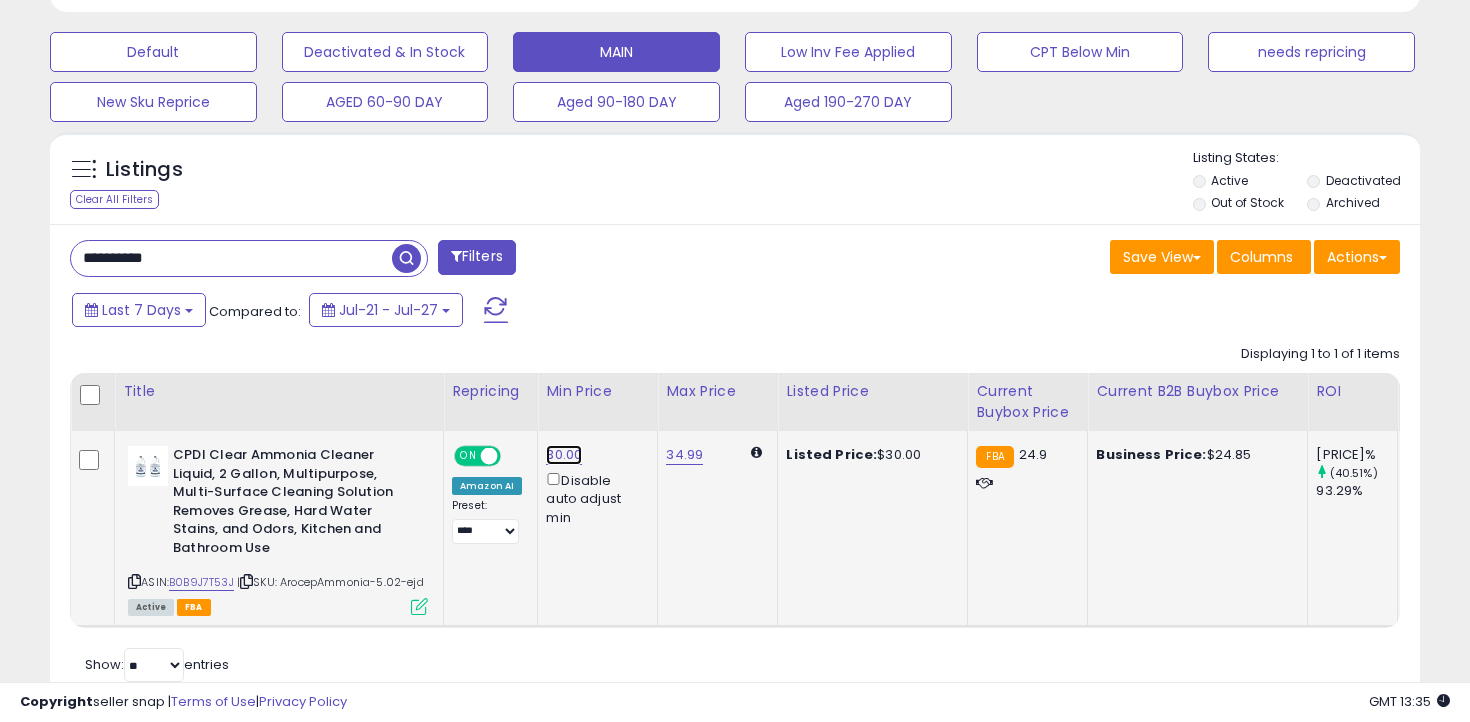 click on "30.00" at bounding box center [564, 455] 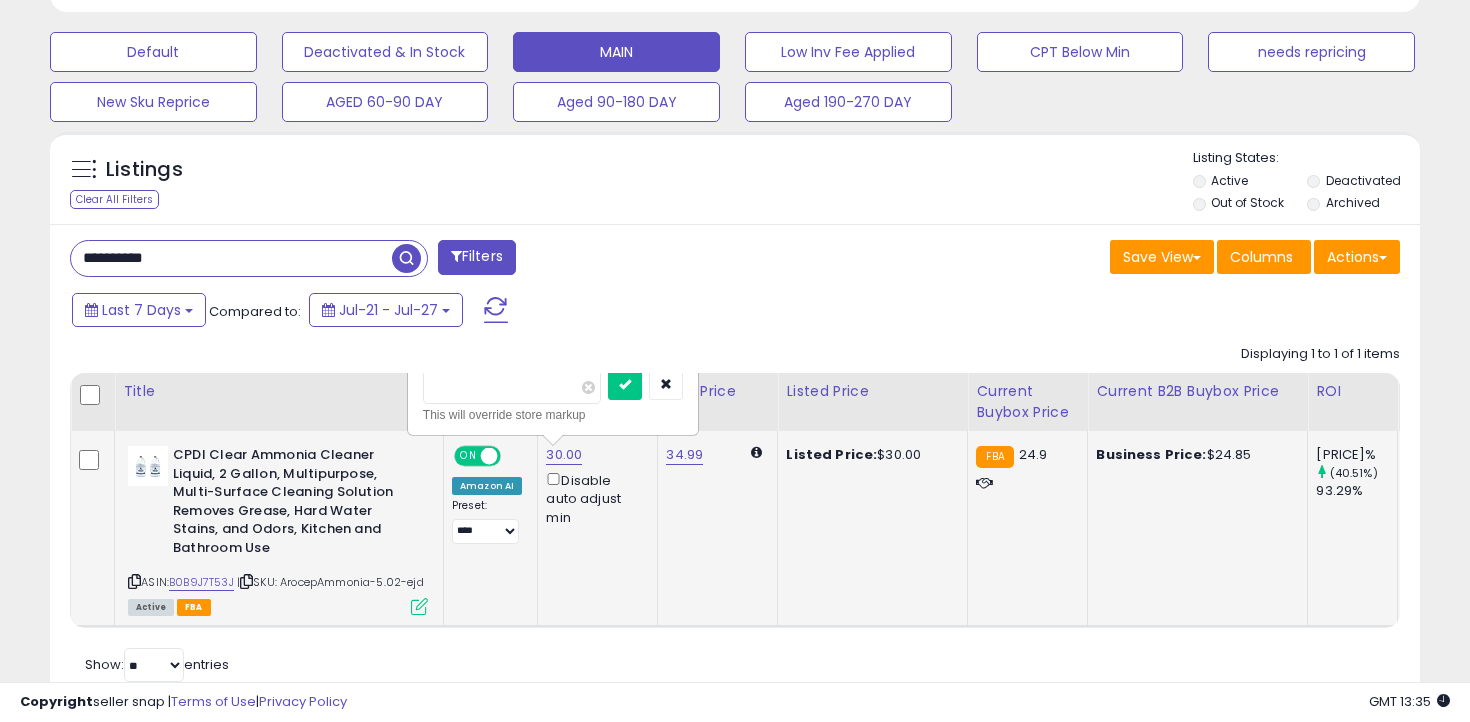 click on "*****" at bounding box center [512, 387] 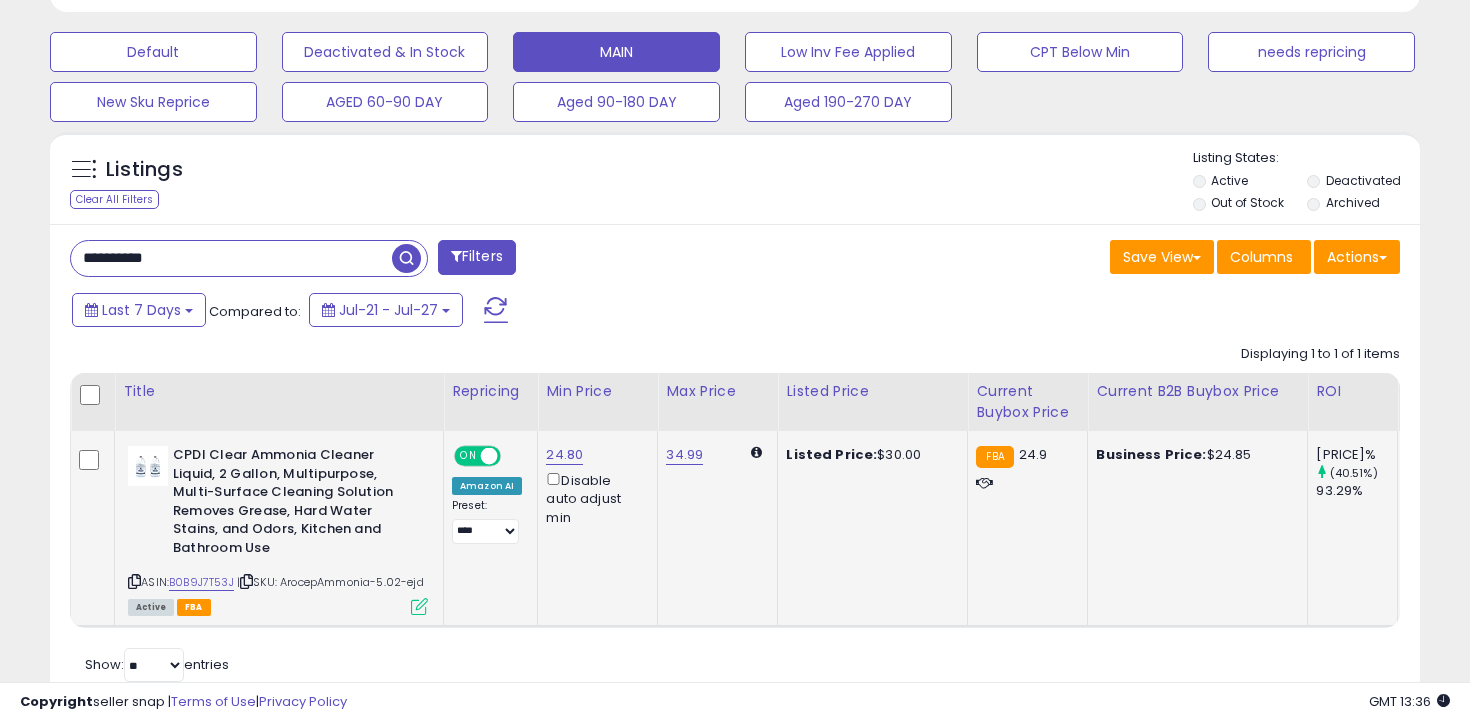 click on "**********" at bounding box center (231, 258) 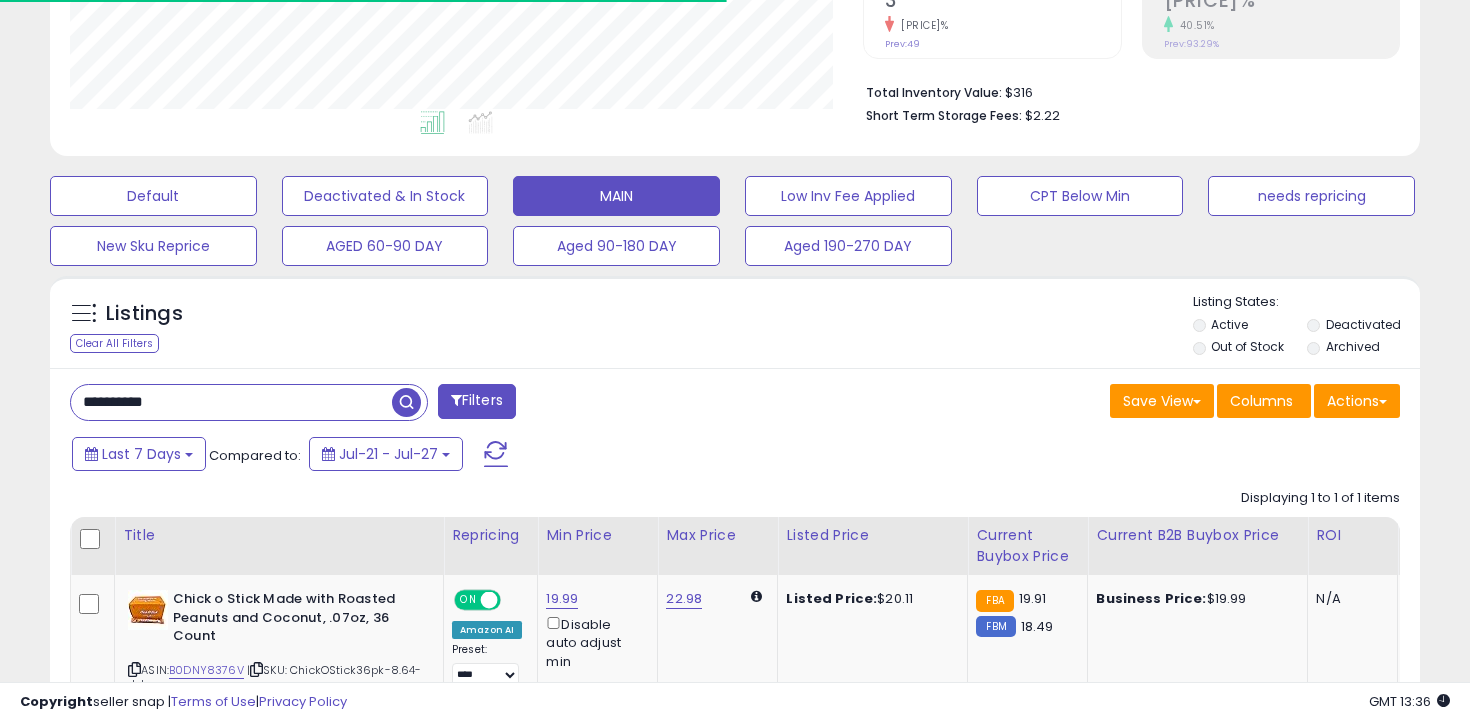 scroll, scrollTop: 598, scrollLeft: 0, axis: vertical 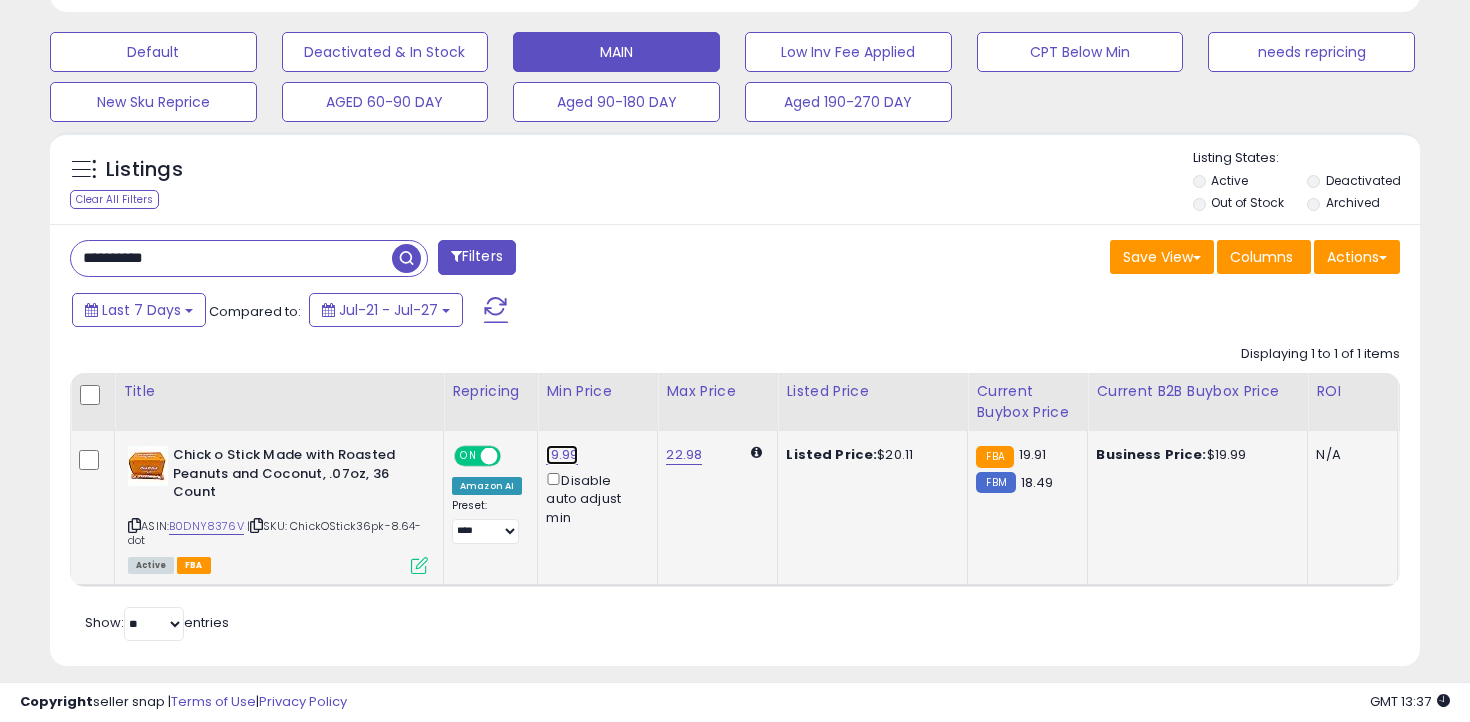 click on "19.99" at bounding box center (562, 455) 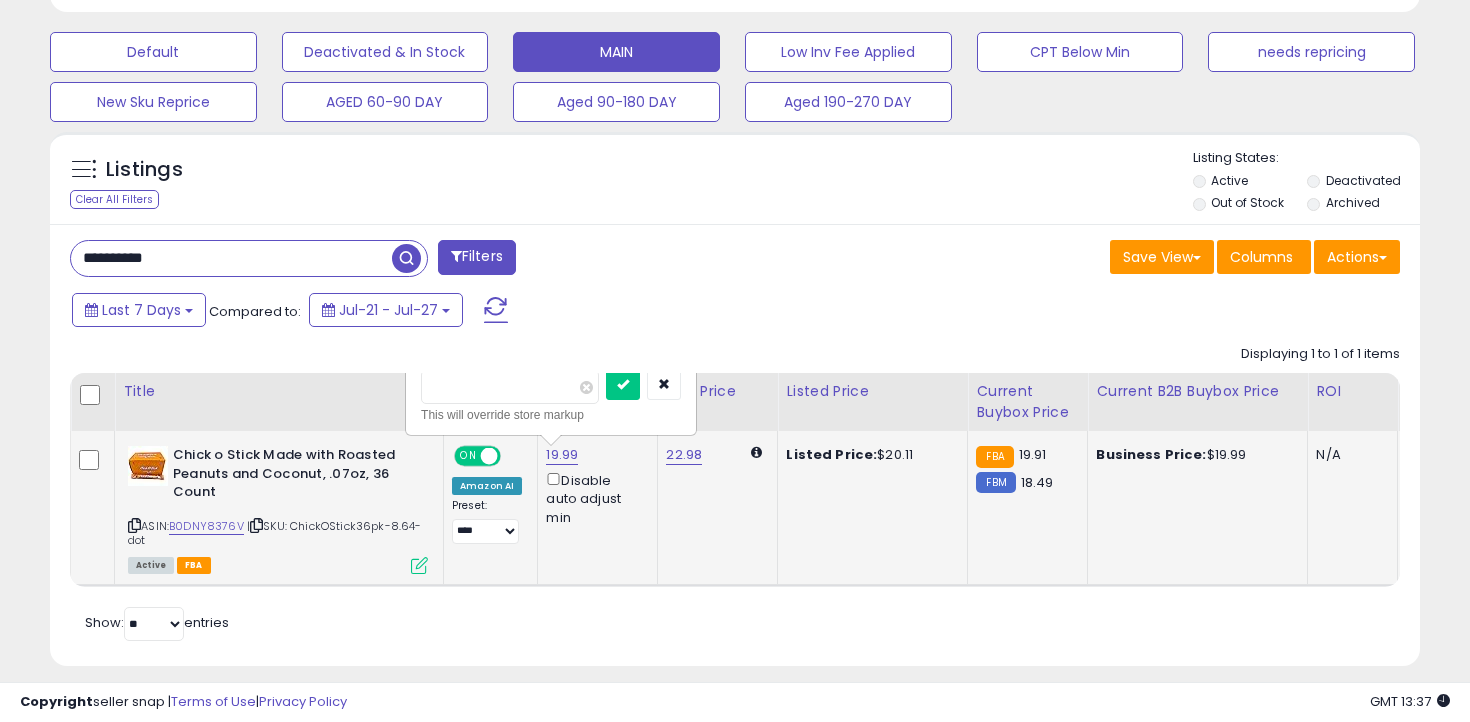 type on "****" 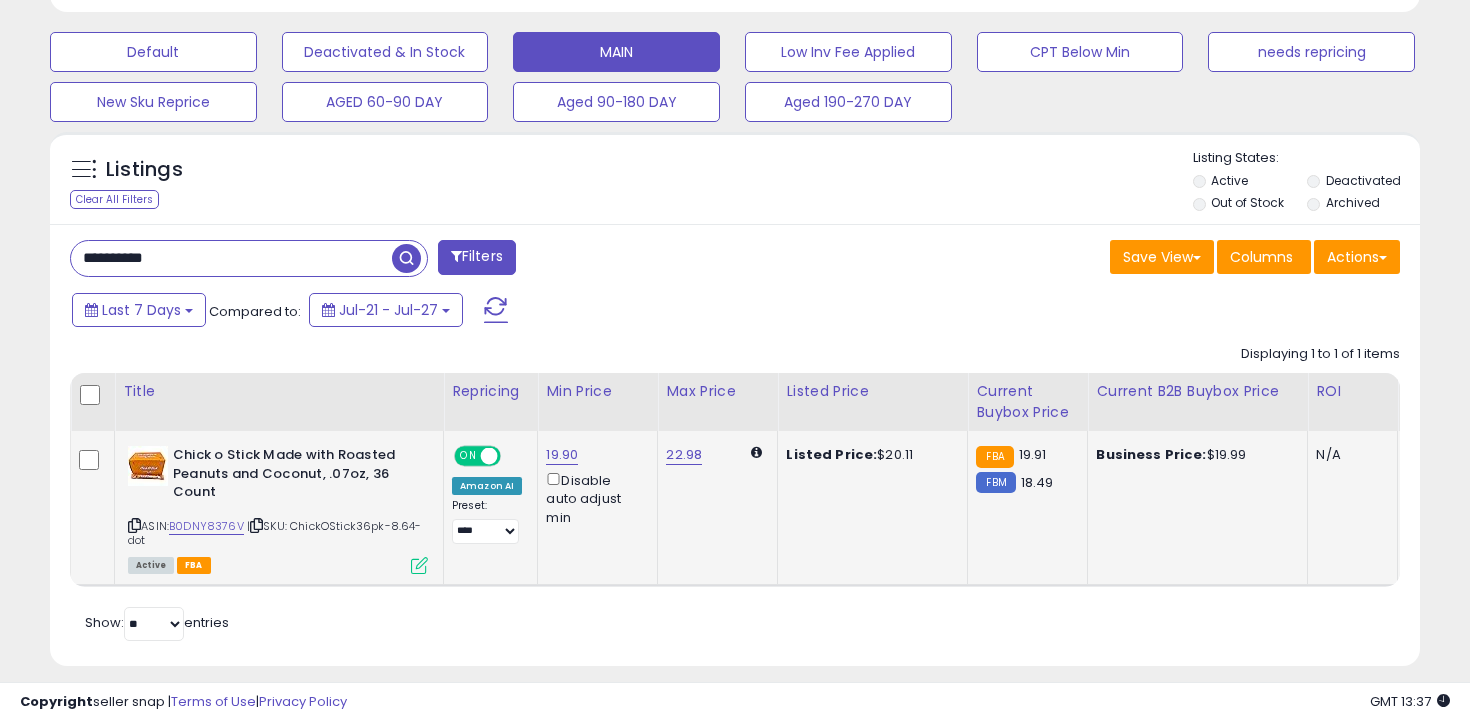 click on "**********" at bounding box center [231, 258] 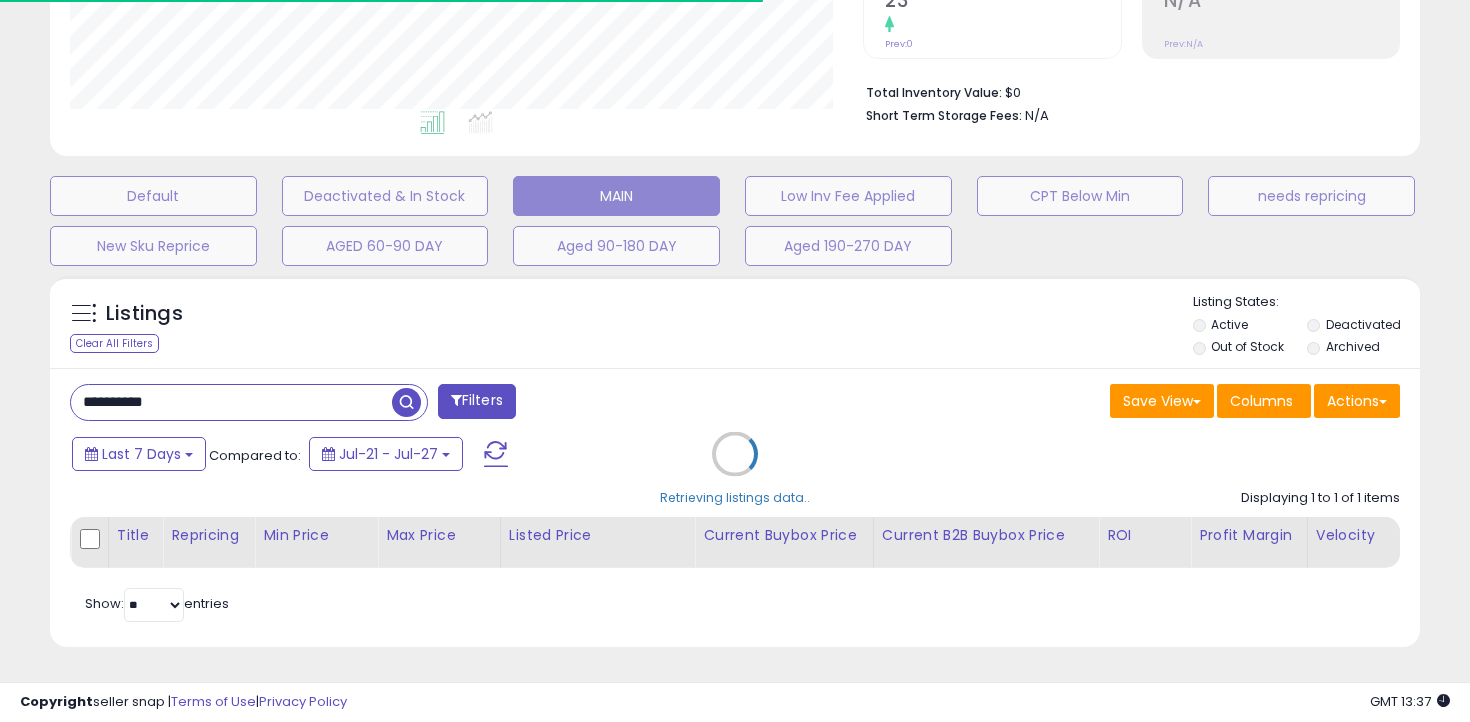 scroll, scrollTop: 598, scrollLeft: 0, axis: vertical 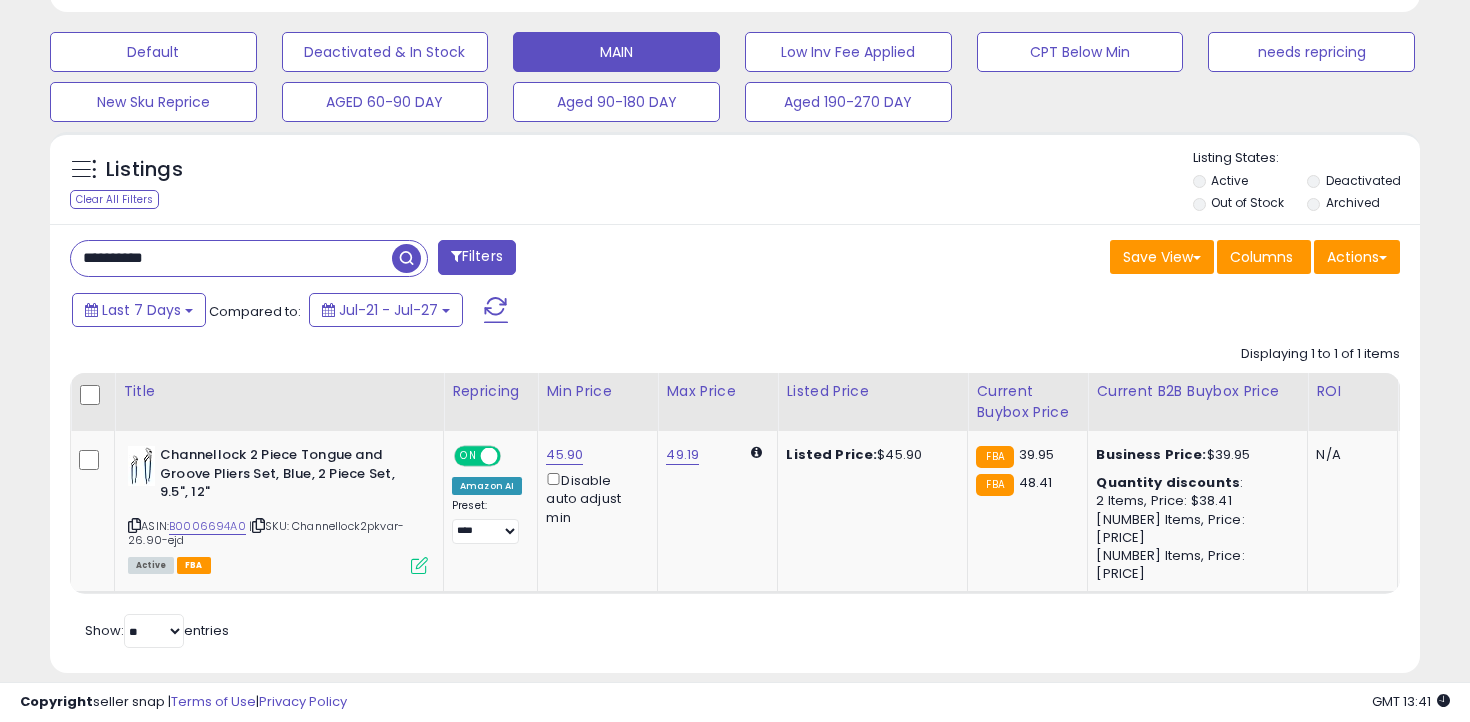 click on "**********" at bounding box center (231, 258) 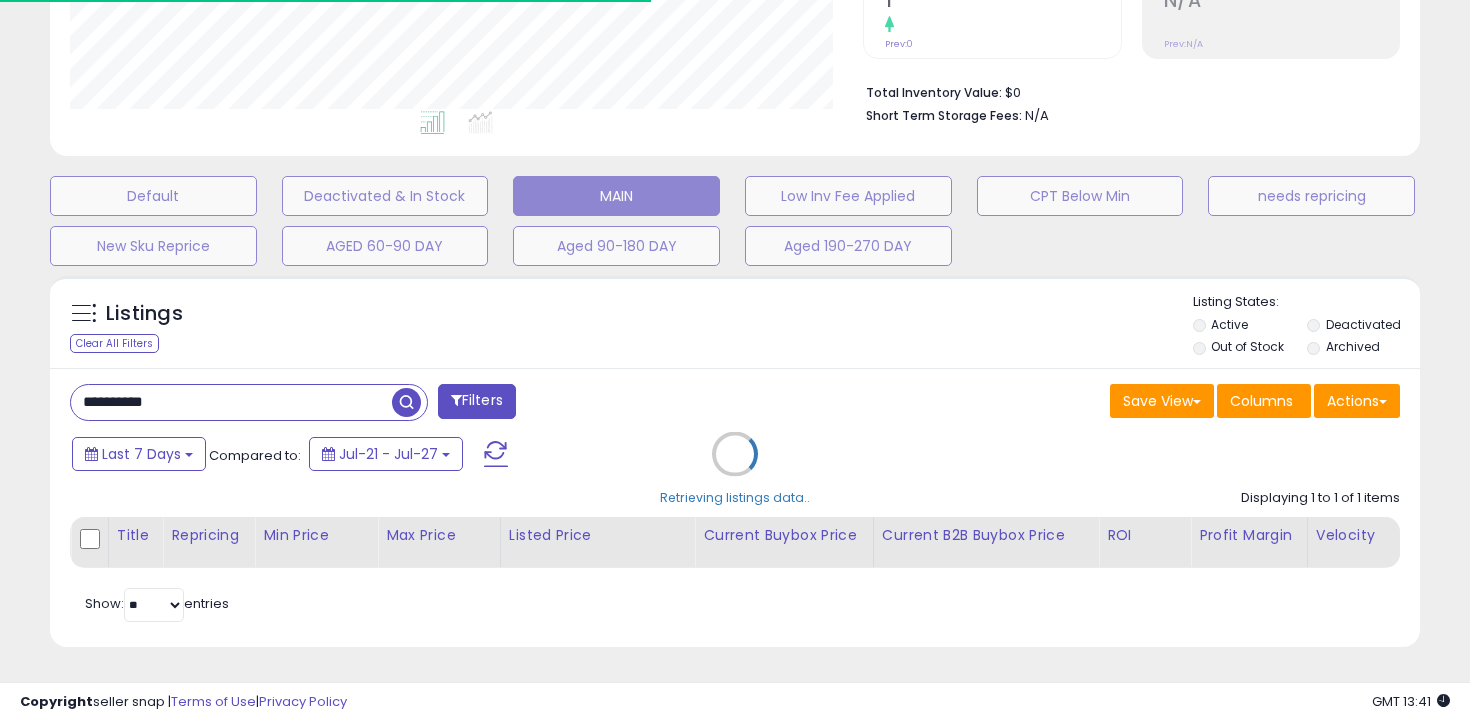 scroll, scrollTop: 598, scrollLeft: 0, axis: vertical 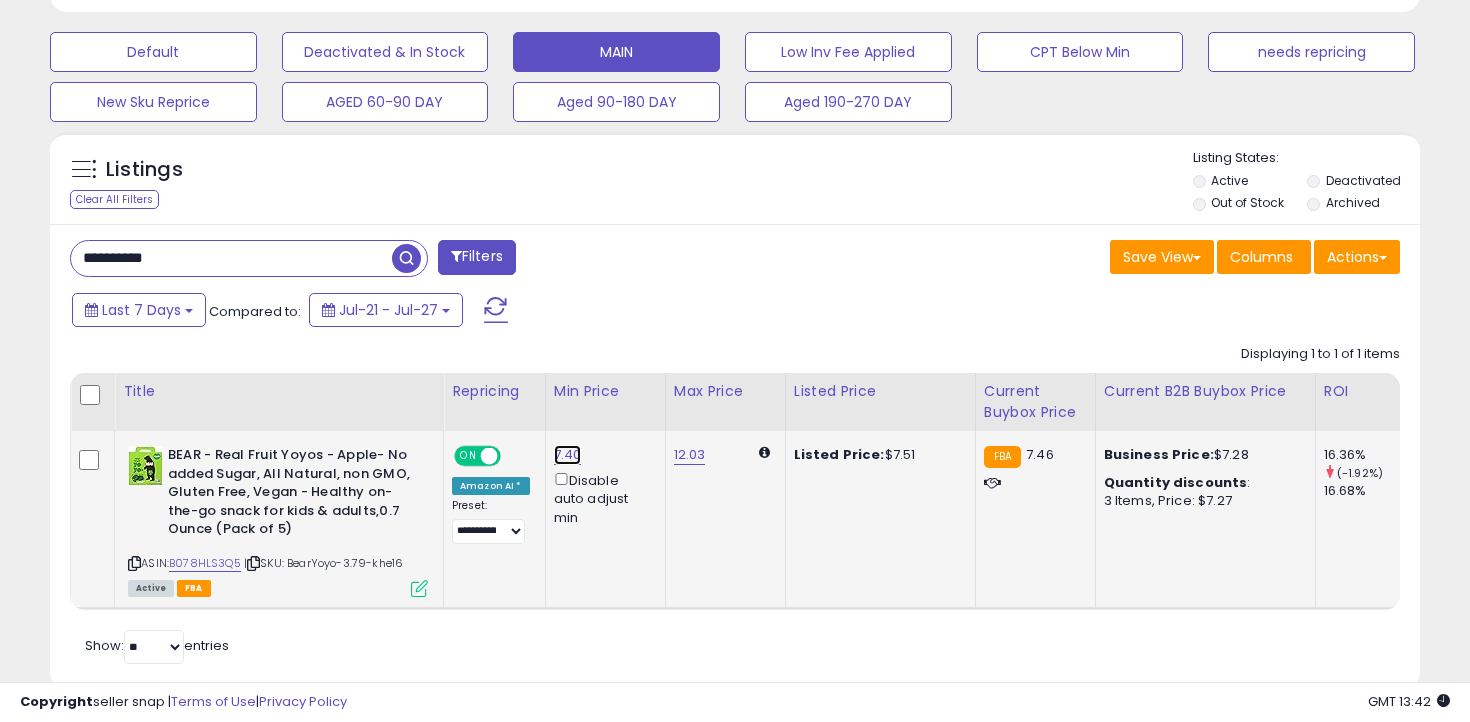 click on "7.40" at bounding box center [568, 455] 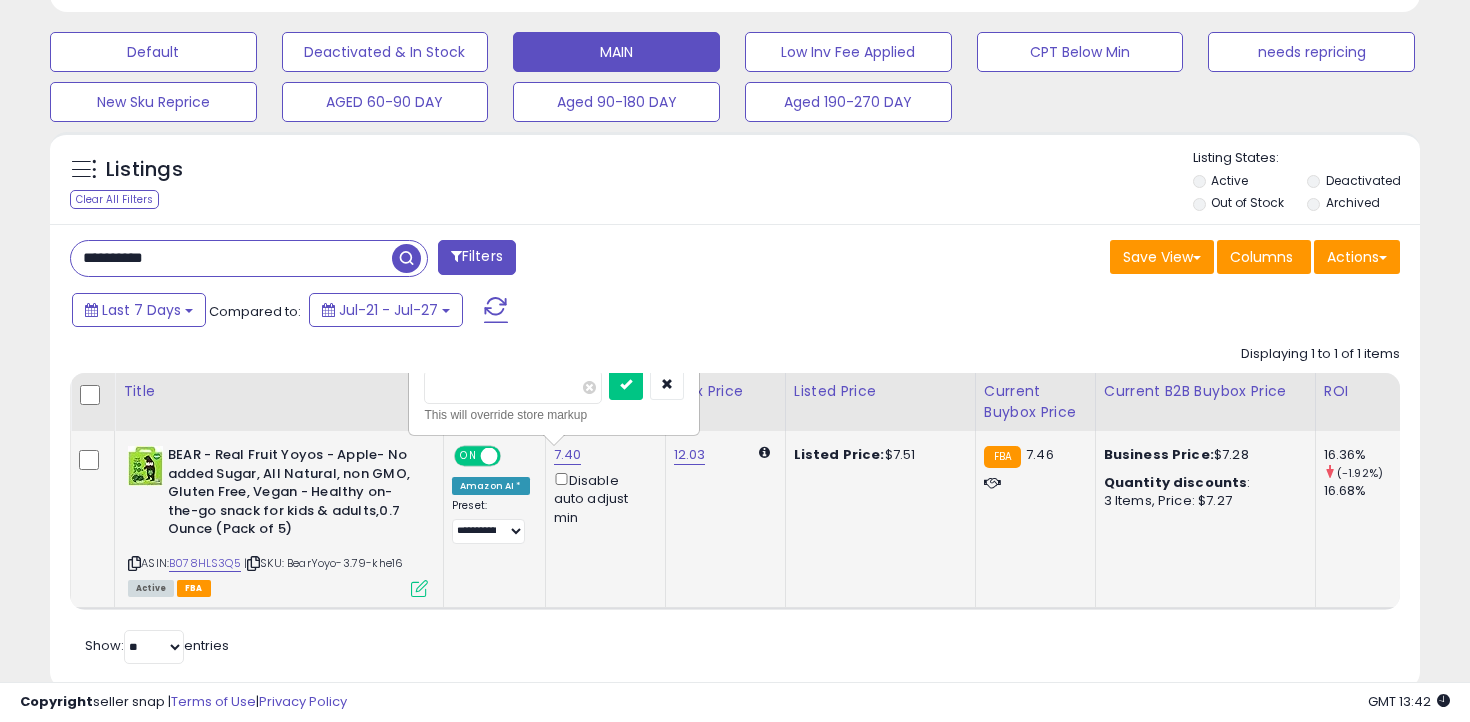 type on "***" 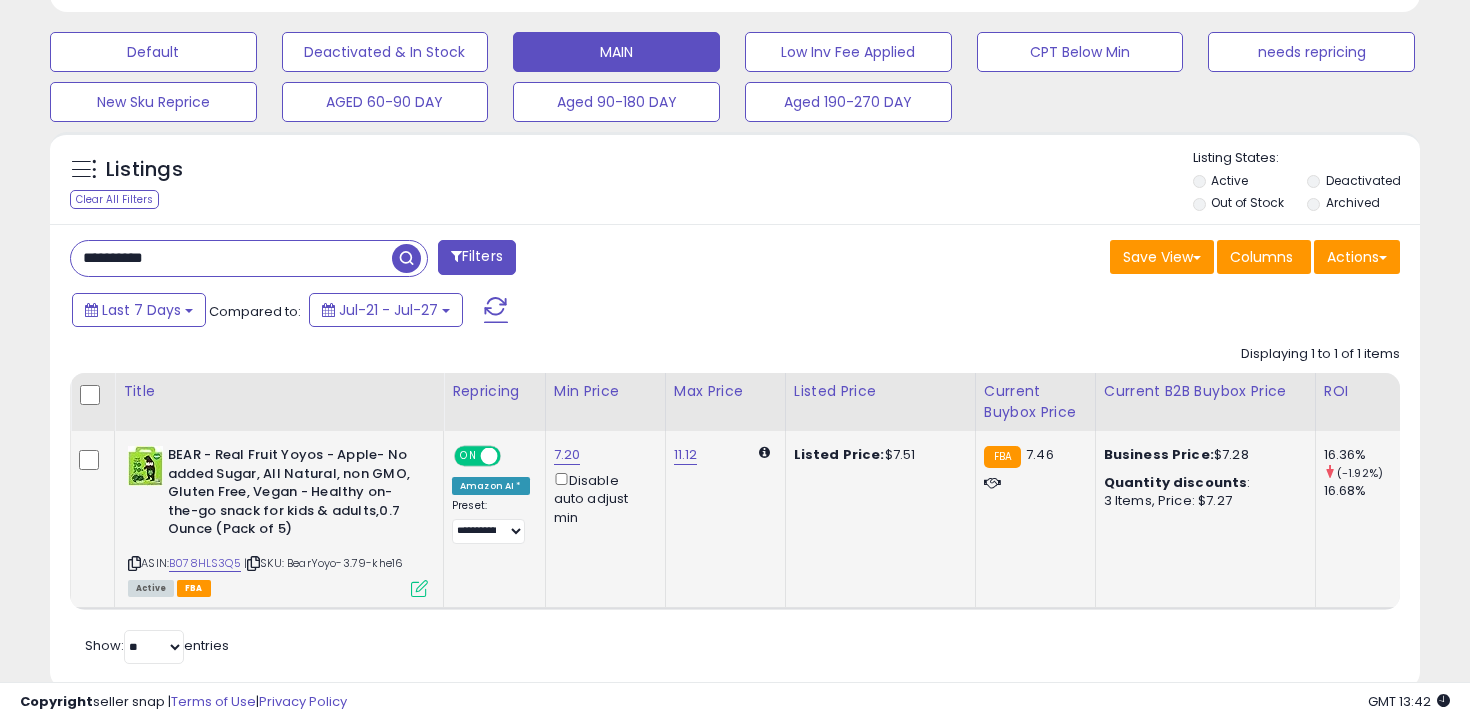 click on "**********" at bounding box center (231, 258) 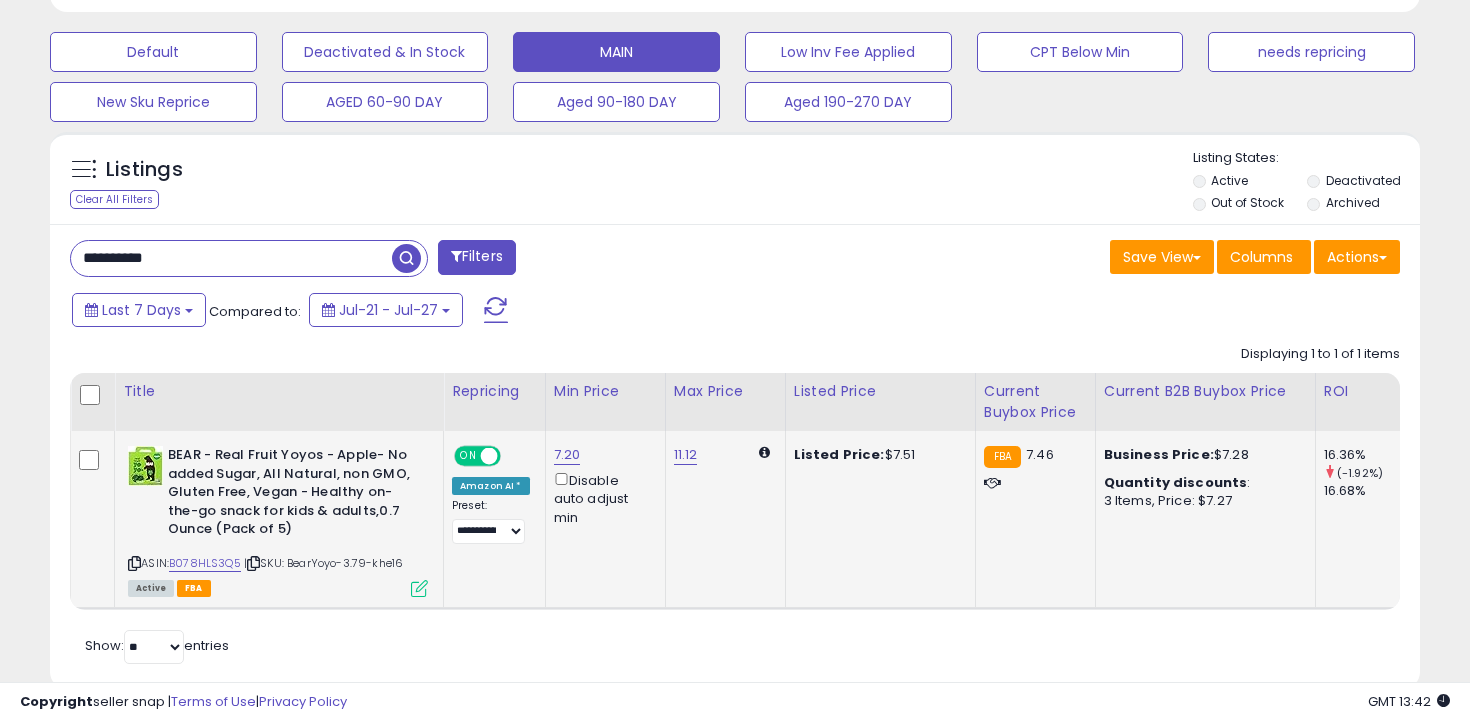 paste 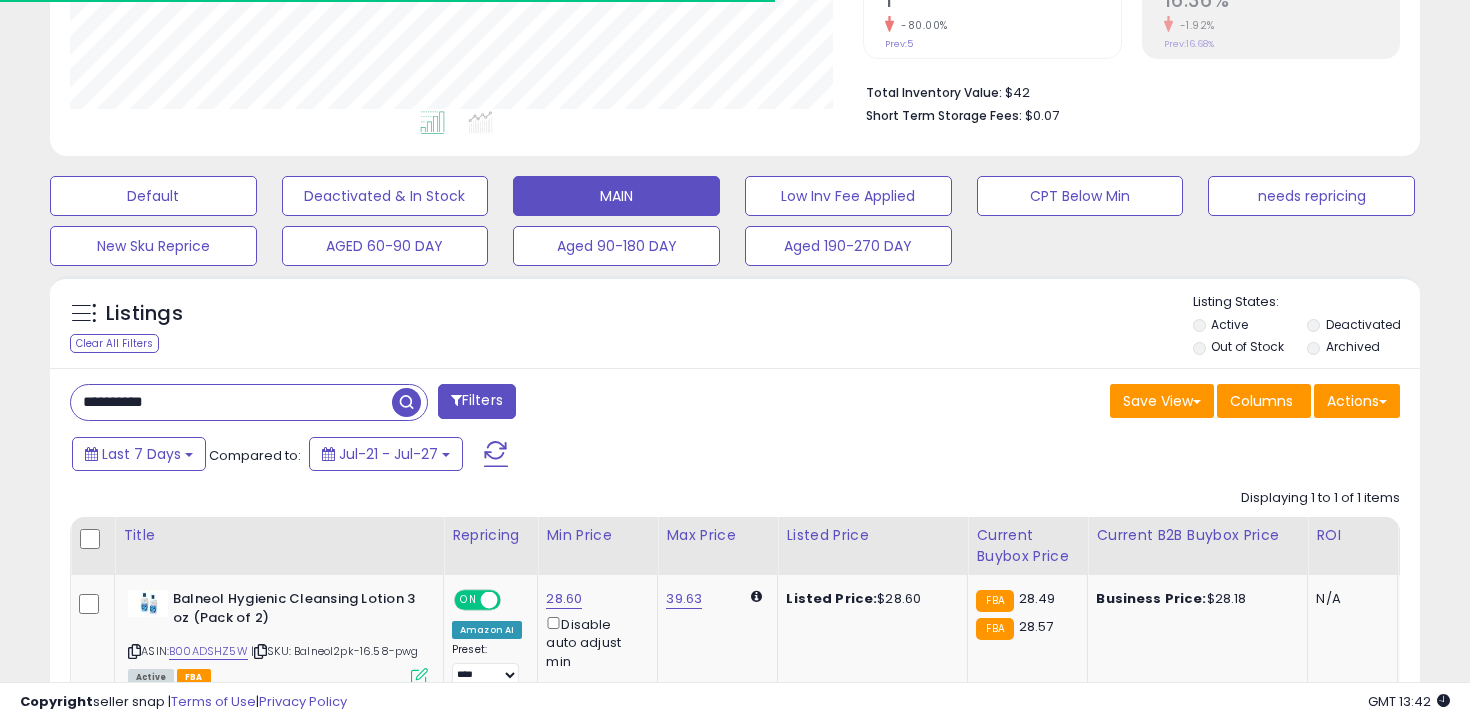 scroll, scrollTop: 585, scrollLeft: 0, axis: vertical 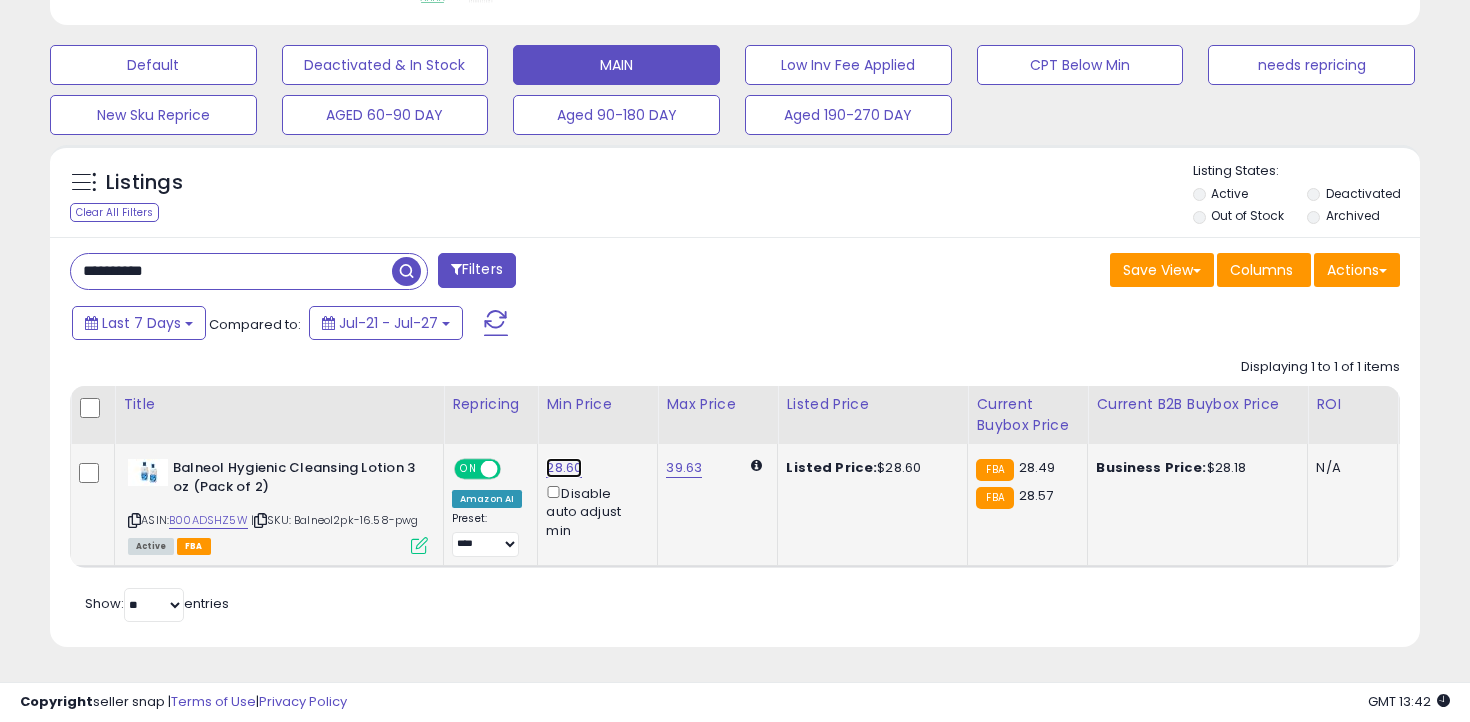 click on "28.60" at bounding box center [564, 468] 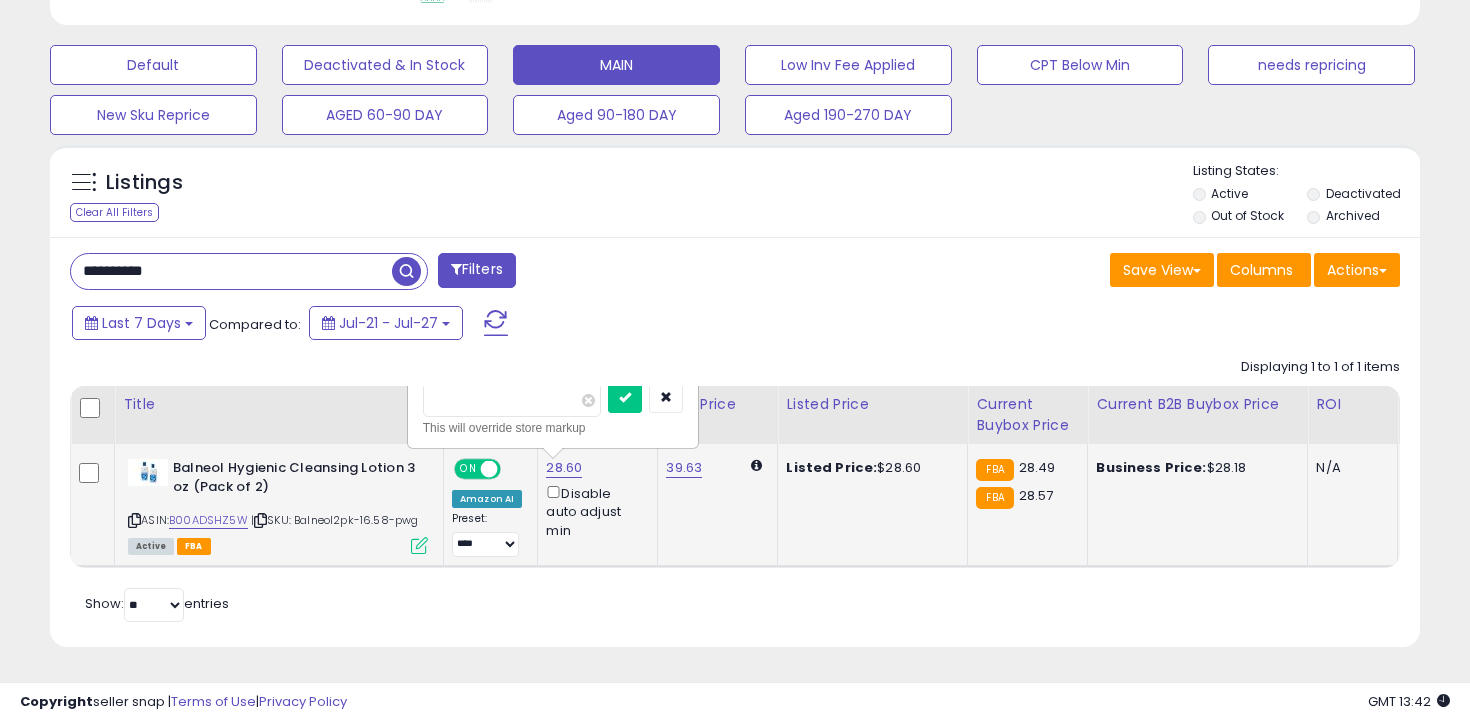type on "****" 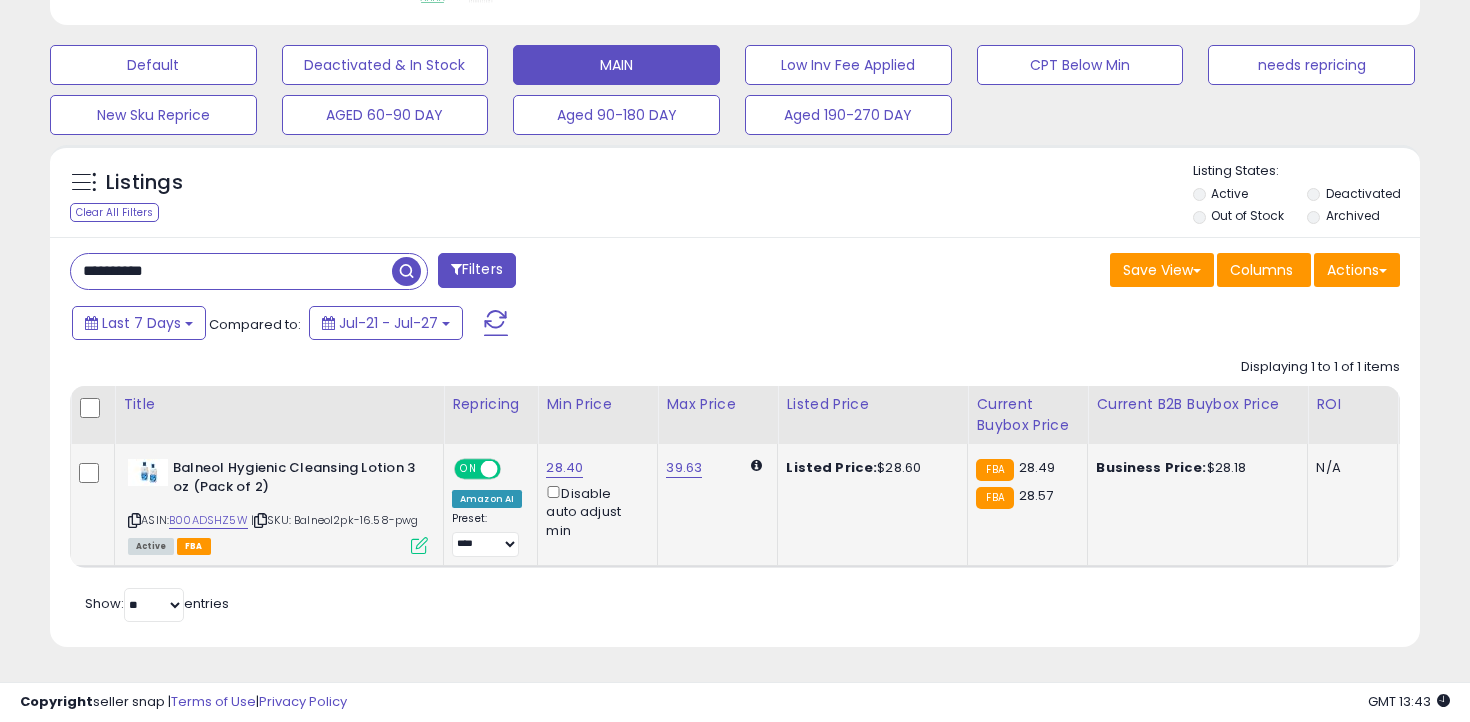 click on "**********" at bounding box center (231, 271) 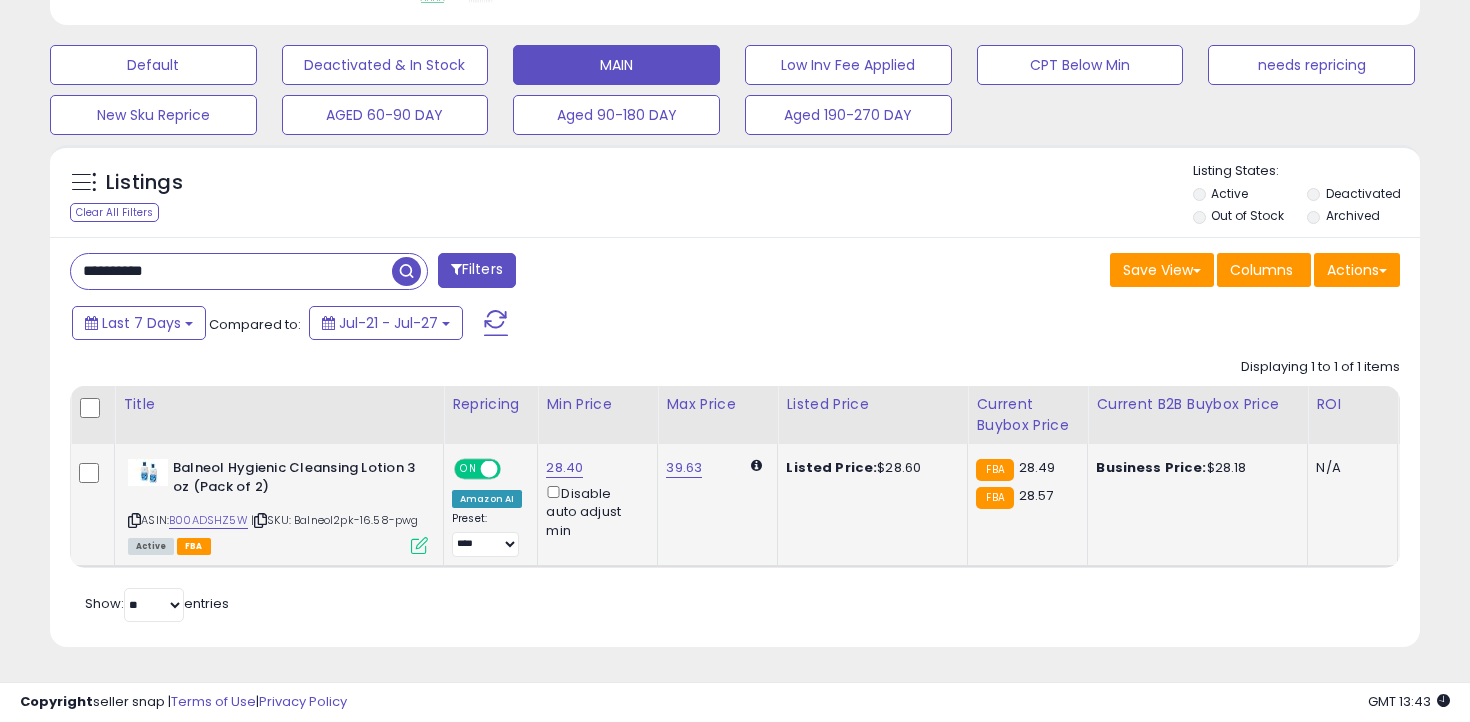 type on "**********" 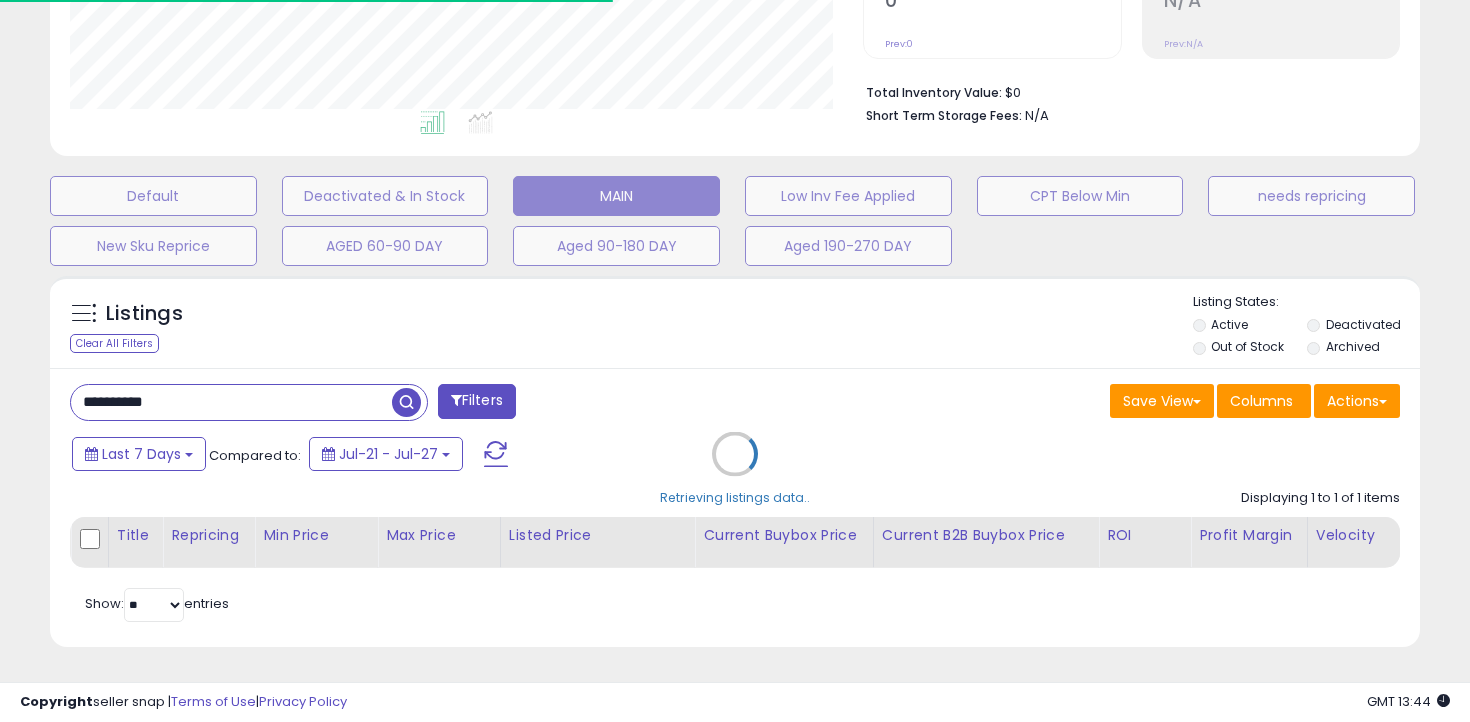 scroll, scrollTop: 585, scrollLeft: 0, axis: vertical 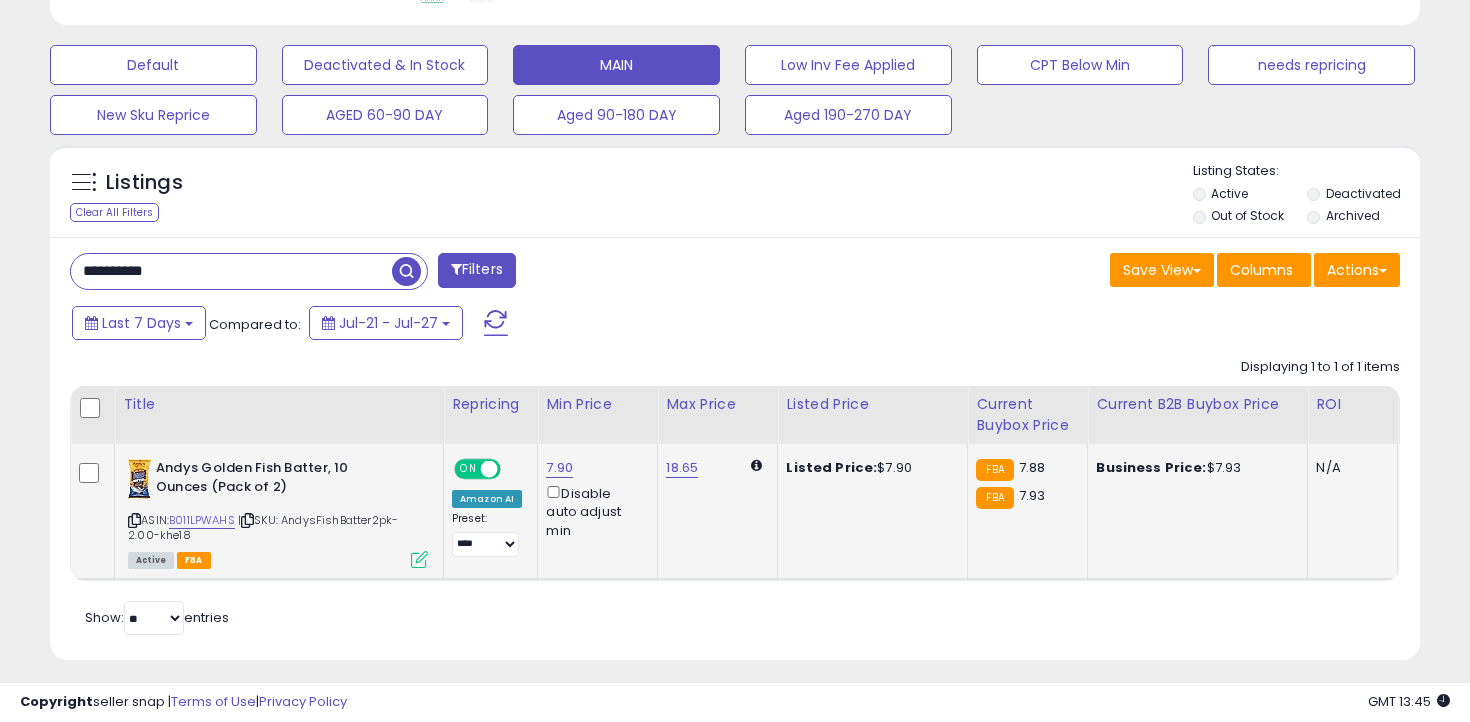 click on "7.90  Disable auto adjust min" 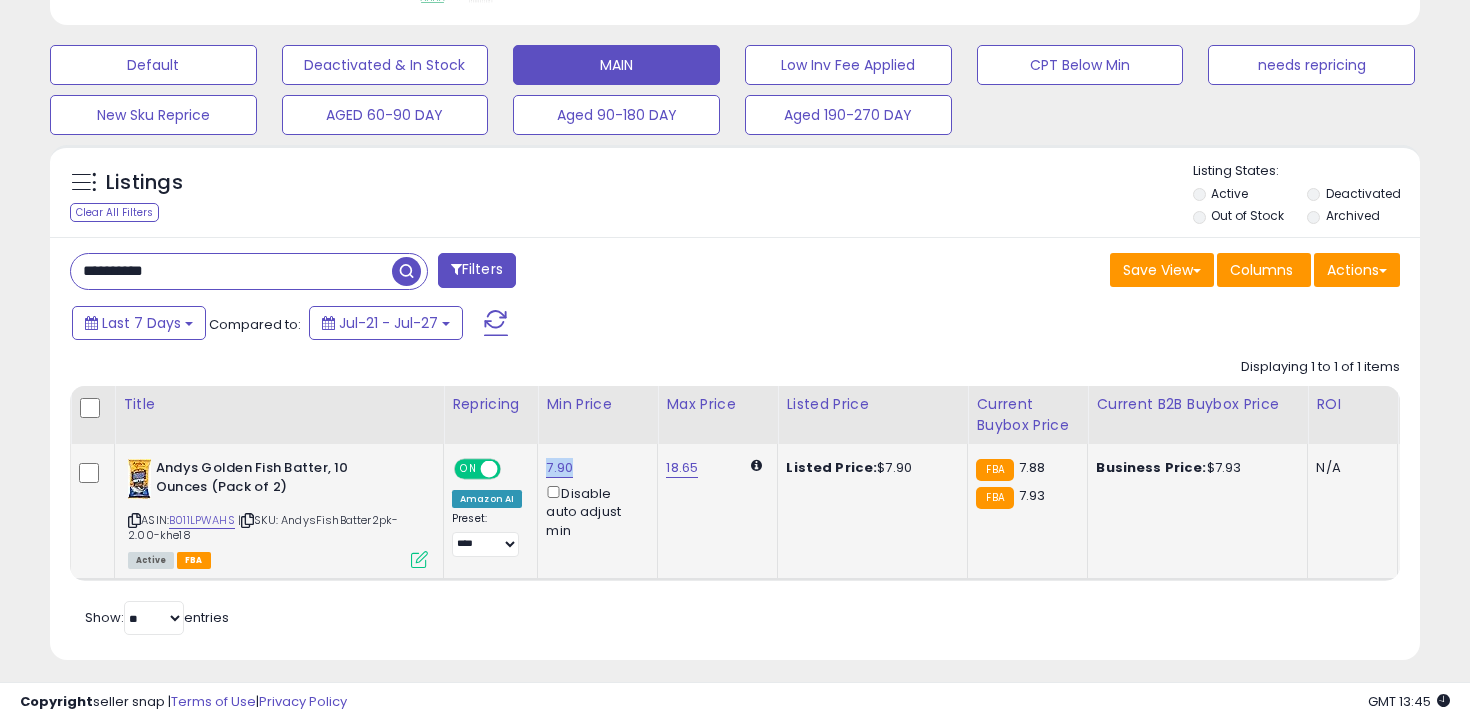 click on "7.90  Disable auto adjust min" 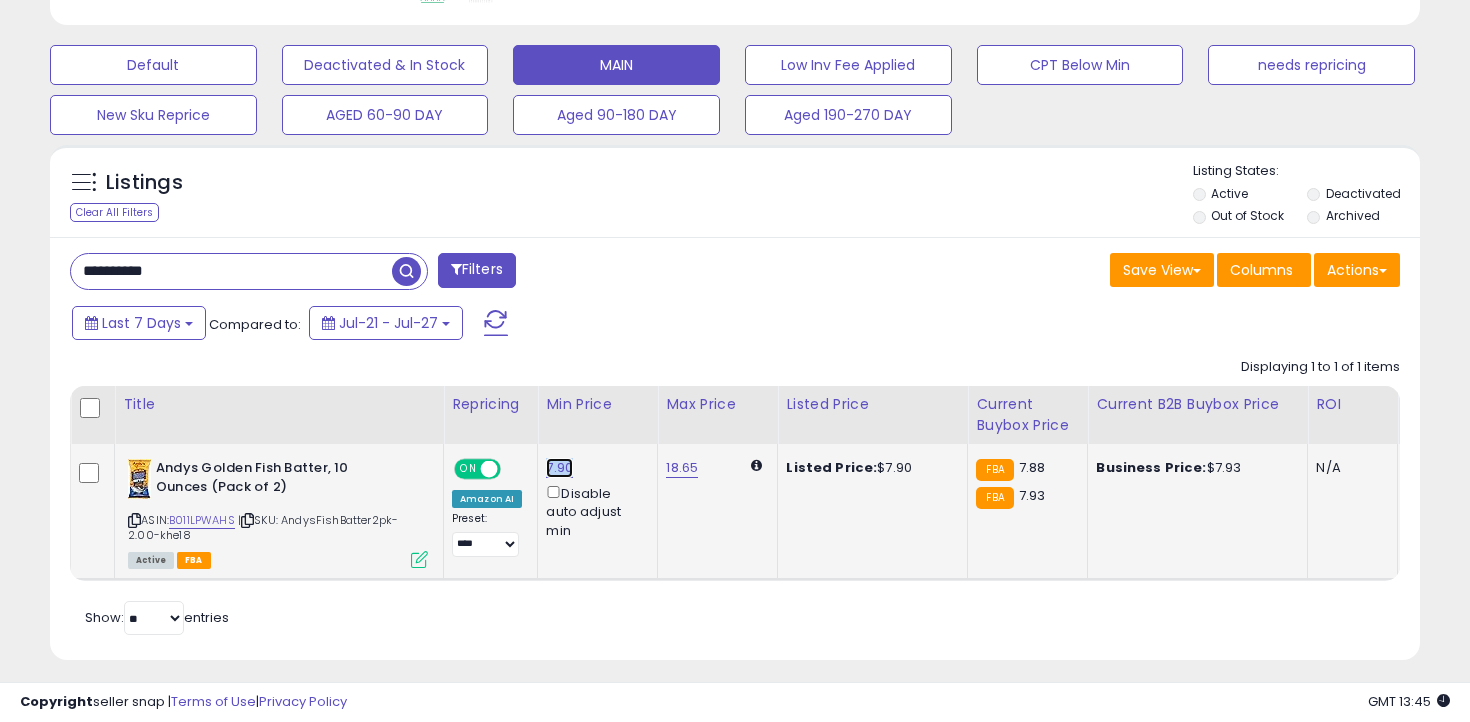 click on "7.90" at bounding box center [559, 468] 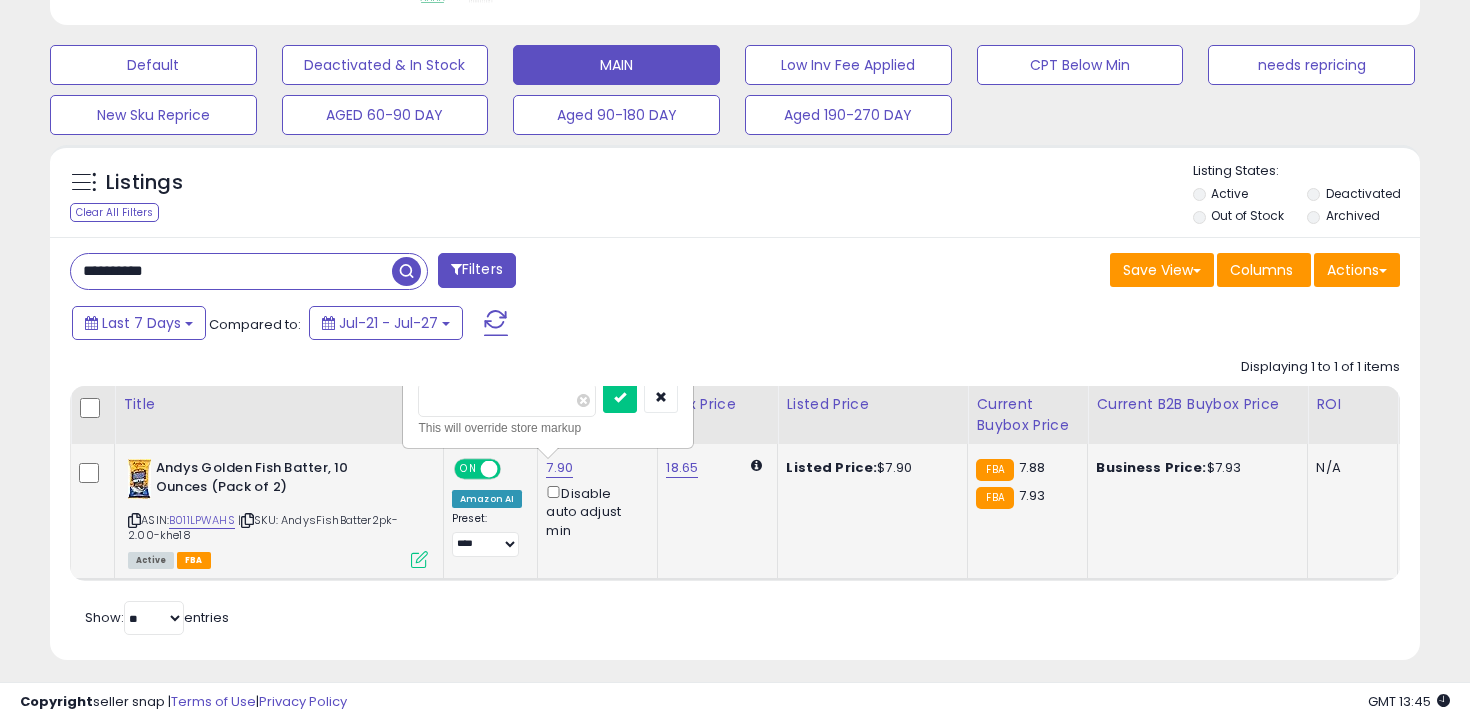 type on "***" 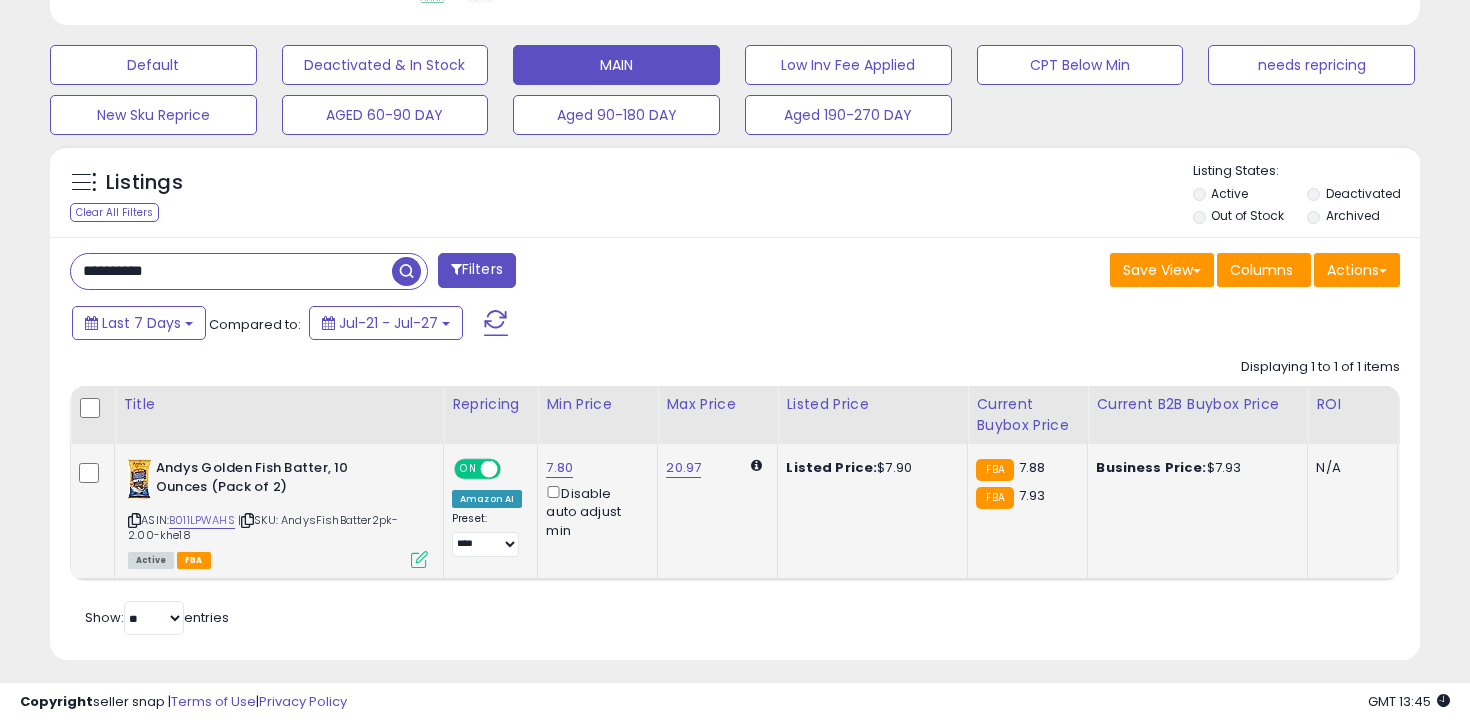 click on "**********" at bounding box center [231, 271] 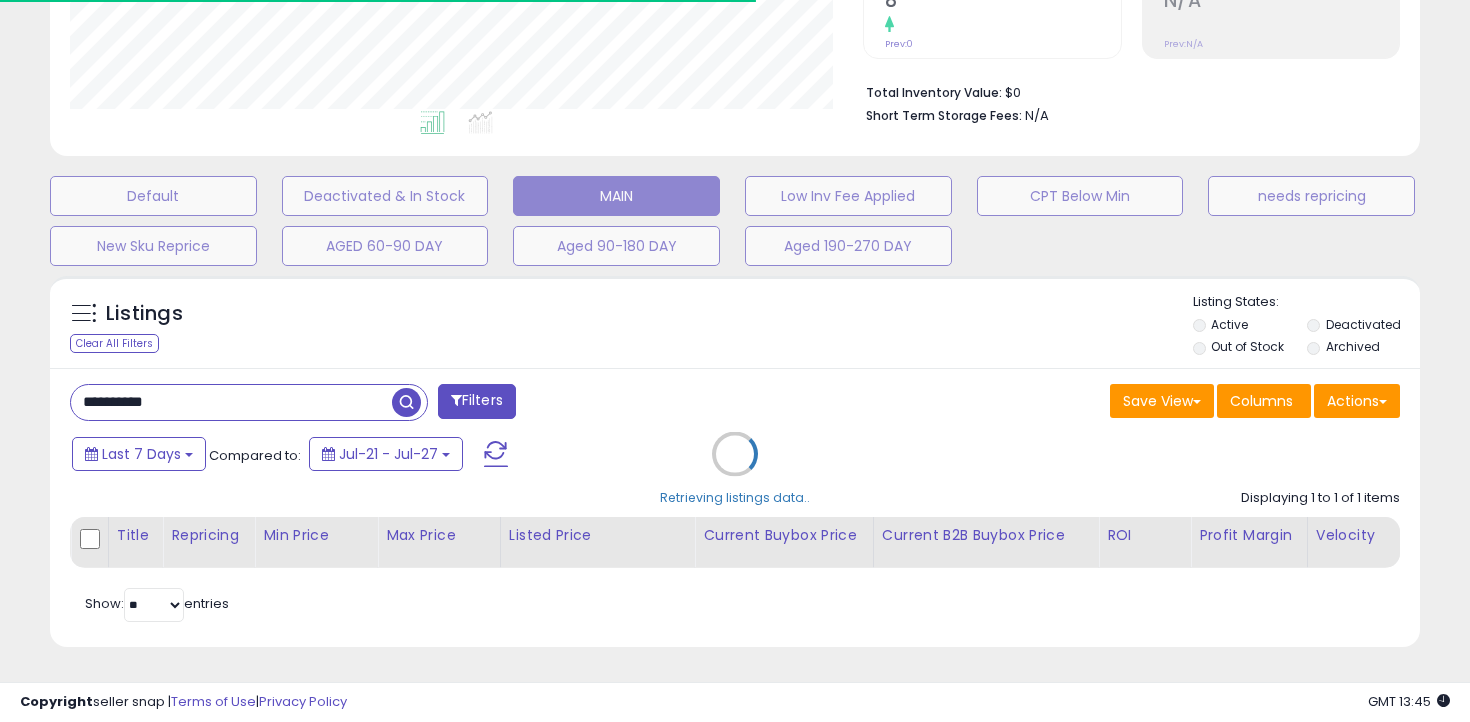scroll, scrollTop: 585, scrollLeft: 0, axis: vertical 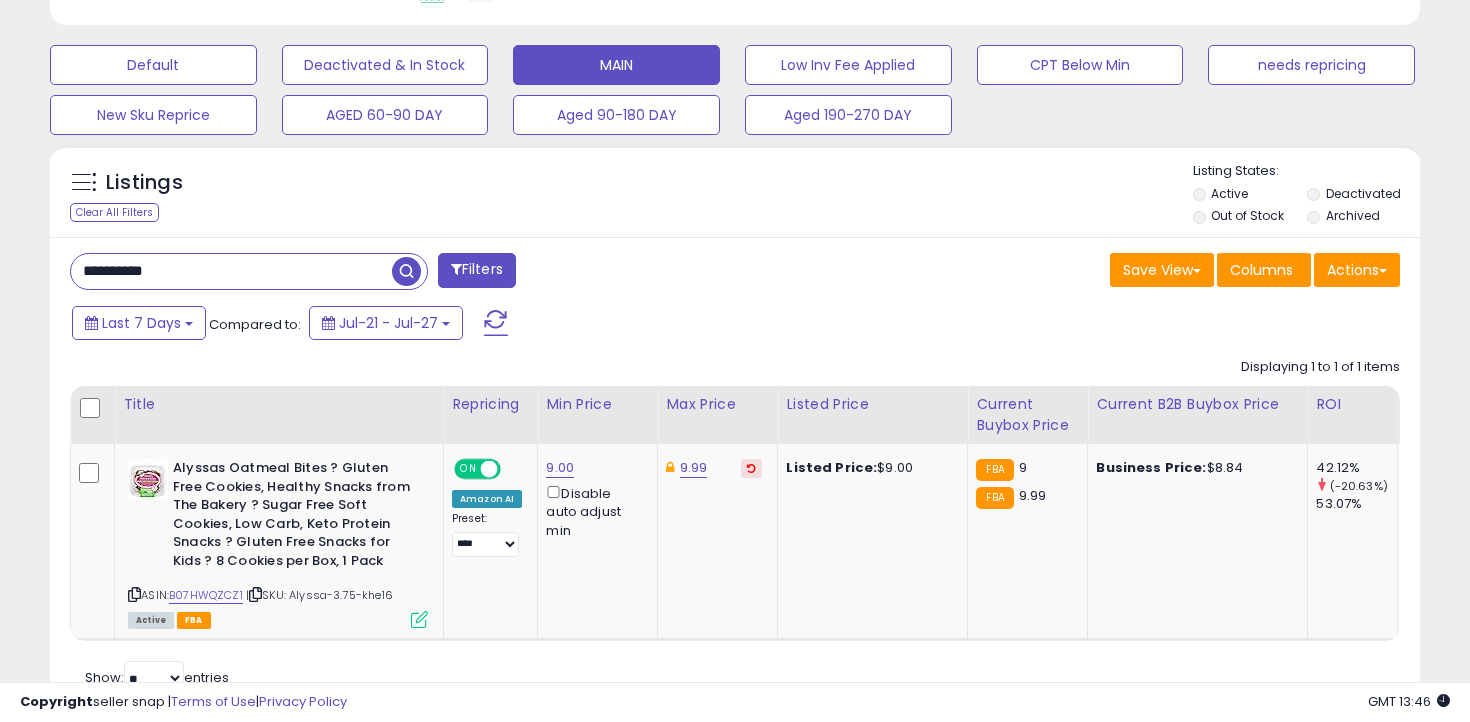 click on "**********" at bounding box center (231, 271) 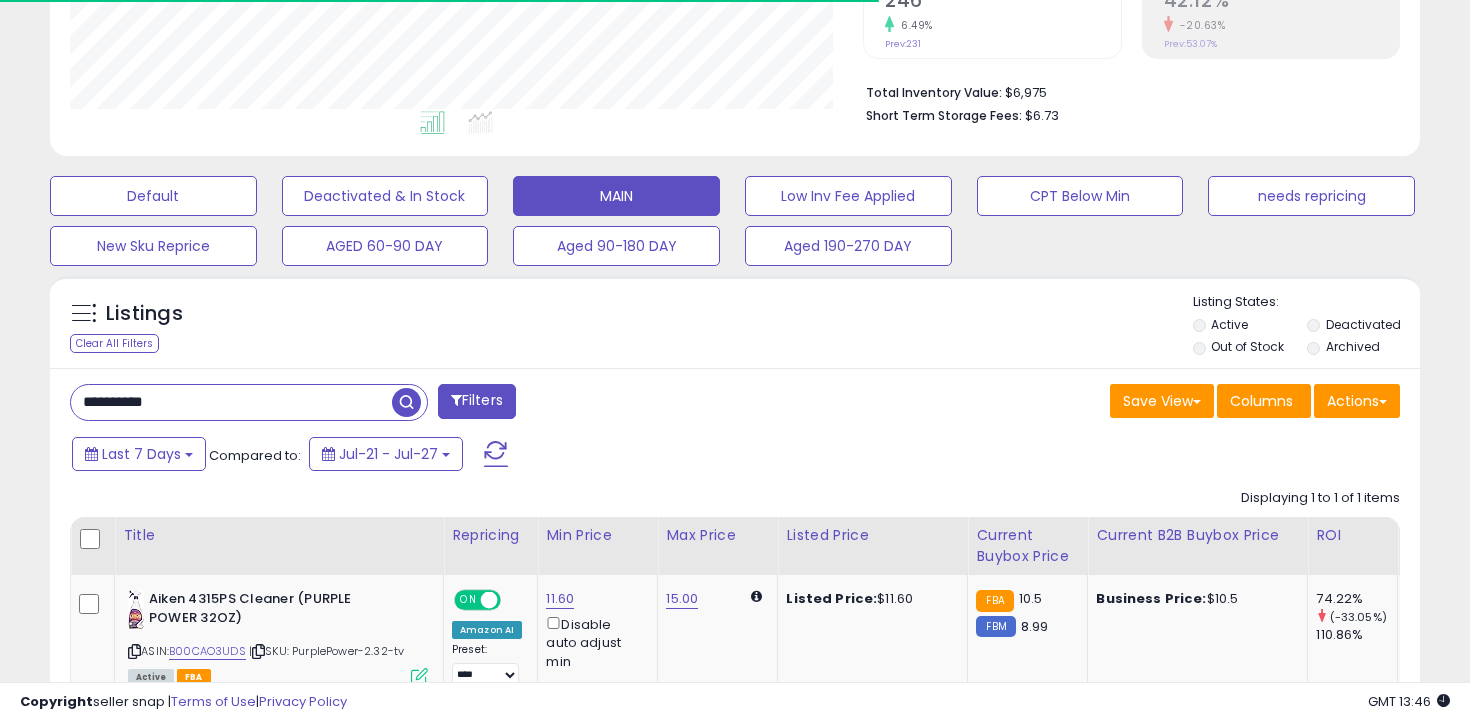 scroll, scrollTop: 585, scrollLeft: 0, axis: vertical 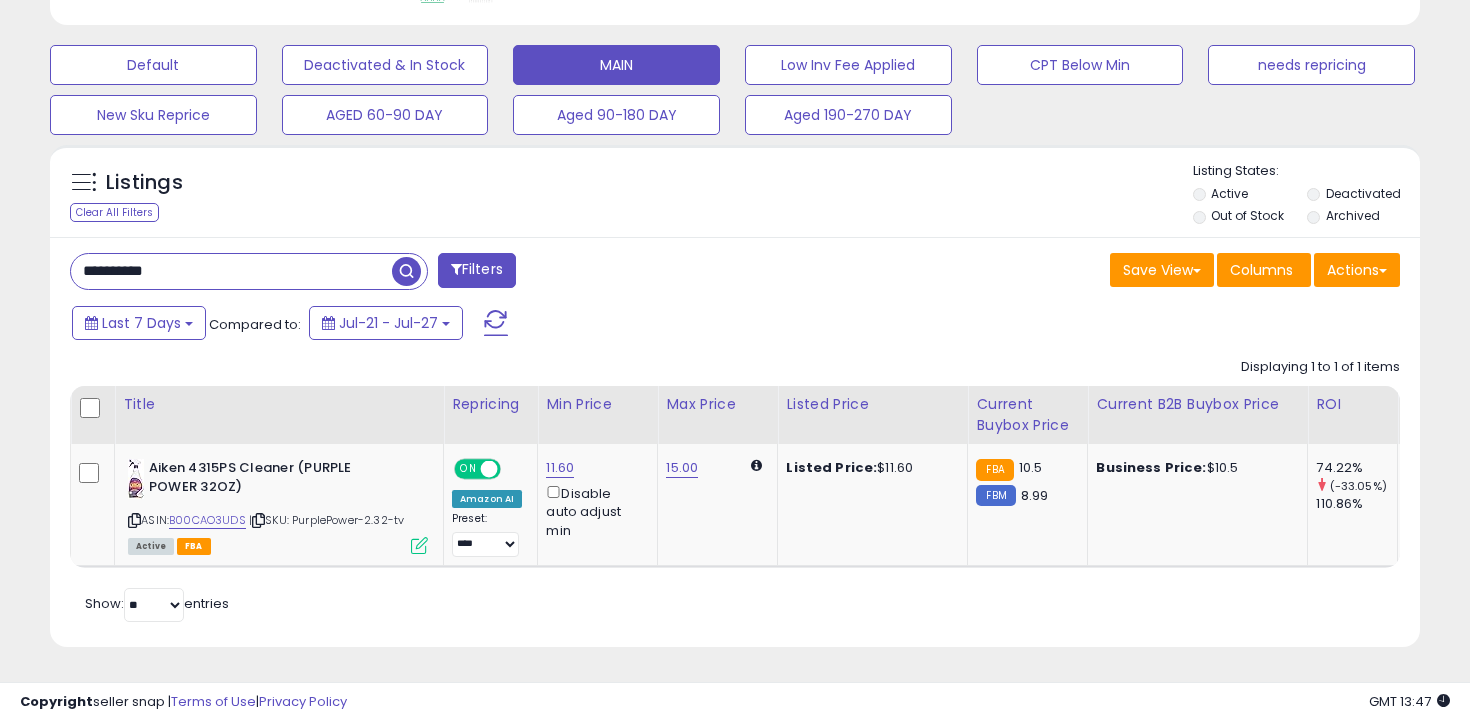 click on "**********" at bounding box center [231, 271] 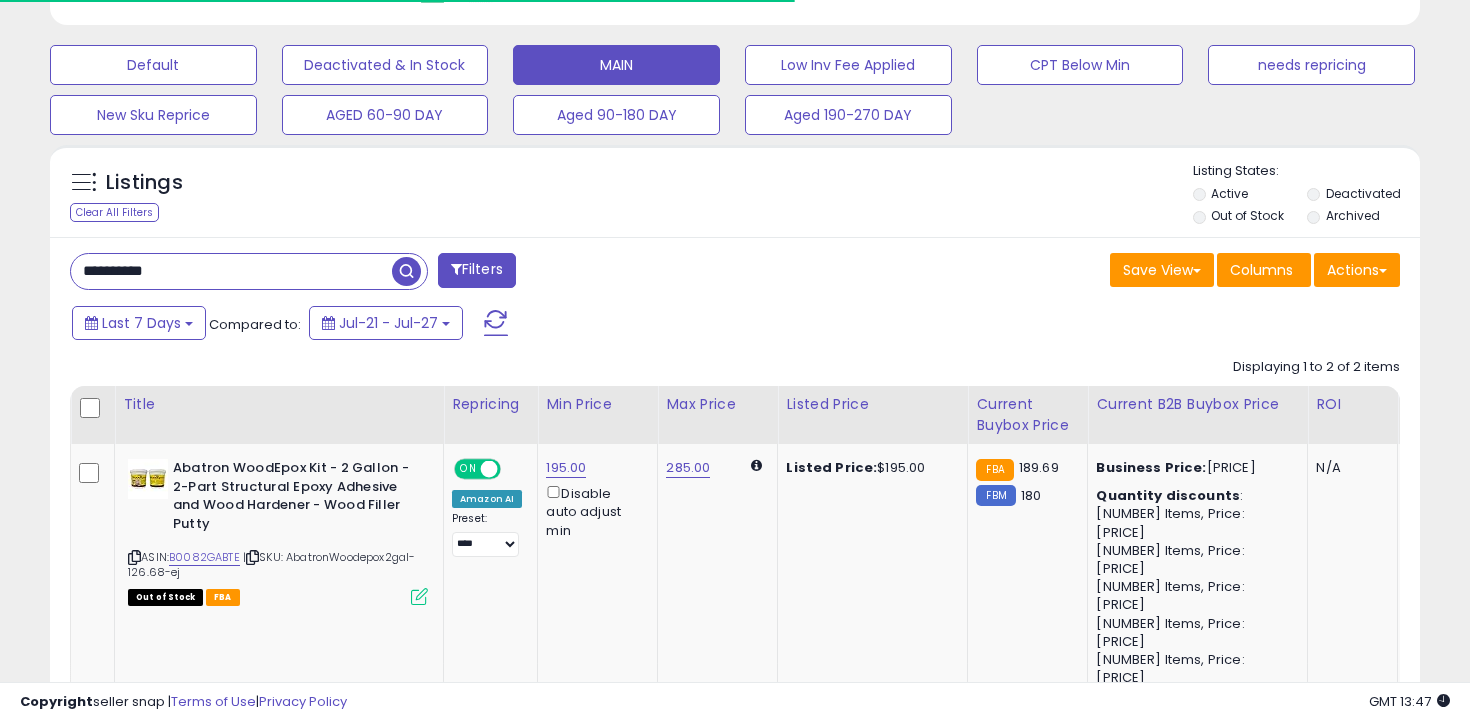 scroll, scrollTop: 810, scrollLeft: 0, axis: vertical 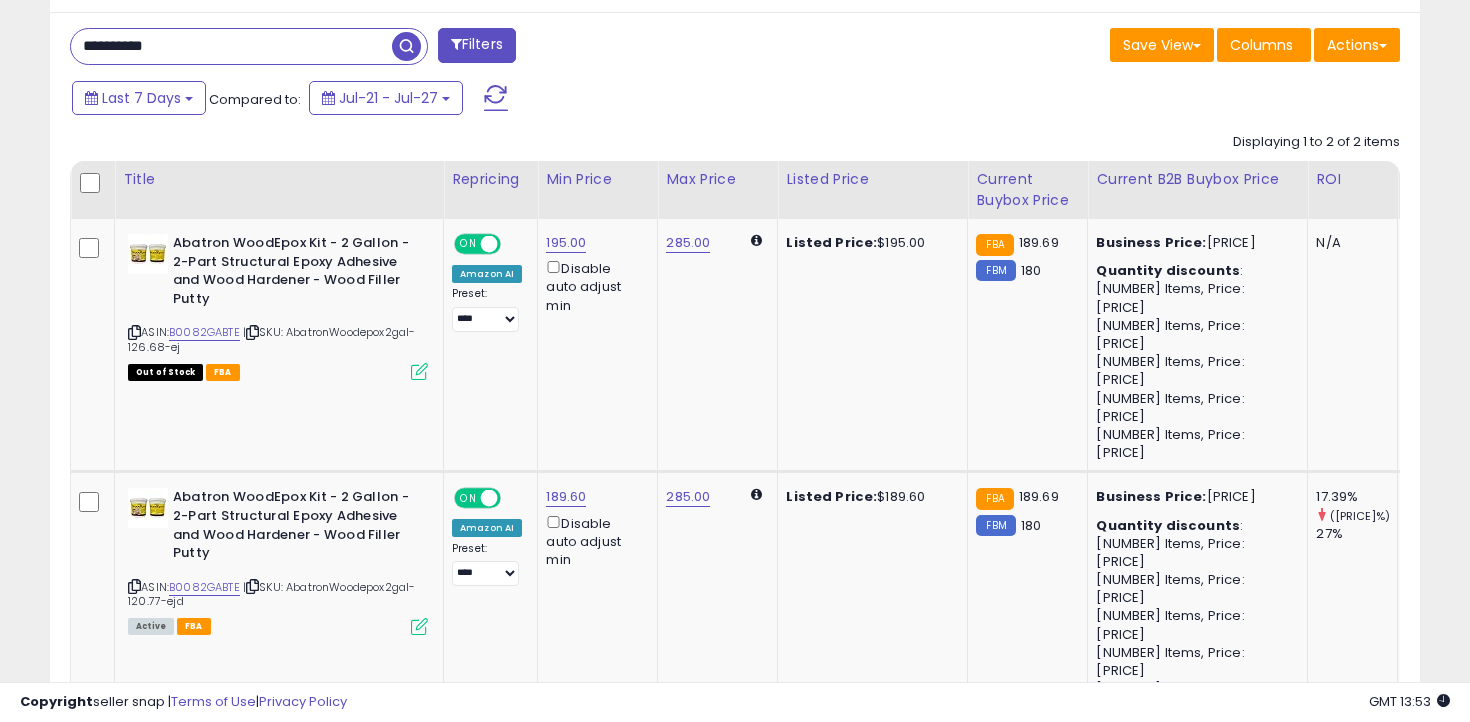 click on "**********" at bounding box center [231, 46] 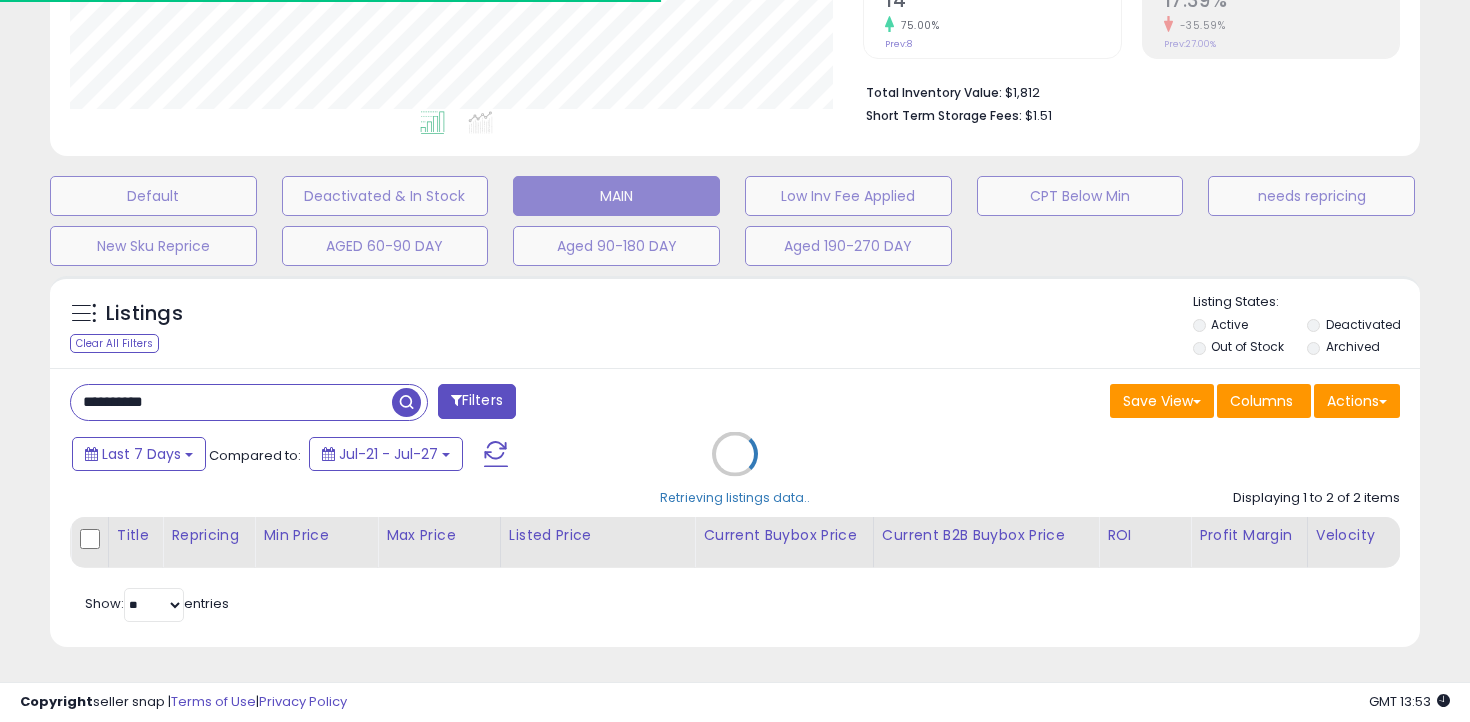 scroll, scrollTop: 709, scrollLeft: 0, axis: vertical 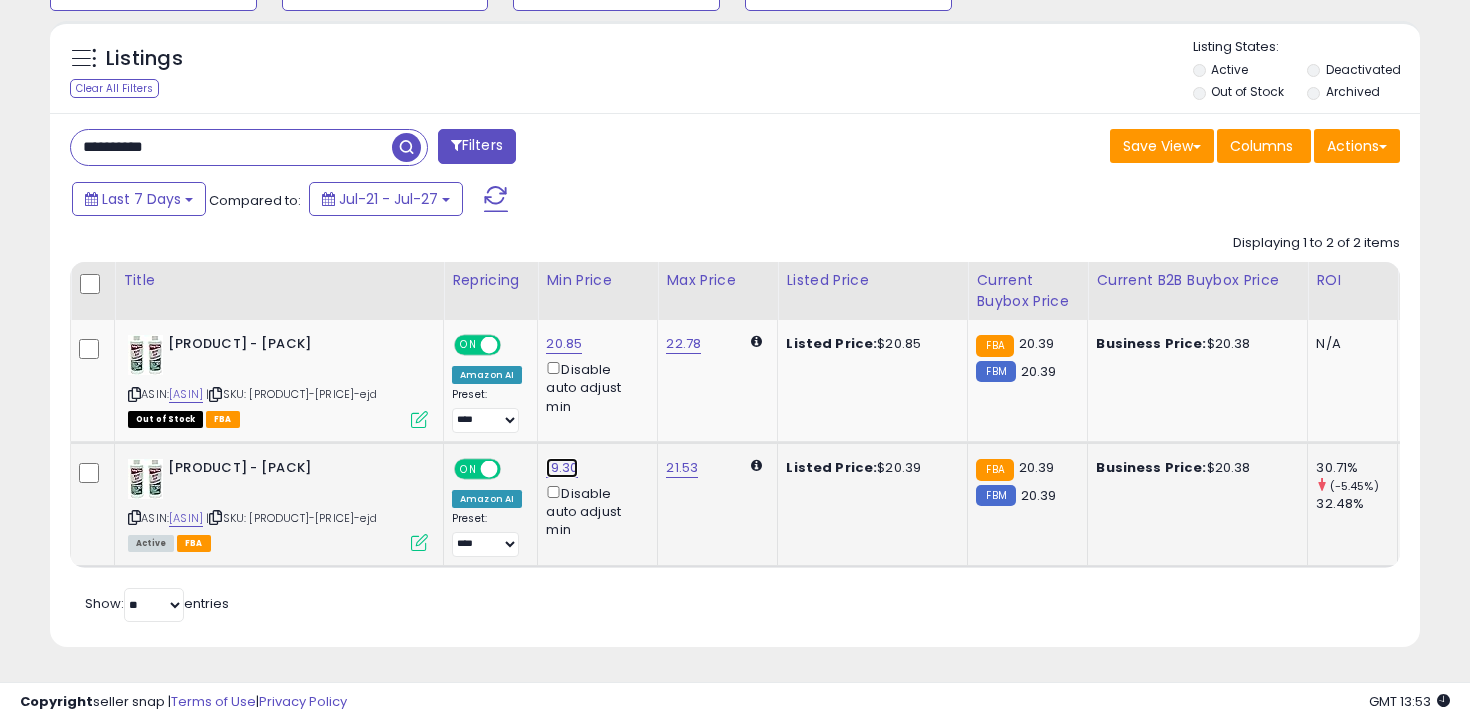 click on "19.30" at bounding box center (564, 344) 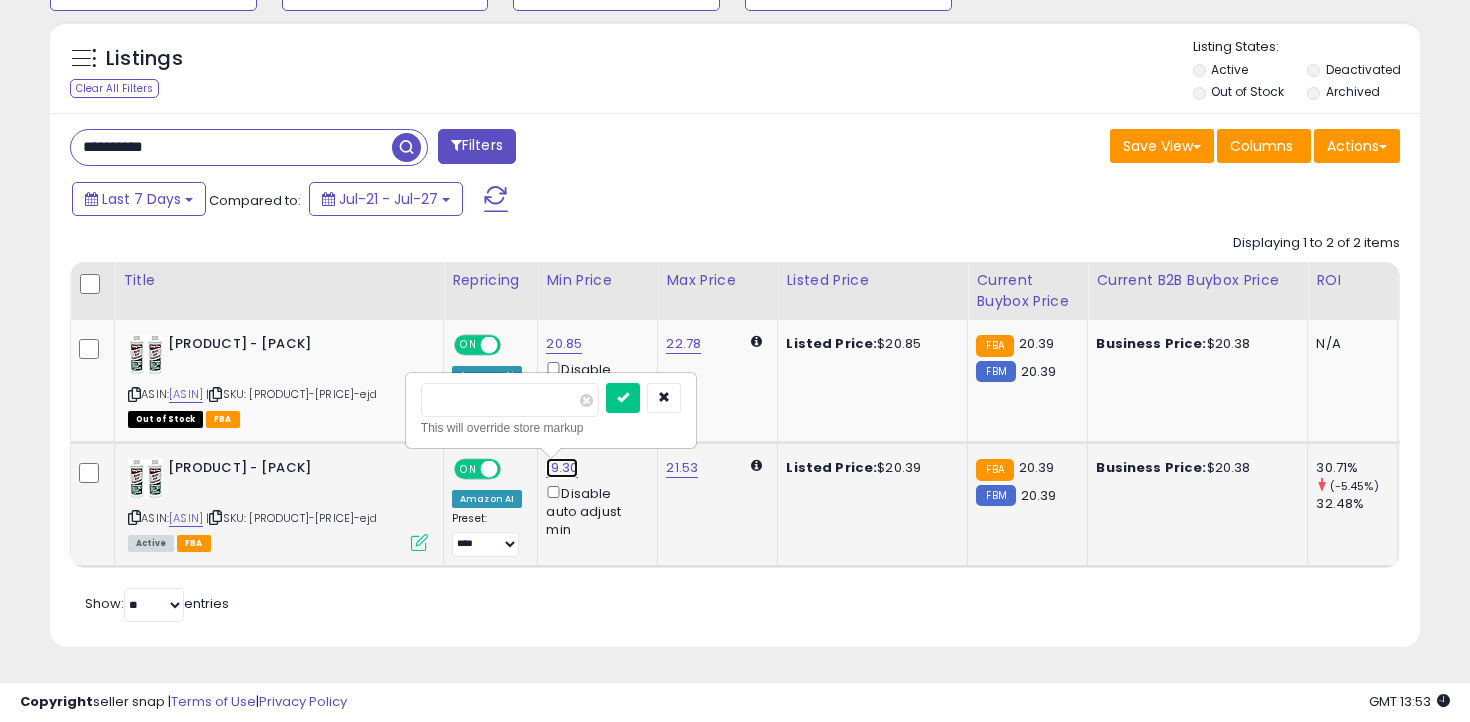 click on "19.30" at bounding box center [562, 468] 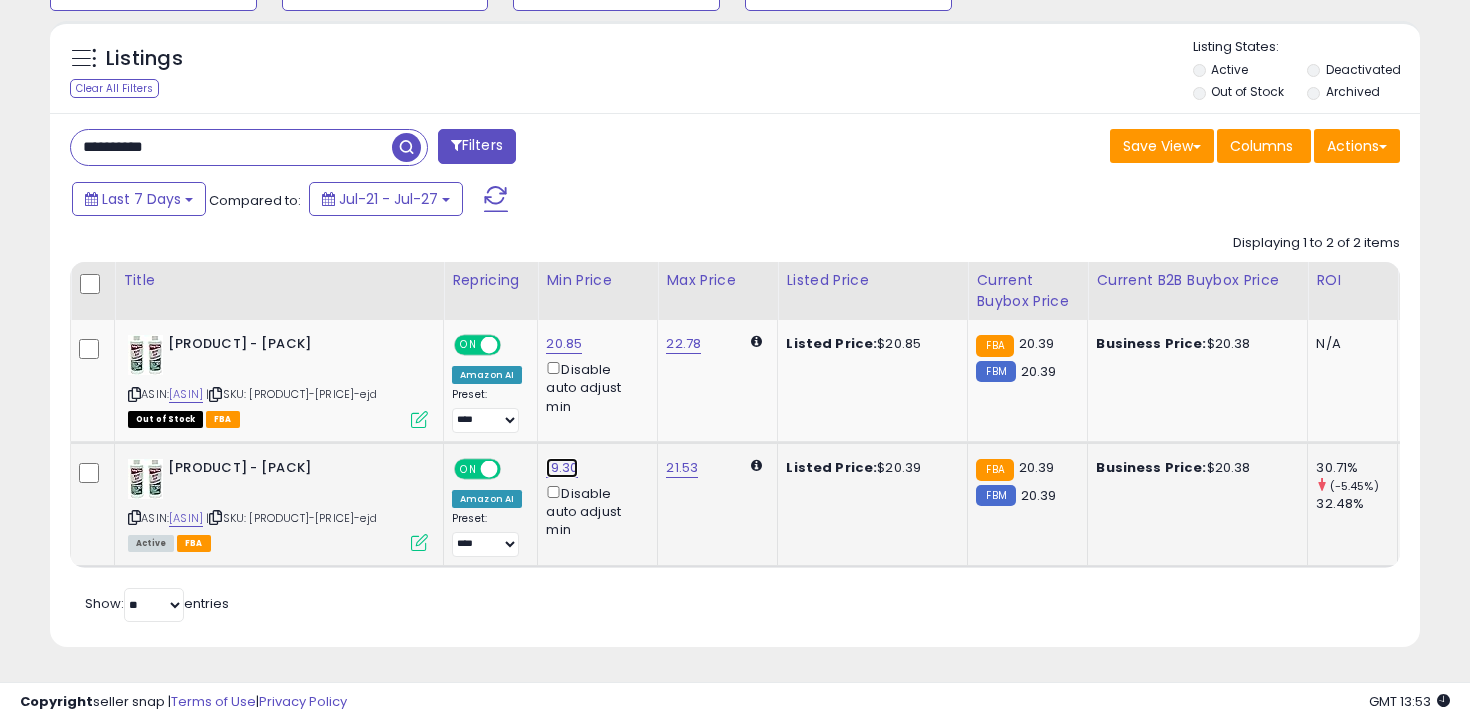 click on "19.30" at bounding box center (564, 344) 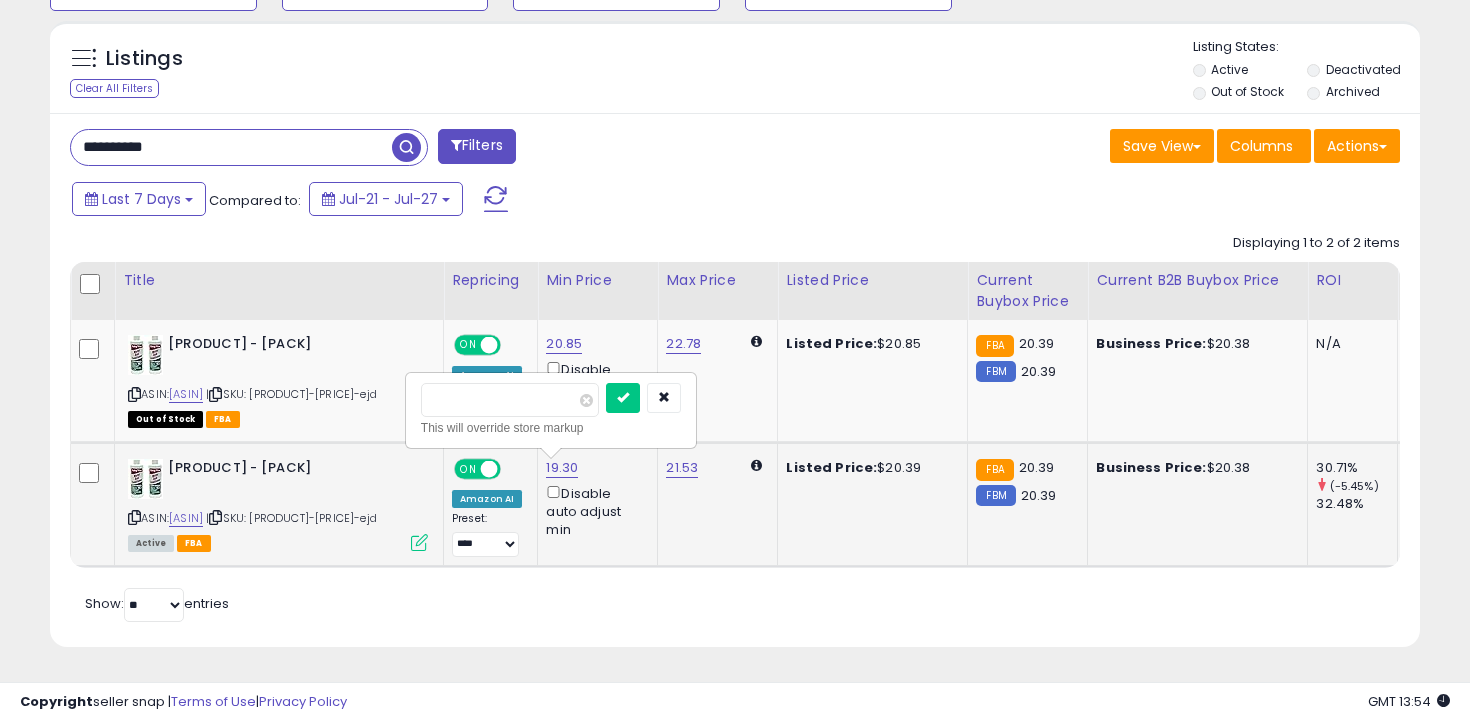 click on "*****" at bounding box center (510, 400) 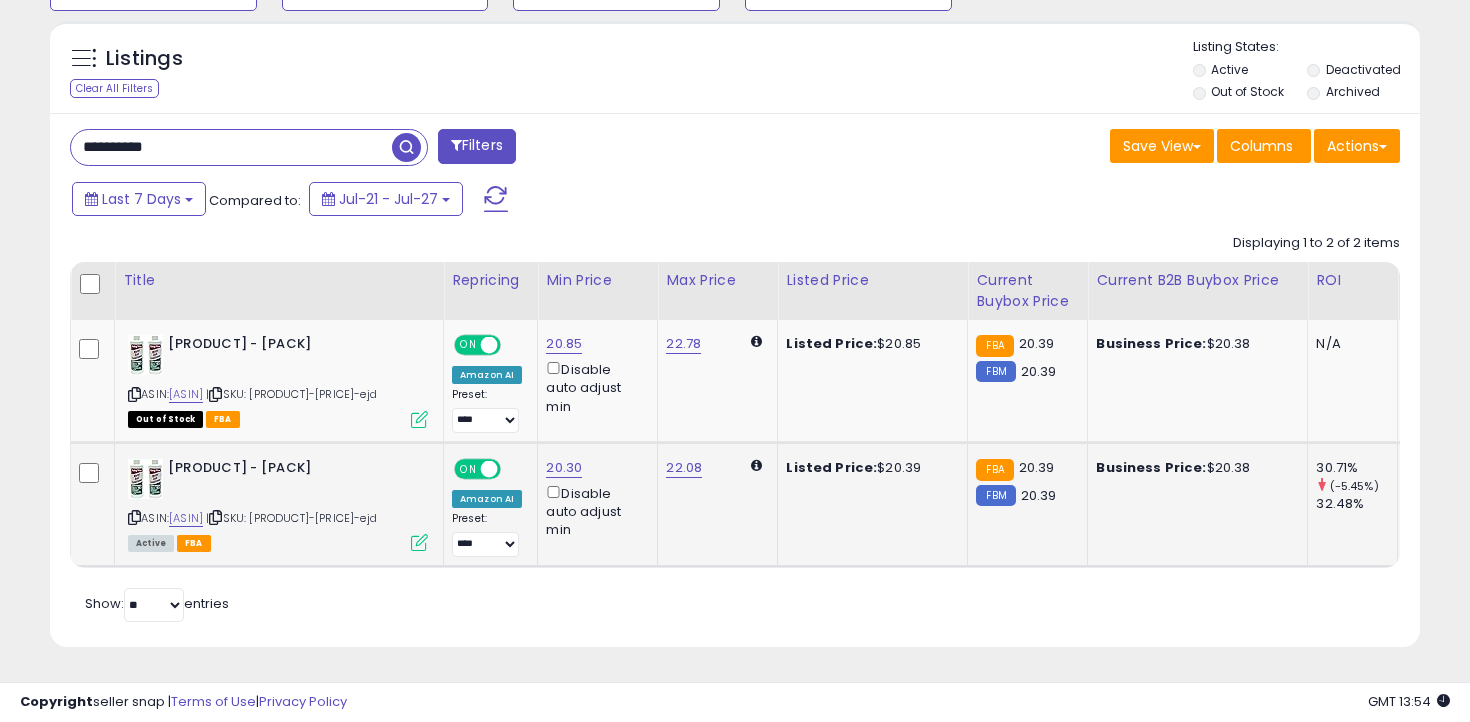 click on "**********" at bounding box center [395, 149] 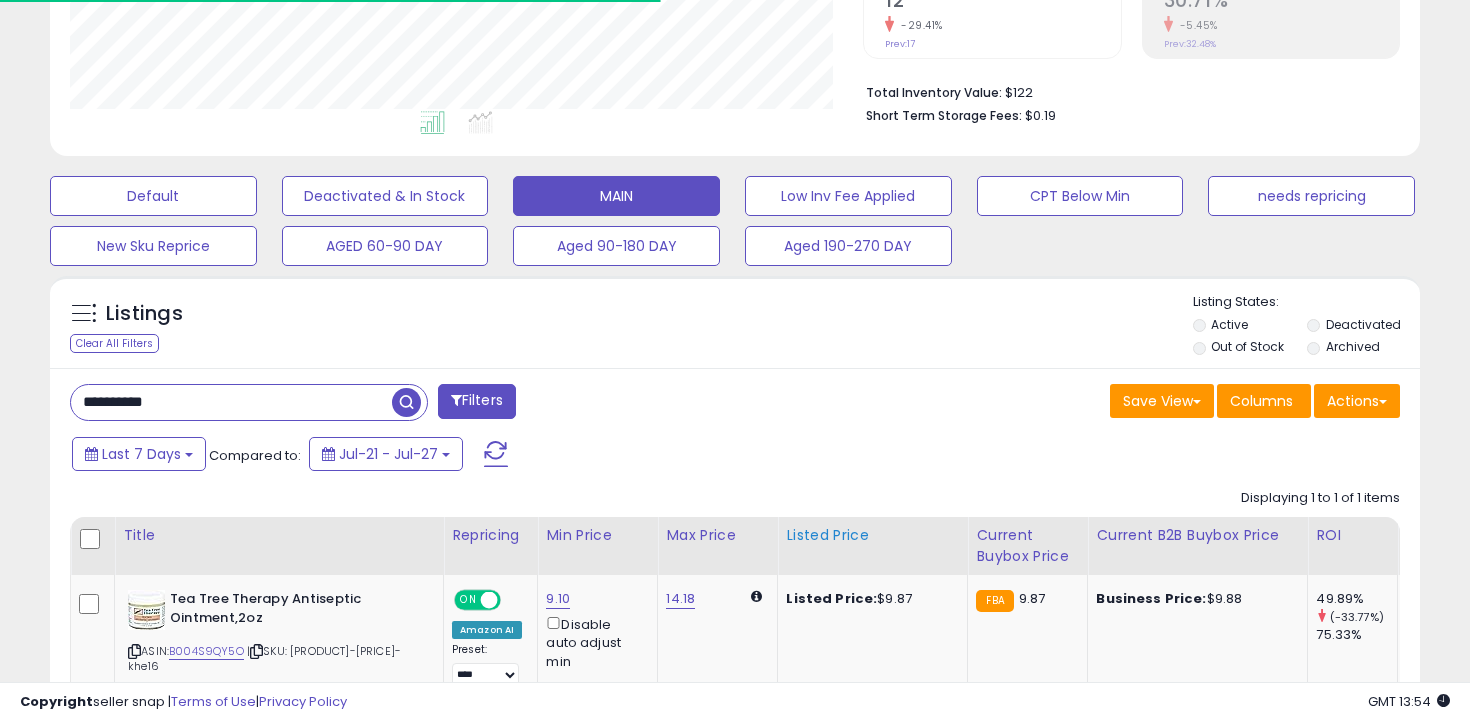 scroll, scrollTop: 585, scrollLeft: 0, axis: vertical 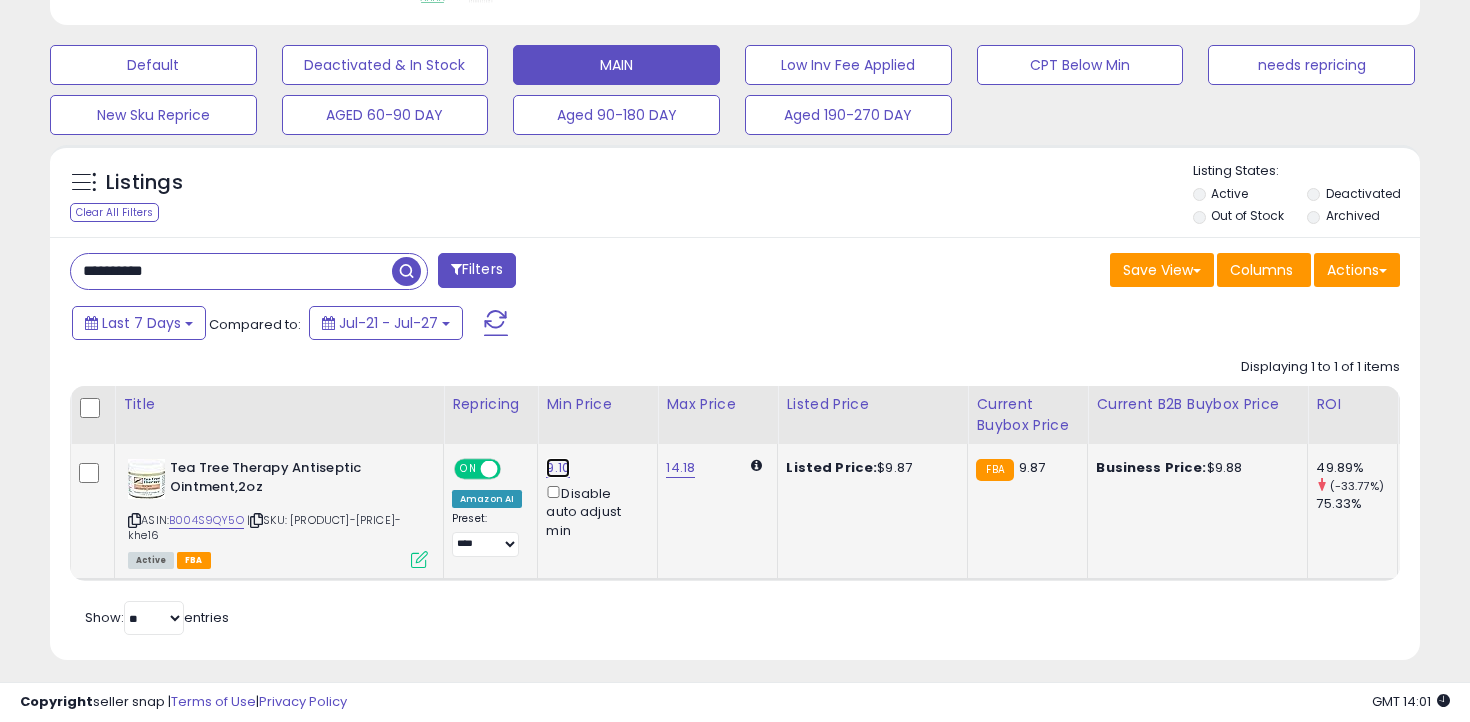 click on "9.10" at bounding box center [558, 468] 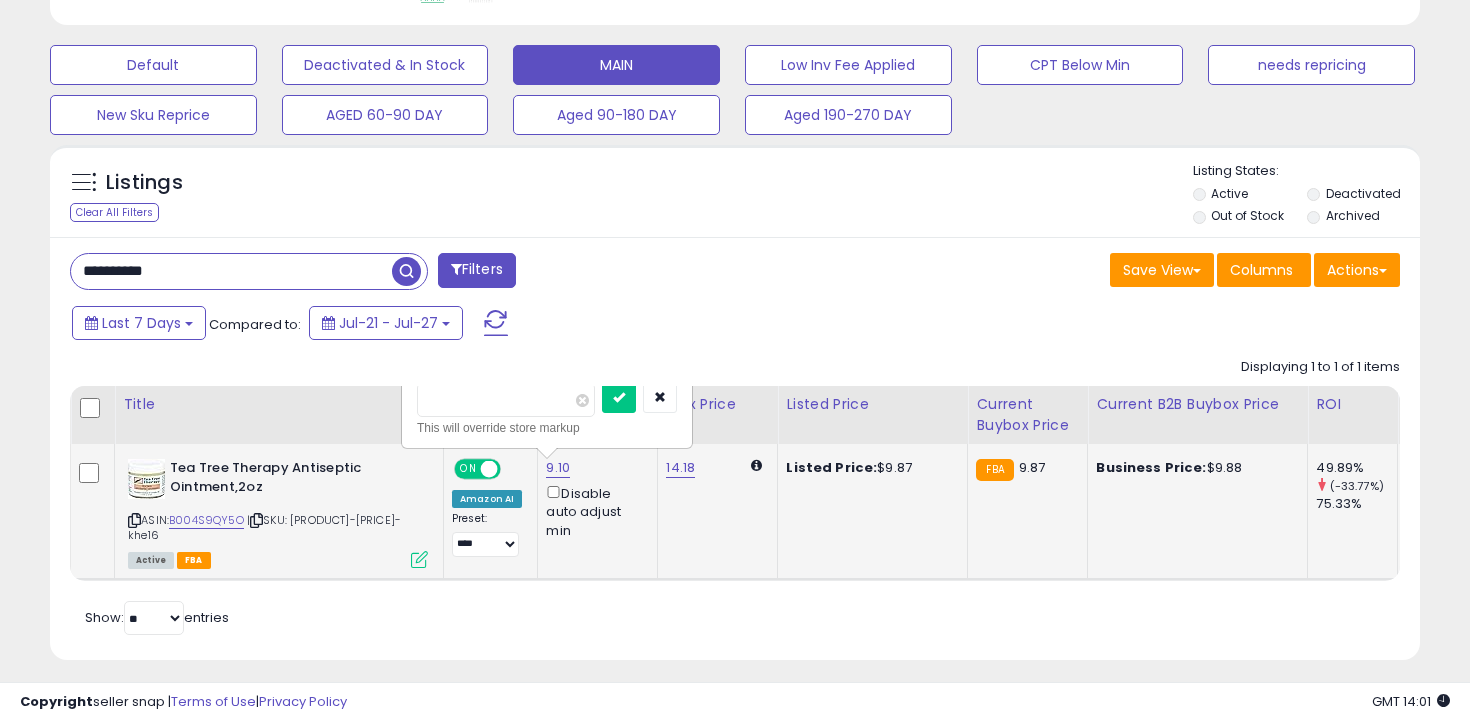 type on "***" 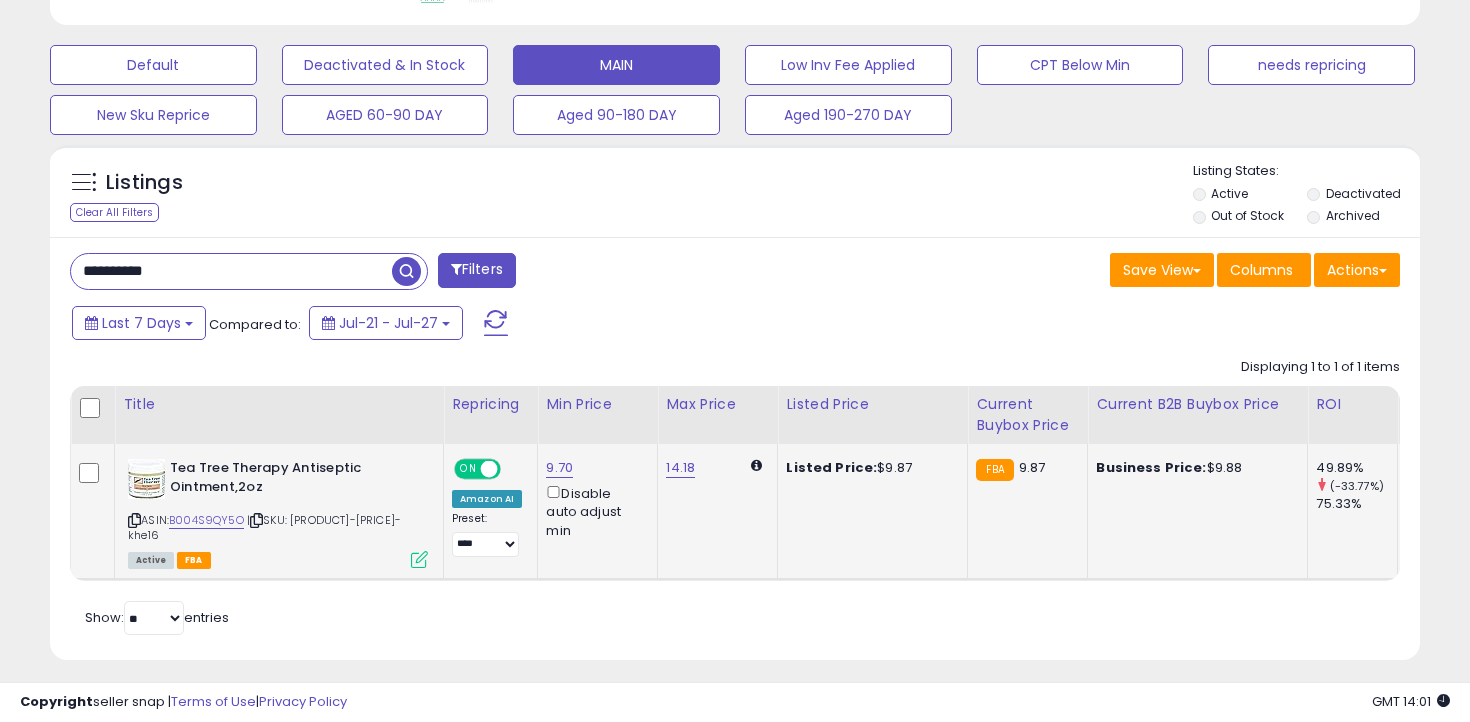 click on "**********" at bounding box center (231, 271) 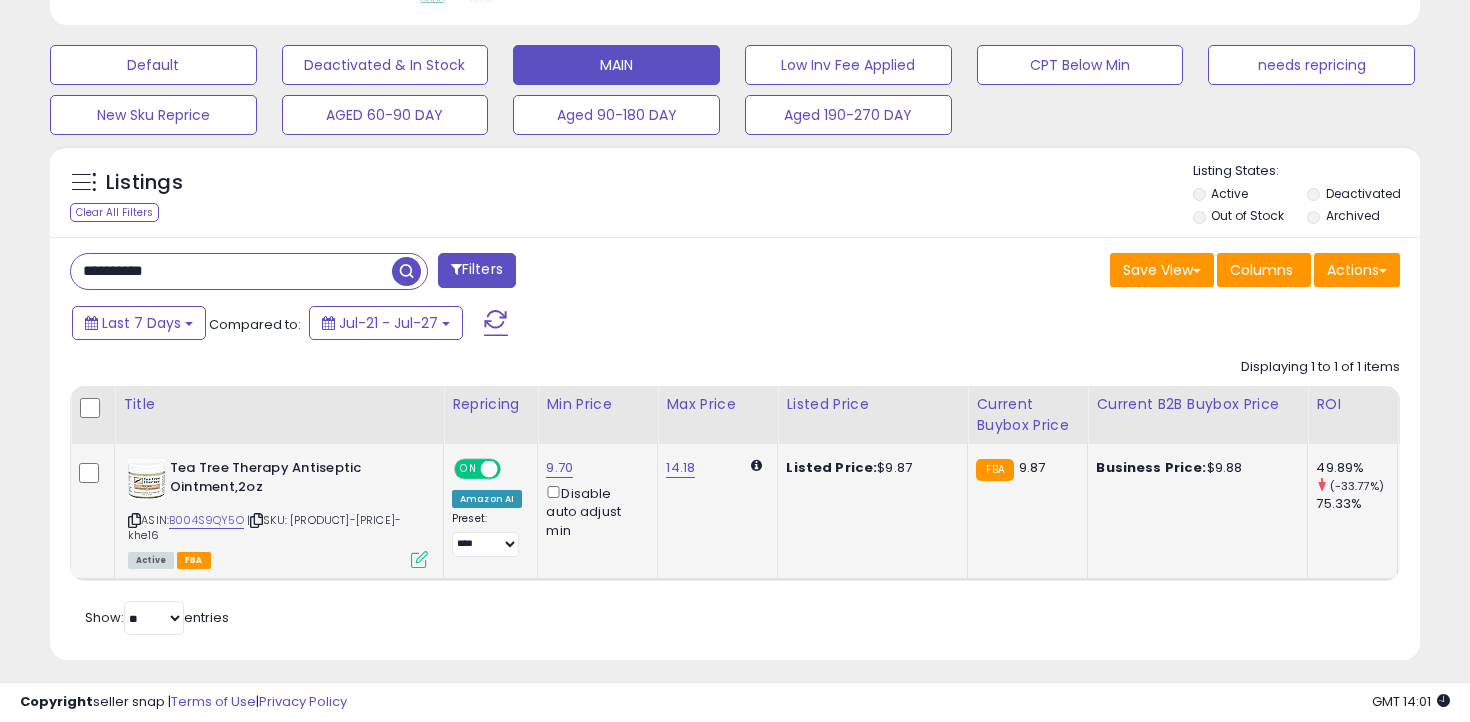 paste 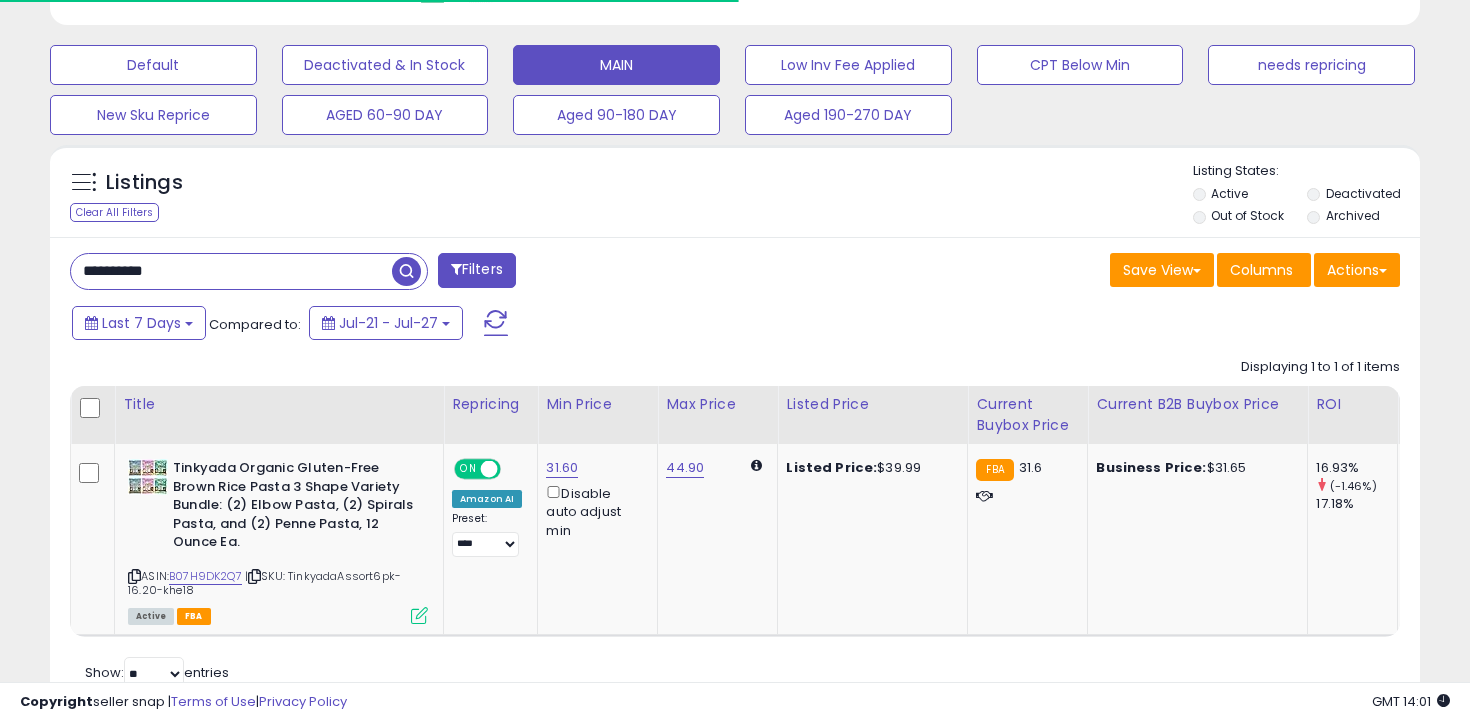 scroll, scrollTop: 654, scrollLeft: 0, axis: vertical 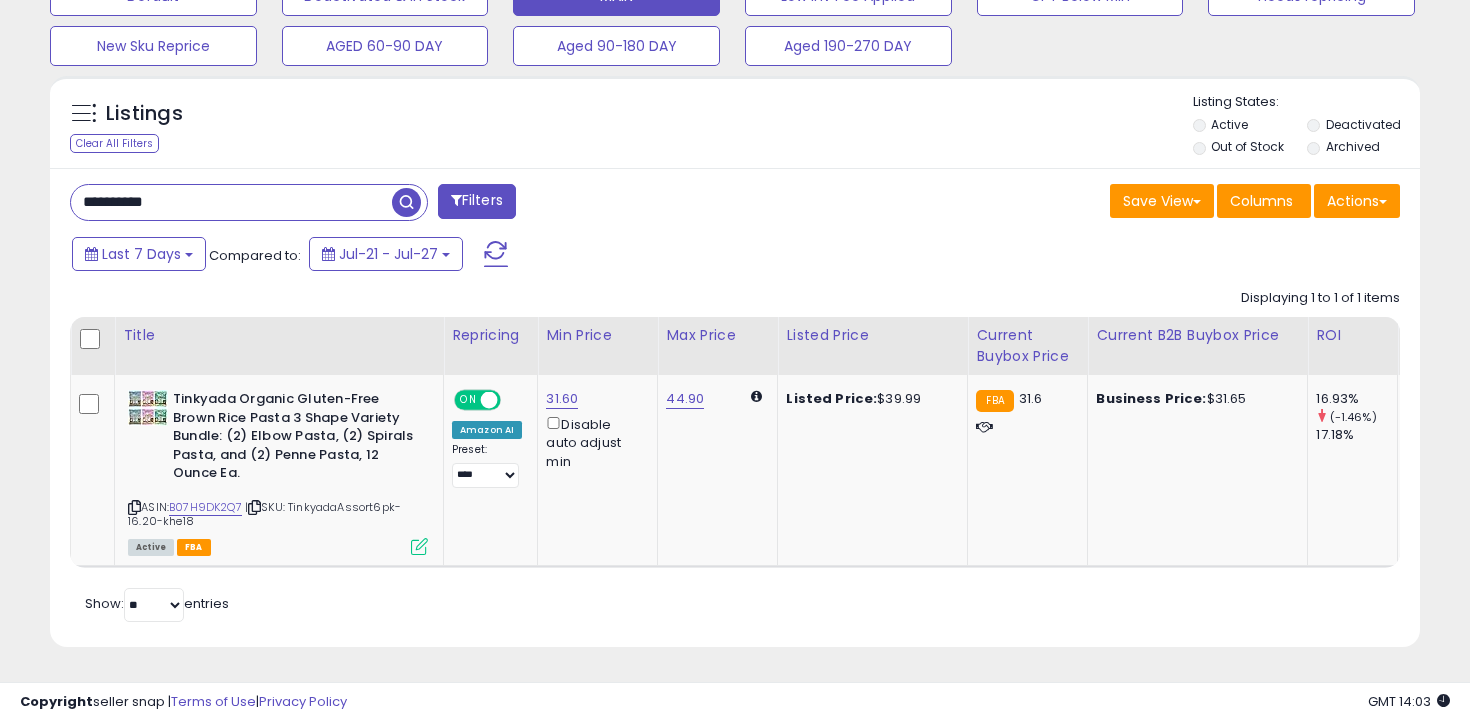 click on "**********" at bounding box center (231, 202) 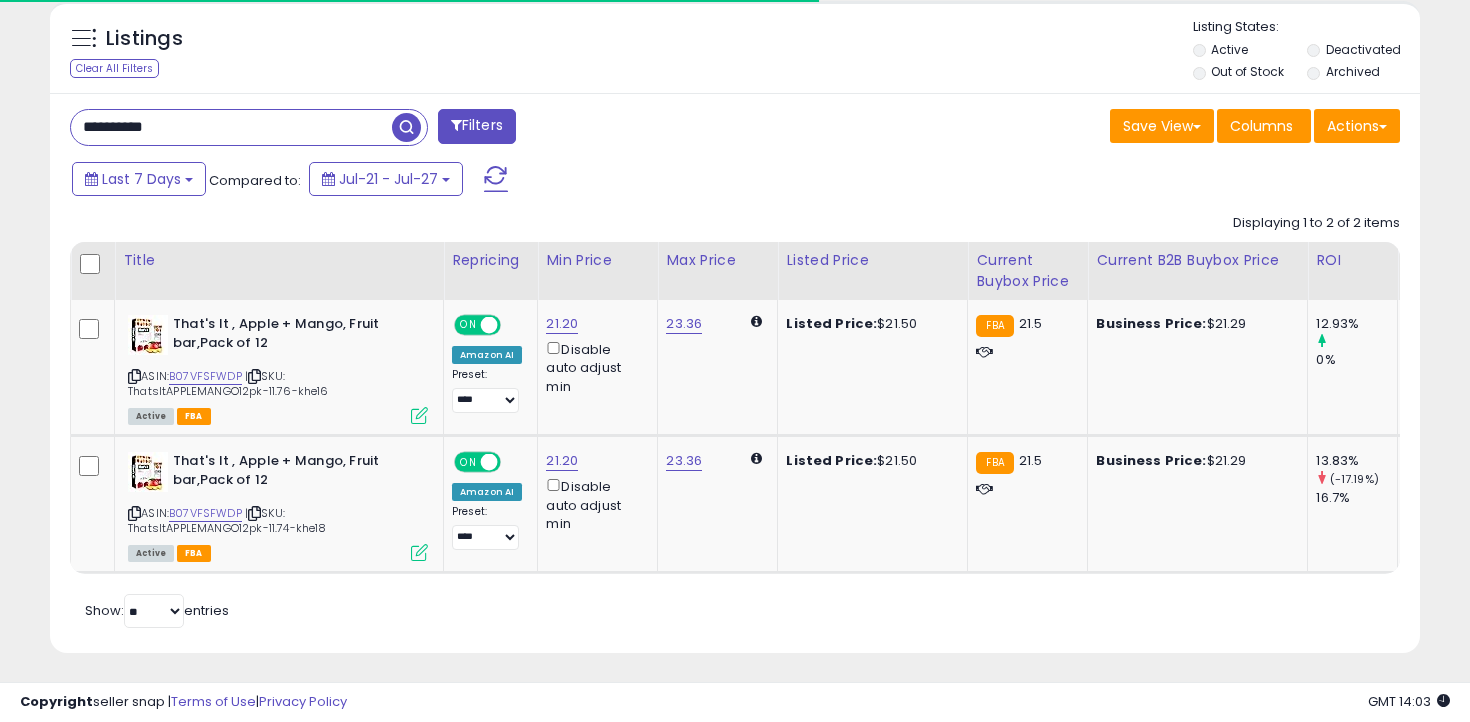 scroll, scrollTop: 736, scrollLeft: 0, axis: vertical 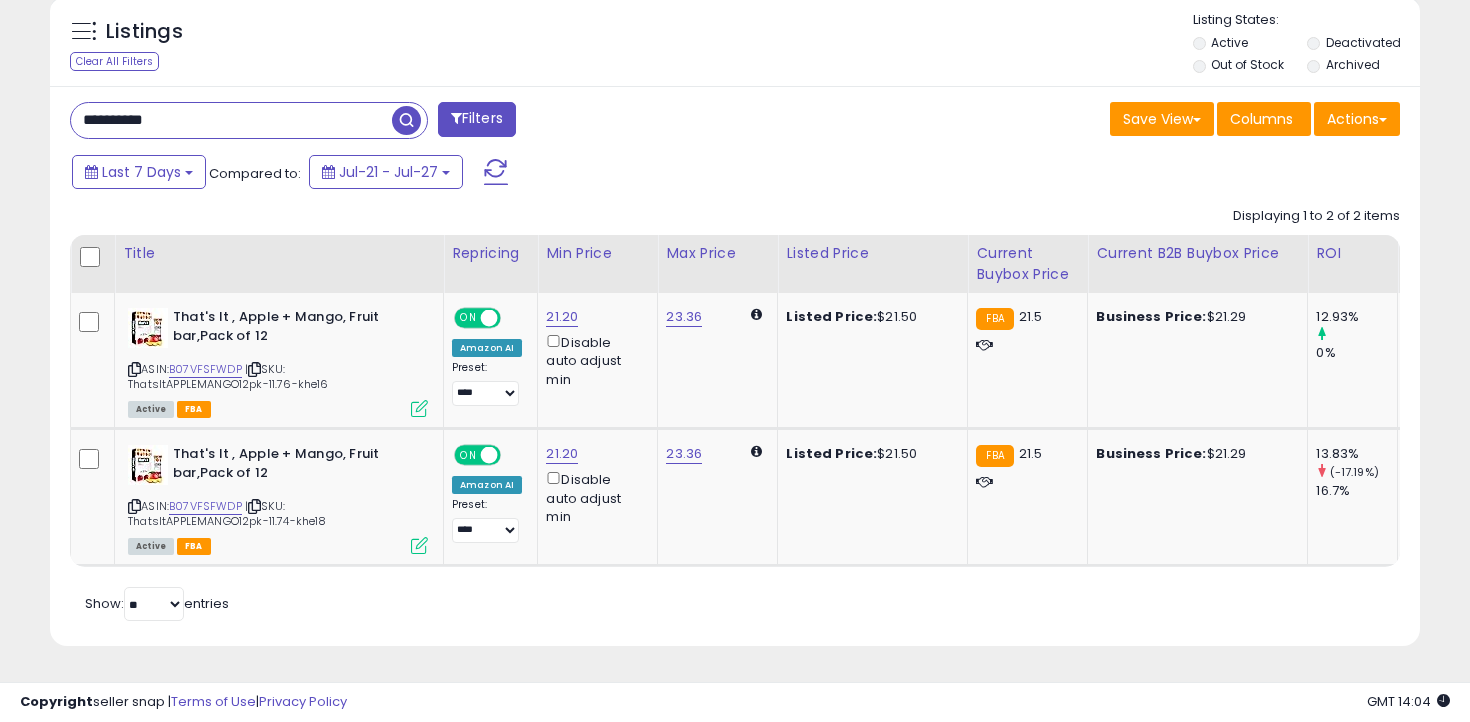 click on "**********" at bounding box center [231, 120] 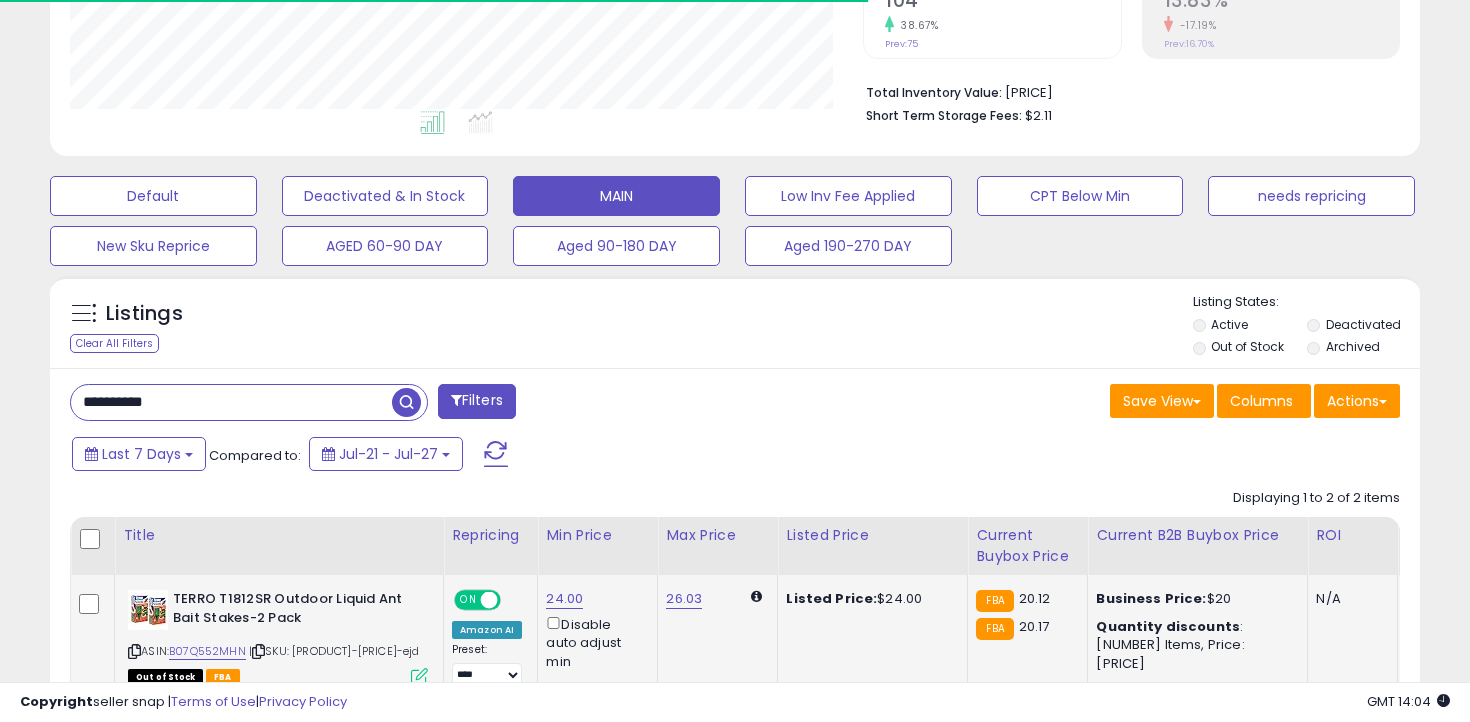 scroll, scrollTop: 736, scrollLeft: 0, axis: vertical 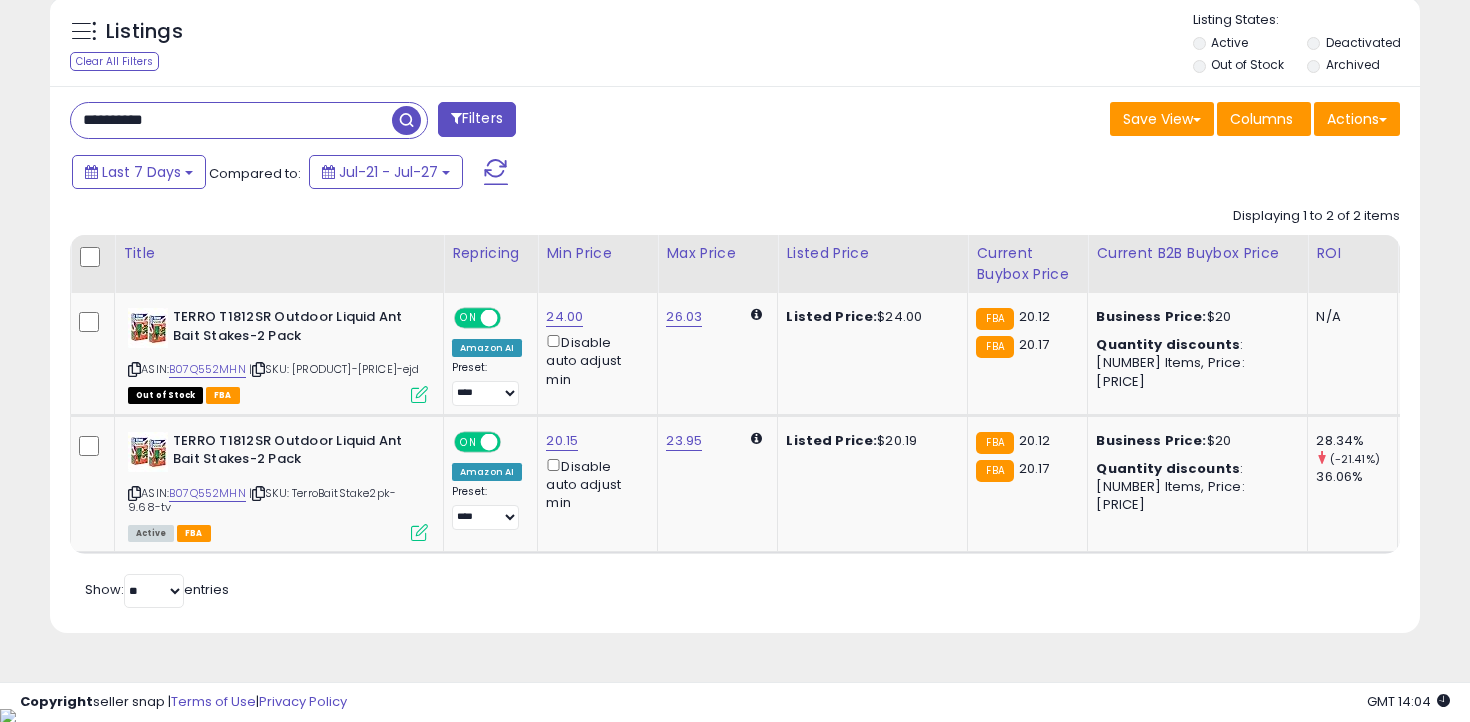 click on "**********" at bounding box center [735, 359] 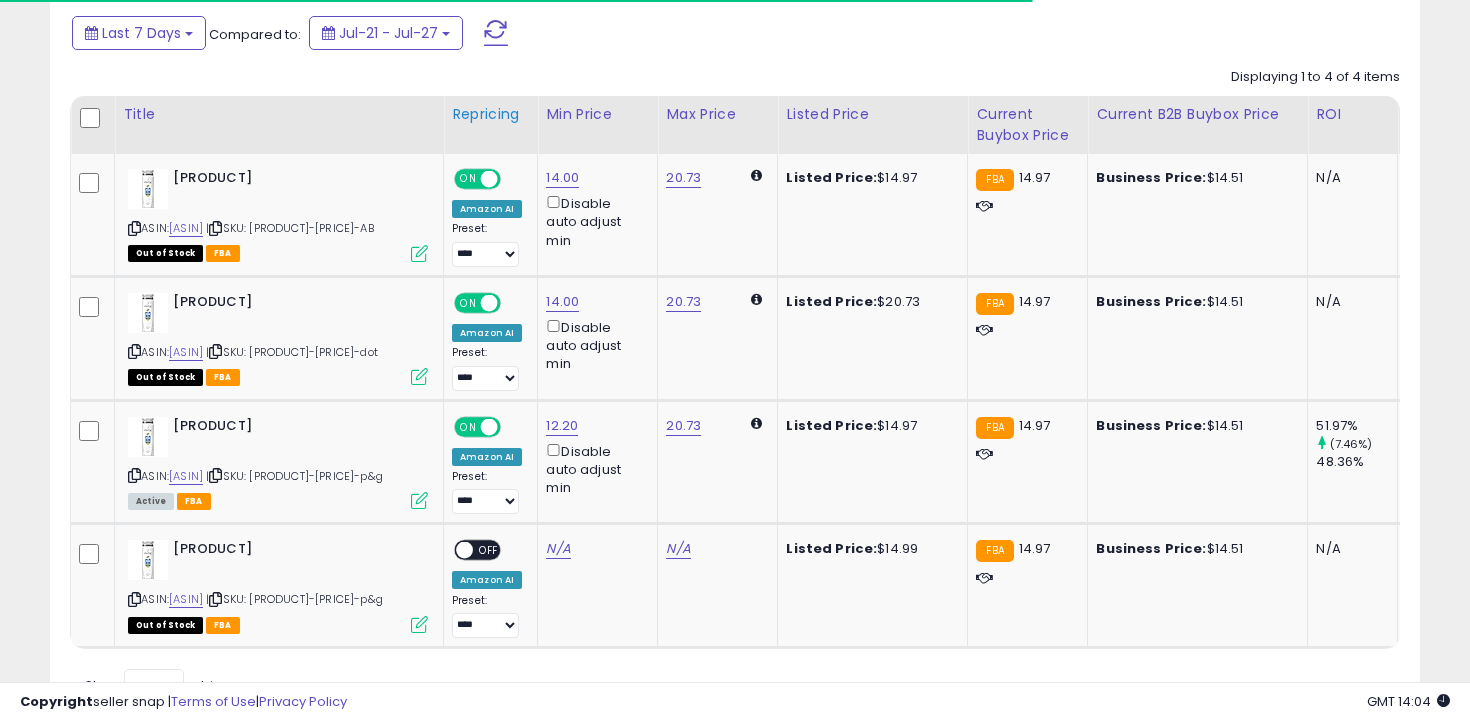 scroll, scrollTop: 1010, scrollLeft: 0, axis: vertical 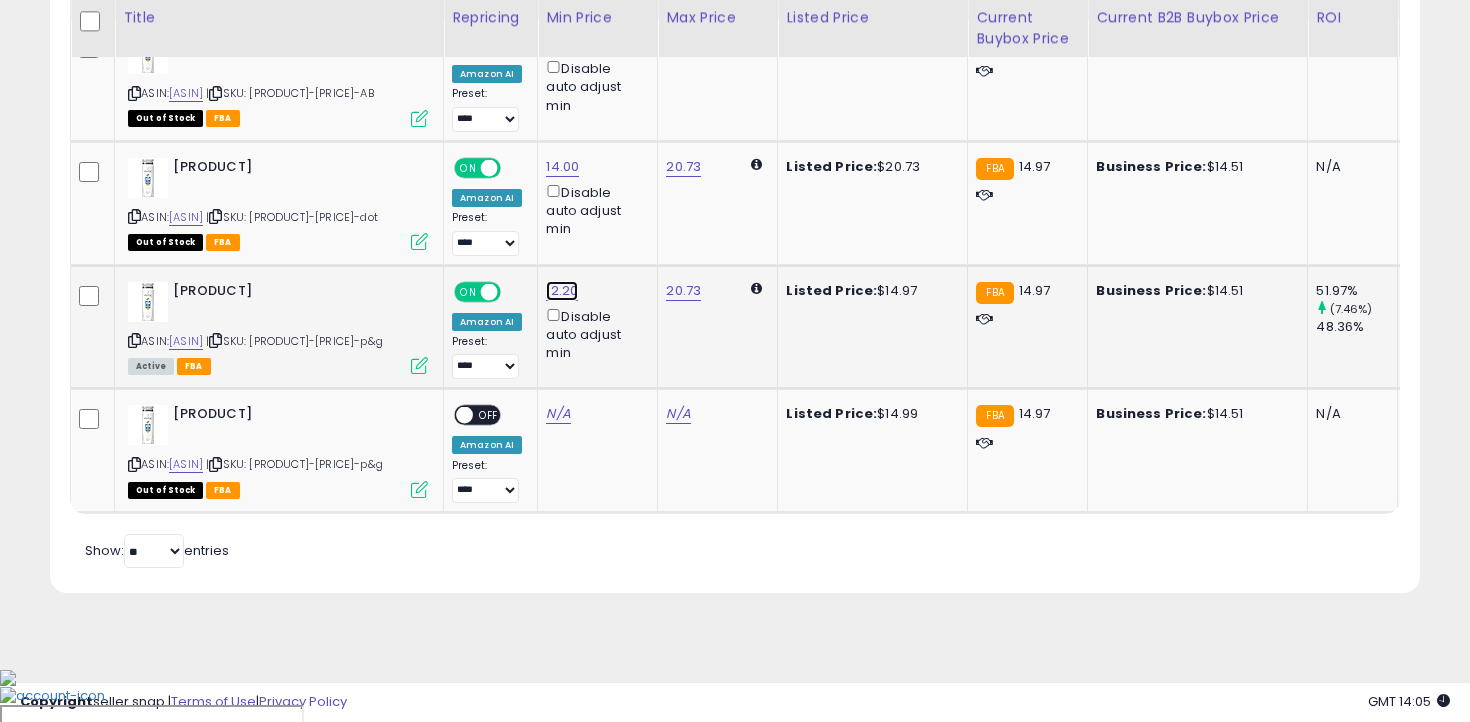 click on "12.20" at bounding box center (562, 43) 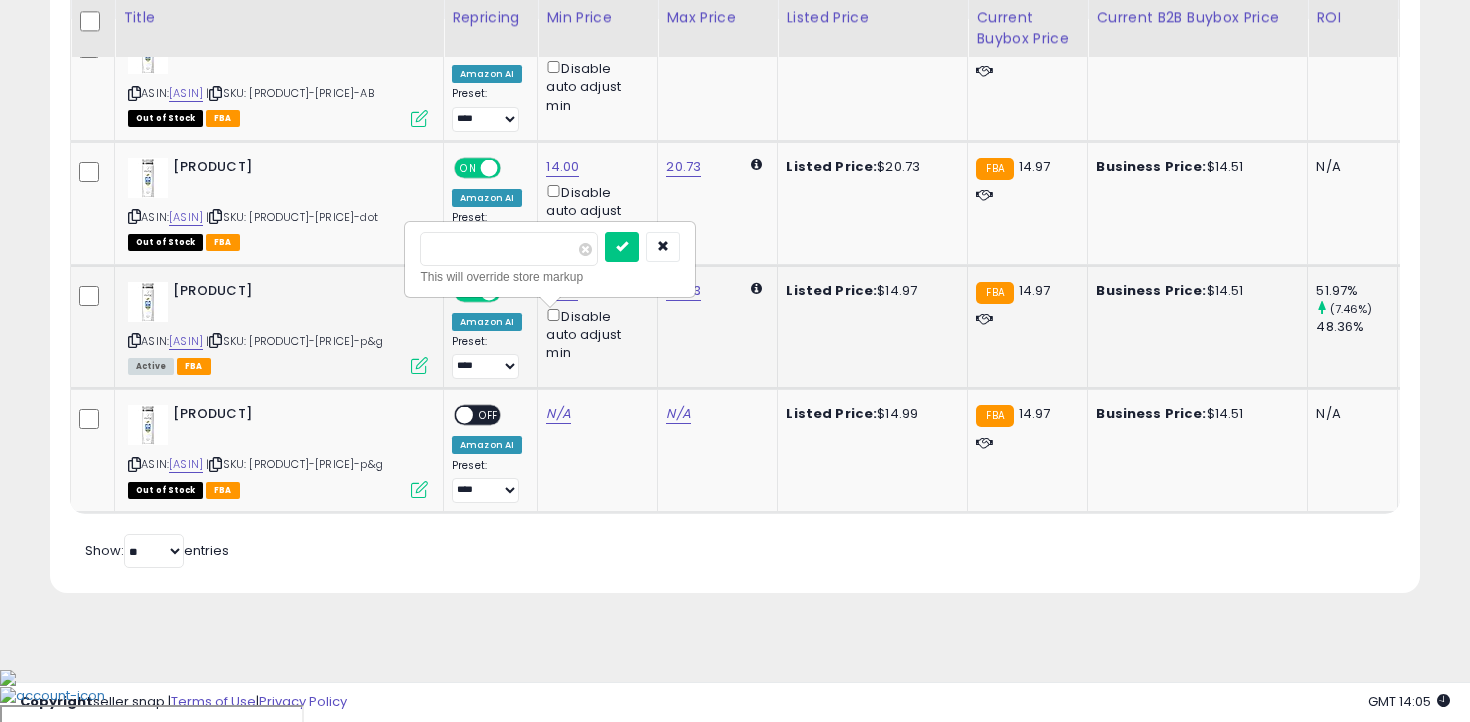 click on "*****" at bounding box center [509, 249] 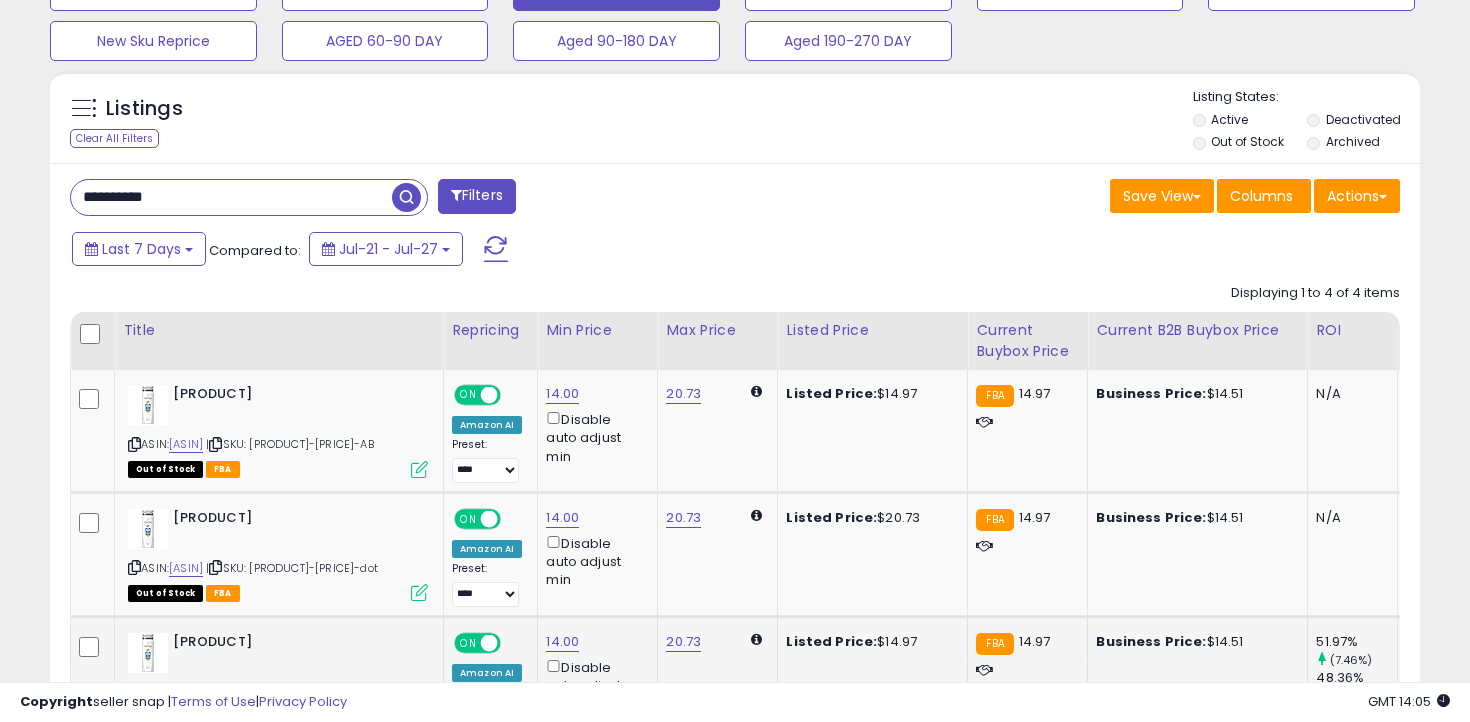 click on "**********" at bounding box center (231, 197) 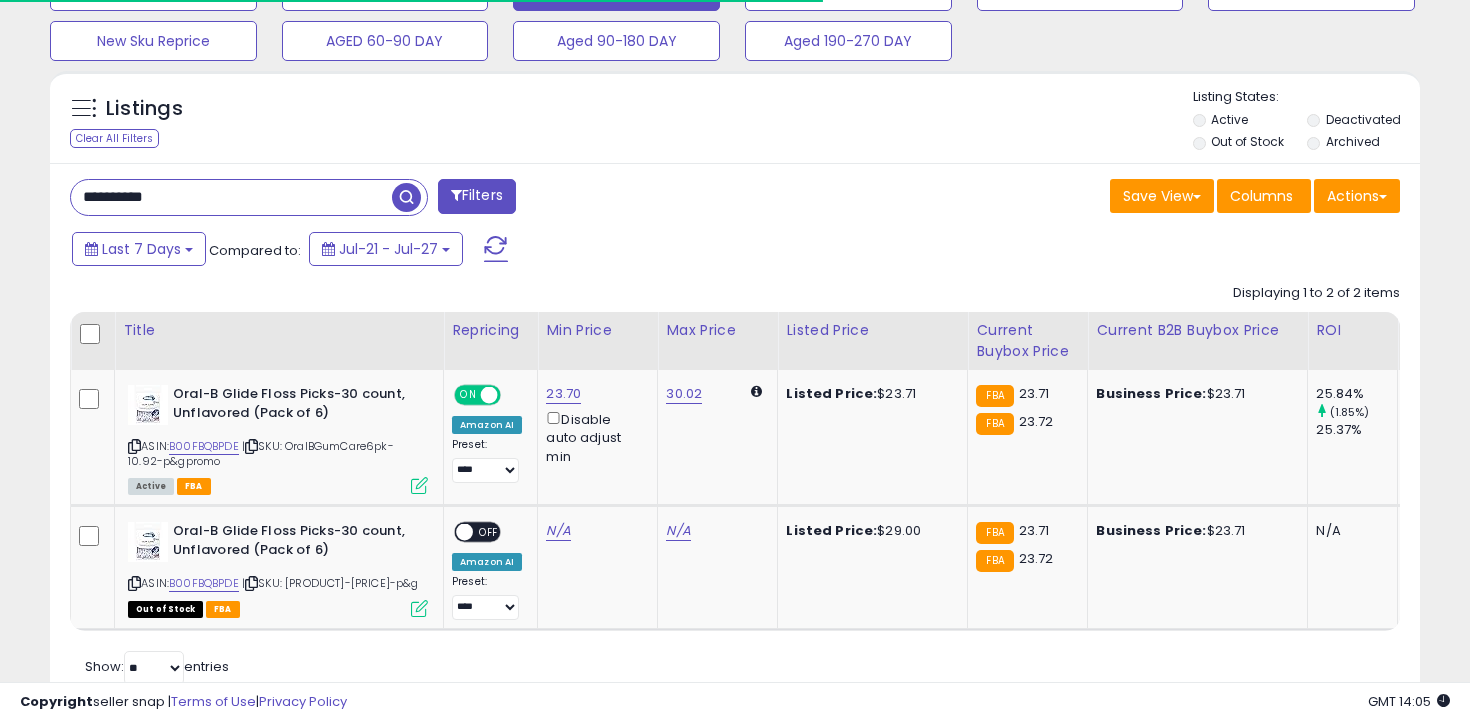 scroll, scrollTop: 736, scrollLeft: 0, axis: vertical 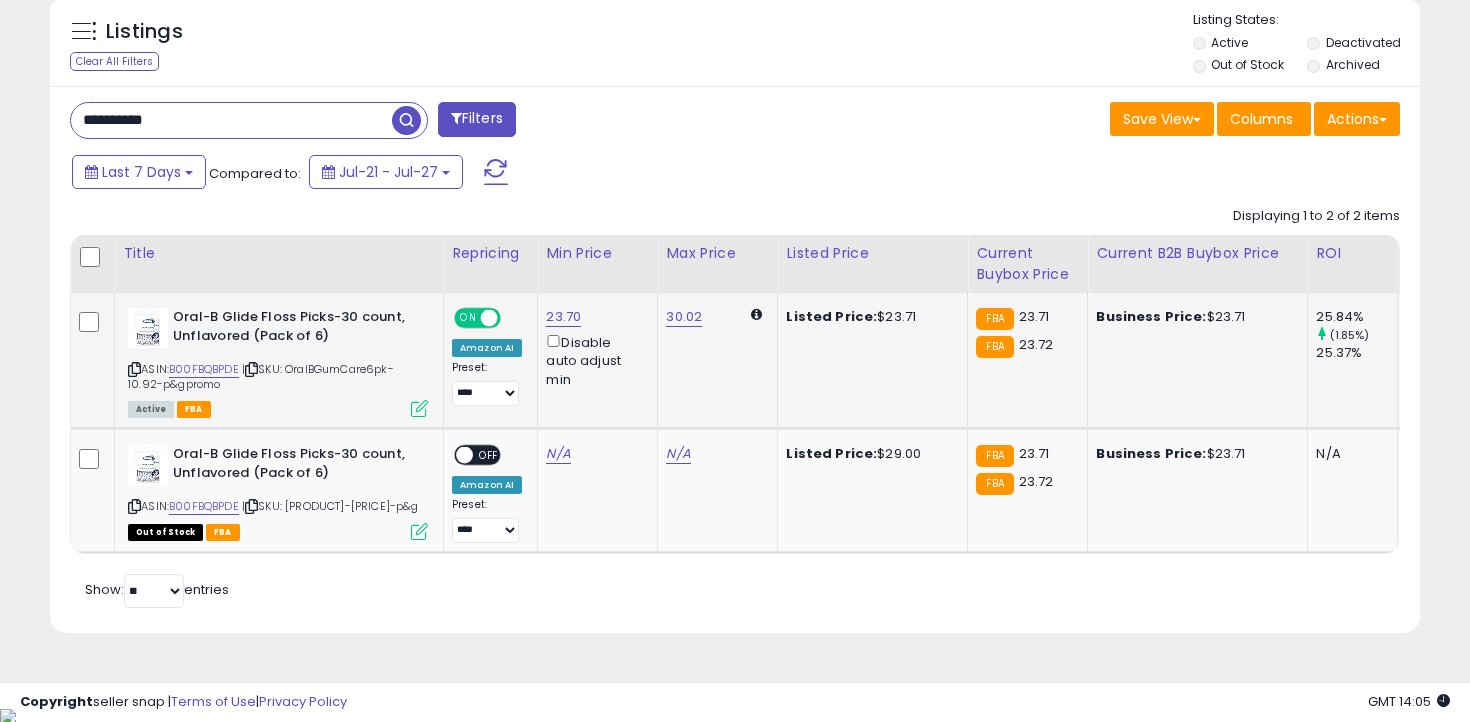 click on "|   SKU: OralBGumCare6pk-10.92-p&gpromo" at bounding box center [261, 376] 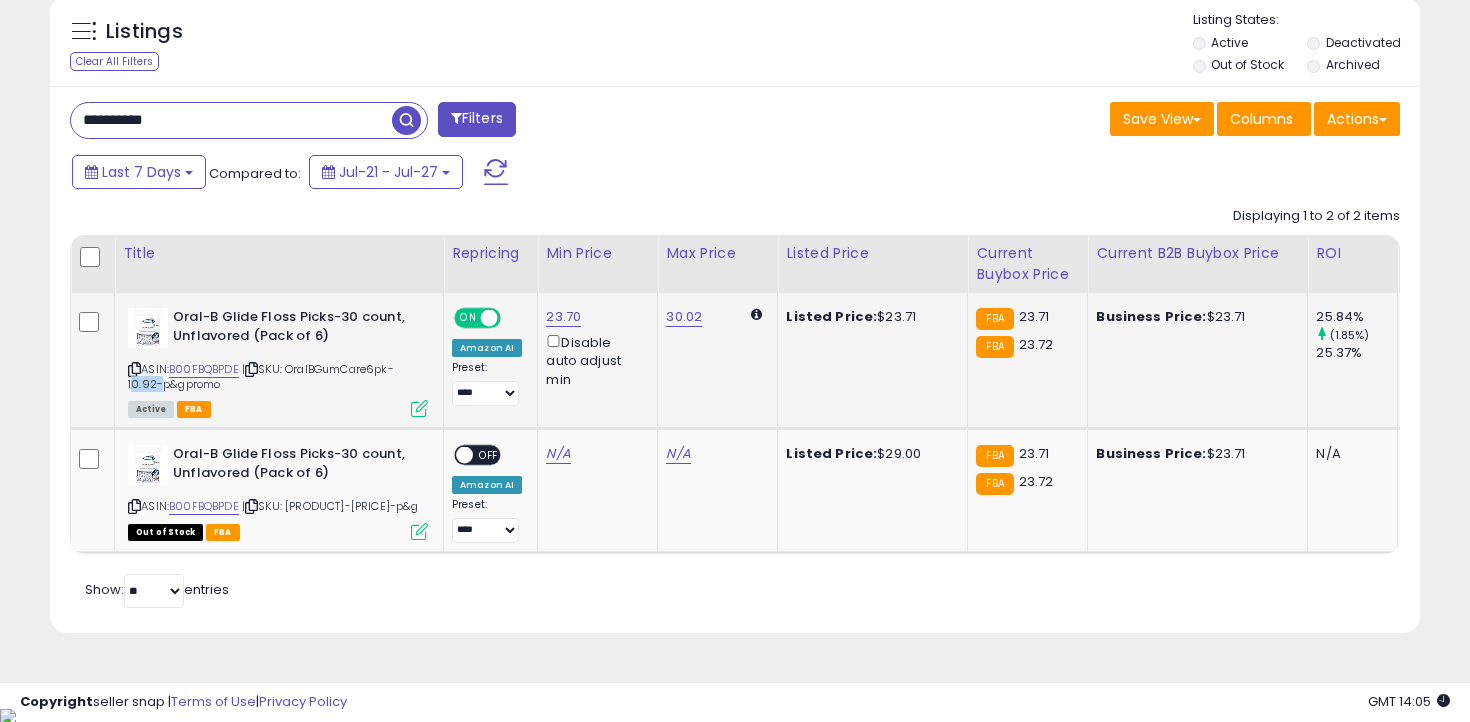 click on "|   SKU: OralBGumCare6pk-10.92-p&gpromo" at bounding box center [261, 376] 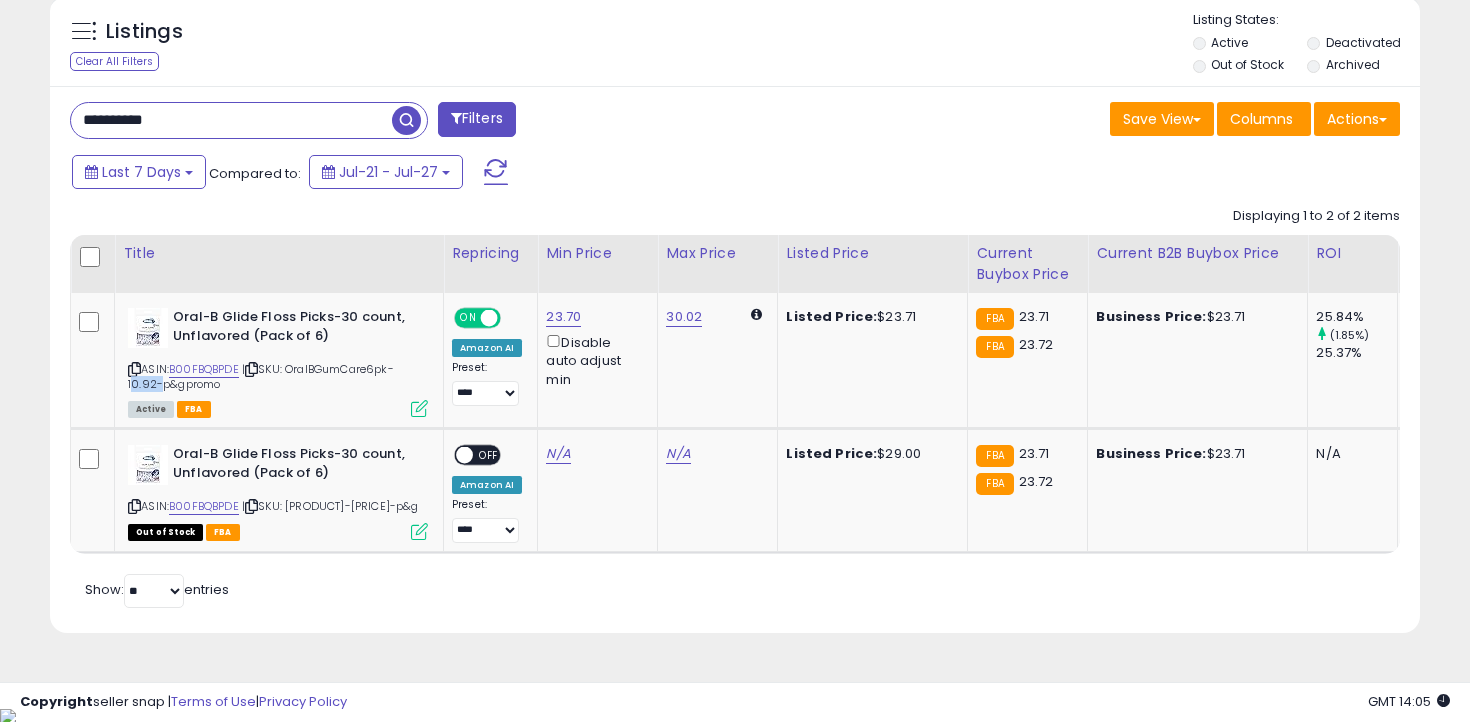 copy on "10.92" 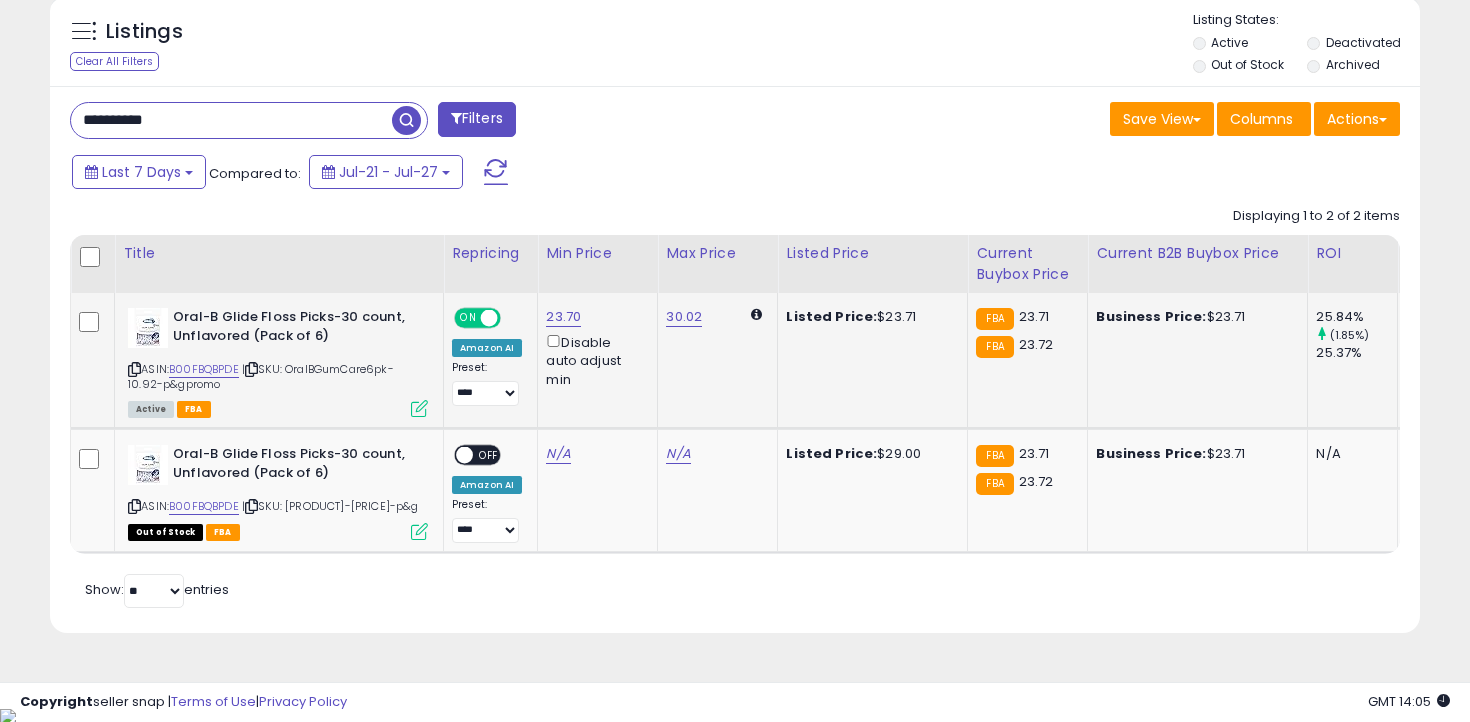 click at bounding box center (134, 369) 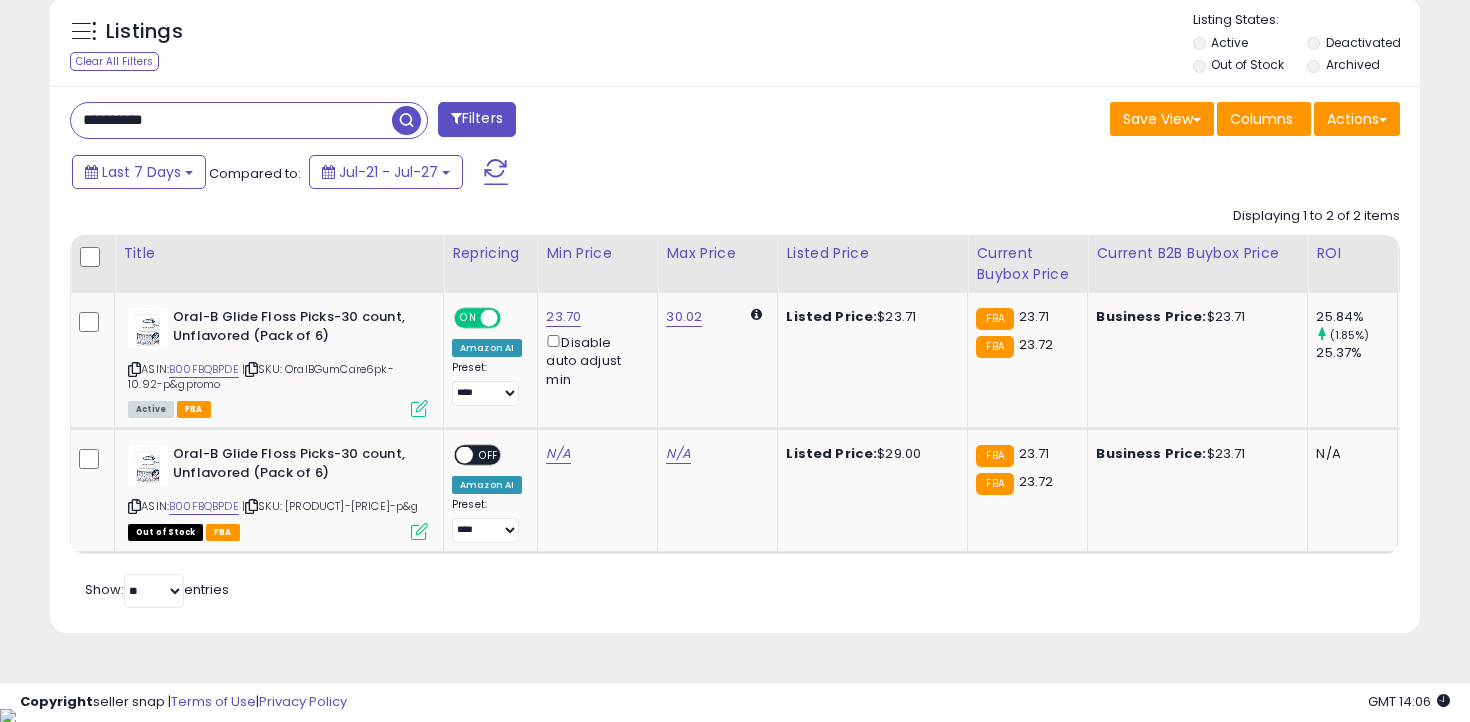 click on "**********" at bounding box center (231, 120) 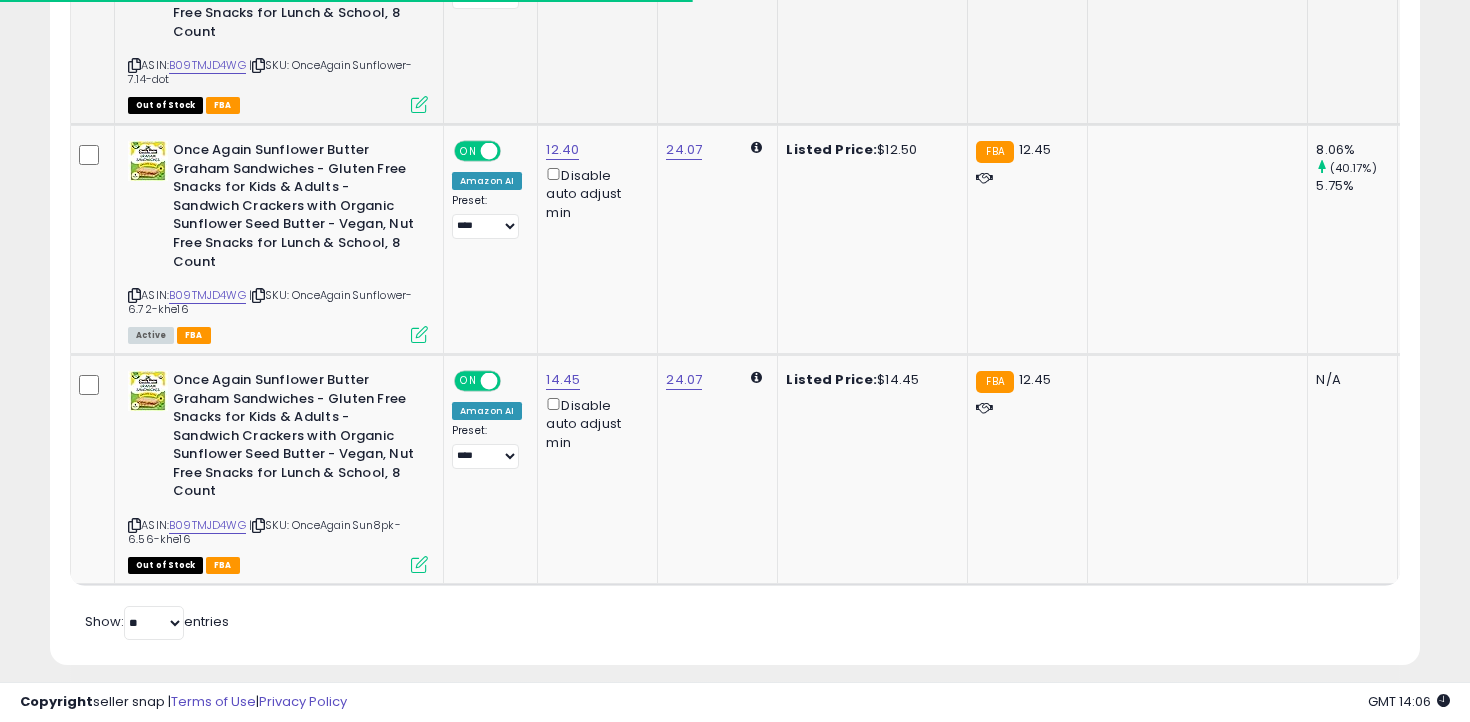 scroll, scrollTop: 1151, scrollLeft: 0, axis: vertical 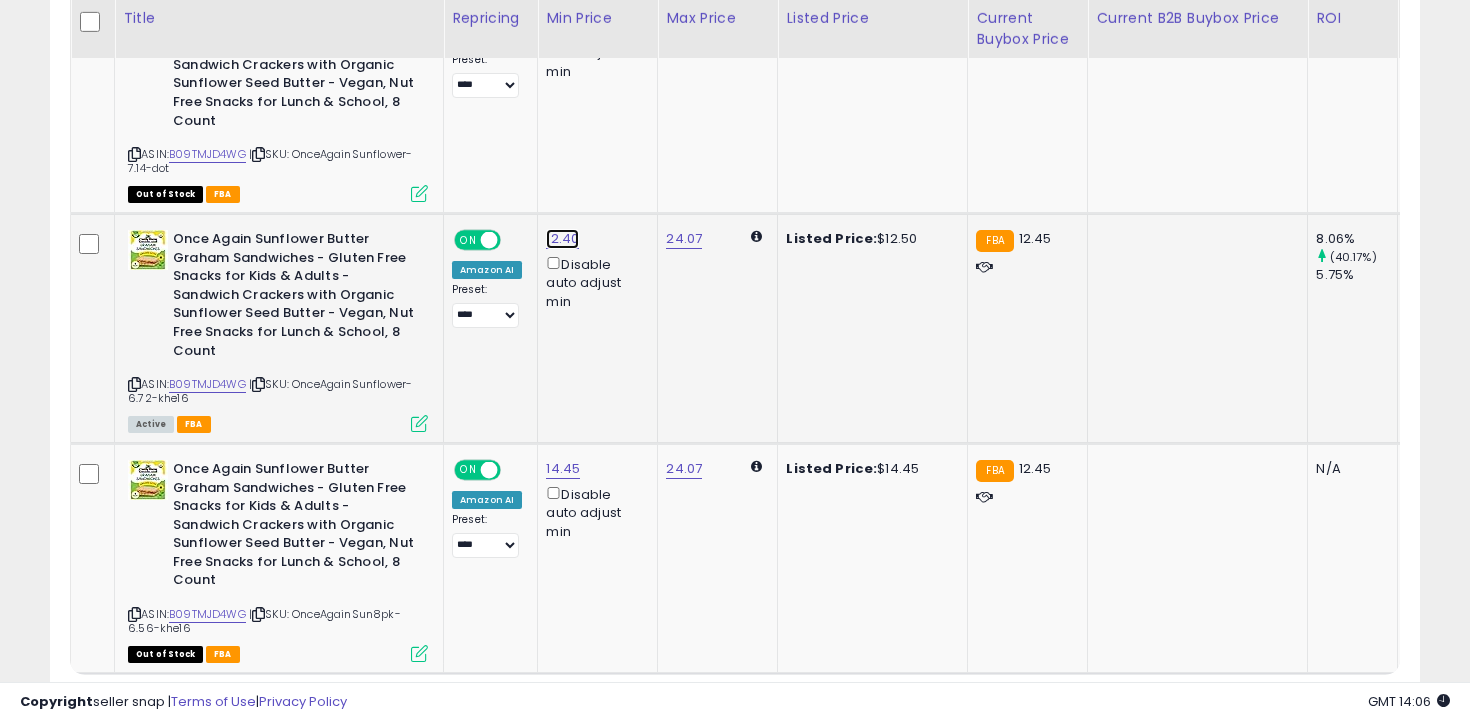 click on "12.40" at bounding box center (562, 9) 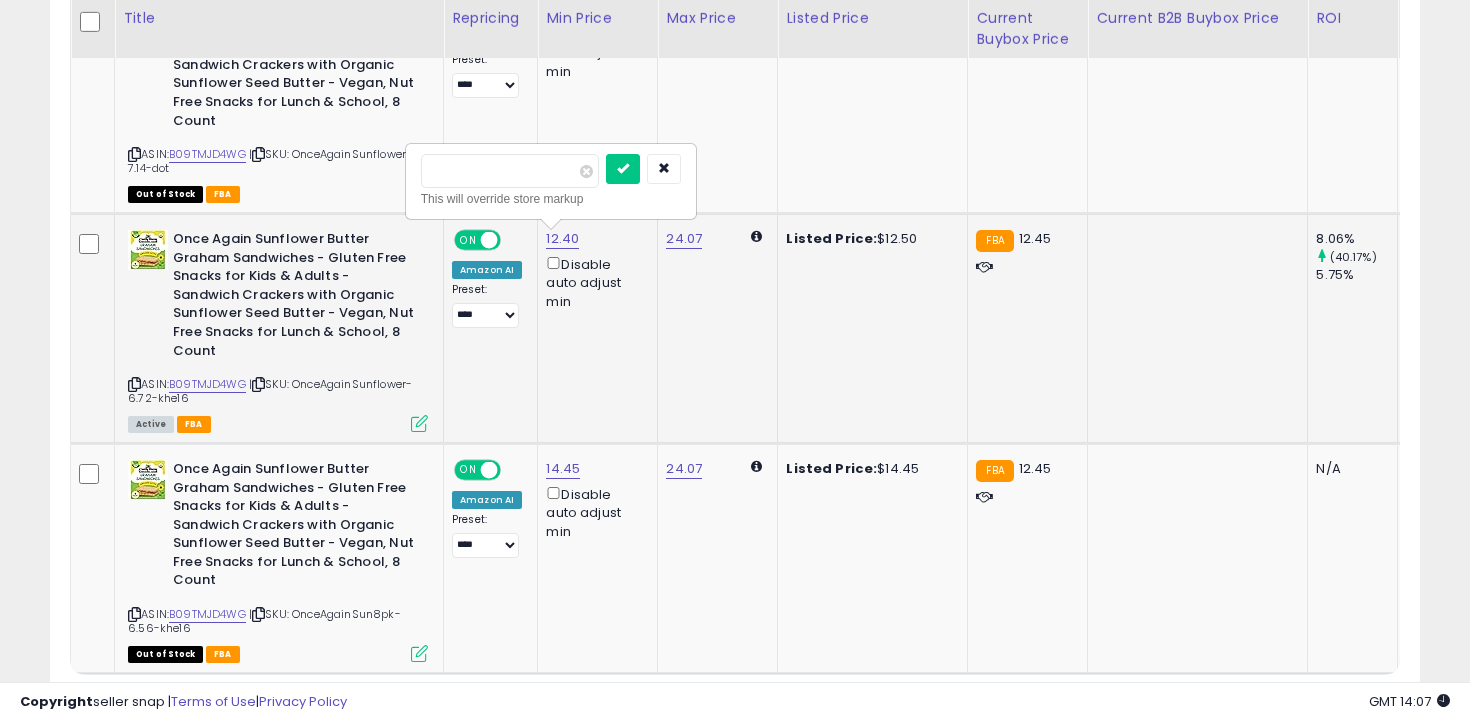 click on "*****" at bounding box center [510, 171] 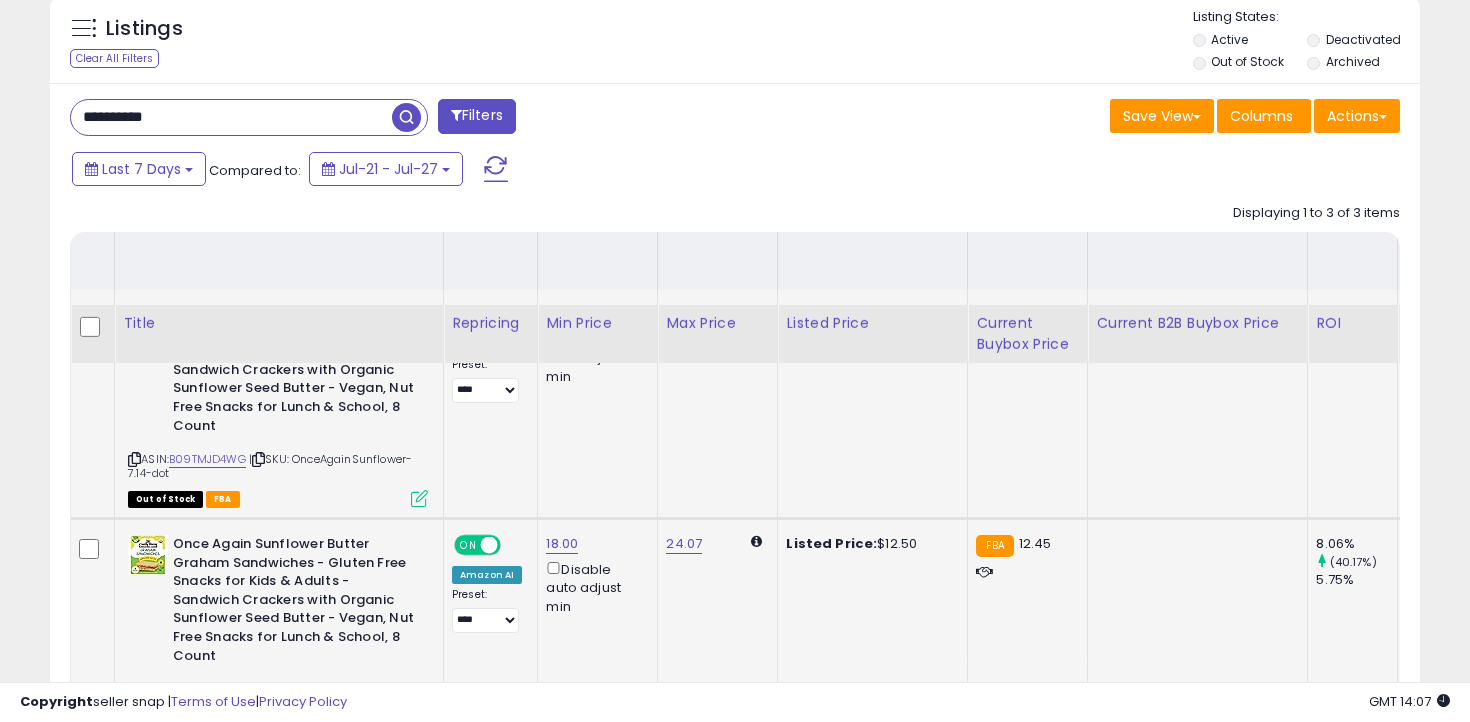 scroll, scrollTop: 710, scrollLeft: 0, axis: vertical 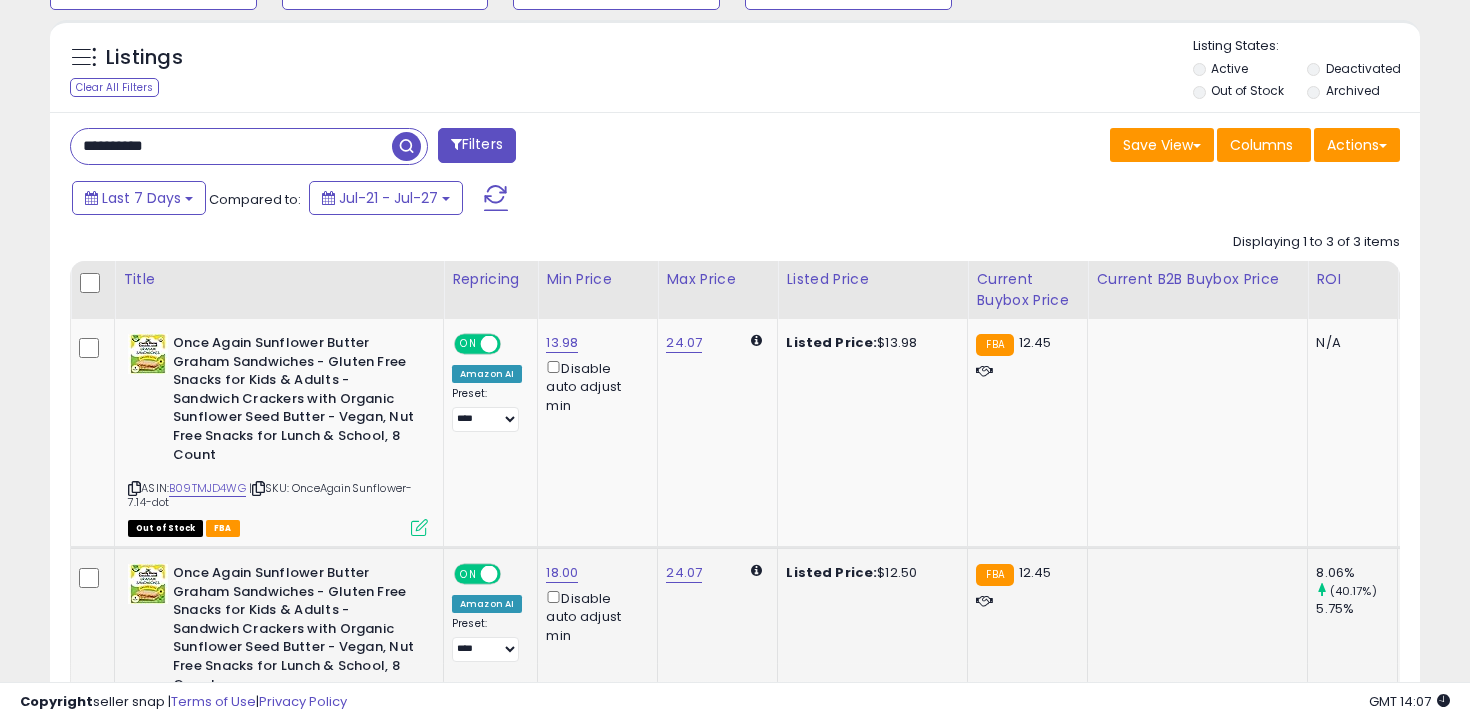 click on "**********" at bounding box center [395, 148] 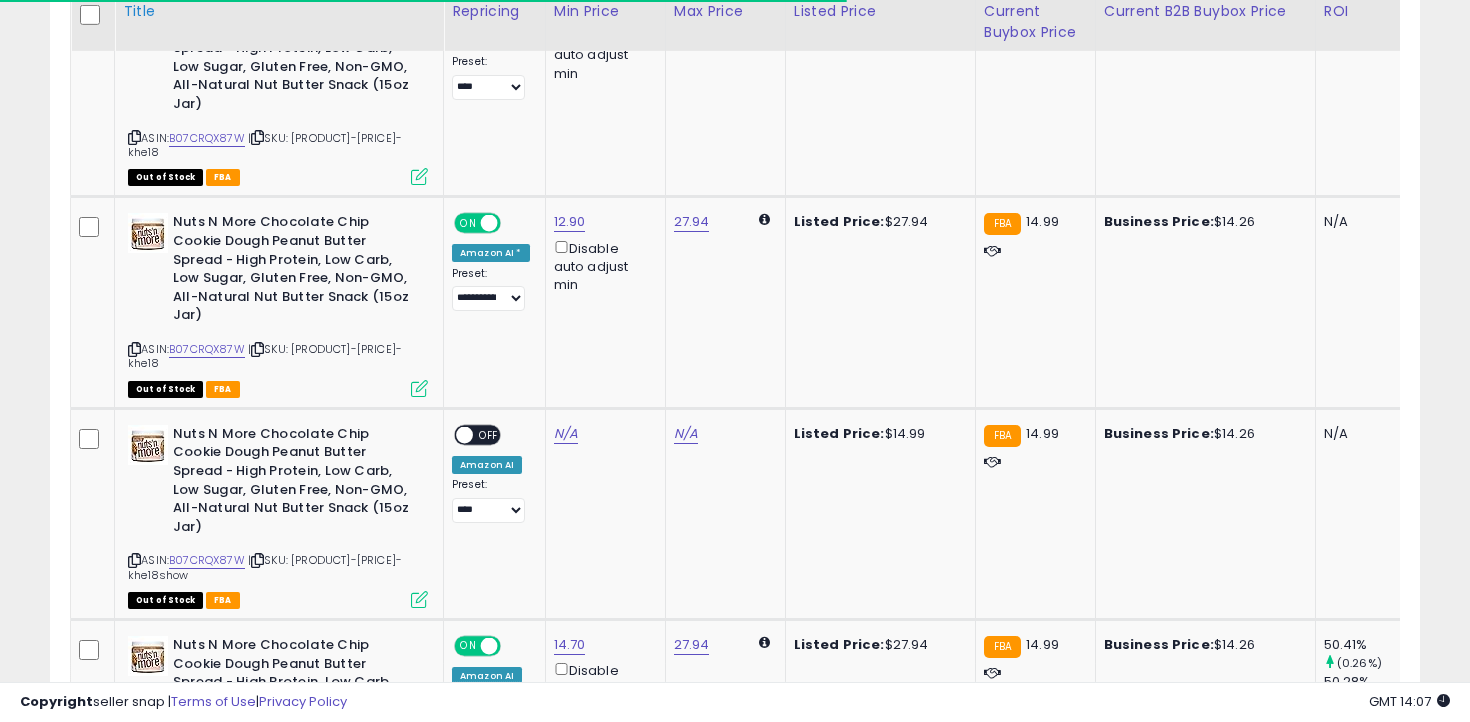 scroll, scrollTop: 1055, scrollLeft: 0, axis: vertical 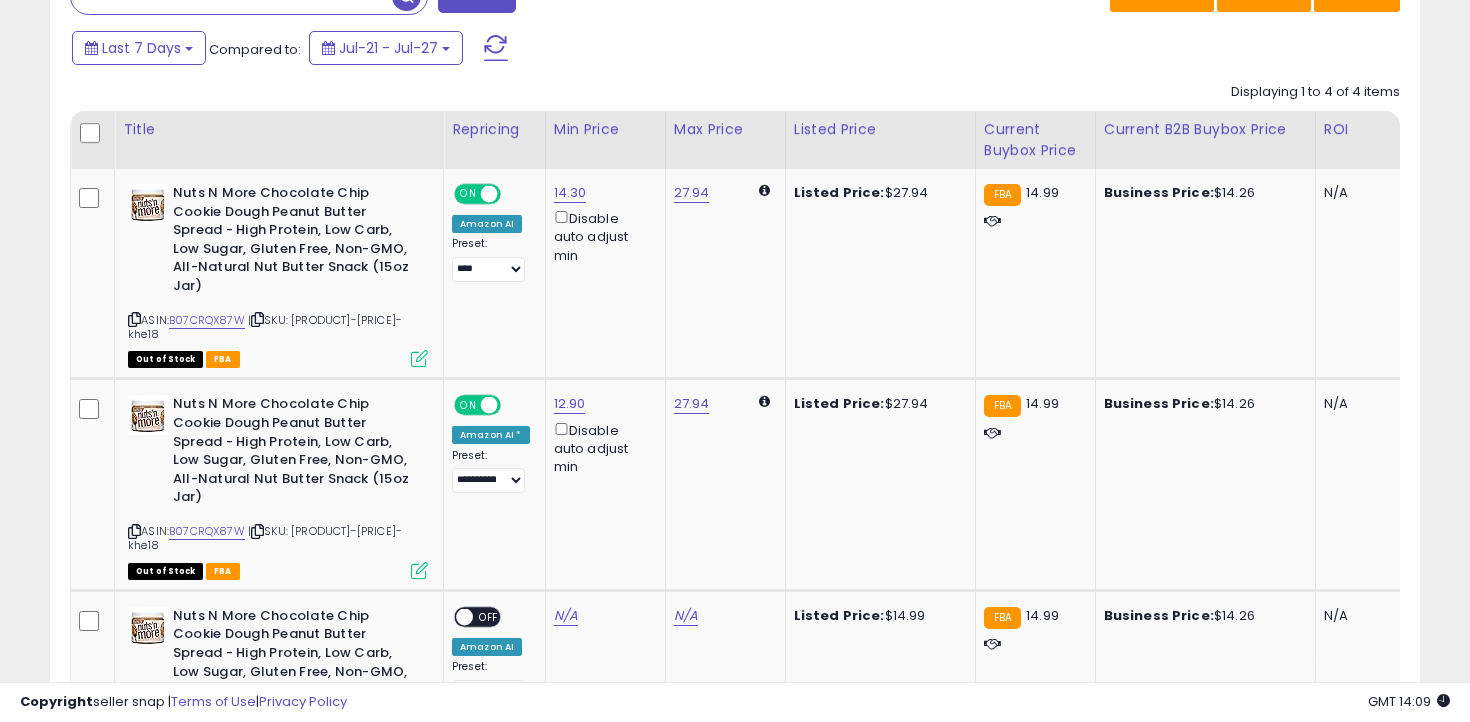 click on "**********" at bounding box center (231, -4) 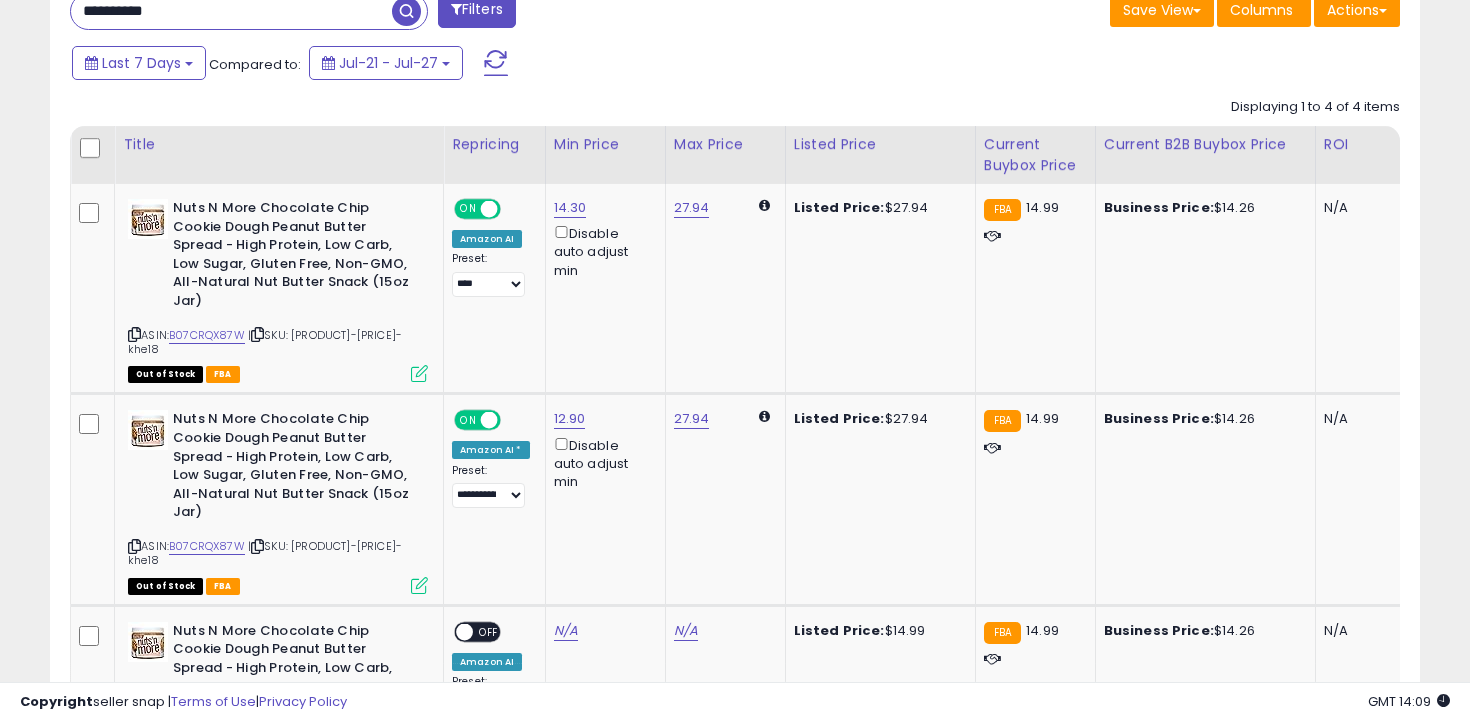 type on "**********" 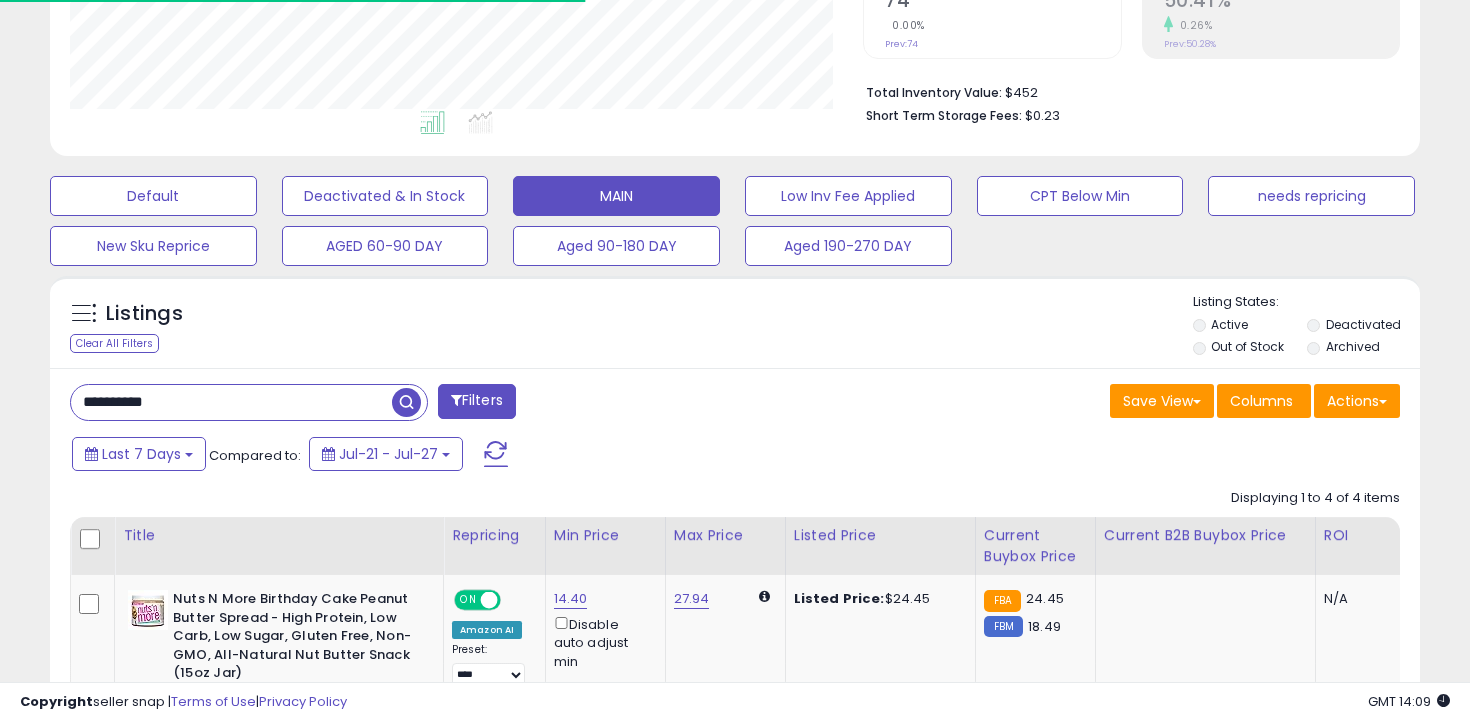 scroll, scrollTop: 1233, scrollLeft: 0, axis: vertical 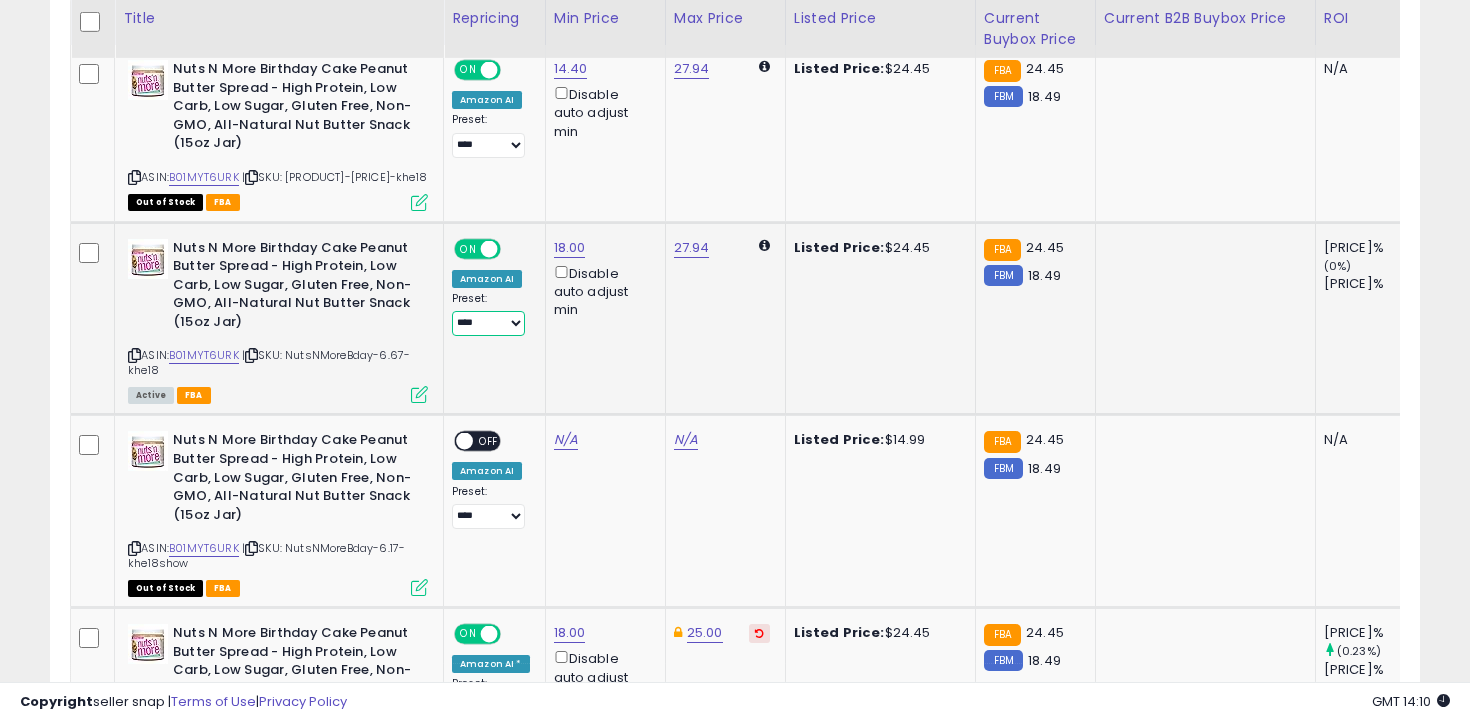 click on "**********" at bounding box center [488, 323] 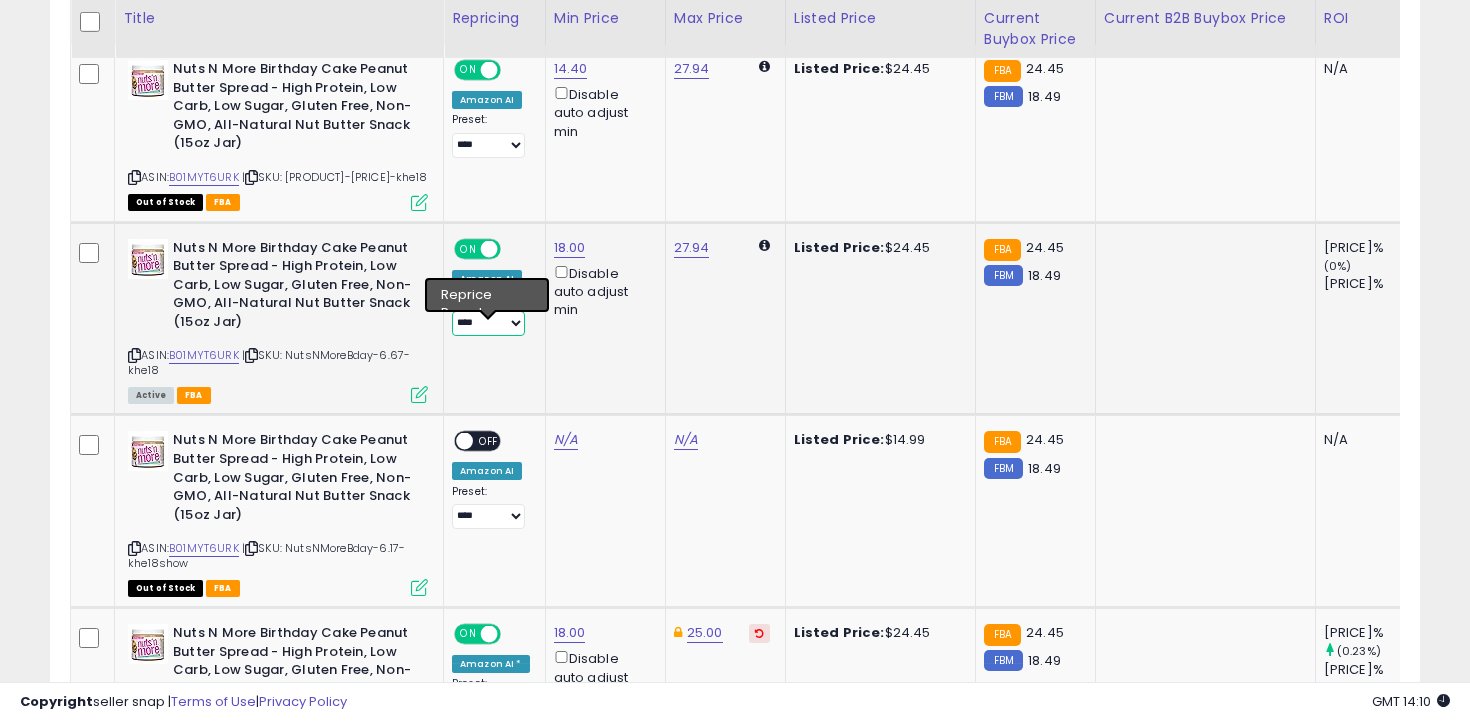 select on "**********" 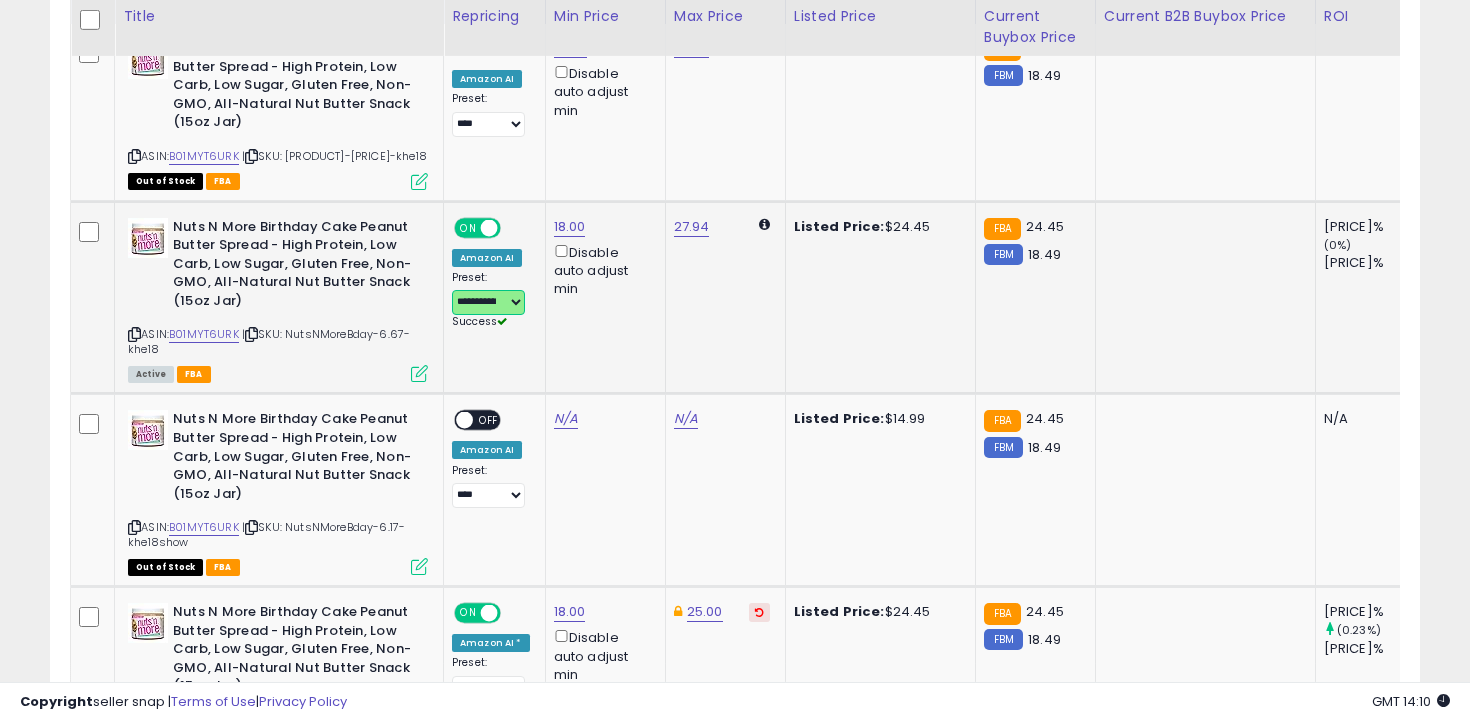 scroll, scrollTop: 1003, scrollLeft: 0, axis: vertical 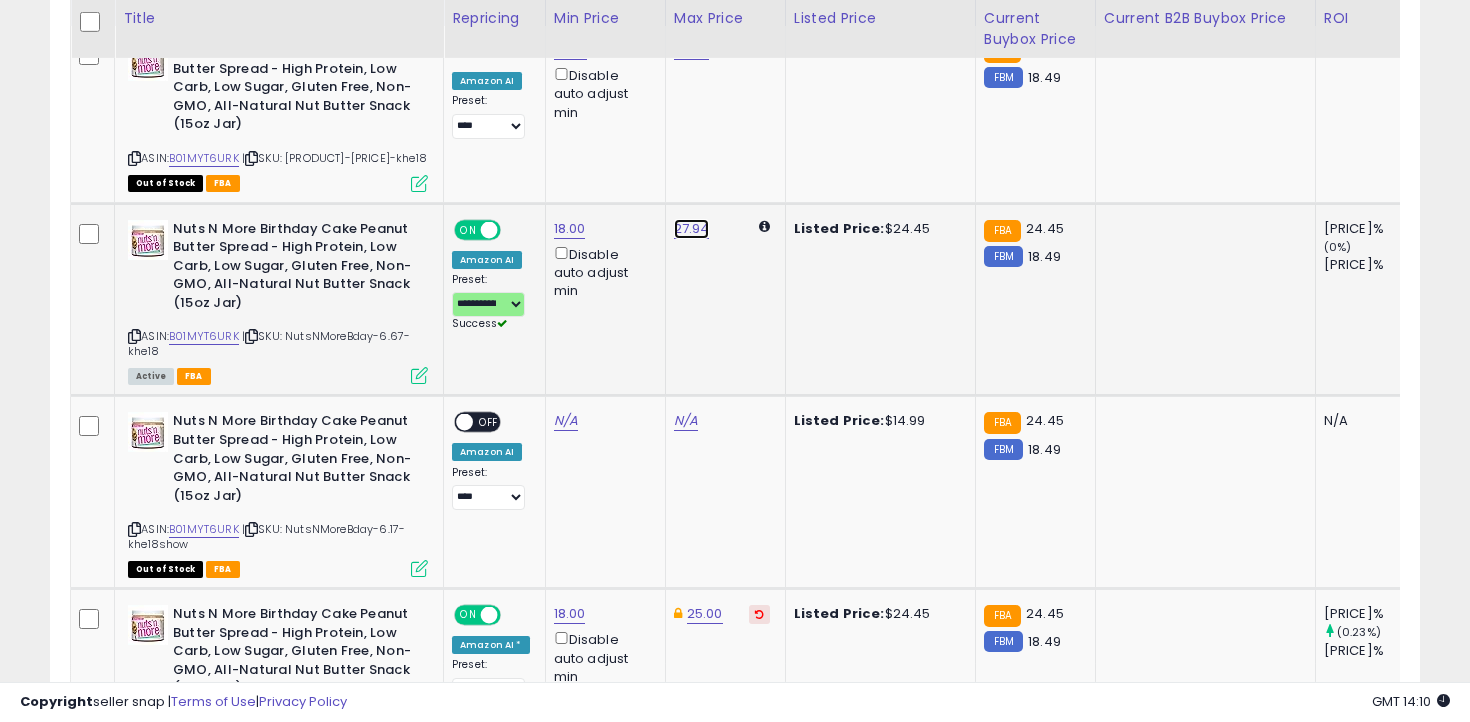 click on "27.94" at bounding box center [692, 50] 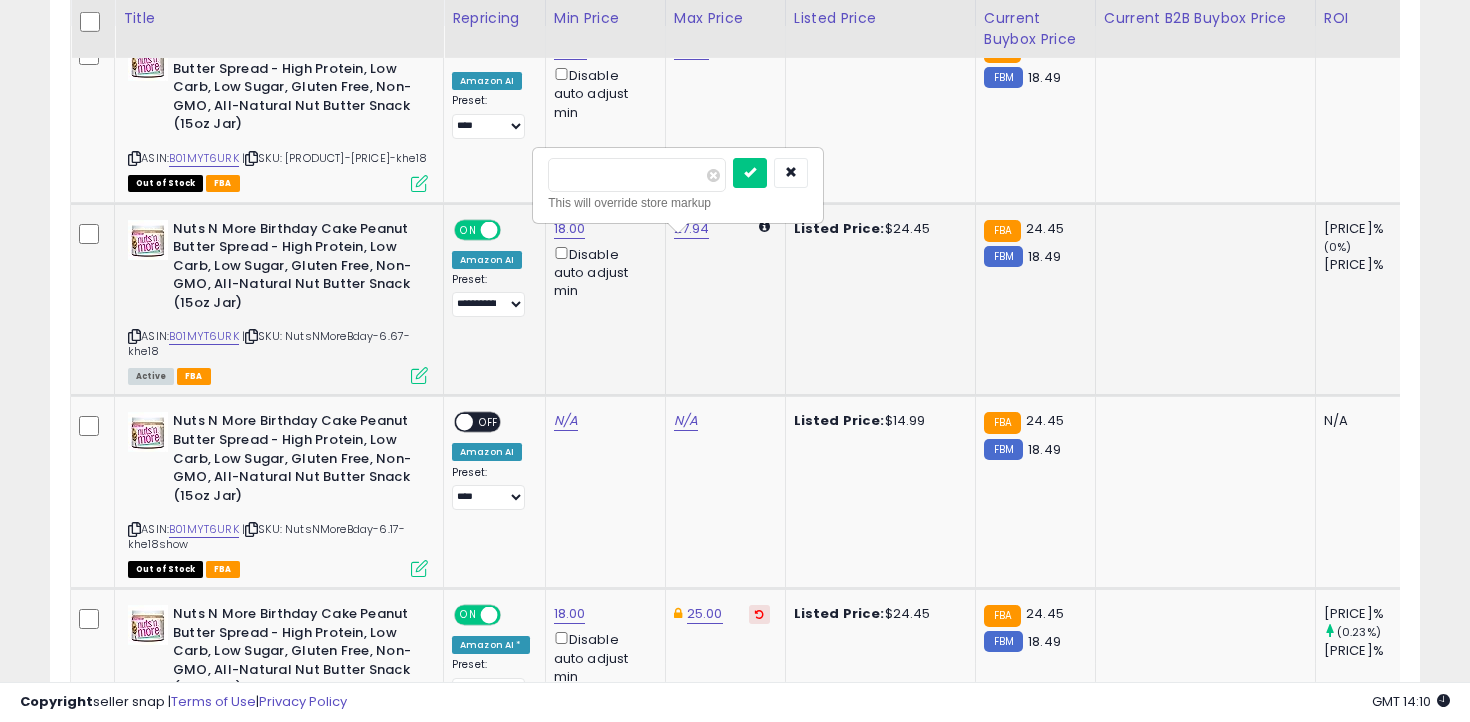 click on "*****" at bounding box center [637, 175] 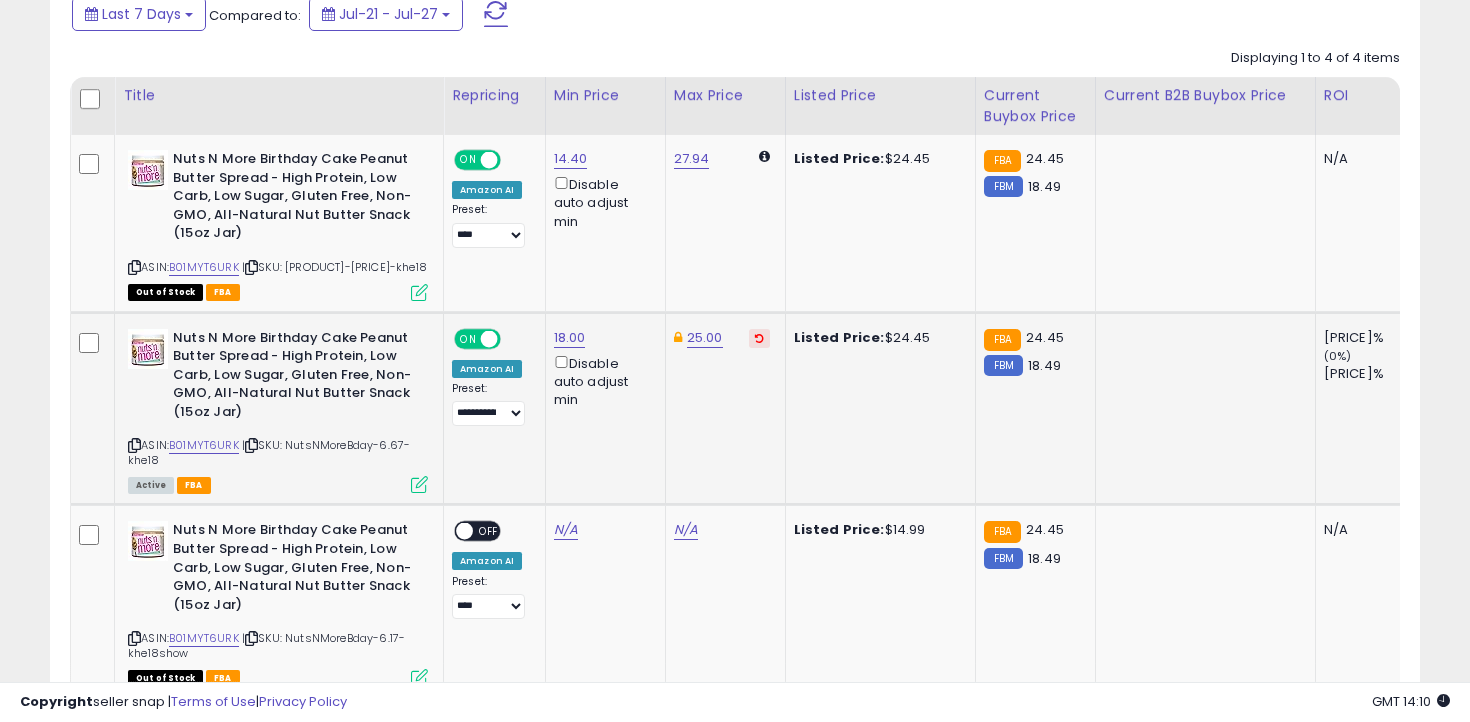 scroll, scrollTop: 778, scrollLeft: 0, axis: vertical 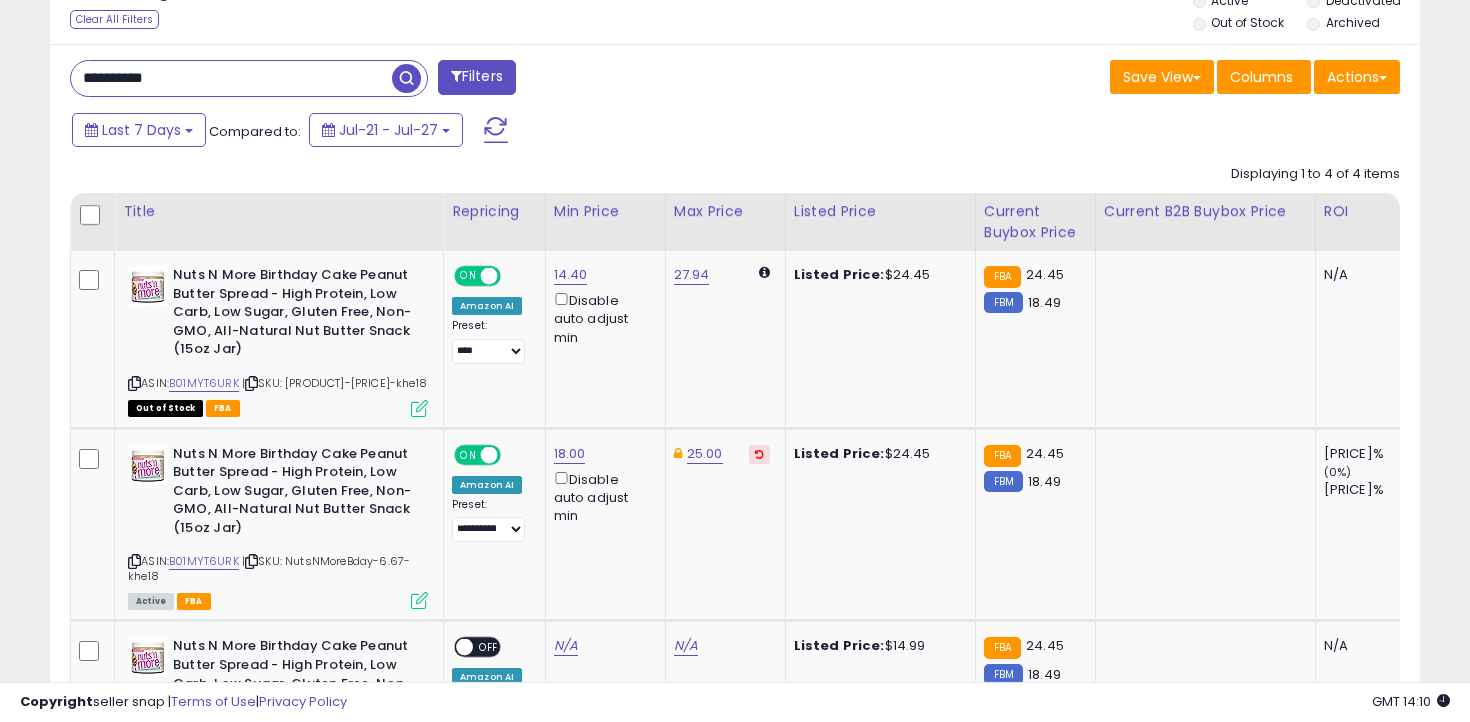 click on "**********" at bounding box center [249, 78] 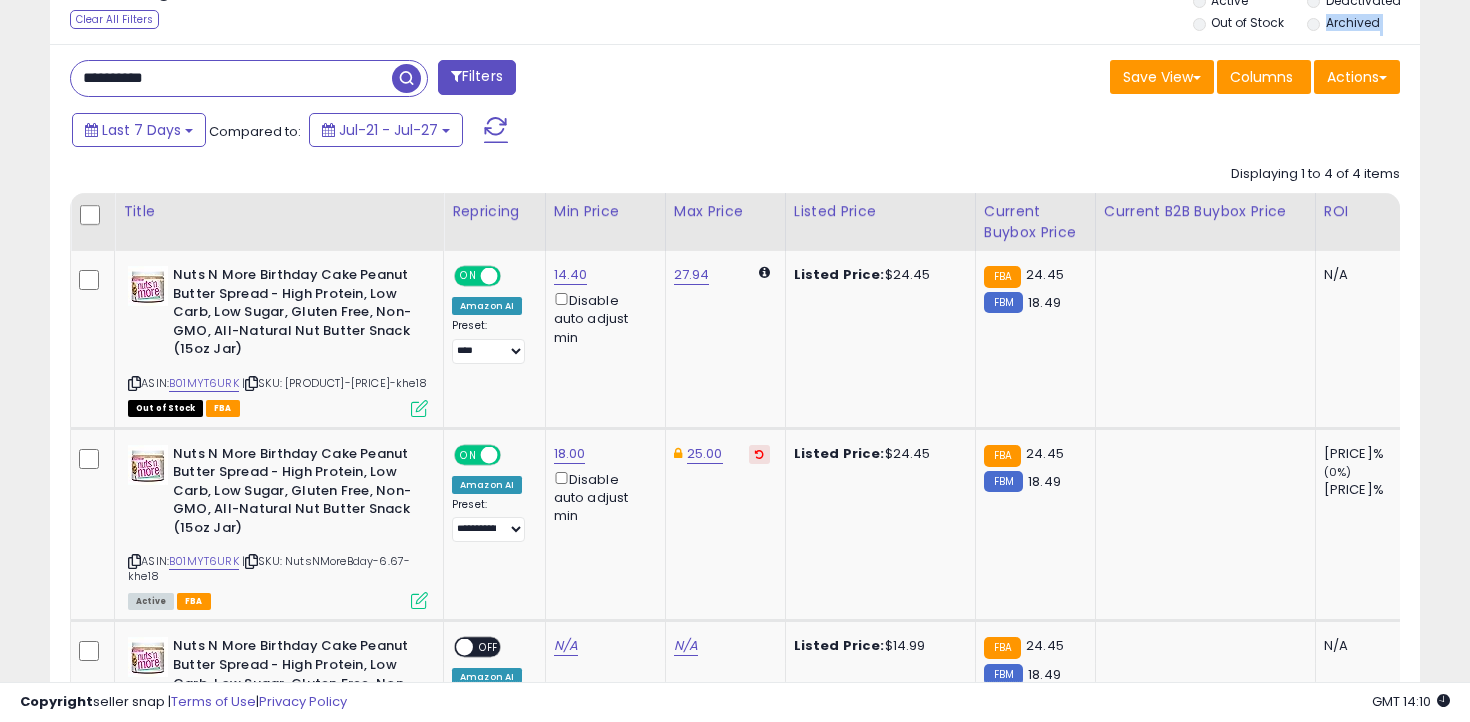 click on "**********" at bounding box center [249, 78] 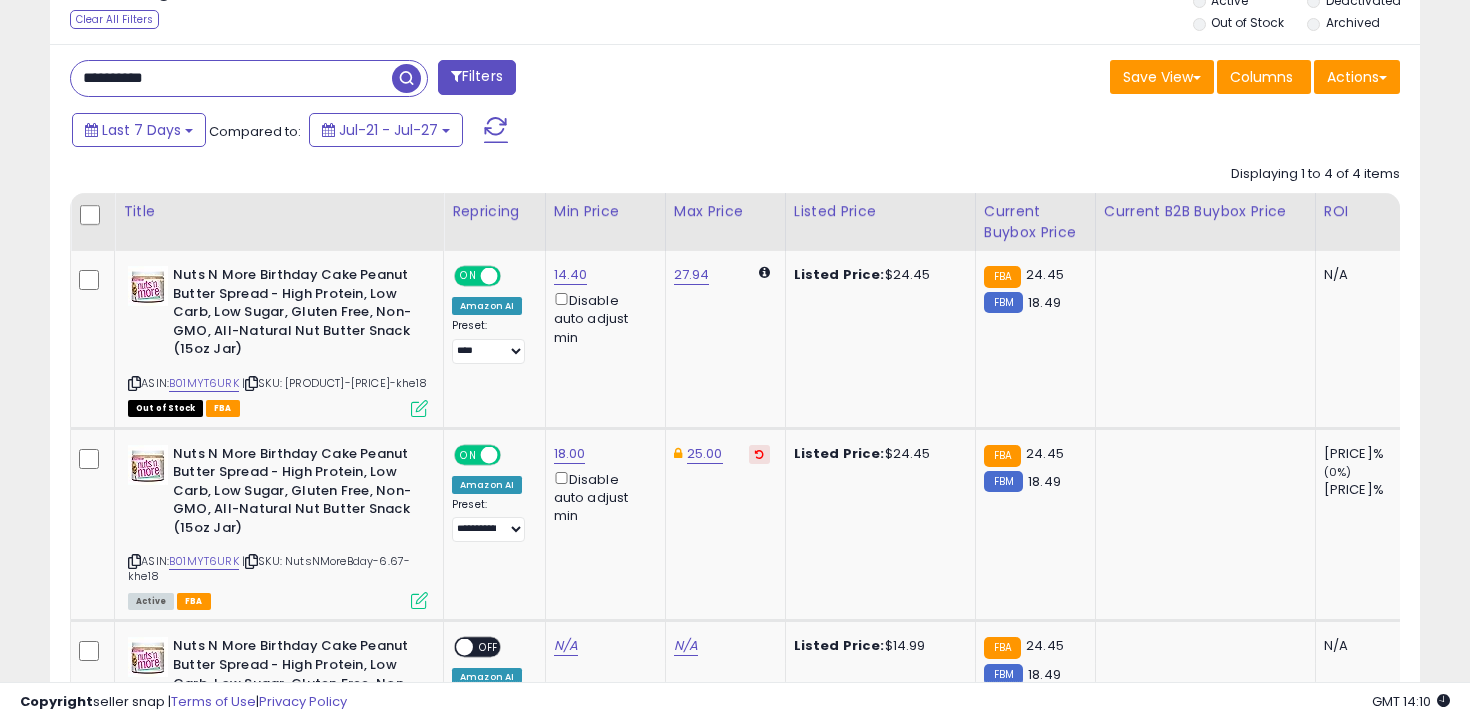 click on "**********" at bounding box center [735, 565] 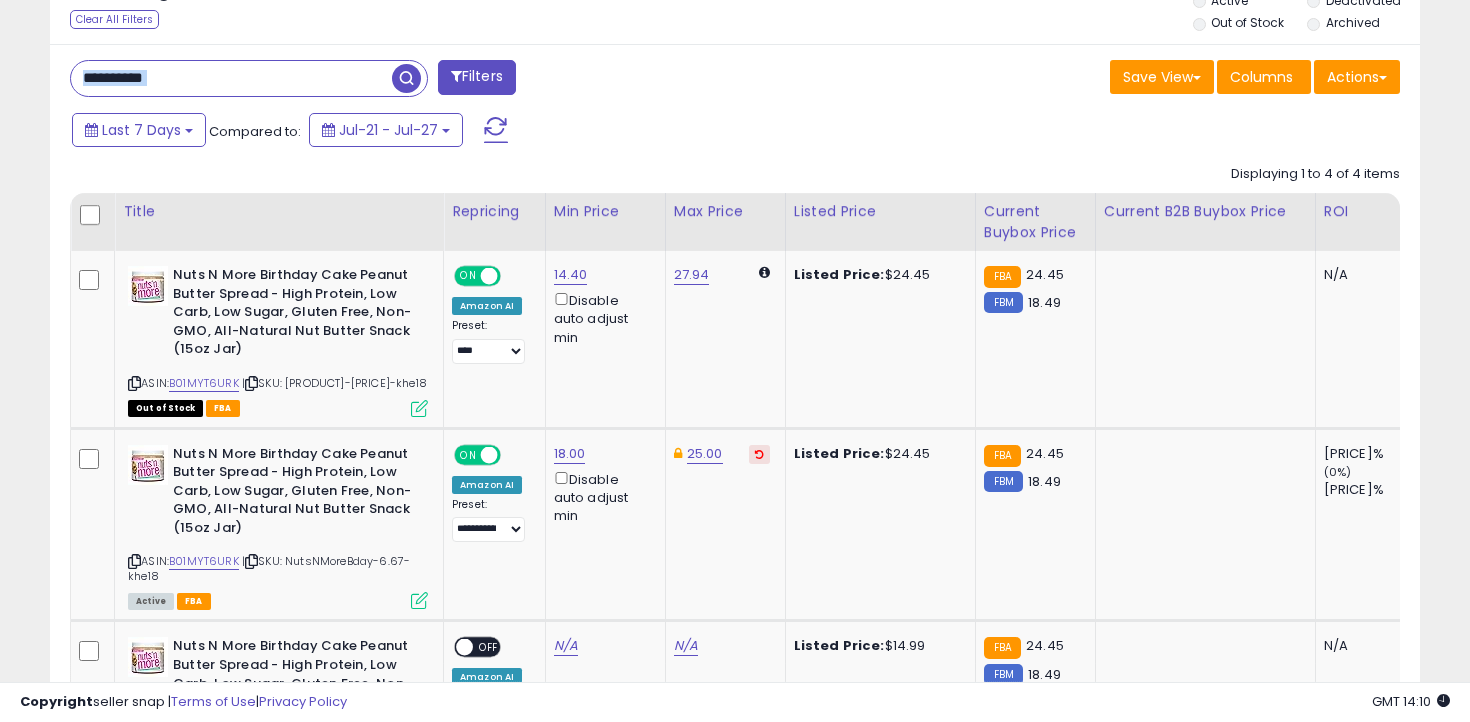 click on "**********" at bounding box center [735, 565] 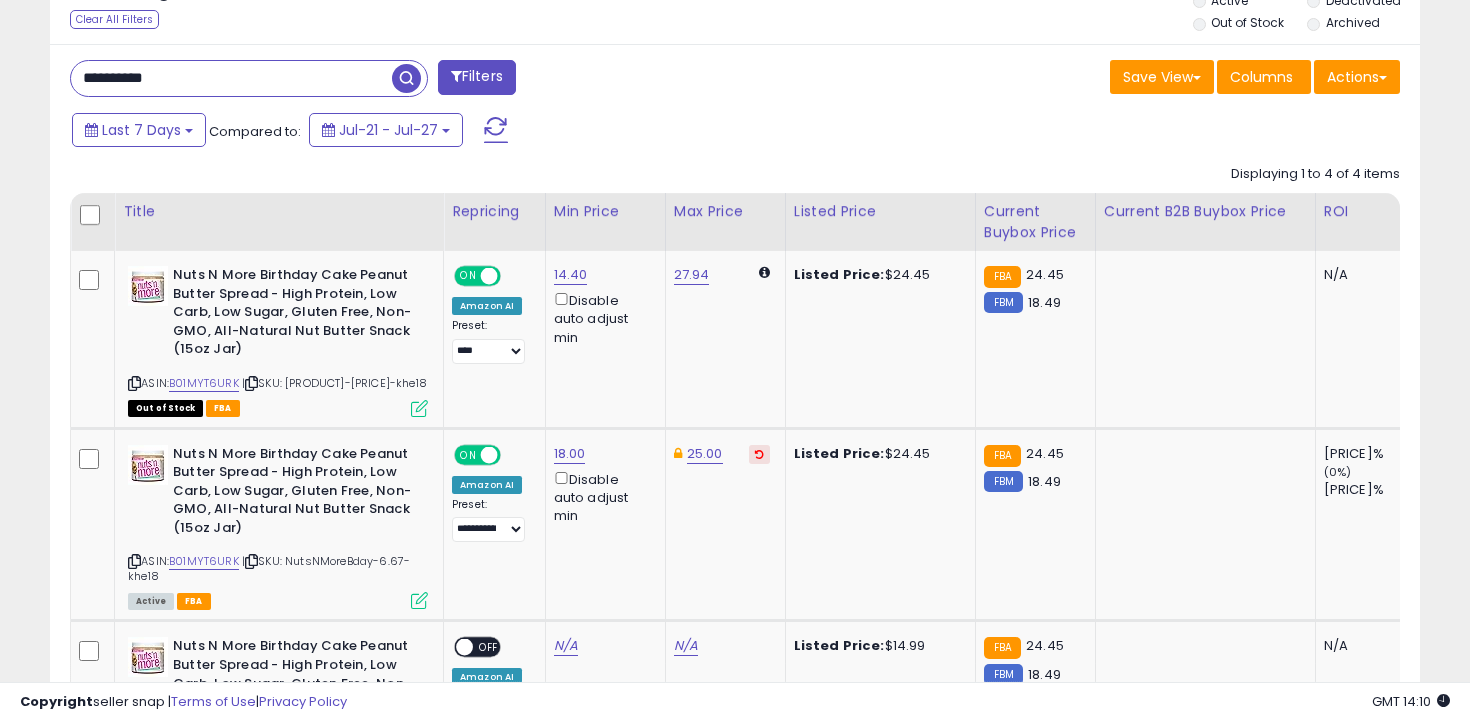 click on "**********" at bounding box center (231, 78) 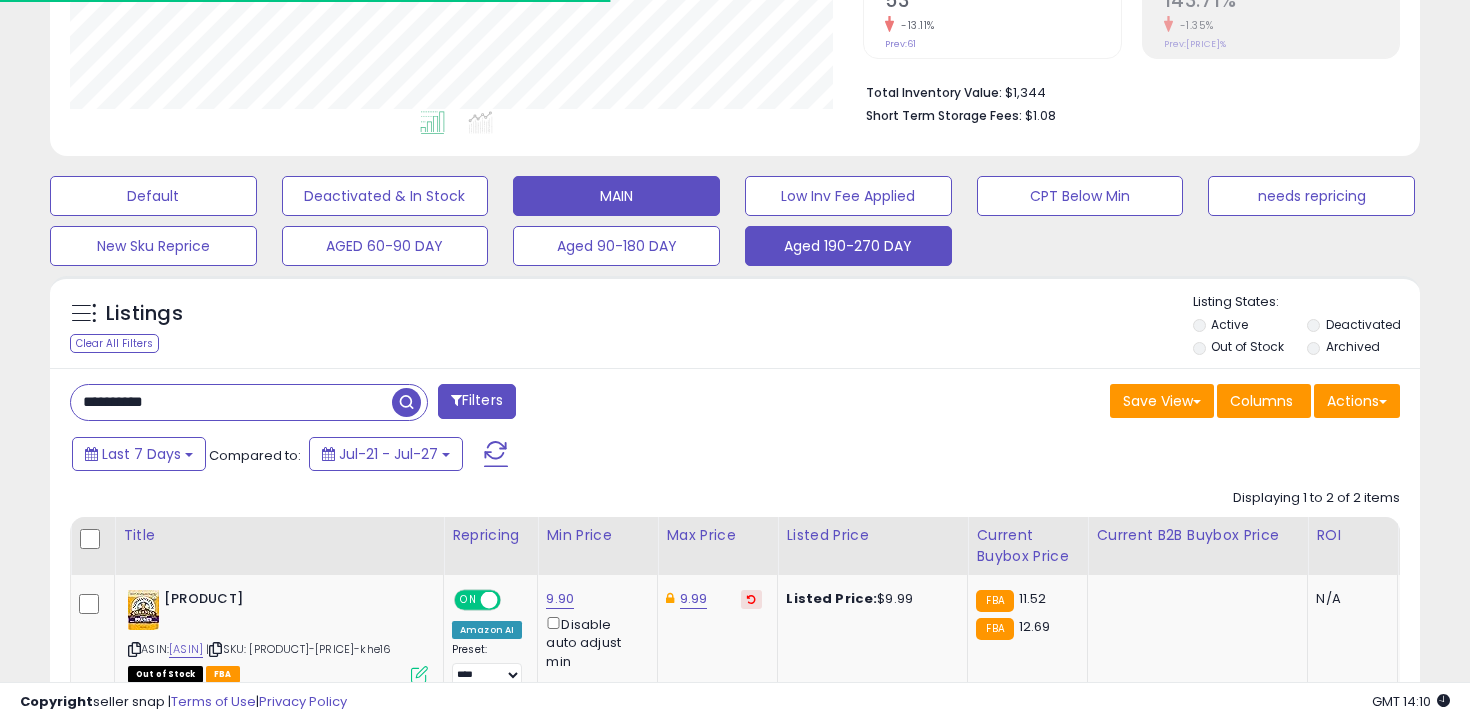 scroll, scrollTop: 736, scrollLeft: 0, axis: vertical 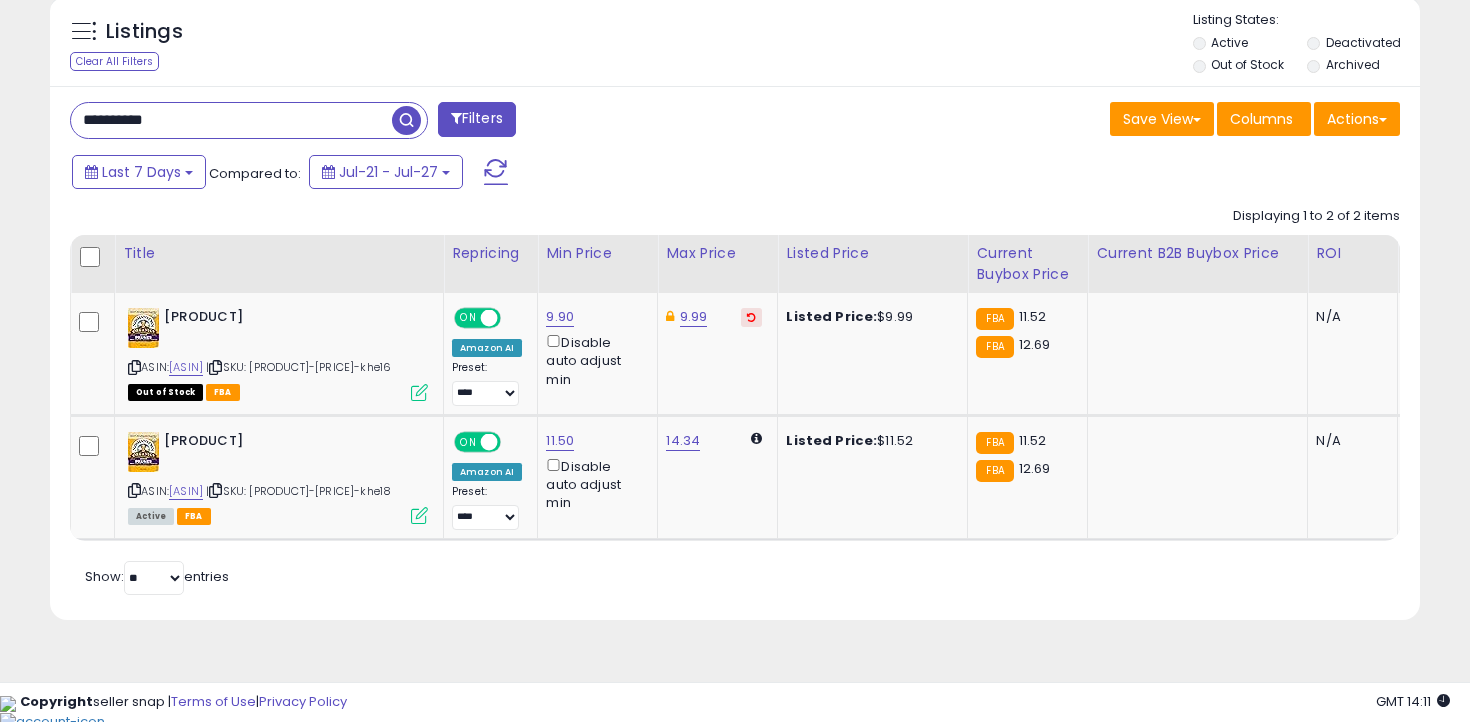 click on "**********" at bounding box center [231, 120] 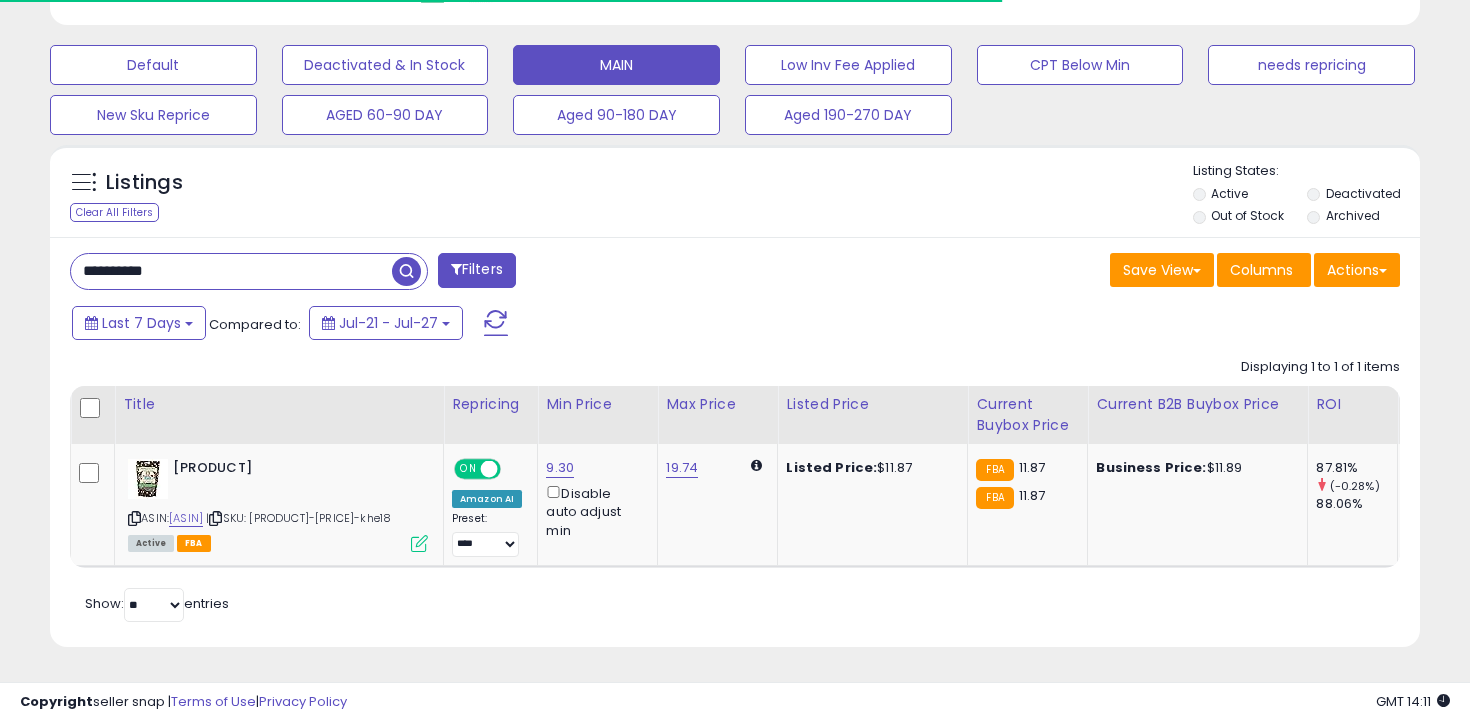 scroll, scrollTop: 596, scrollLeft: 0, axis: vertical 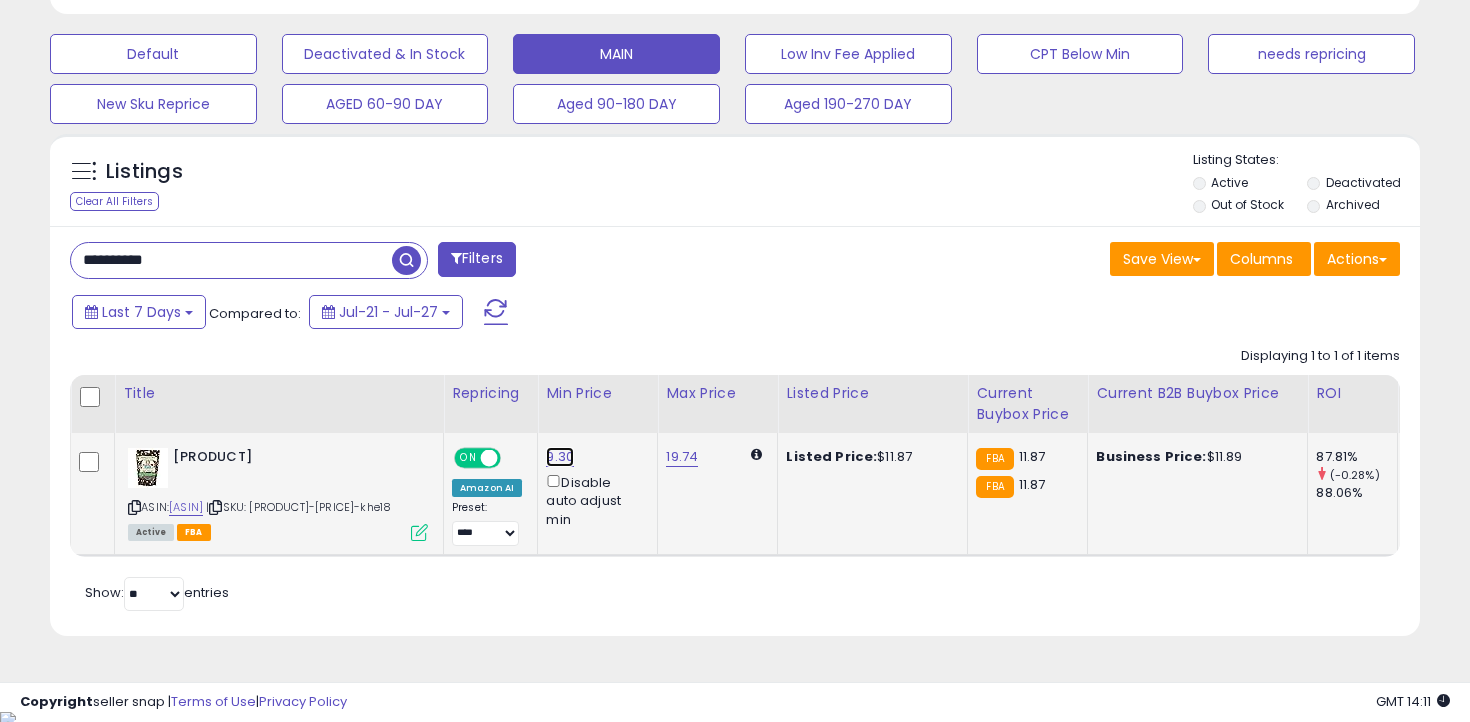 click on "9.30" at bounding box center [560, 457] 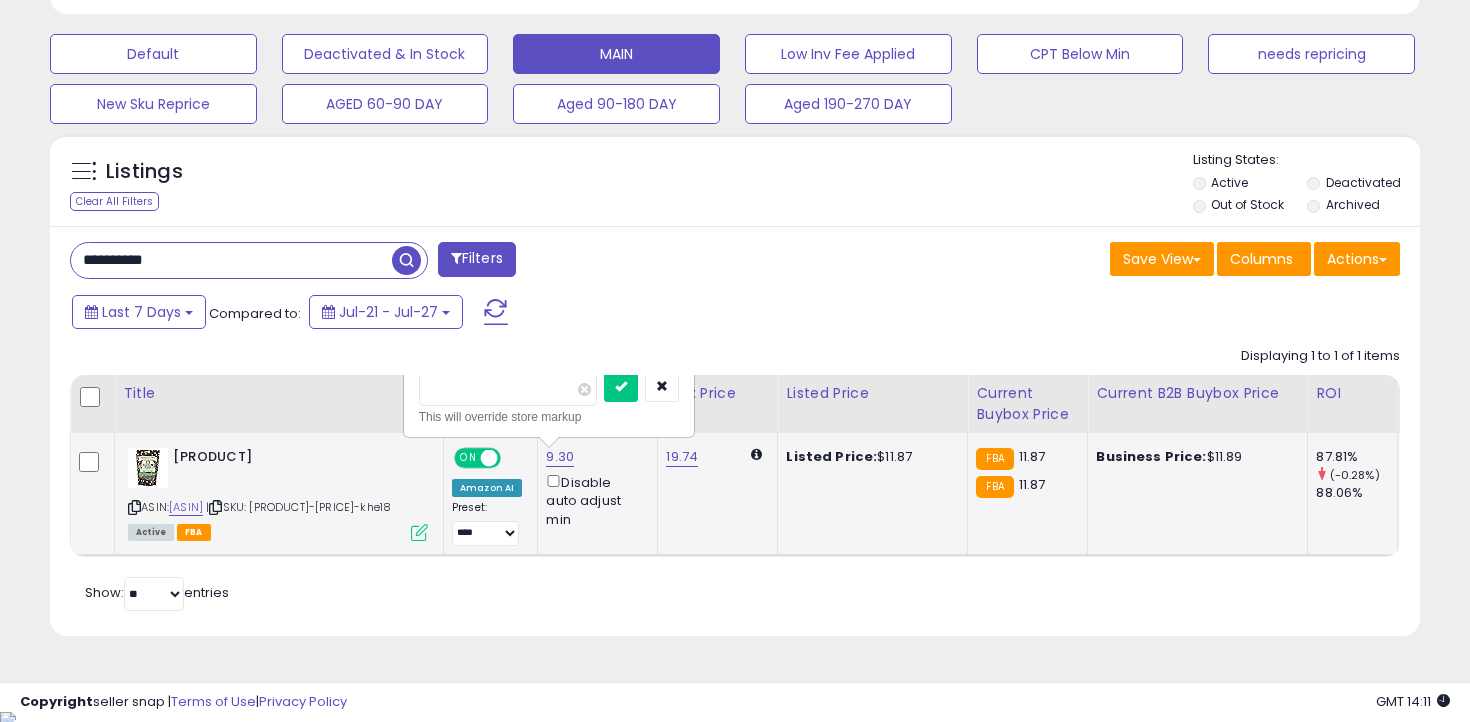 click on "****" at bounding box center (508, 389) 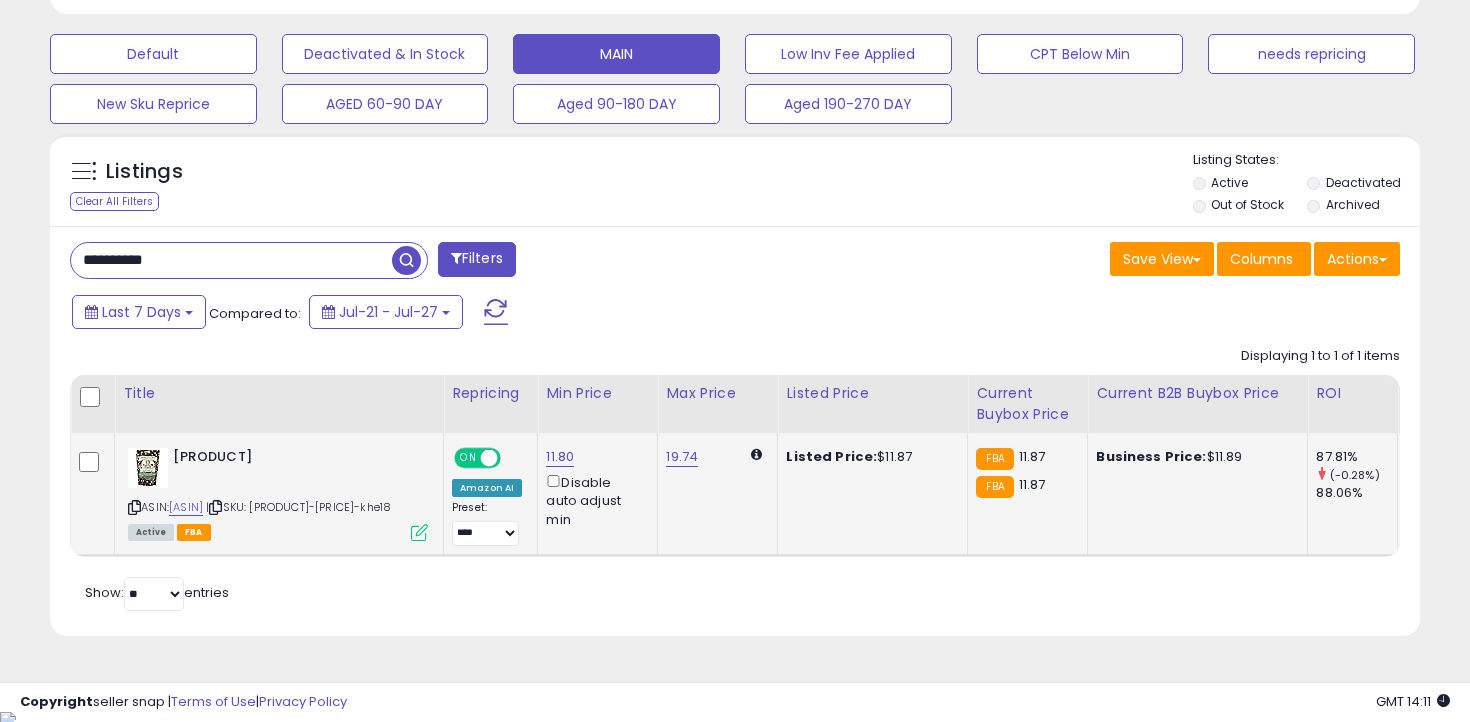 click on "**********" at bounding box center (231, 260) 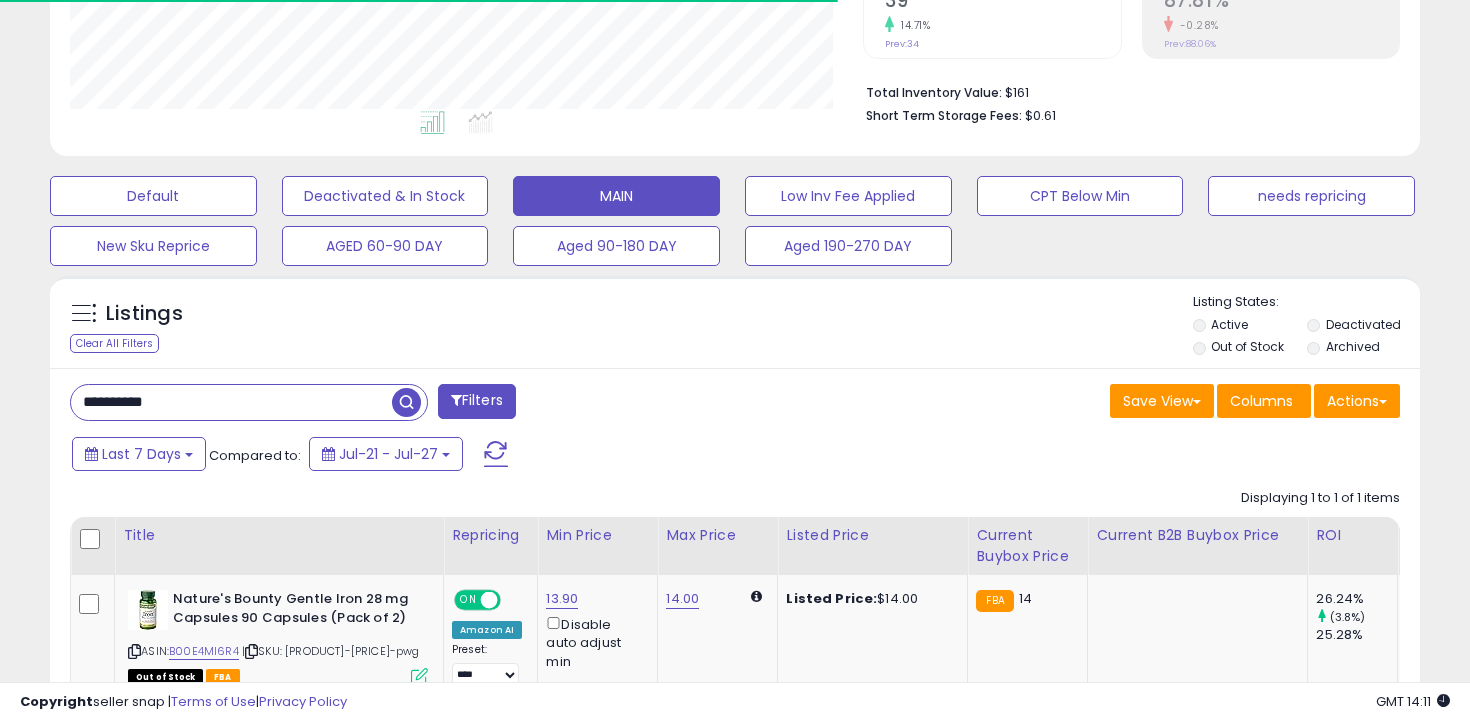 scroll, scrollTop: 596, scrollLeft: 0, axis: vertical 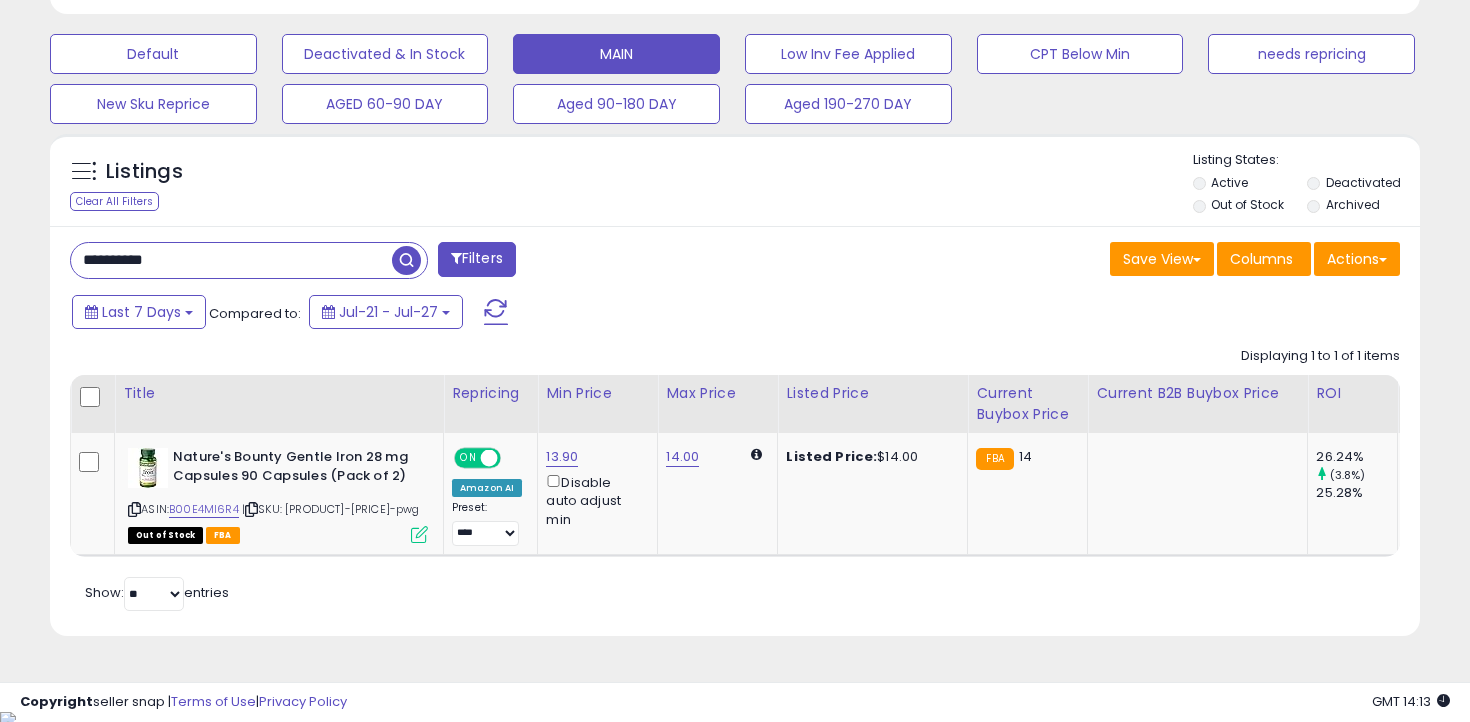 click on "**********" at bounding box center [231, 260] 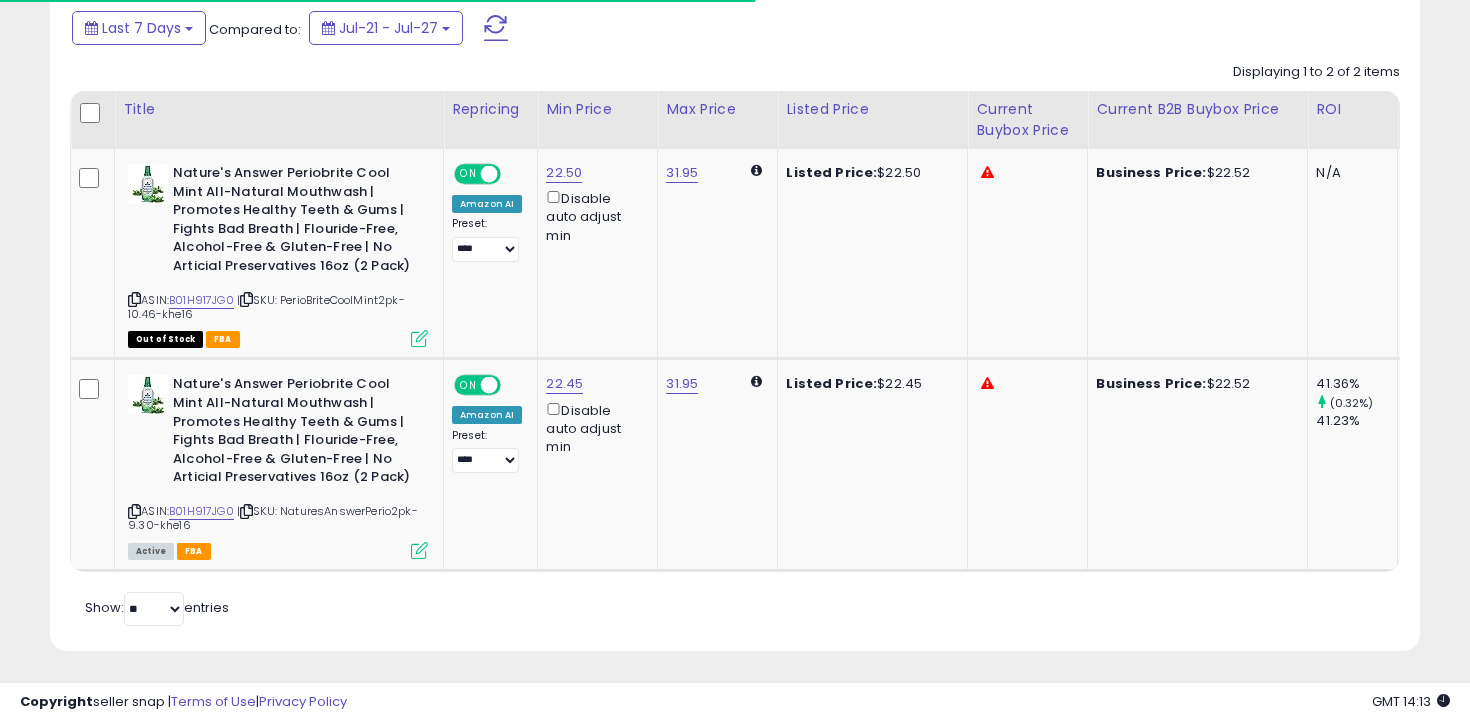 scroll, scrollTop: 884, scrollLeft: 0, axis: vertical 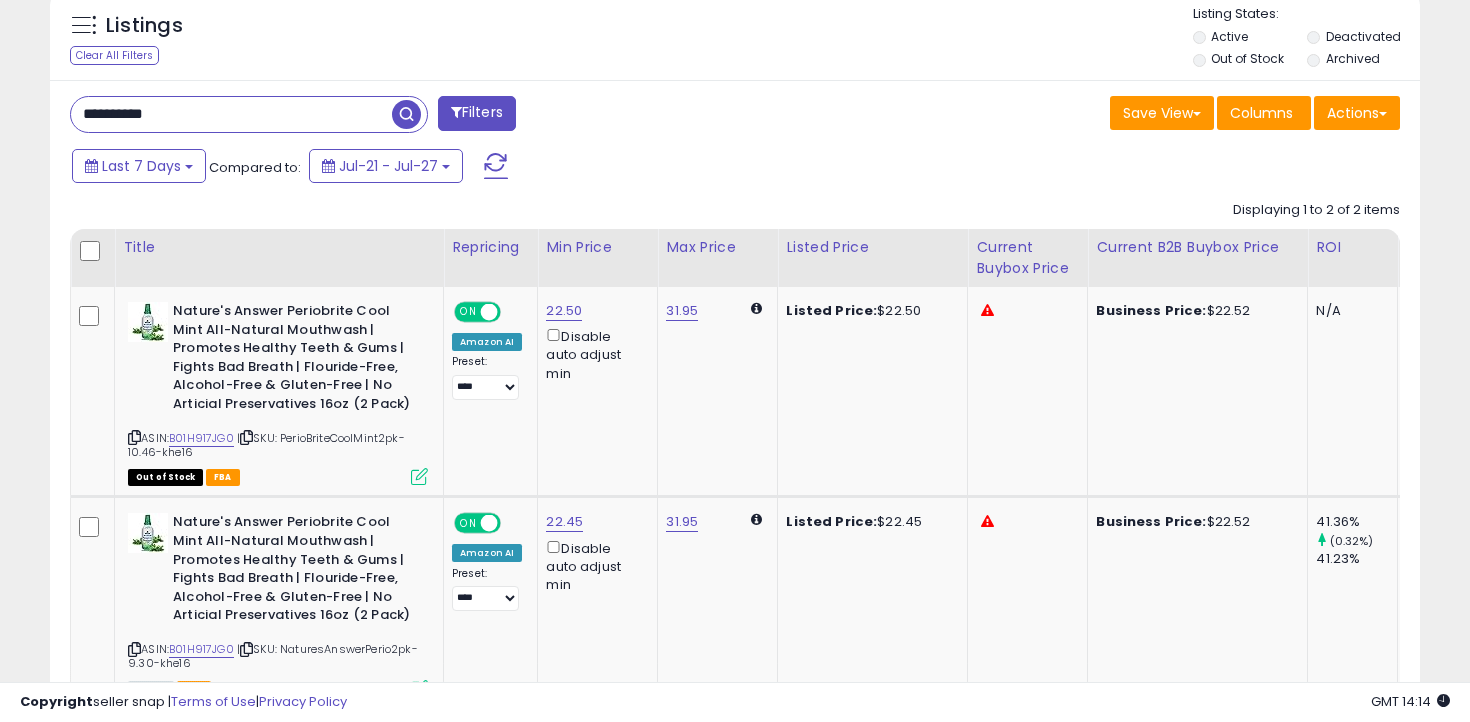 click on "**********" at bounding box center (231, 114) 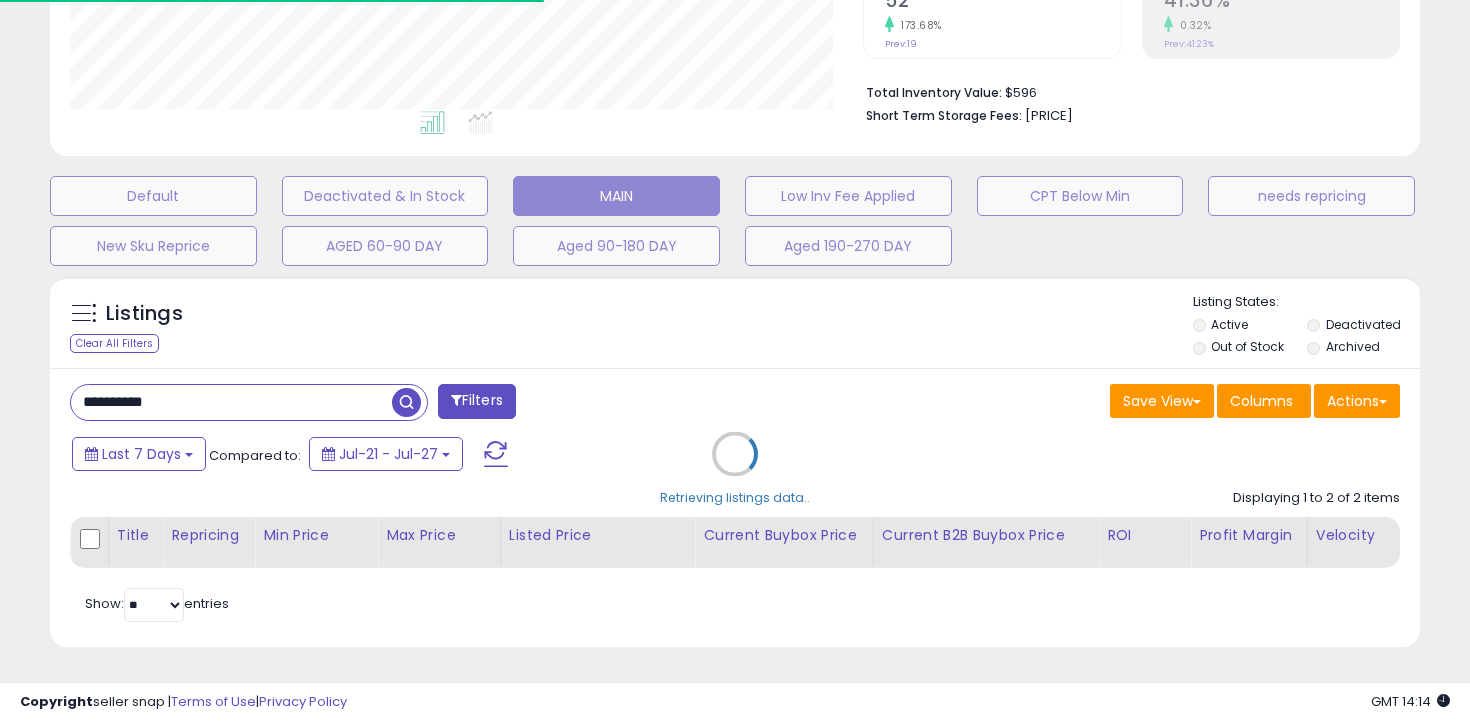 scroll, scrollTop: 588, scrollLeft: 0, axis: vertical 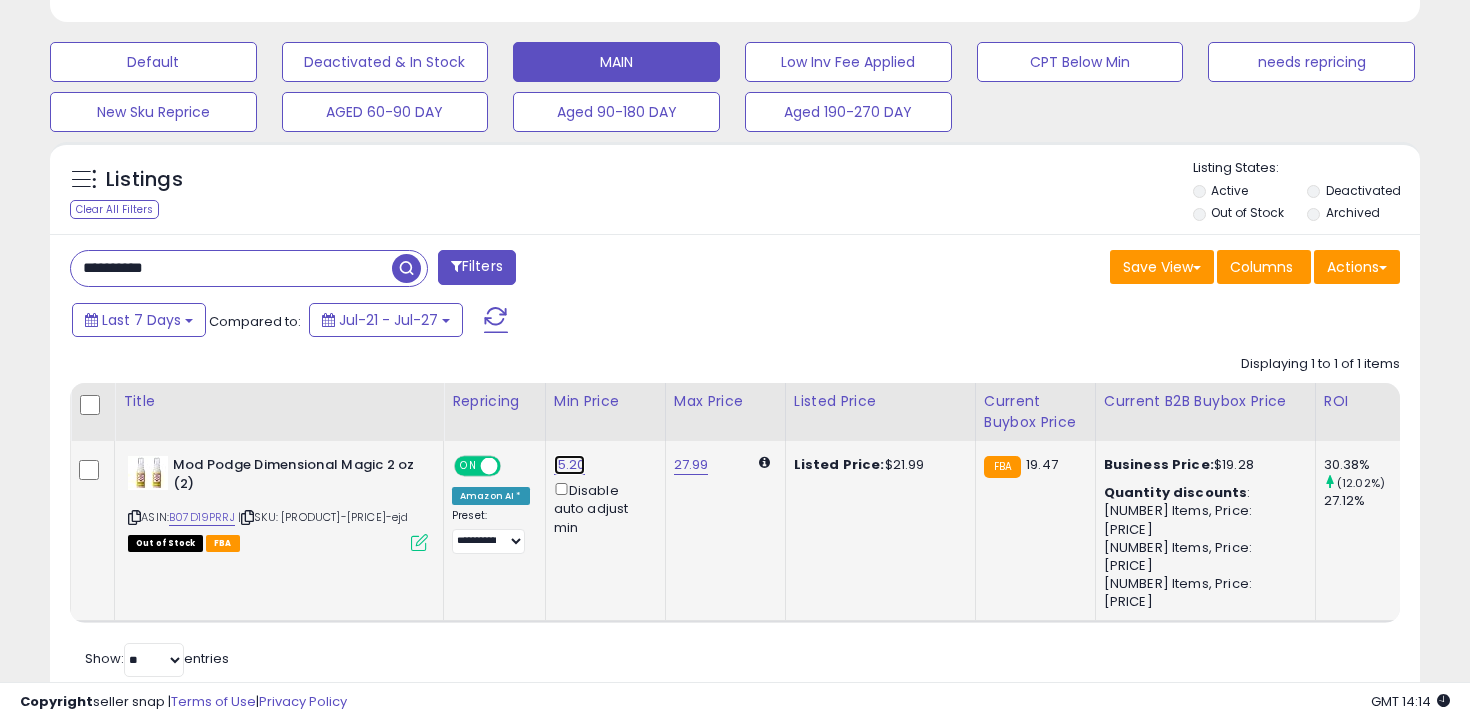 click on "15.20" at bounding box center (570, 465) 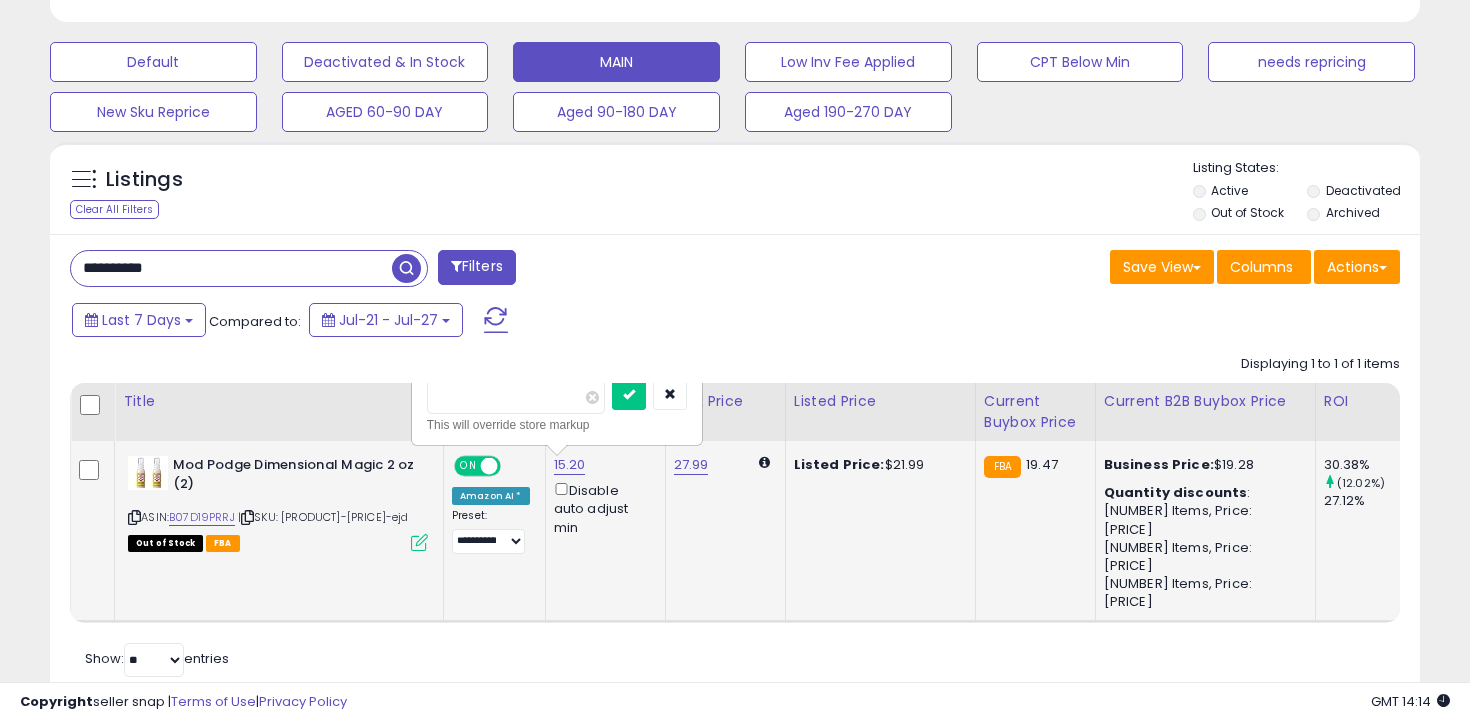 click on "*****" at bounding box center (516, 397) 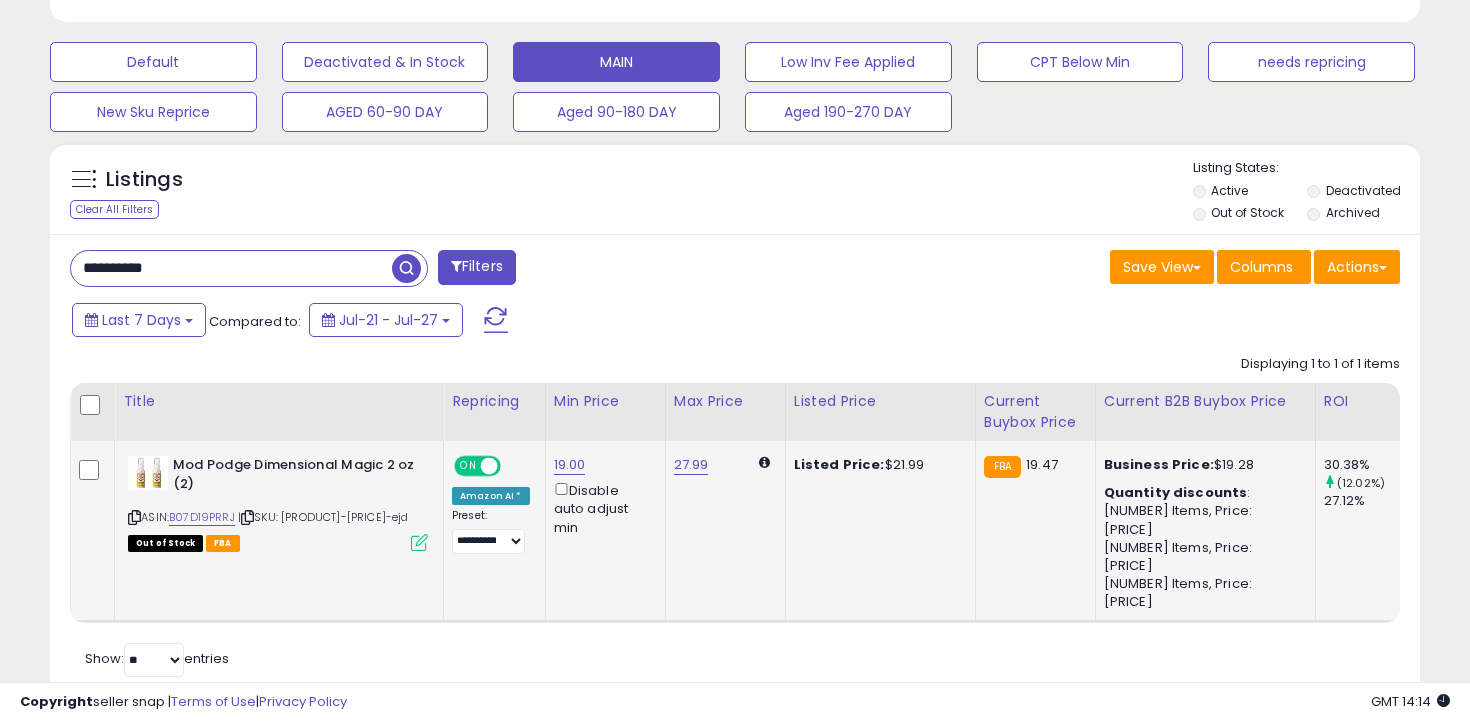 click on "**********" at bounding box center [231, 268] 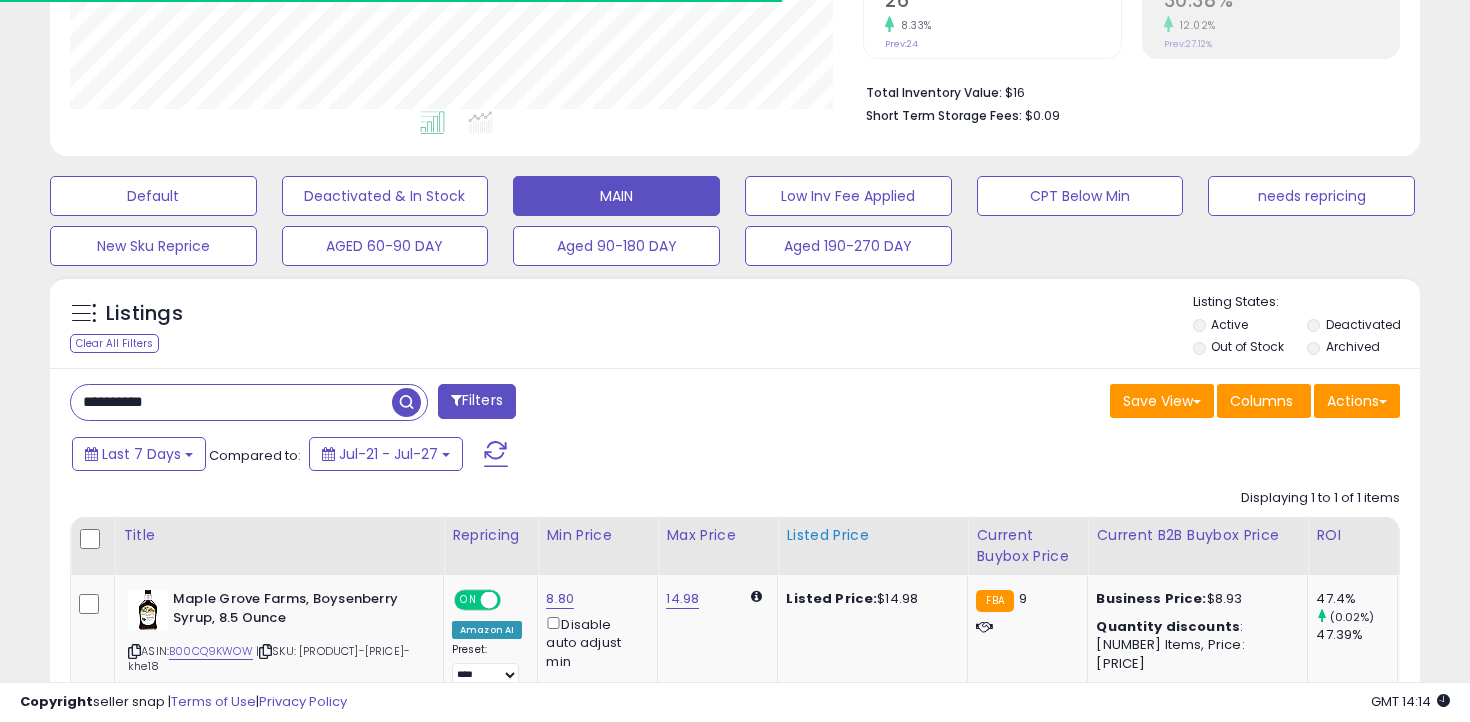scroll, scrollTop: 588, scrollLeft: 0, axis: vertical 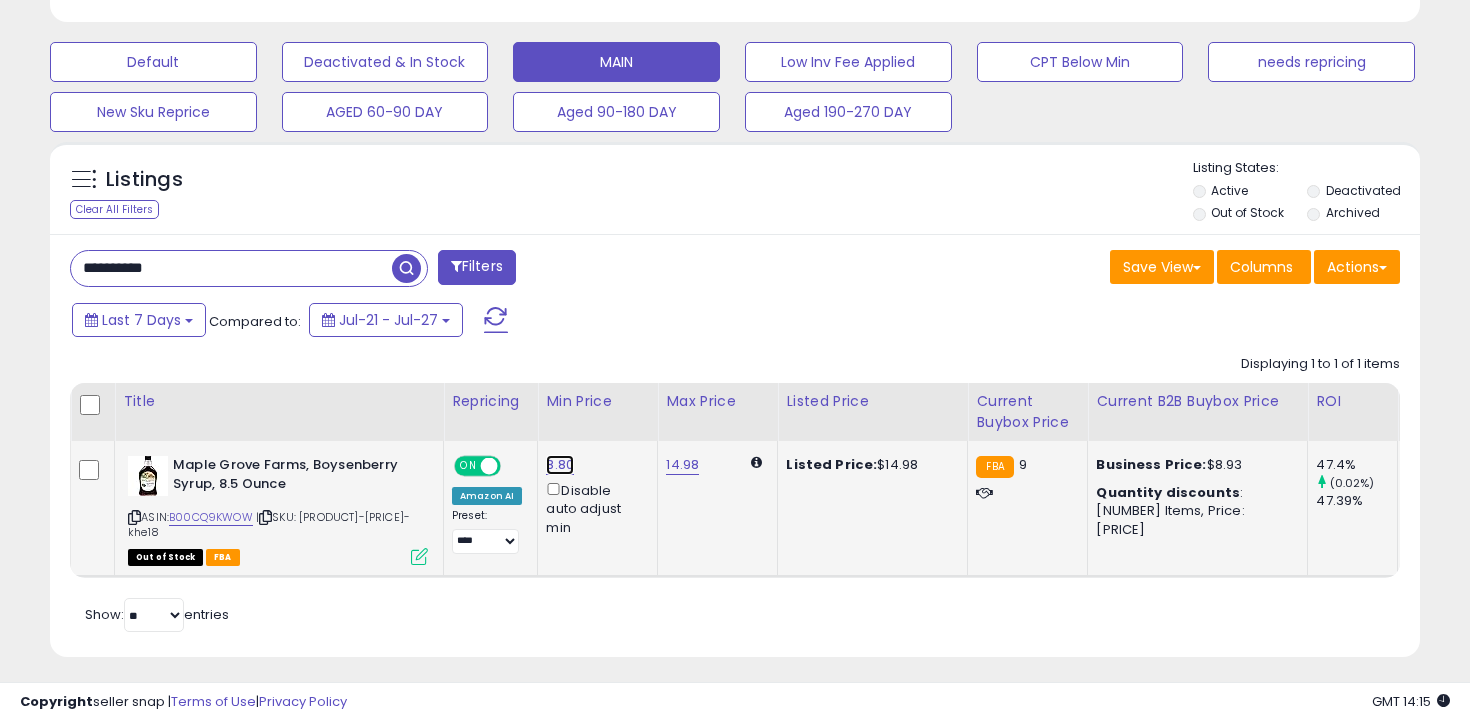 click on "8.80" at bounding box center [560, 465] 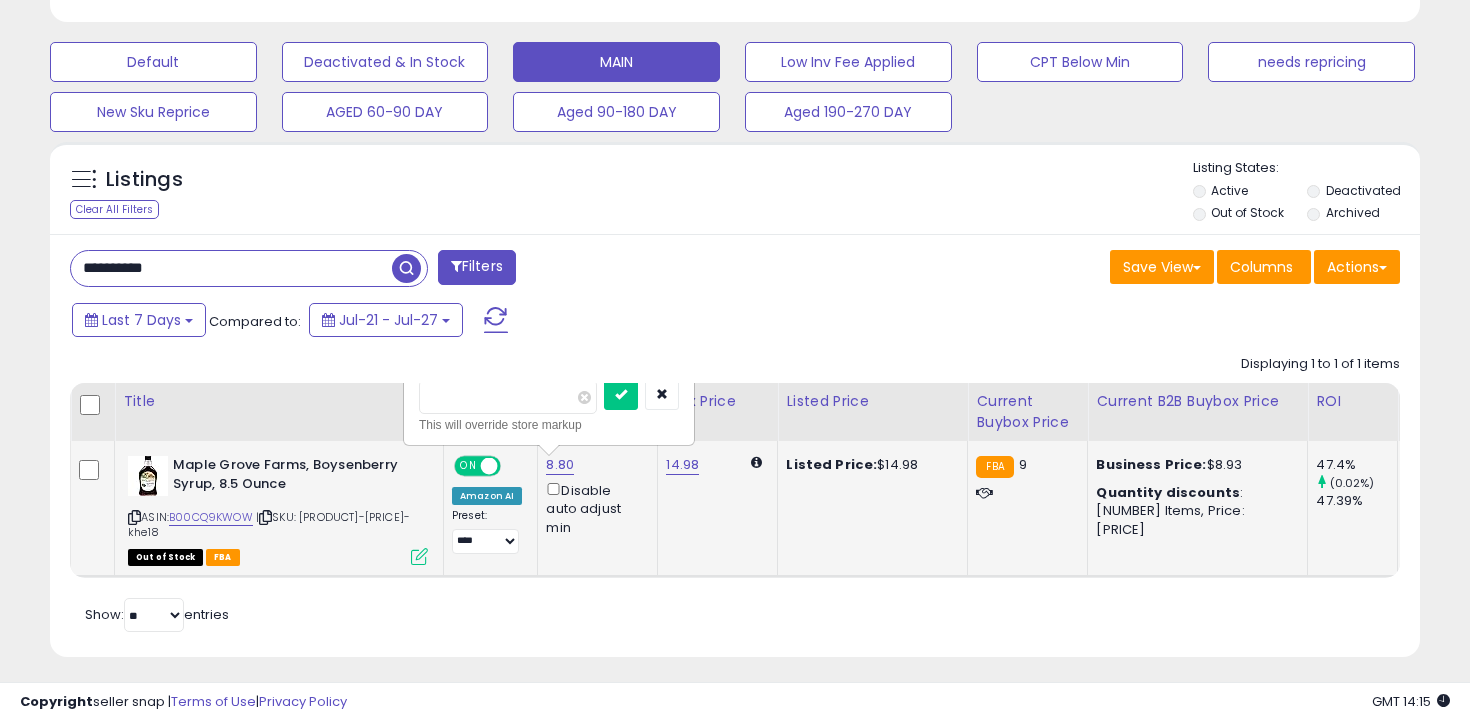type on "***" 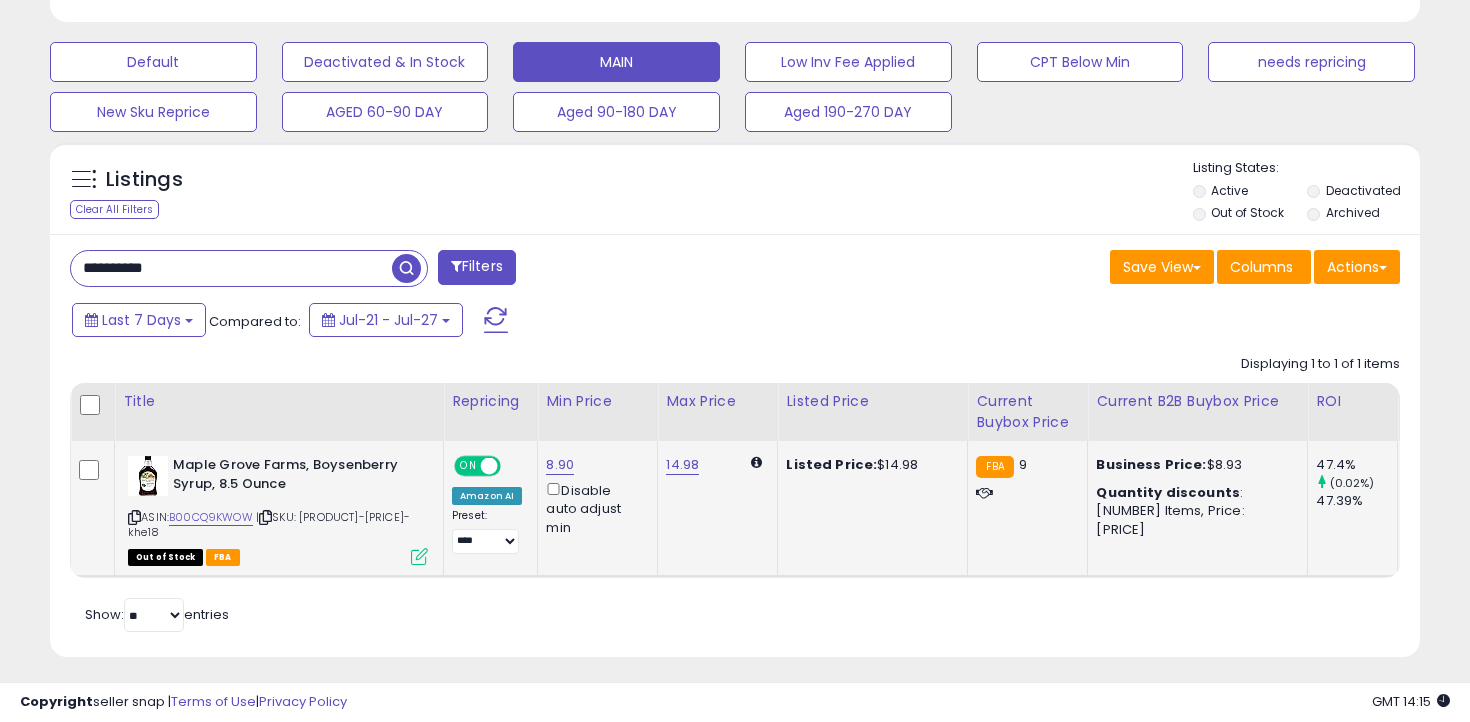 click on "**********" at bounding box center (231, 268) 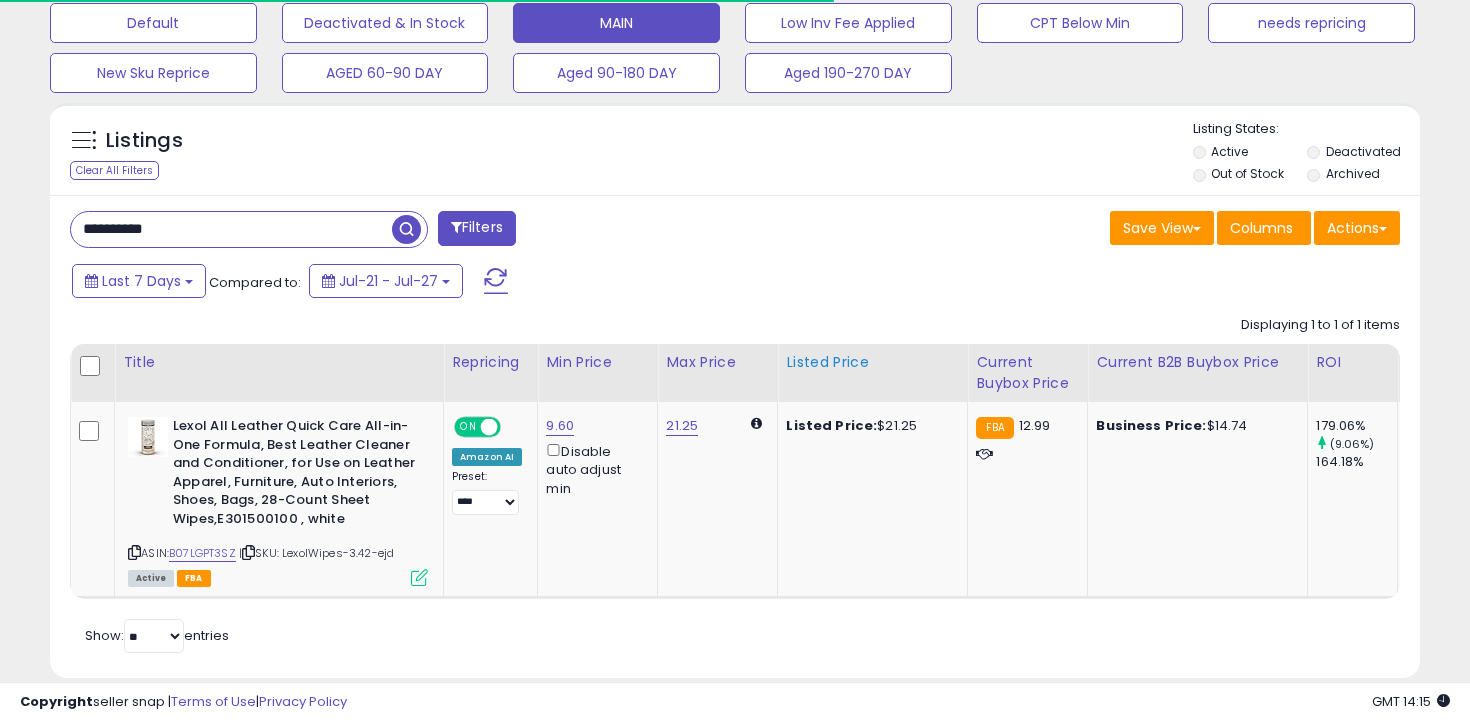 scroll, scrollTop: 631, scrollLeft: 0, axis: vertical 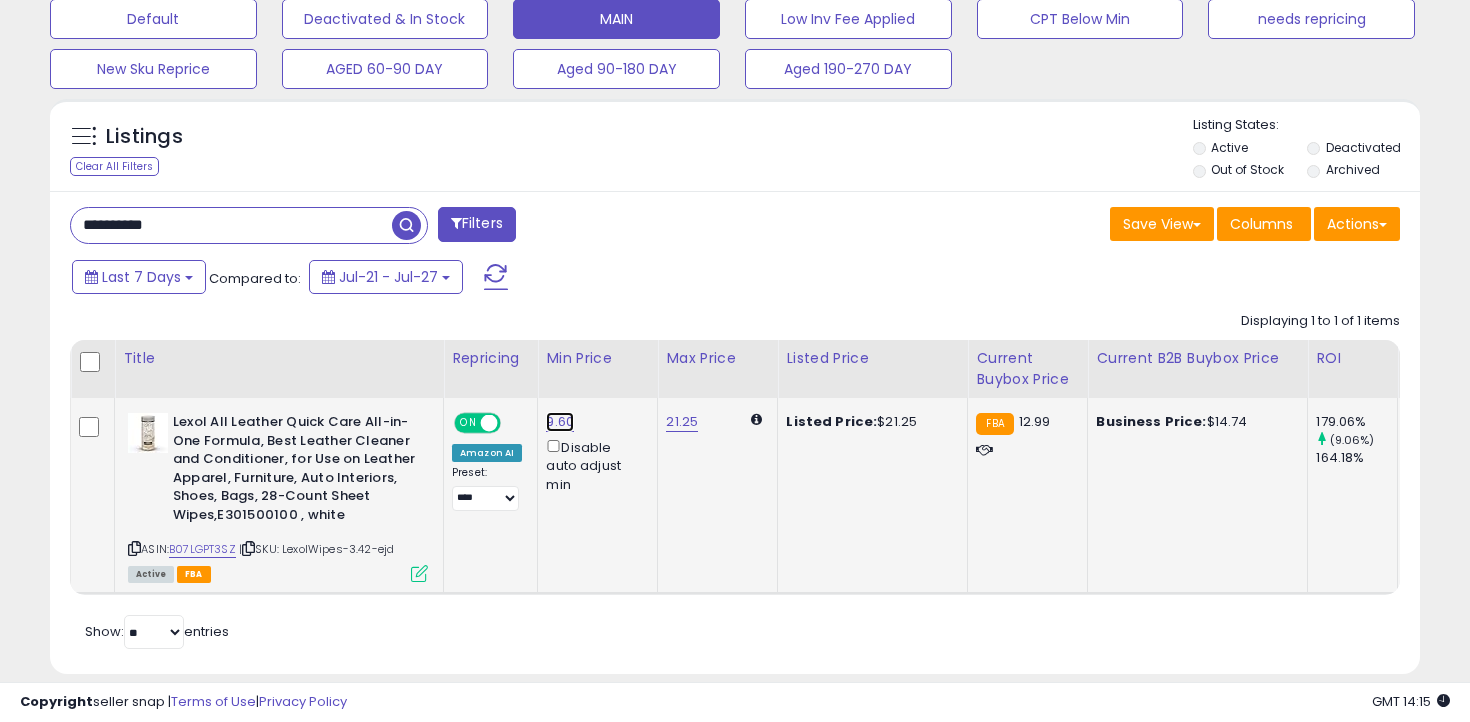 click on "9.60" at bounding box center [560, 422] 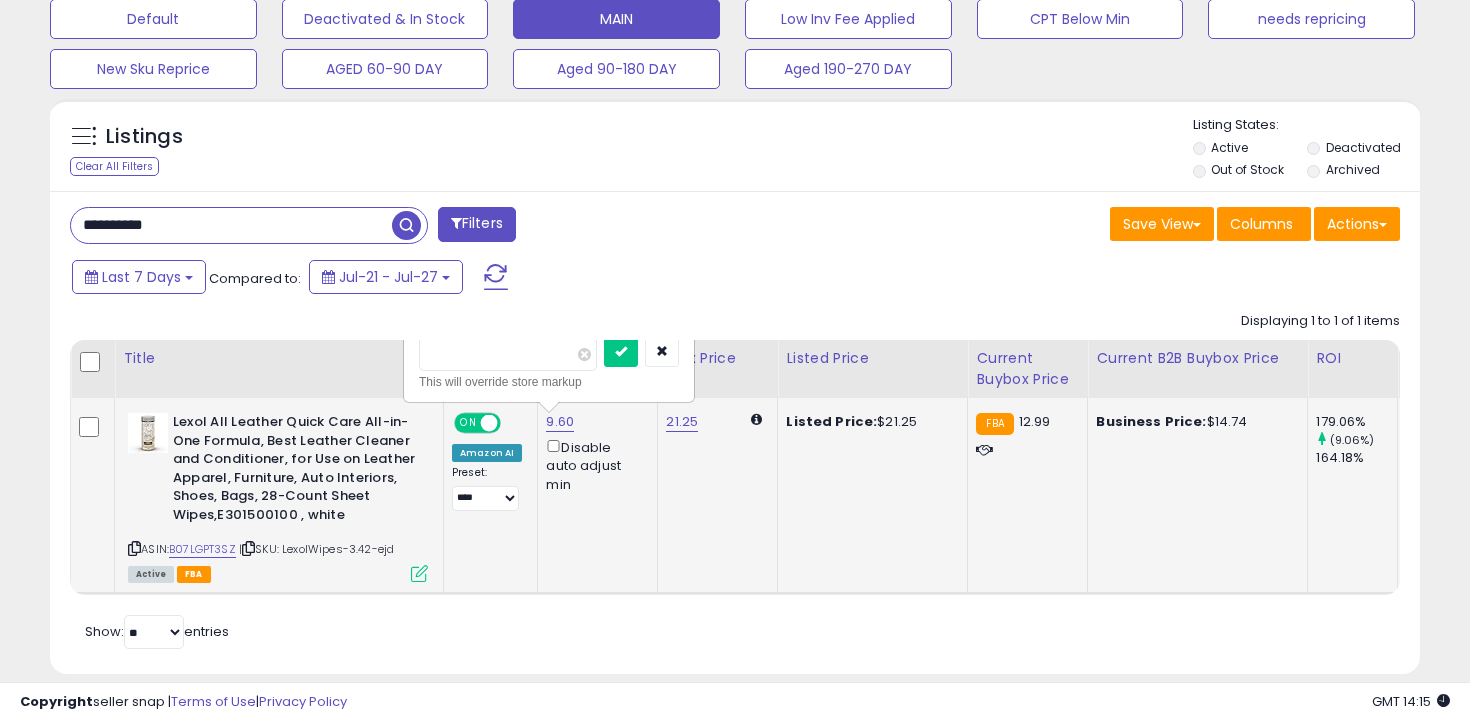 click on "****" at bounding box center (508, 354) 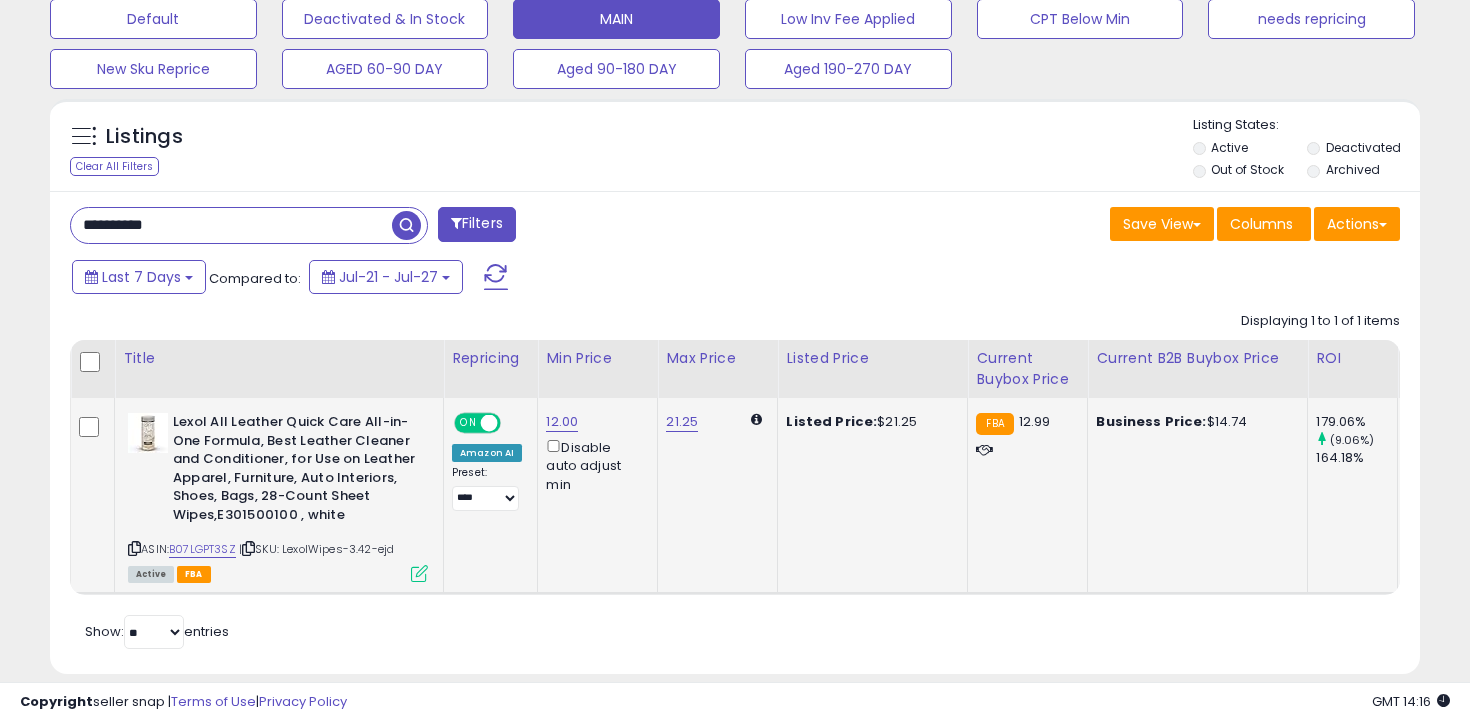 click on "**********" at bounding box center (231, 225) 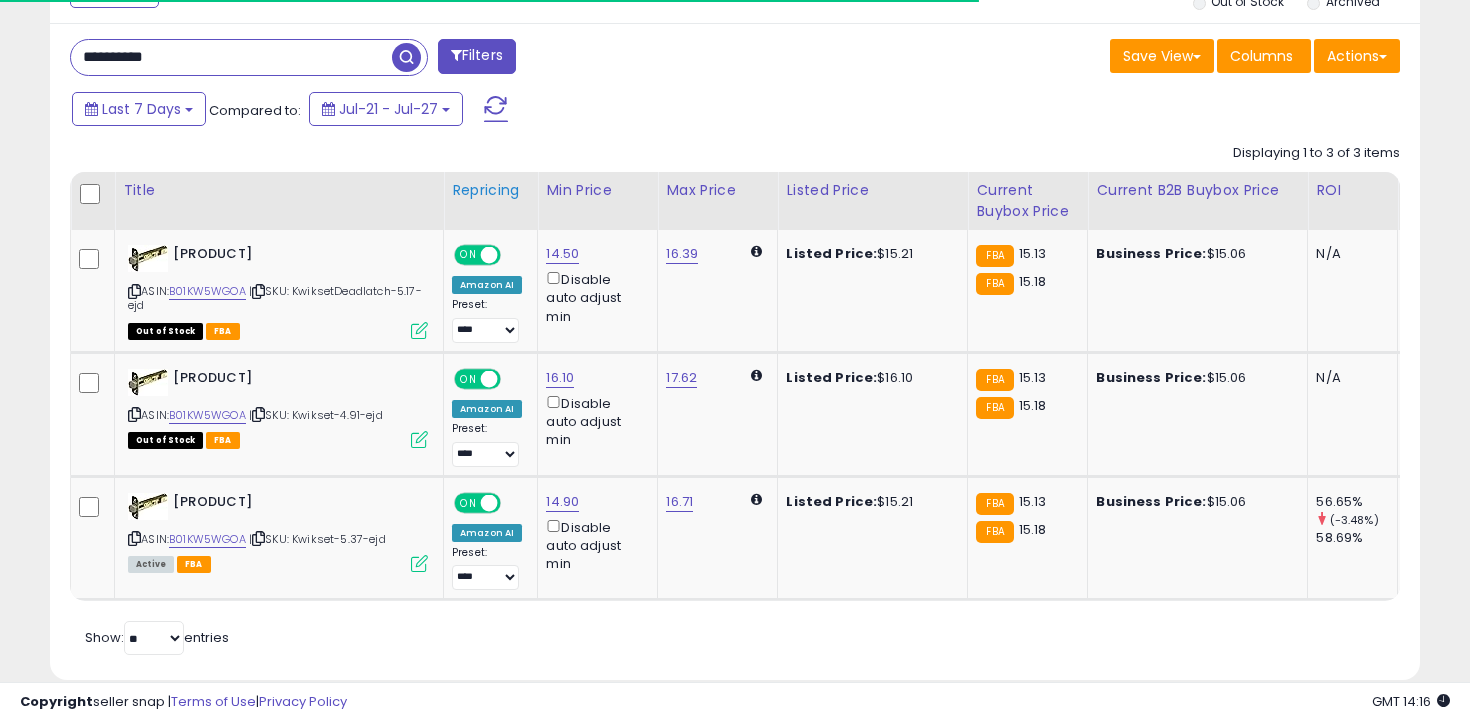 scroll, scrollTop: 846, scrollLeft: 0, axis: vertical 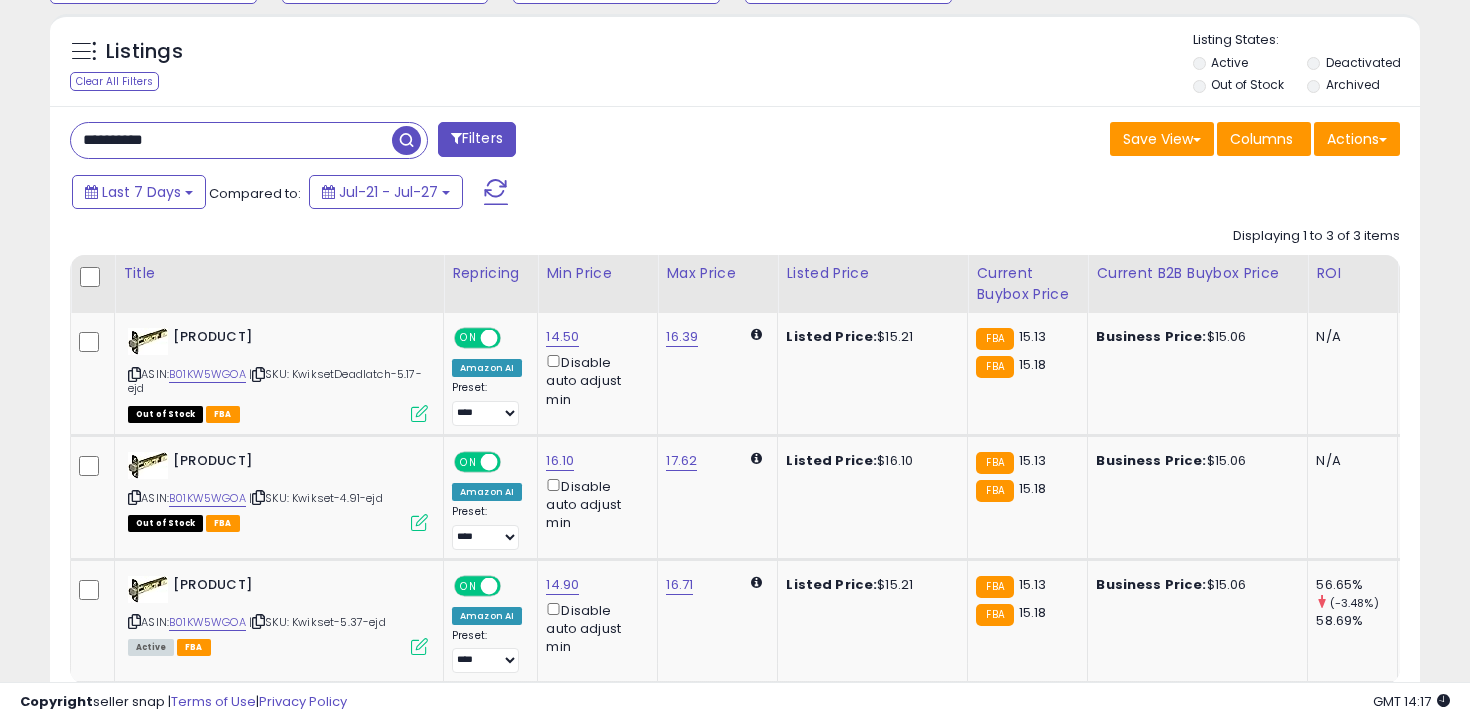 click on "**********" at bounding box center (231, 140) 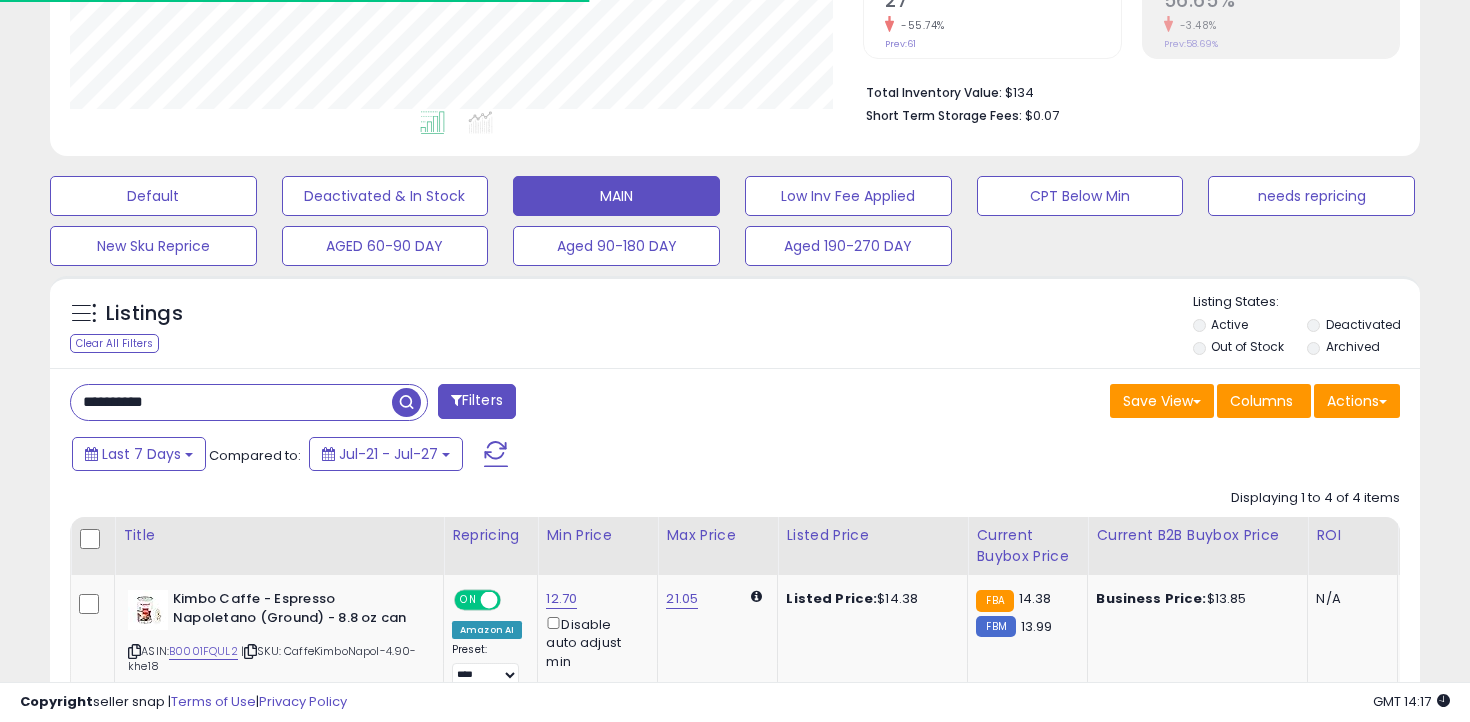 scroll, scrollTop: 970, scrollLeft: 0, axis: vertical 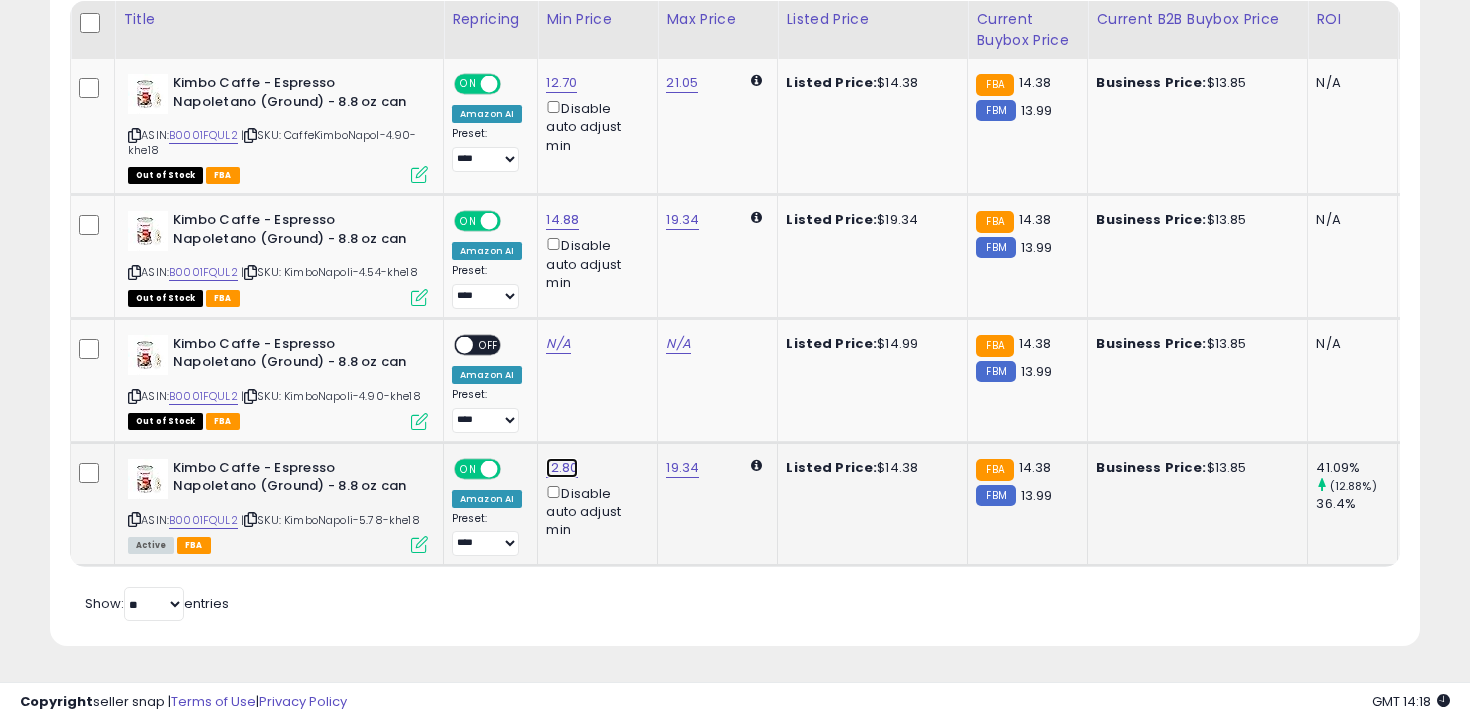click on "12.80" at bounding box center [561, 83] 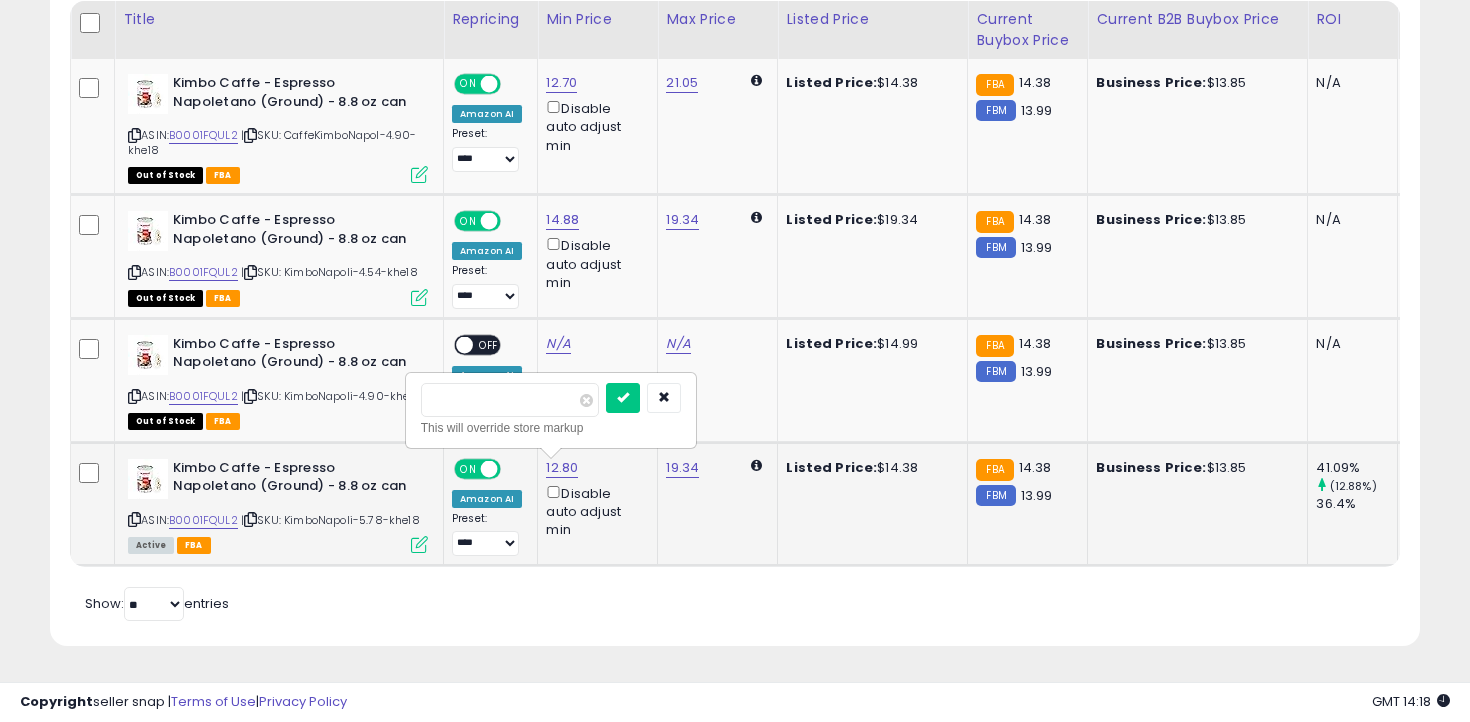 click on "*****" at bounding box center [510, 400] 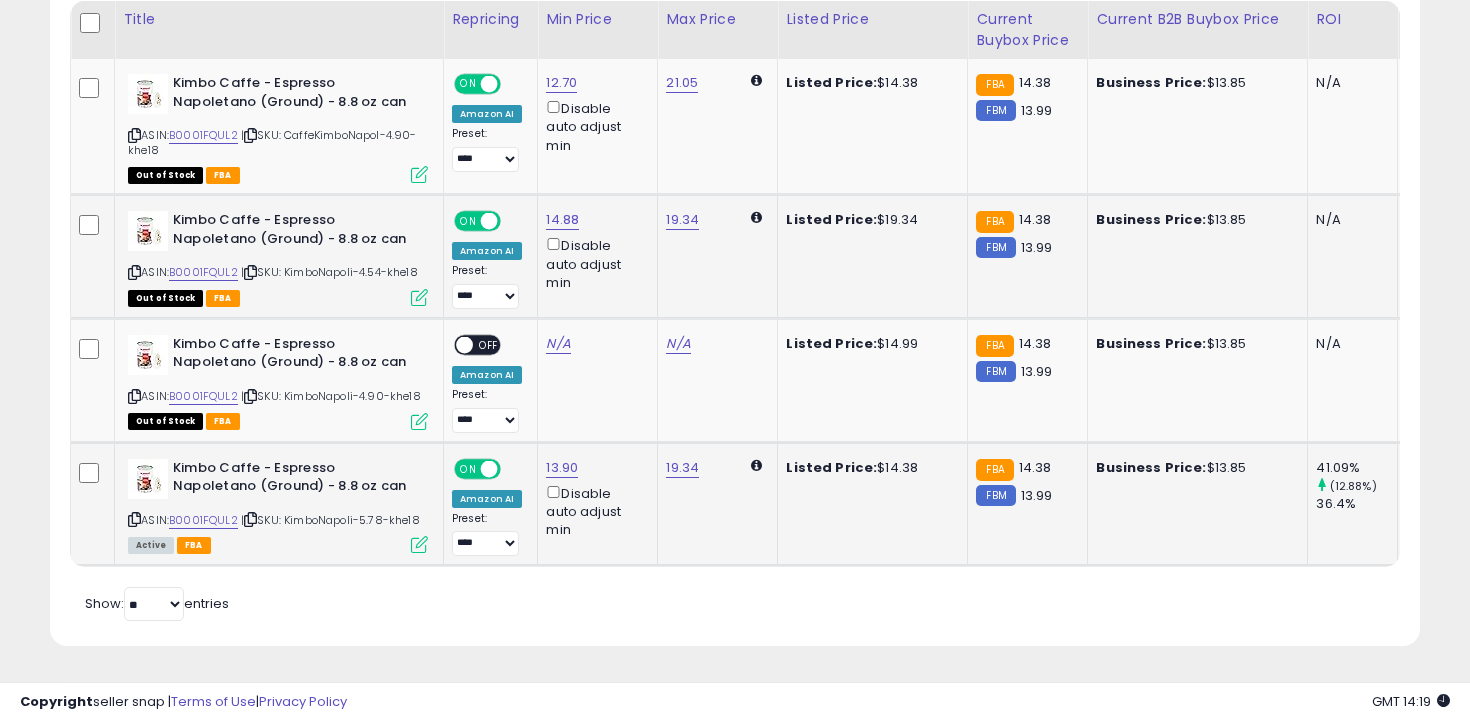 scroll, scrollTop: 646, scrollLeft: 0, axis: vertical 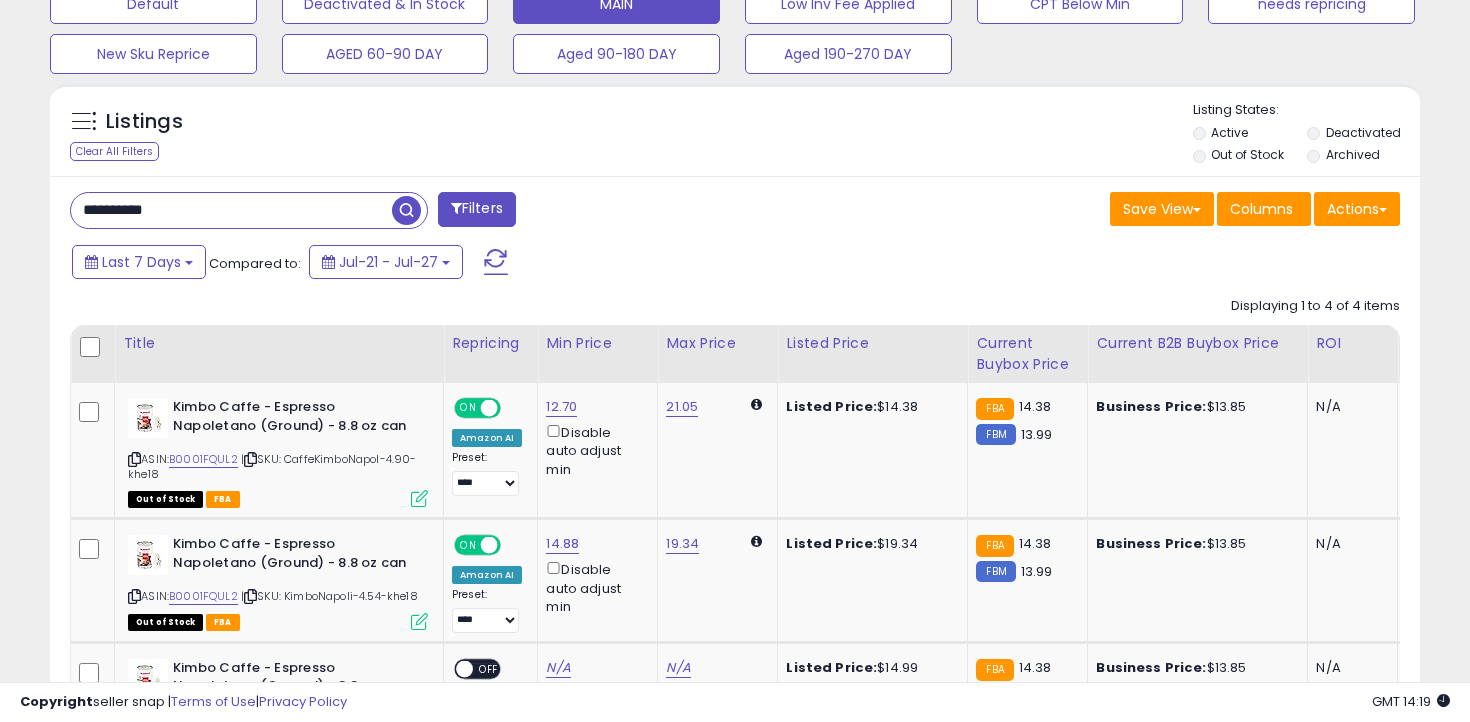 click on "**********" at bounding box center (735, 573) 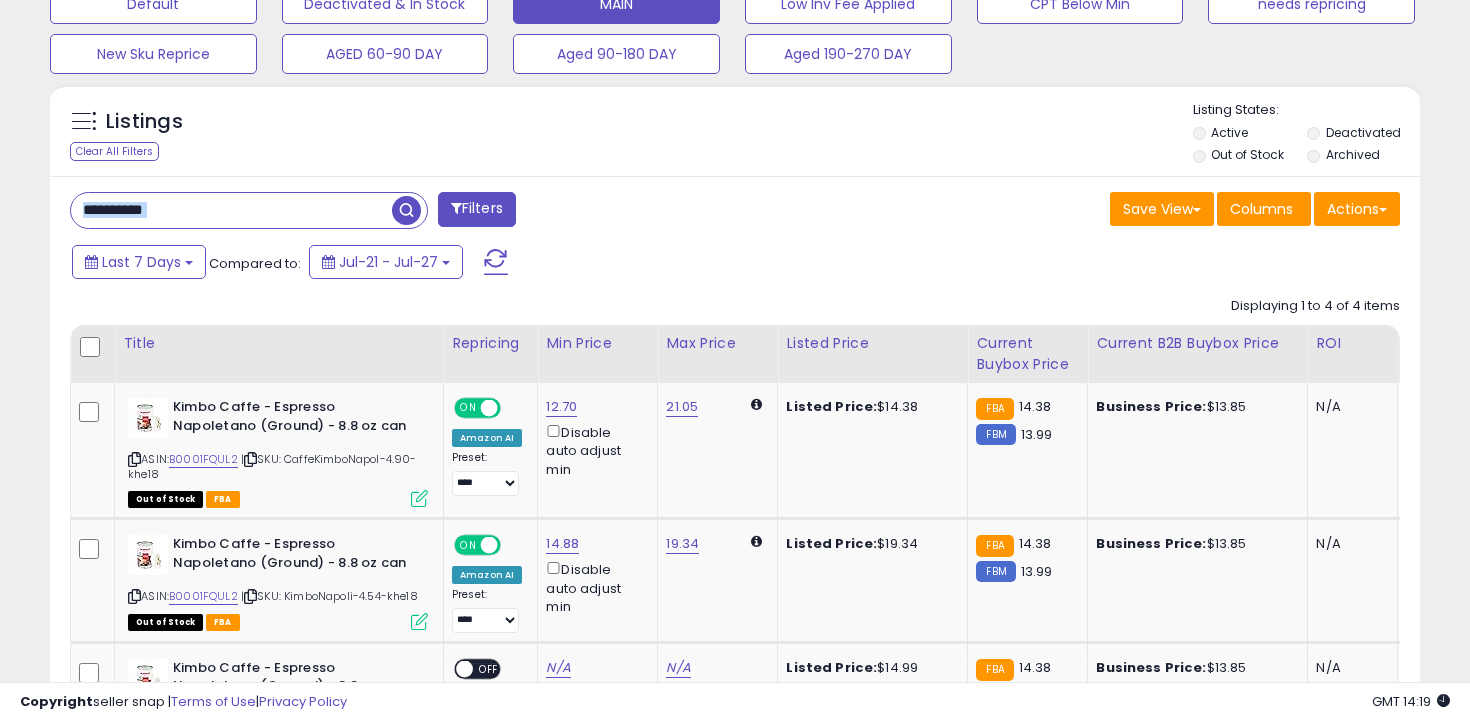 click on "**********" at bounding box center (735, 573) 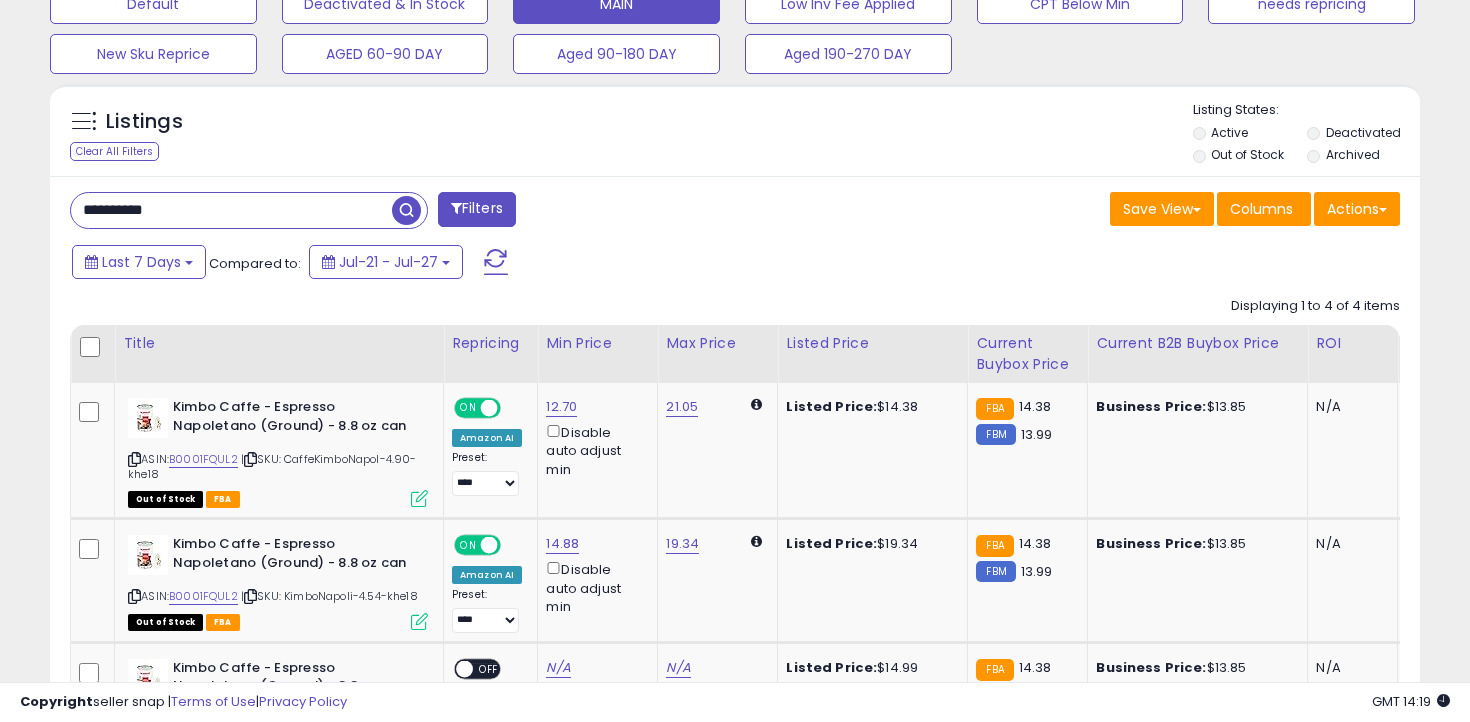click on "**********" at bounding box center (231, 210) 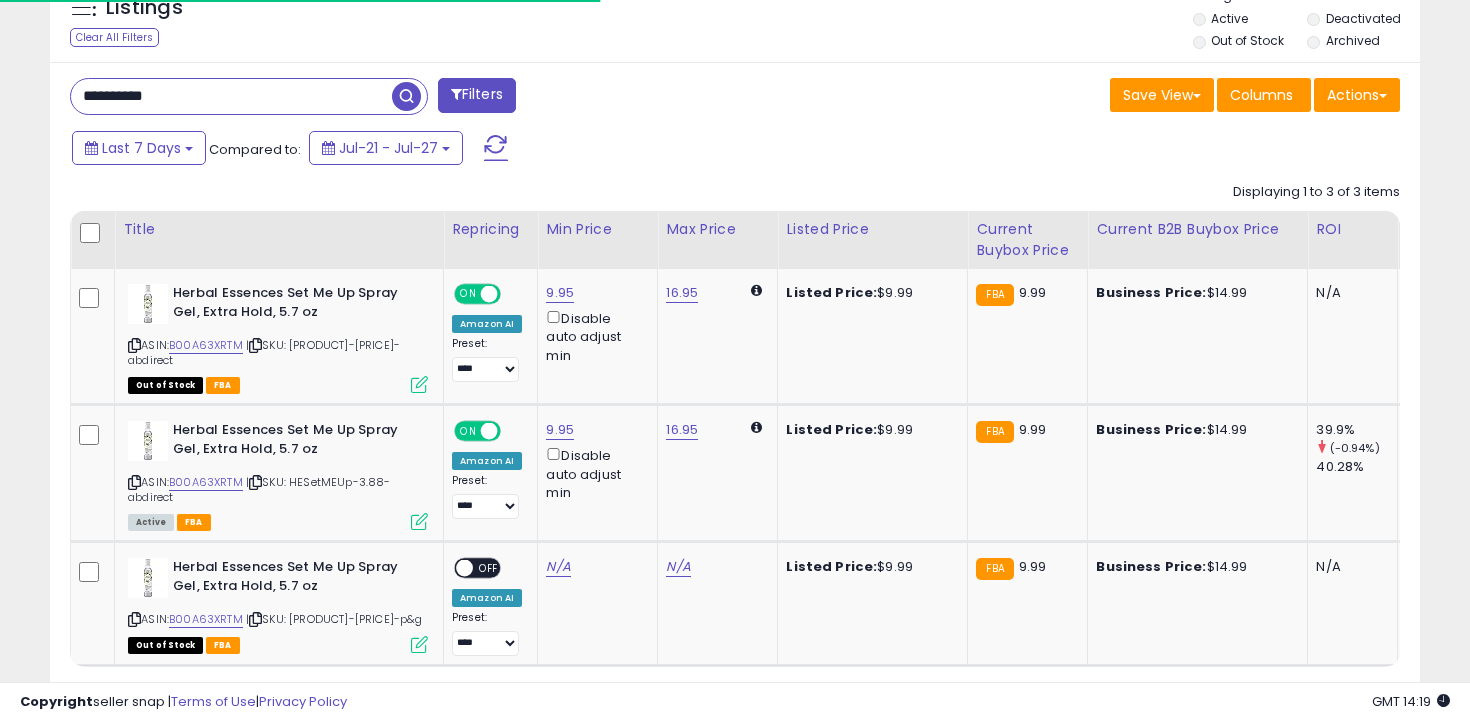 scroll, scrollTop: 859, scrollLeft: 0, axis: vertical 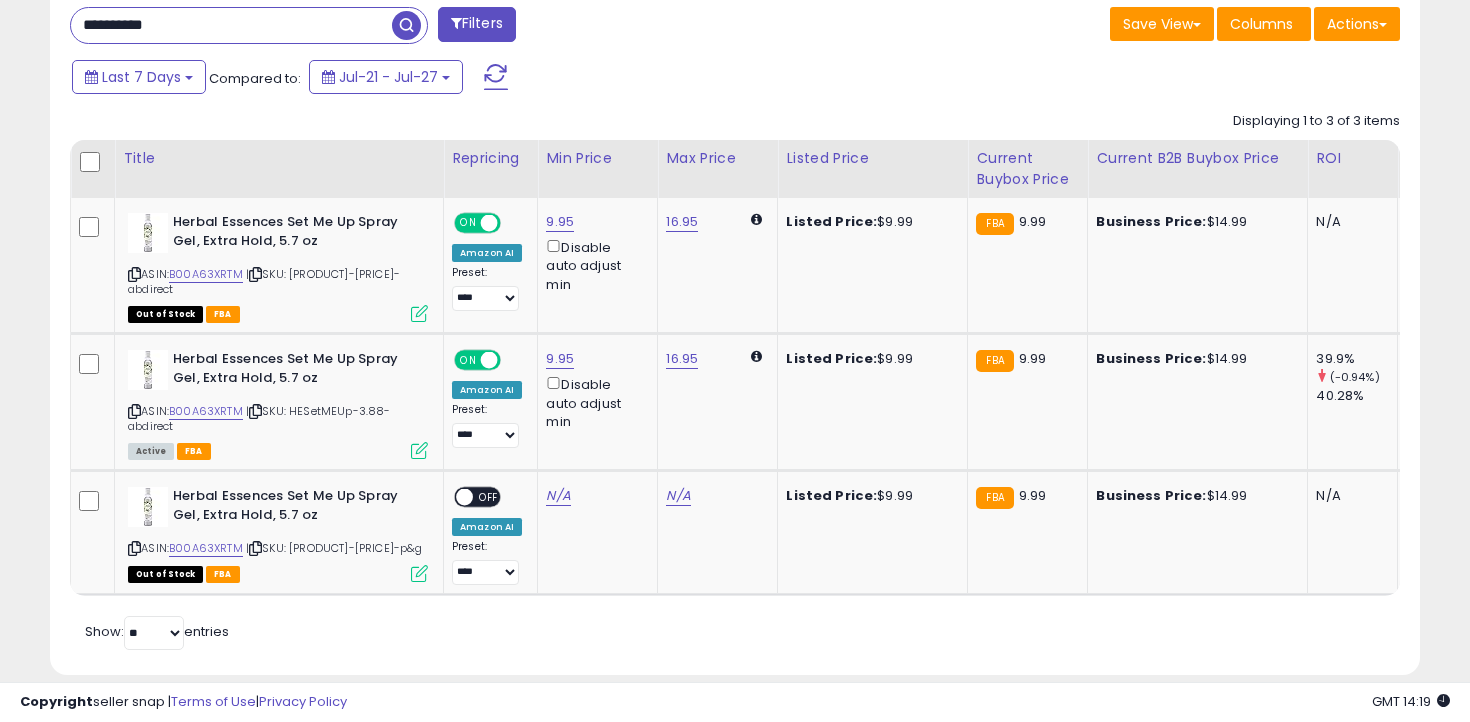 click on "**********" at bounding box center [395, 27] 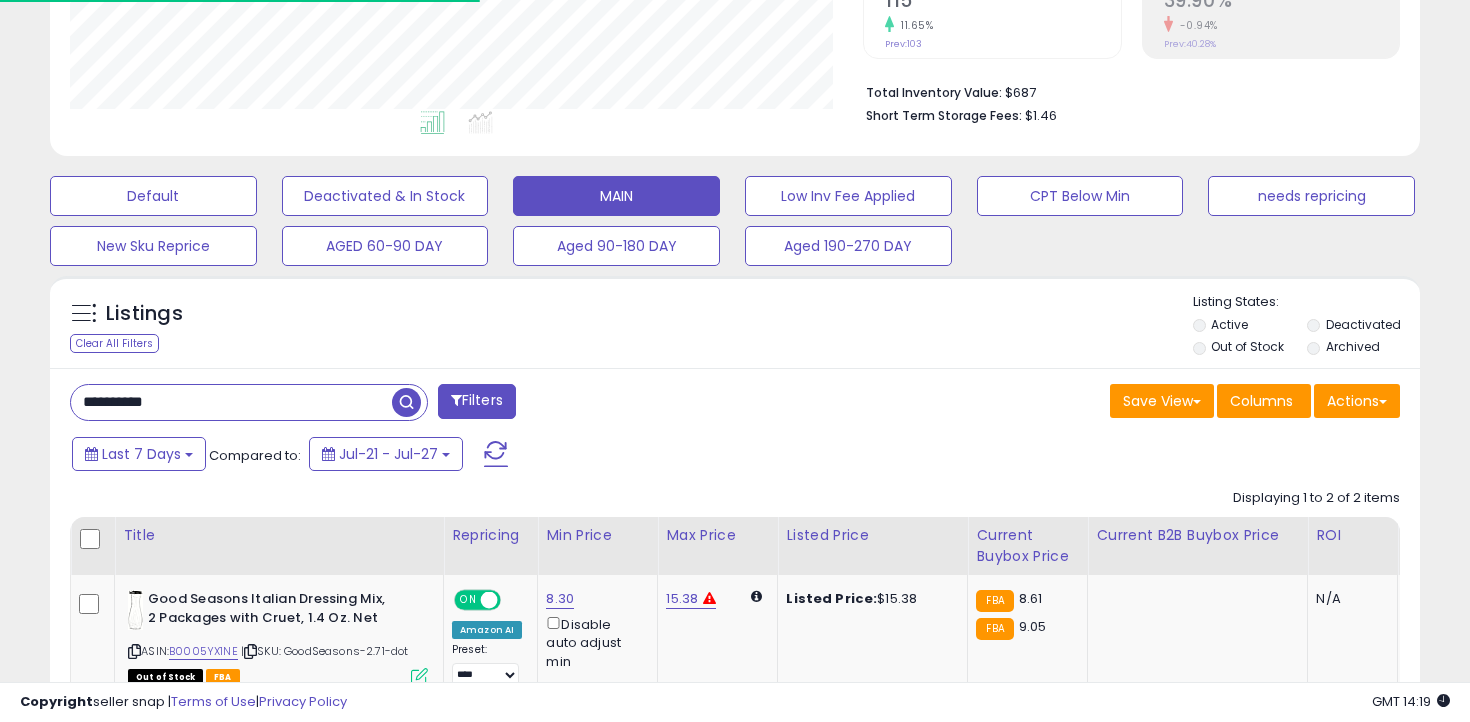 scroll, scrollTop: 722, scrollLeft: 0, axis: vertical 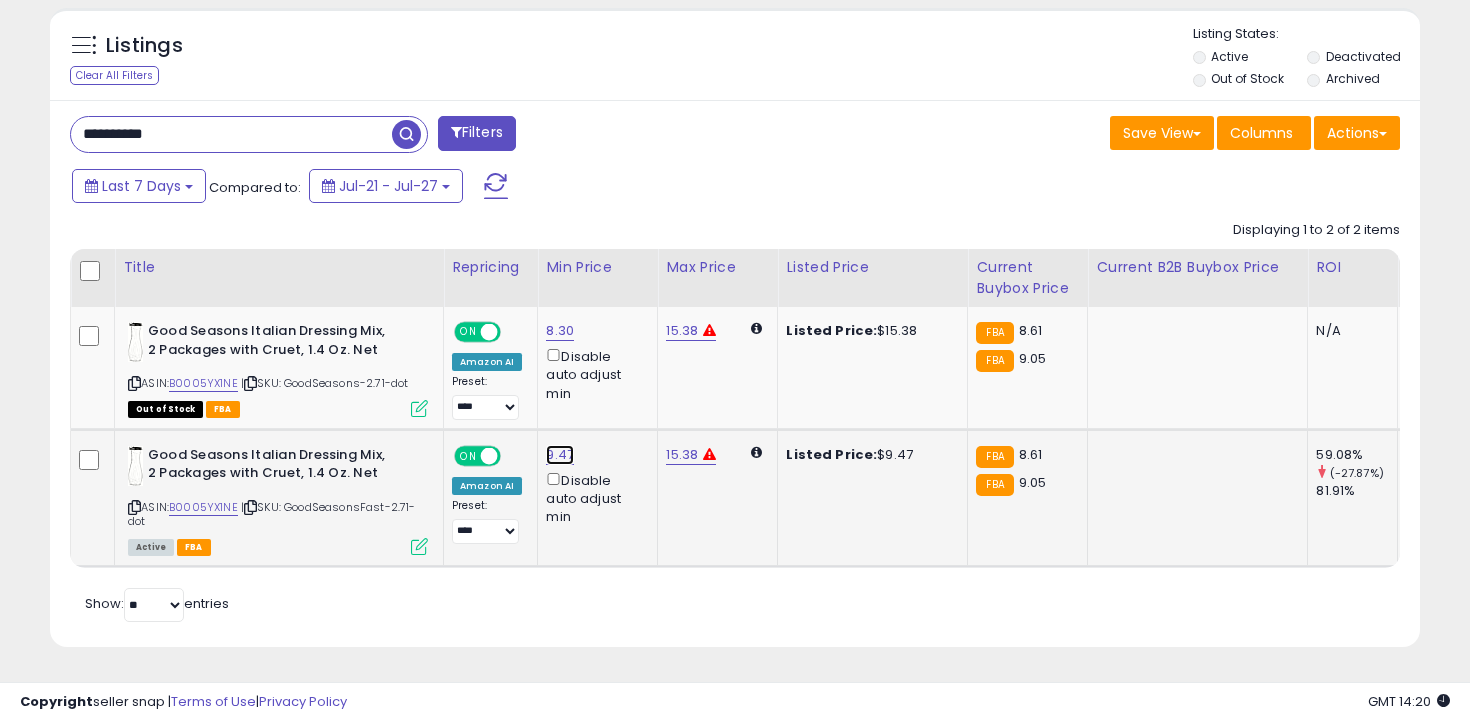 click on "9.47" at bounding box center [560, 331] 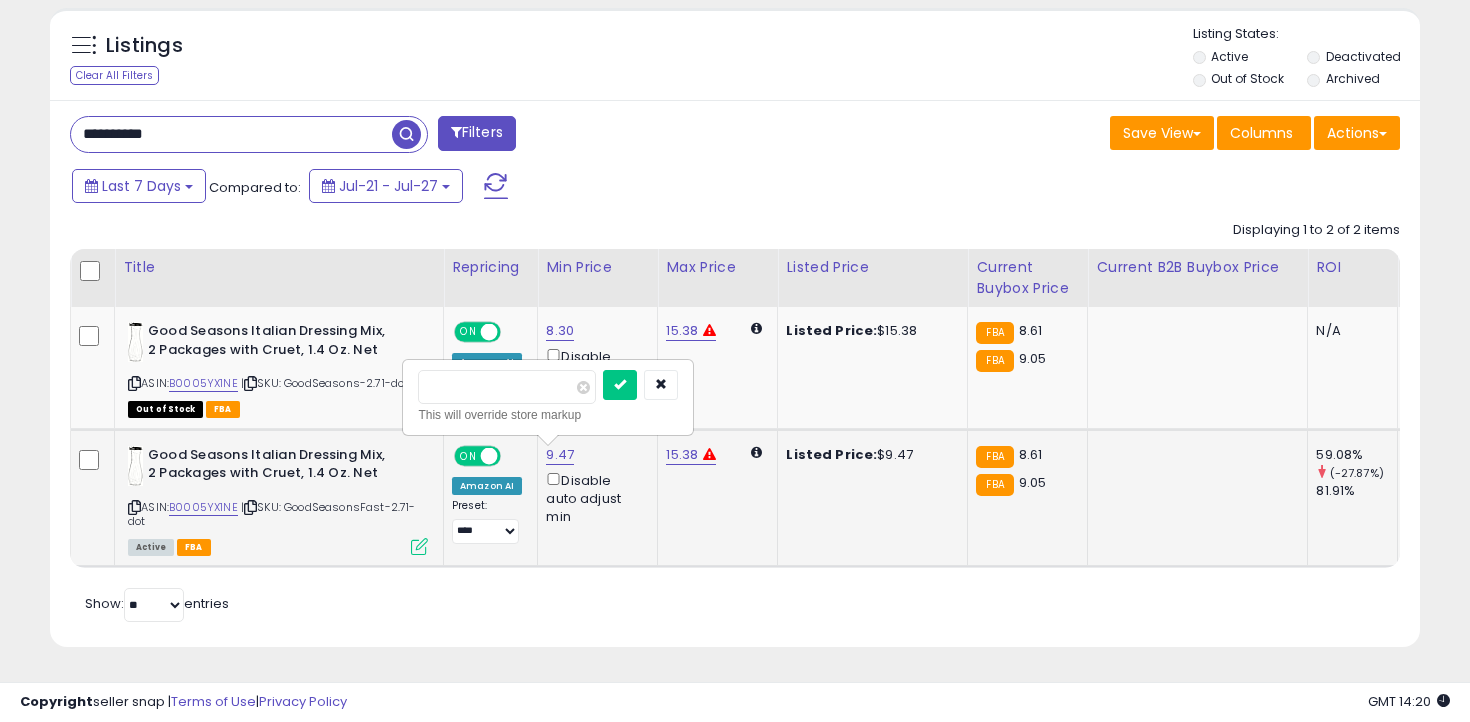type on "***" 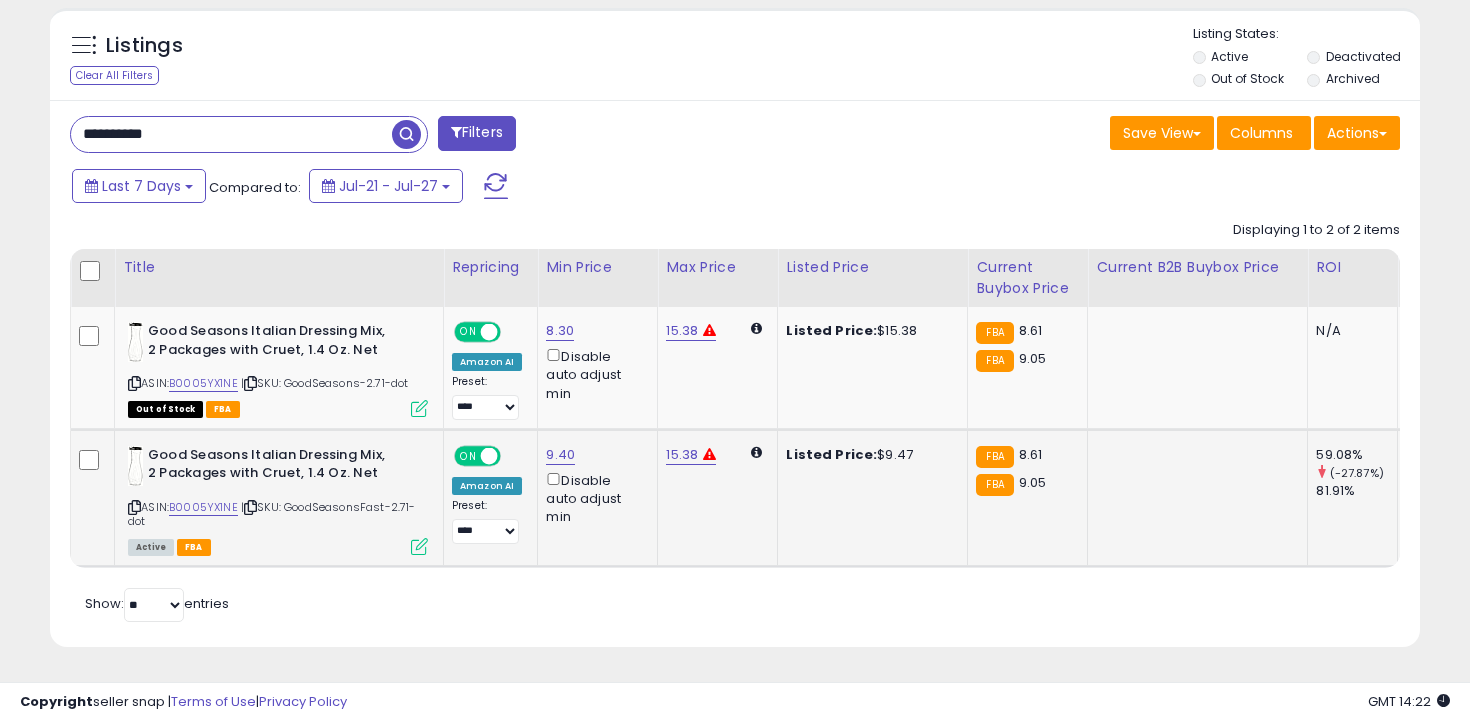 click on "**********" at bounding box center [231, 134] 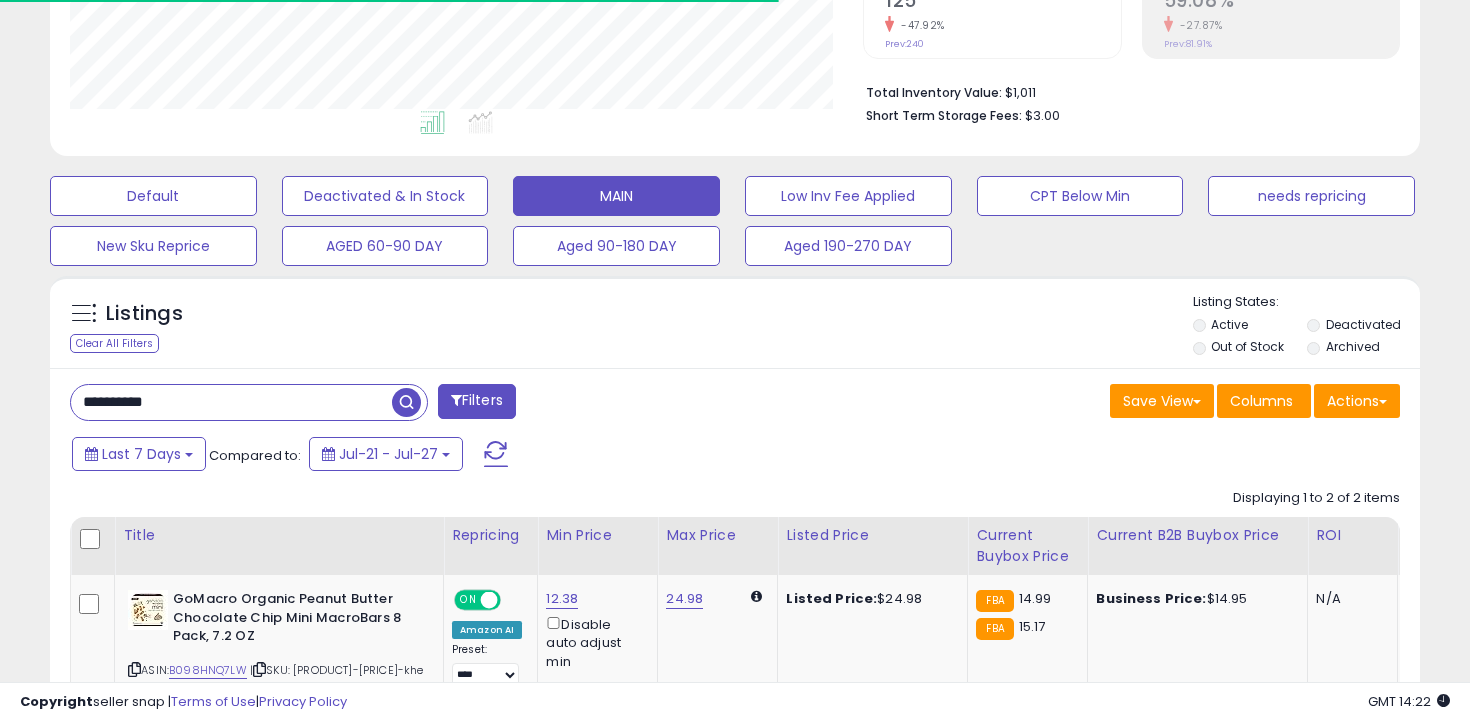 scroll, scrollTop: 722, scrollLeft: 0, axis: vertical 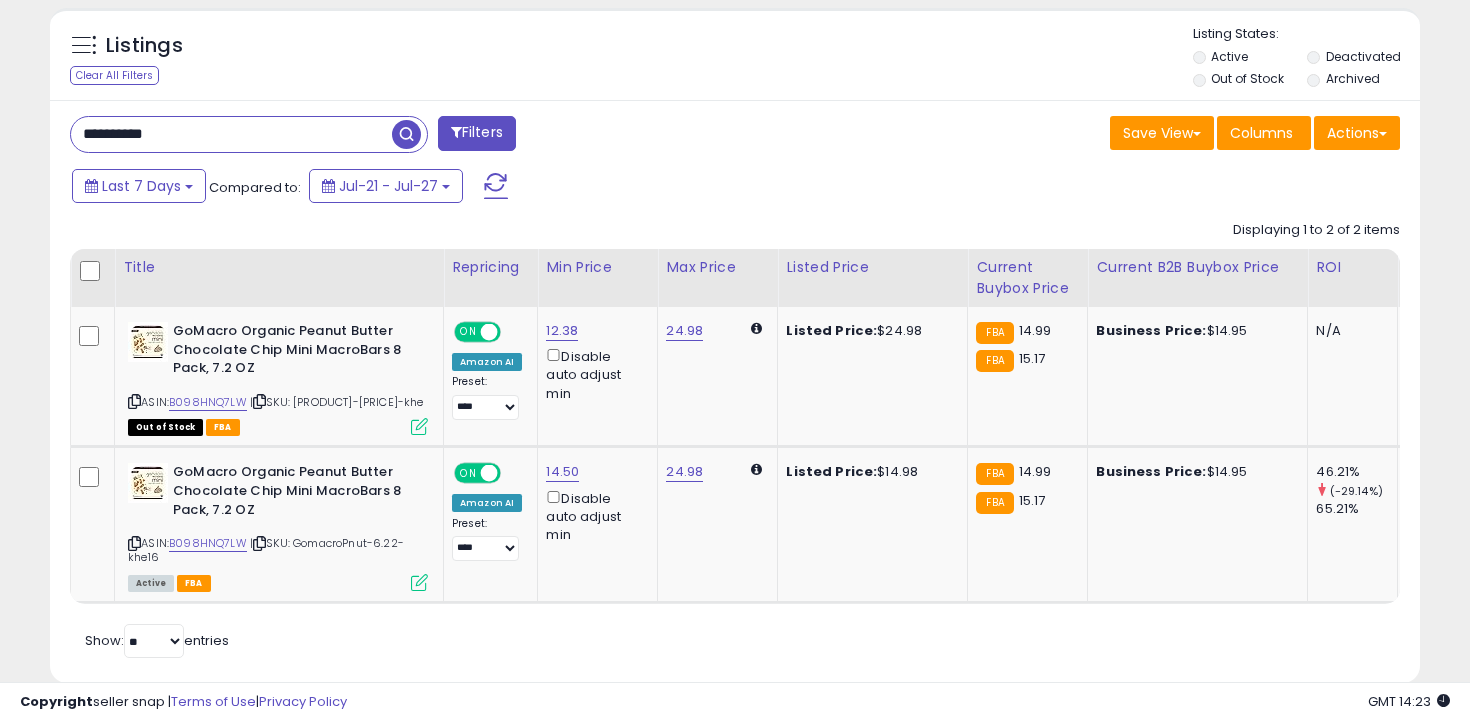 click on "**********" at bounding box center [231, 134] 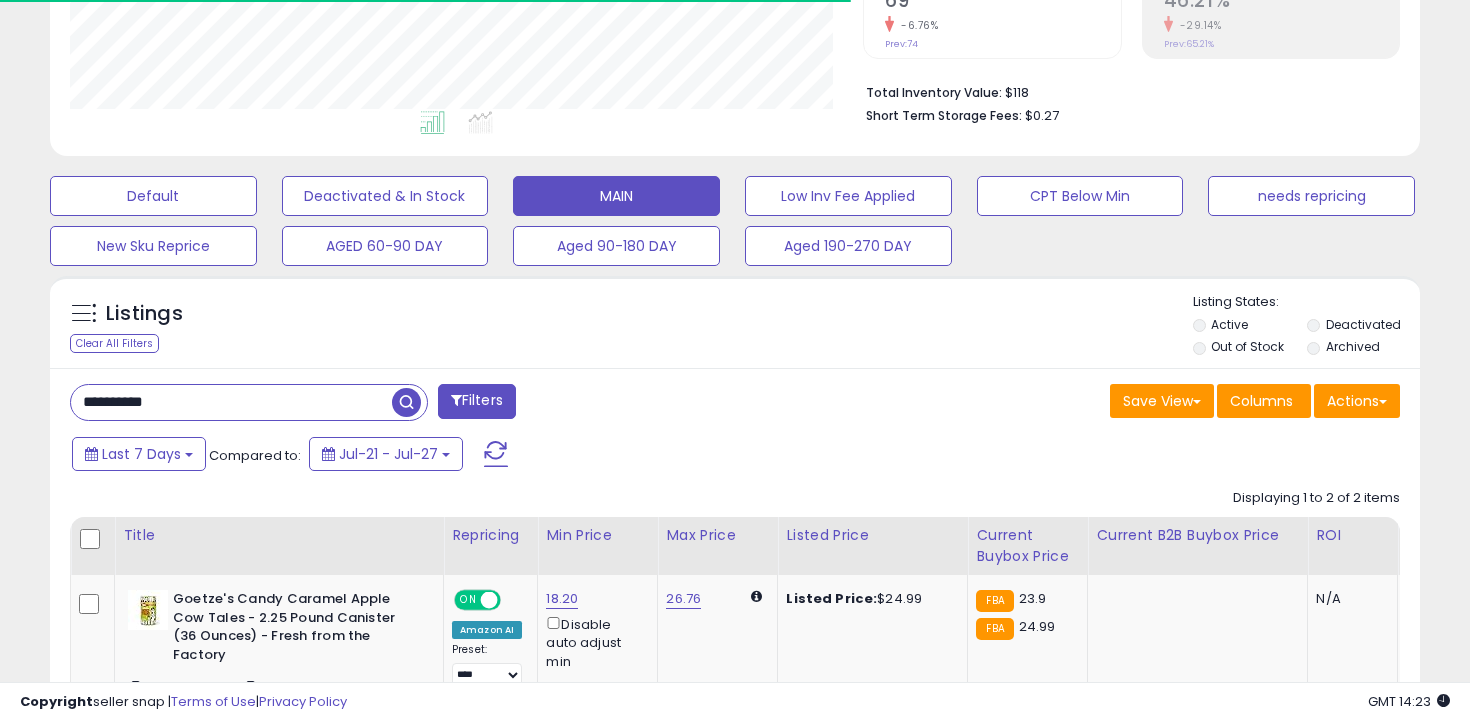 scroll, scrollTop: 722, scrollLeft: 0, axis: vertical 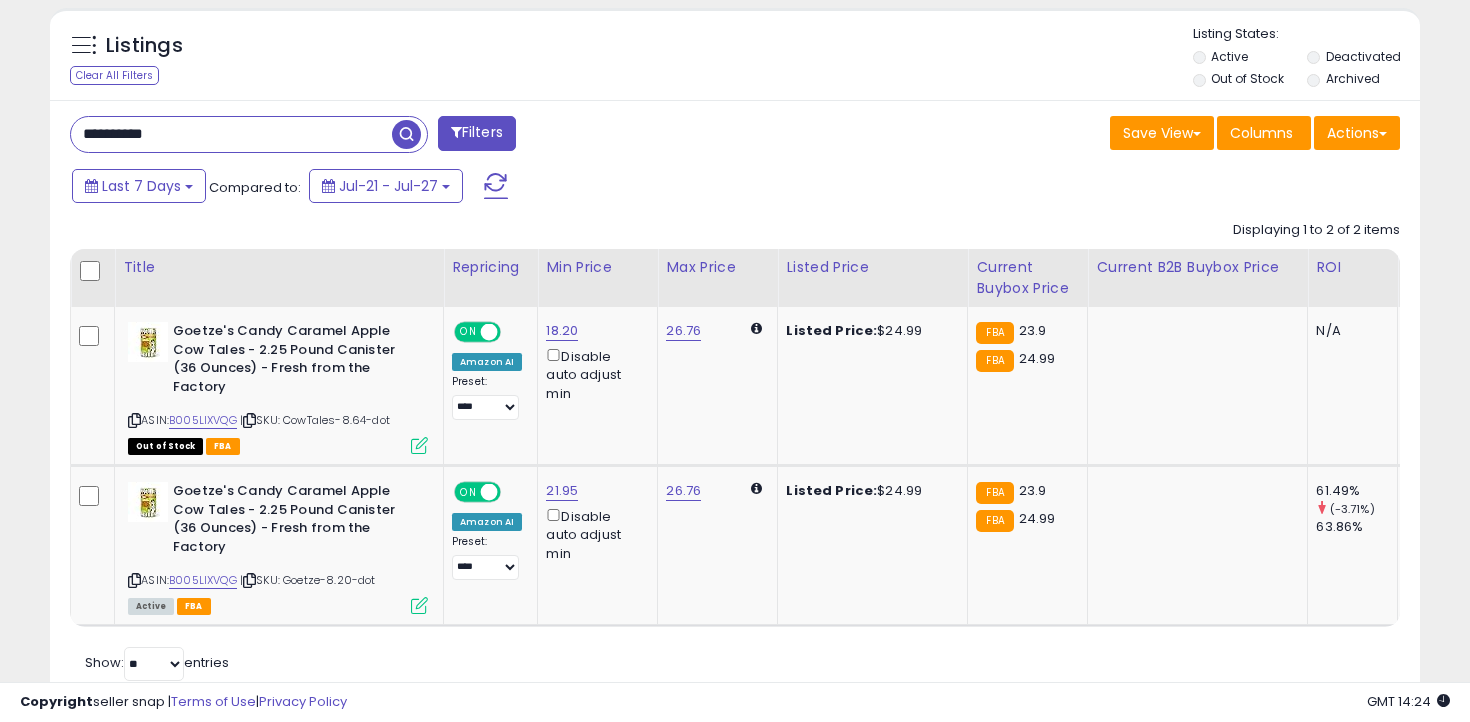 click on "**********" at bounding box center [231, 134] 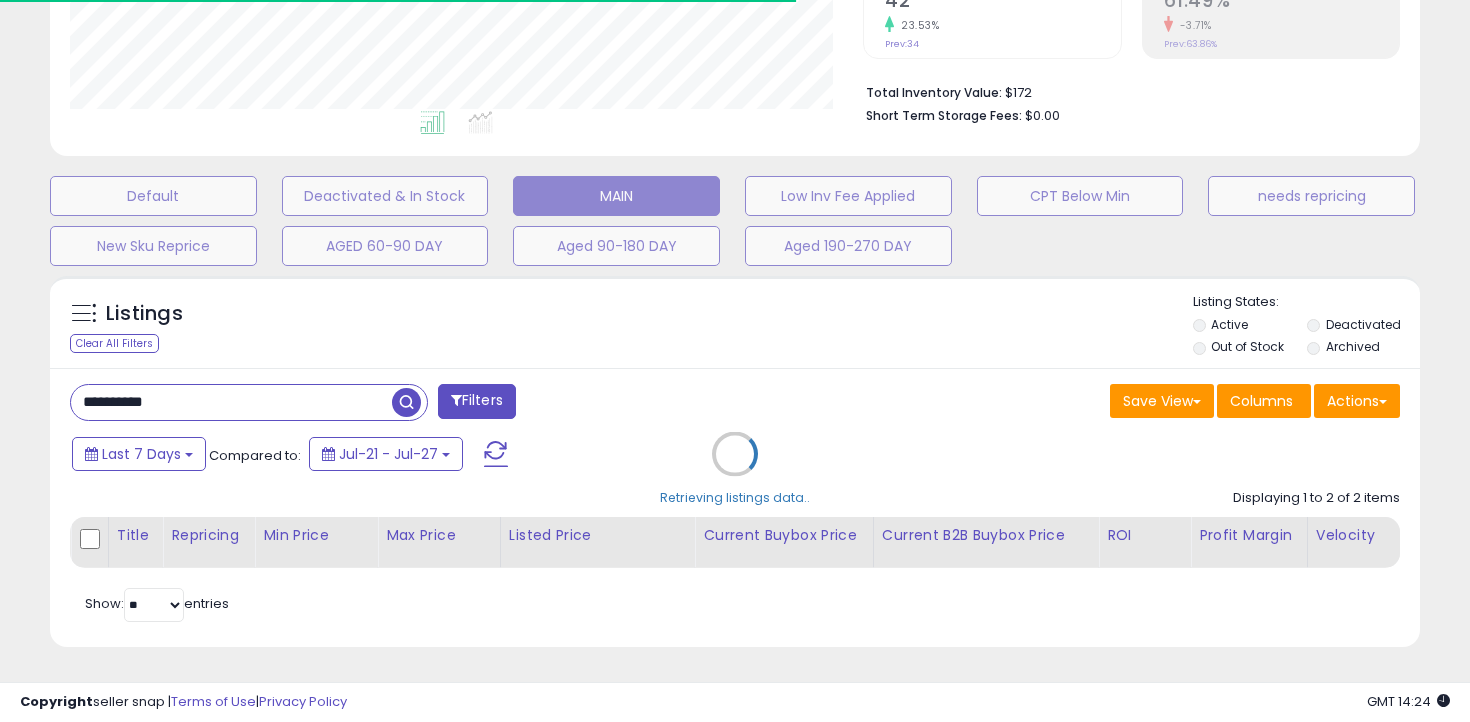 scroll, scrollTop: 722, scrollLeft: 0, axis: vertical 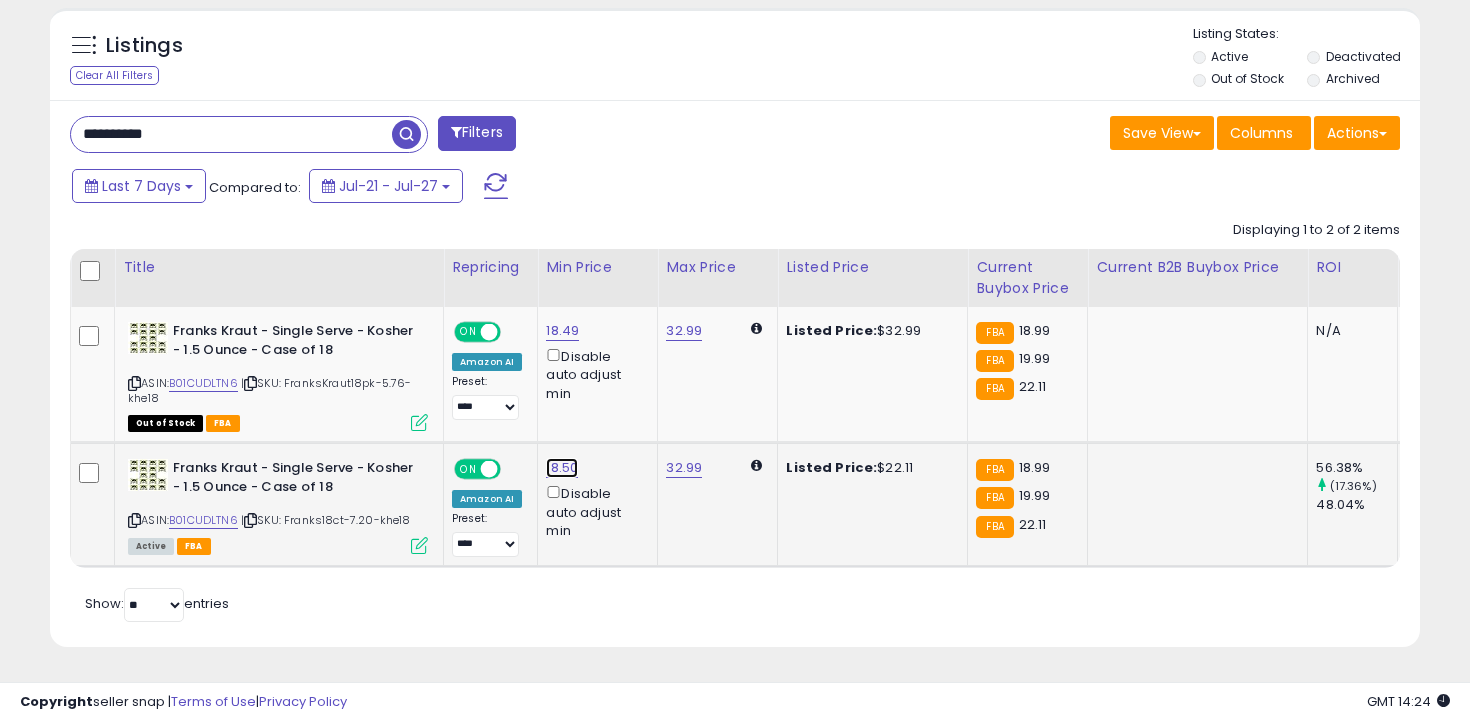 click on "18.50" at bounding box center (562, 331) 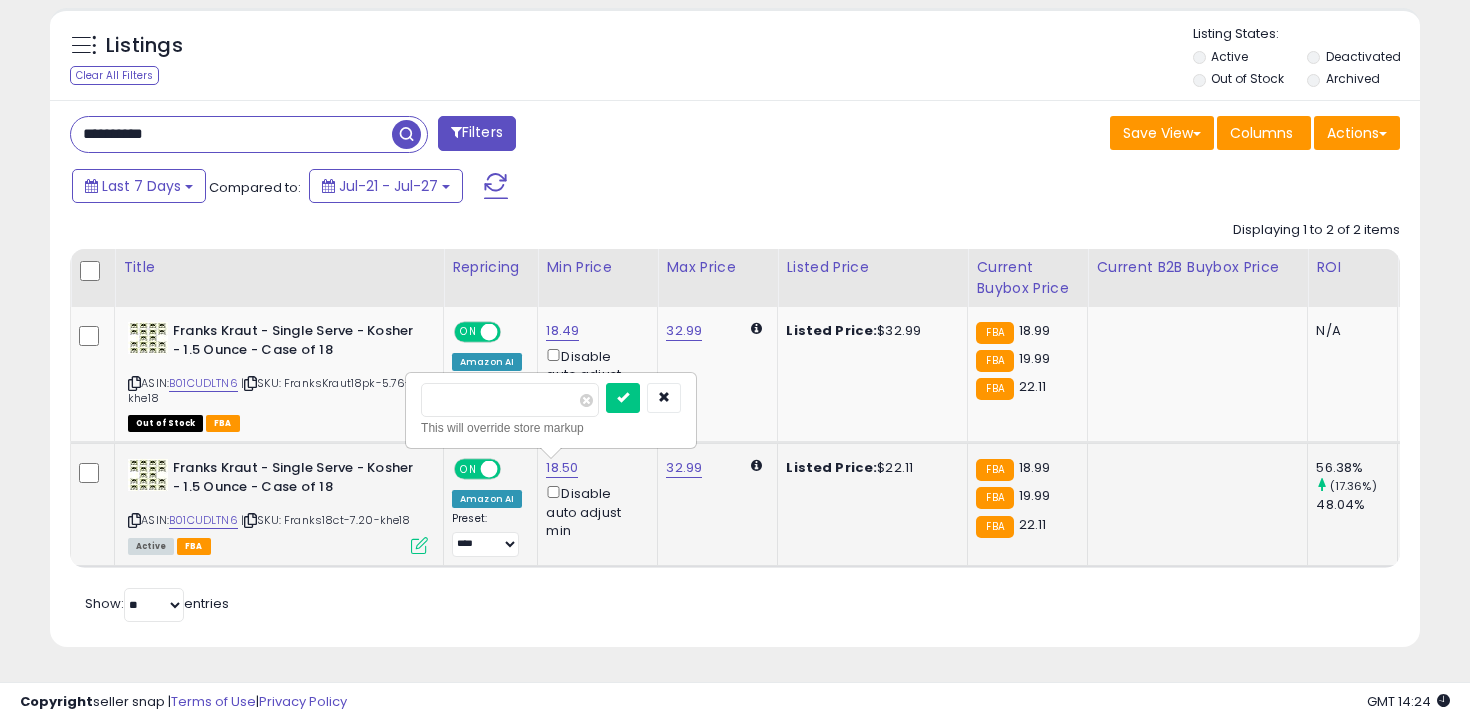 click on "*****" at bounding box center [510, 400] 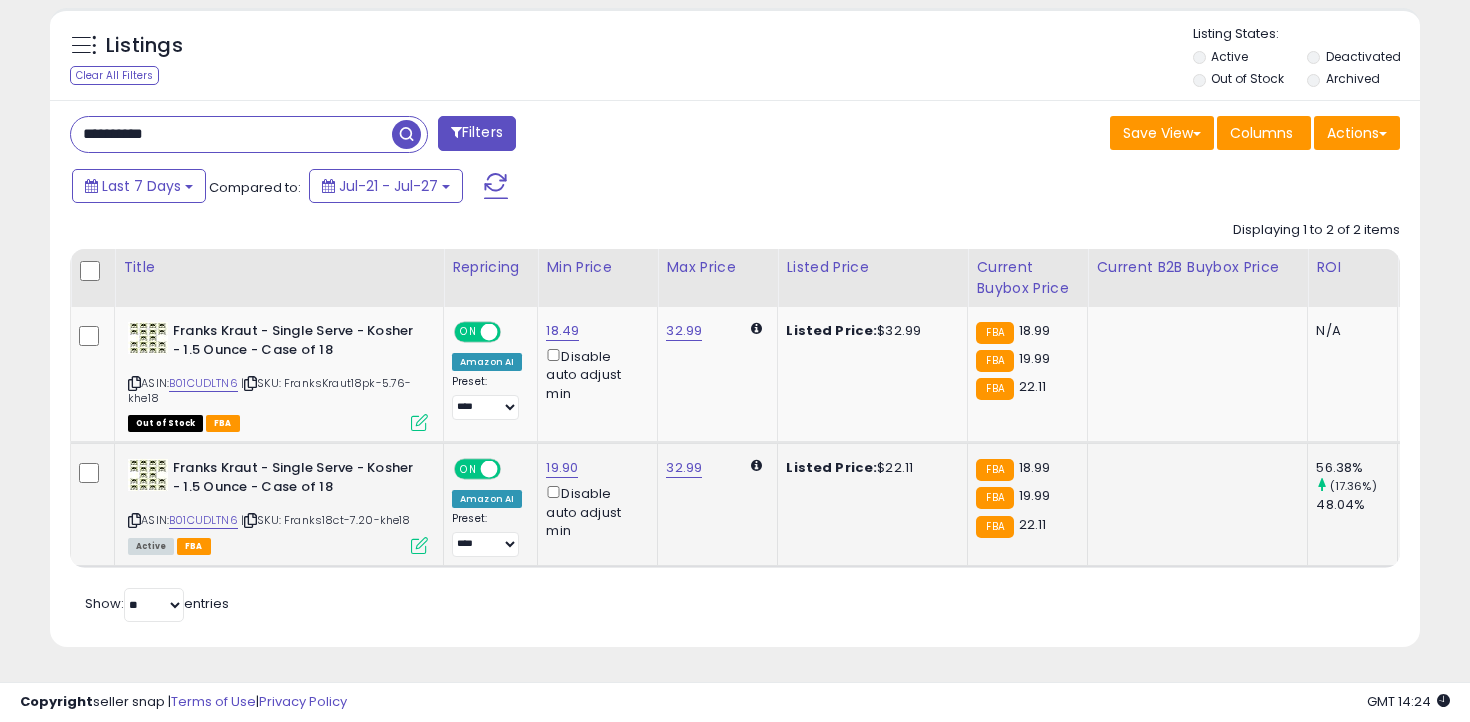 click on "Last 7 Days
Compared to:
Jul-21 - Jul-27" at bounding box center (566, 188) 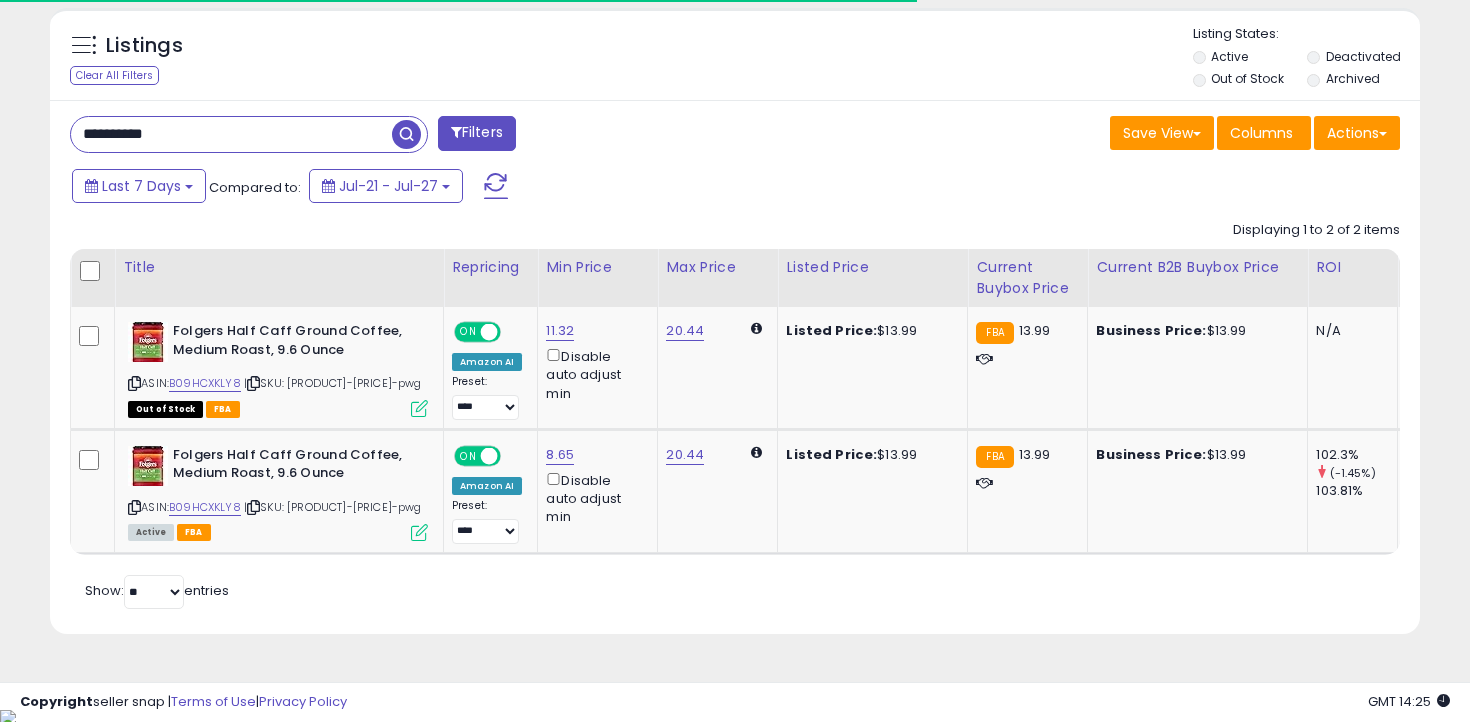 scroll, scrollTop: 736, scrollLeft: 0, axis: vertical 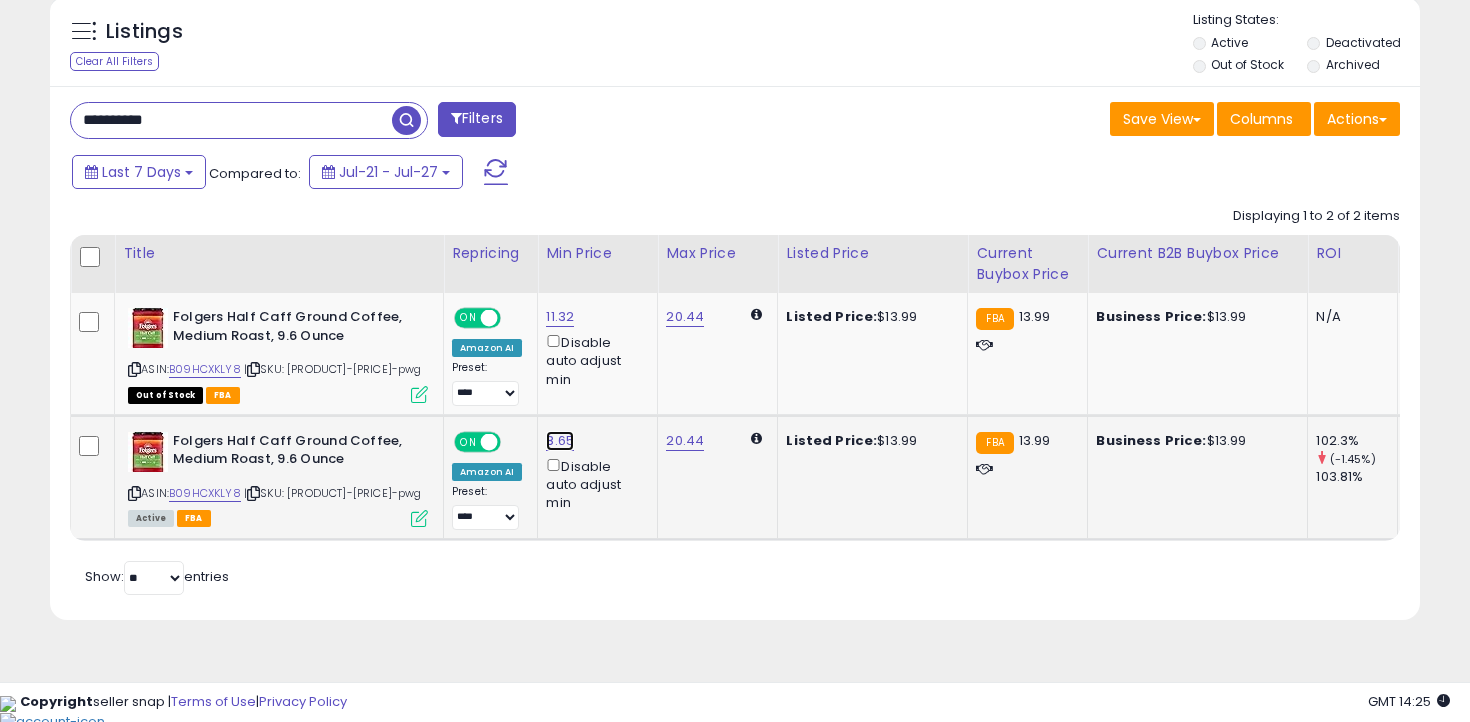 click on "8.65" at bounding box center (560, 317) 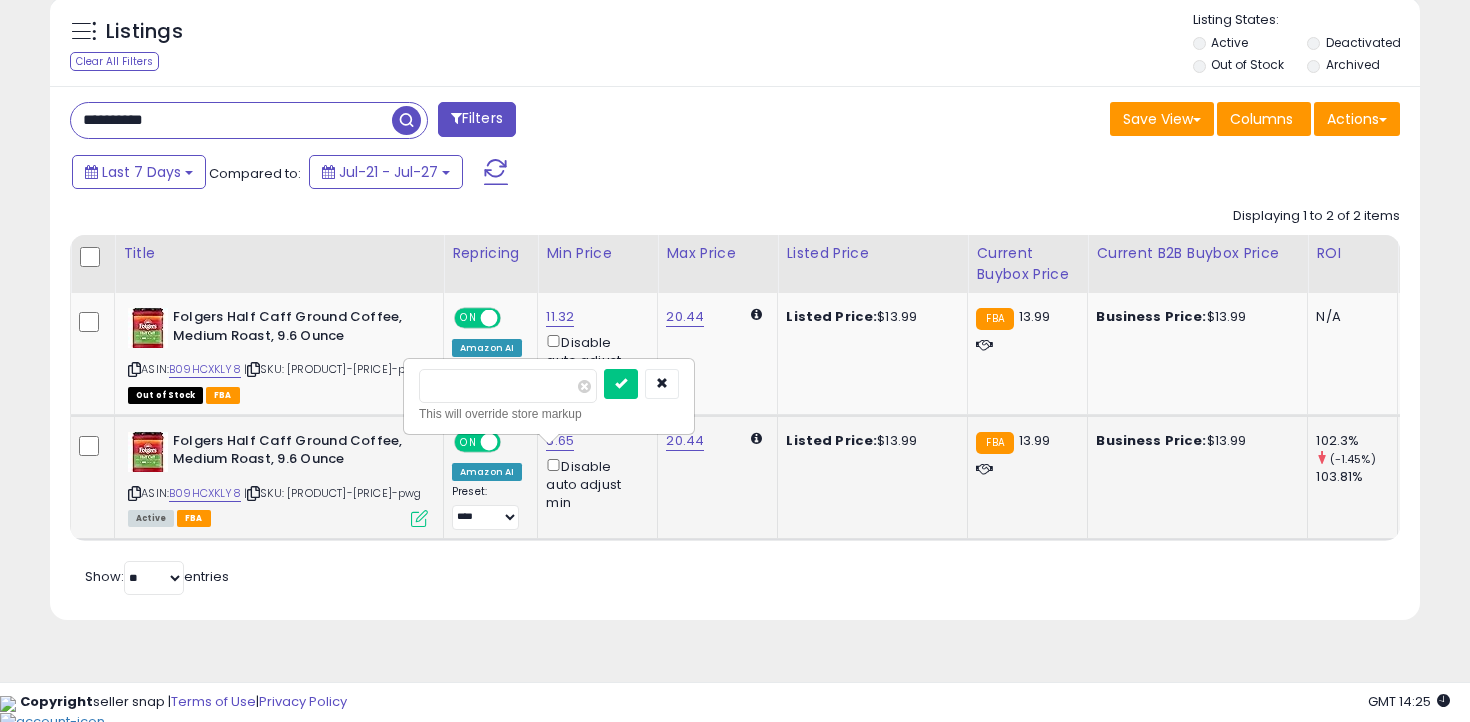 click on "****" at bounding box center (508, 386) 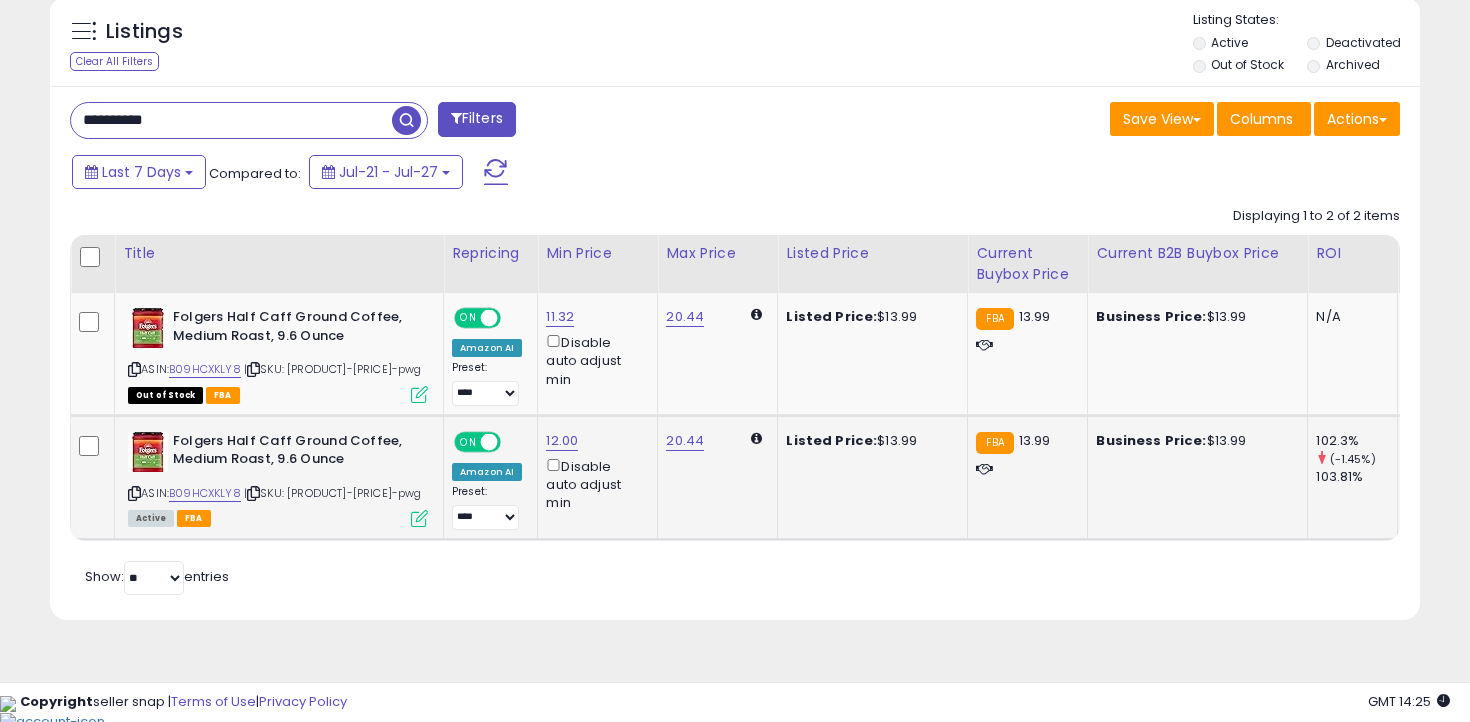 click on "**********" at bounding box center (231, 120) 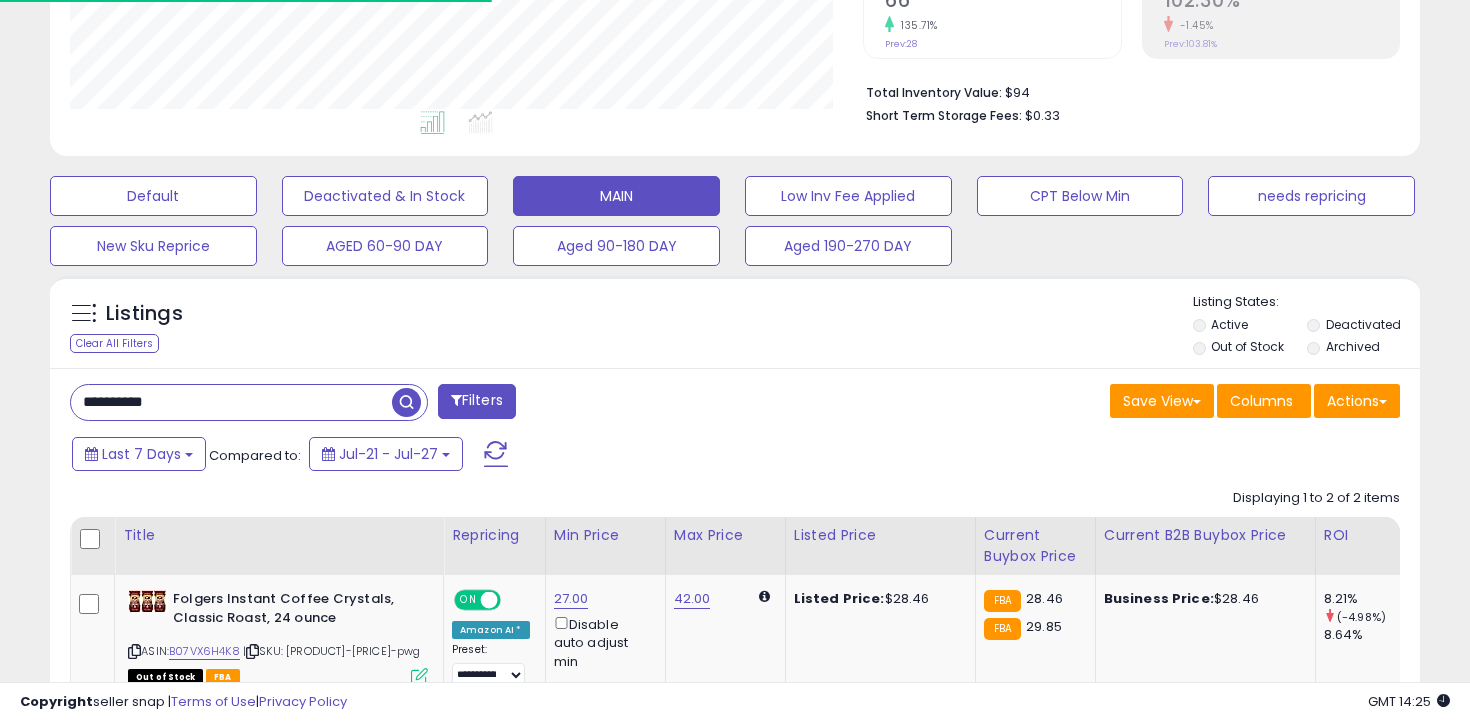 scroll, scrollTop: 736, scrollLeft: 0, axis: vertical 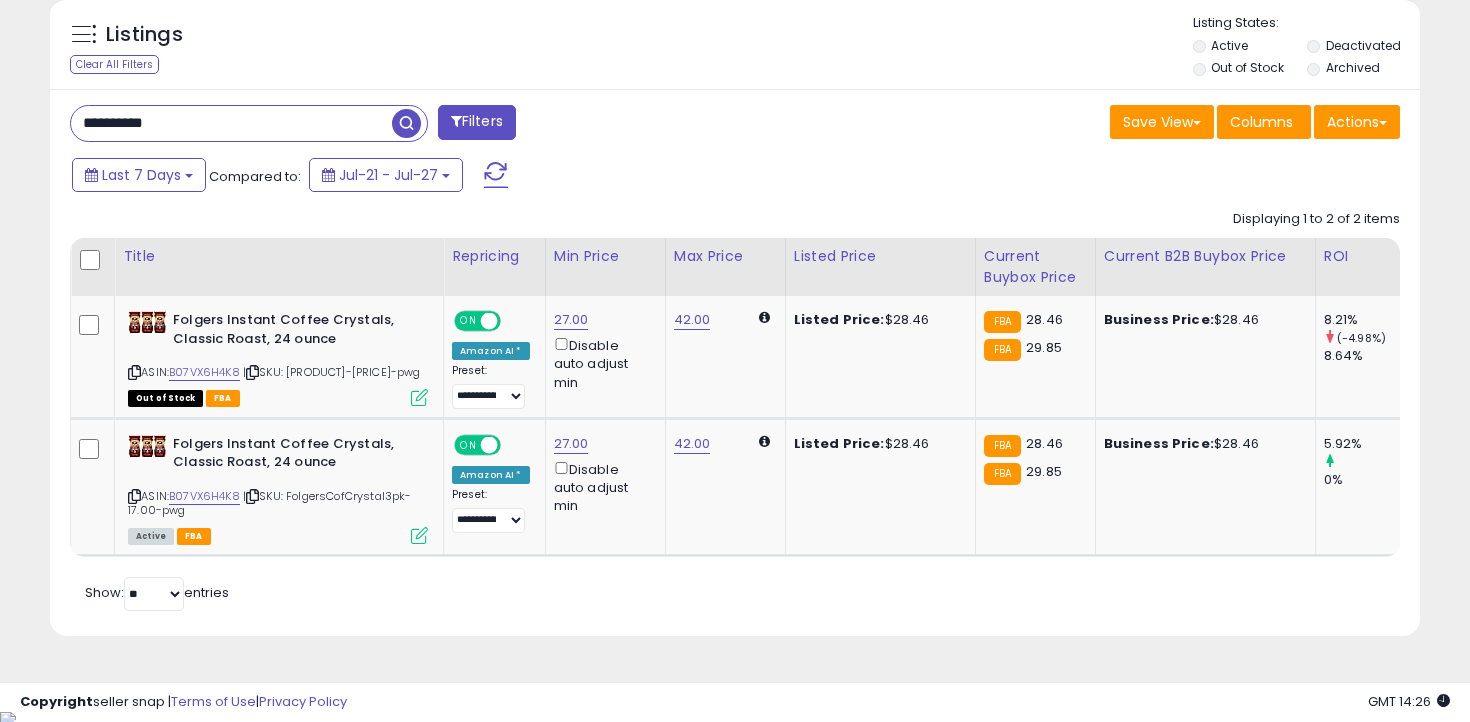 click on "**********" at bounding box center [231, 123] 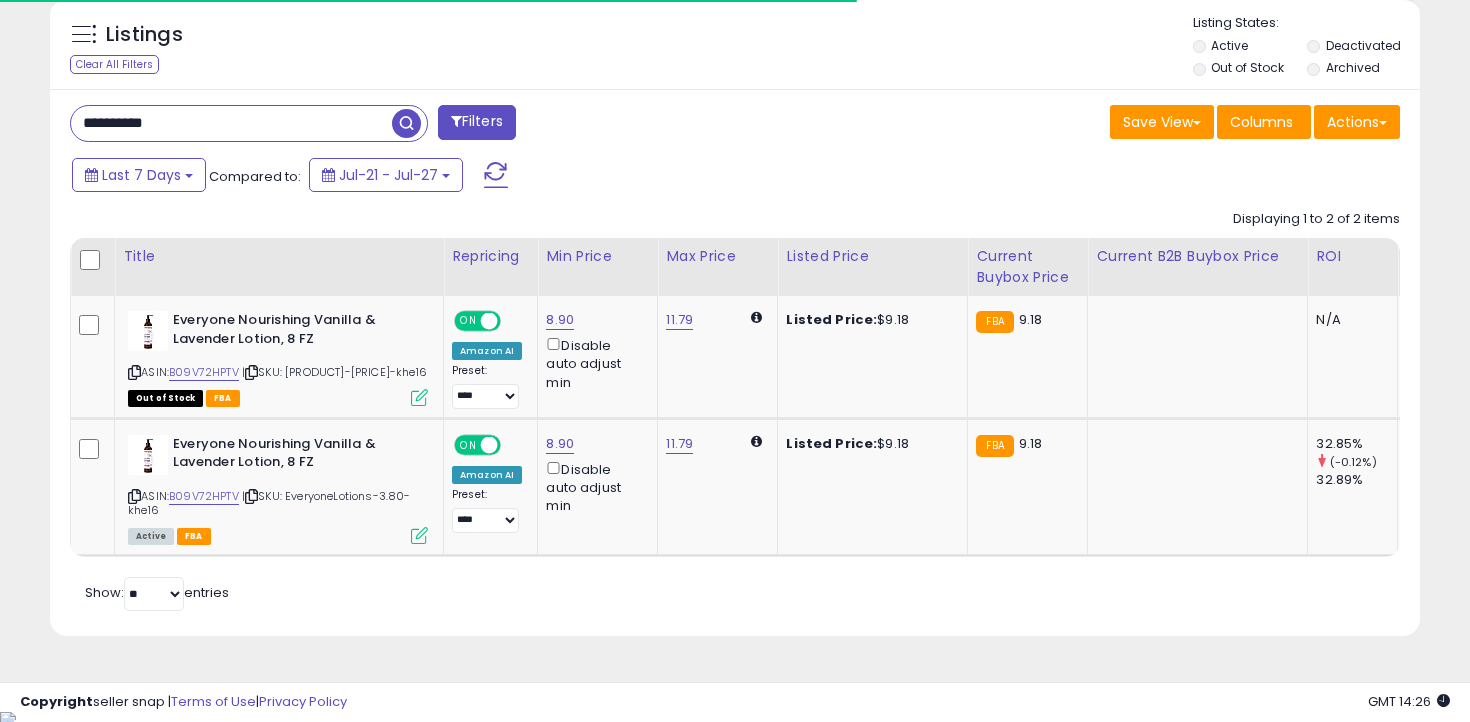 scroll, scrollTop: 736, scrollLeft: 0, axis: vertical 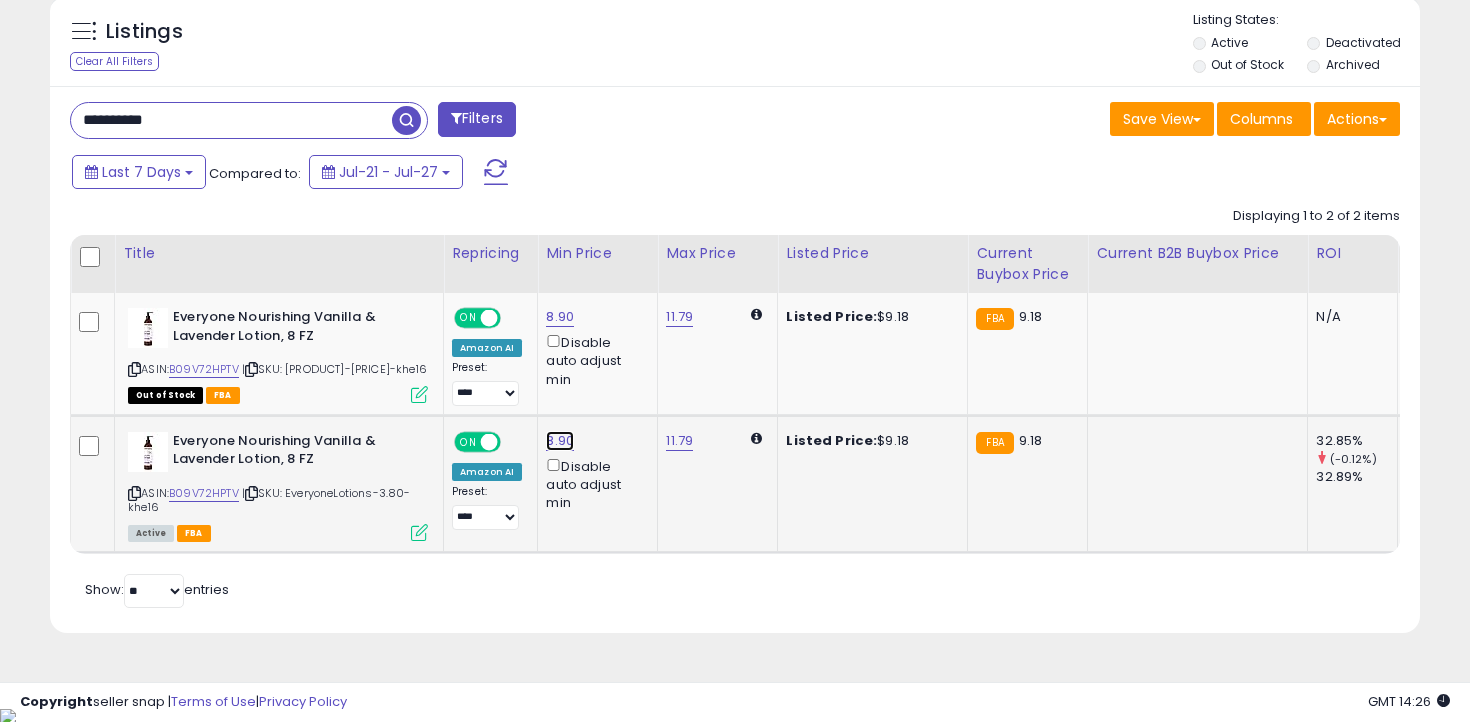 click on "8.90" at bounding box center [560, 317] 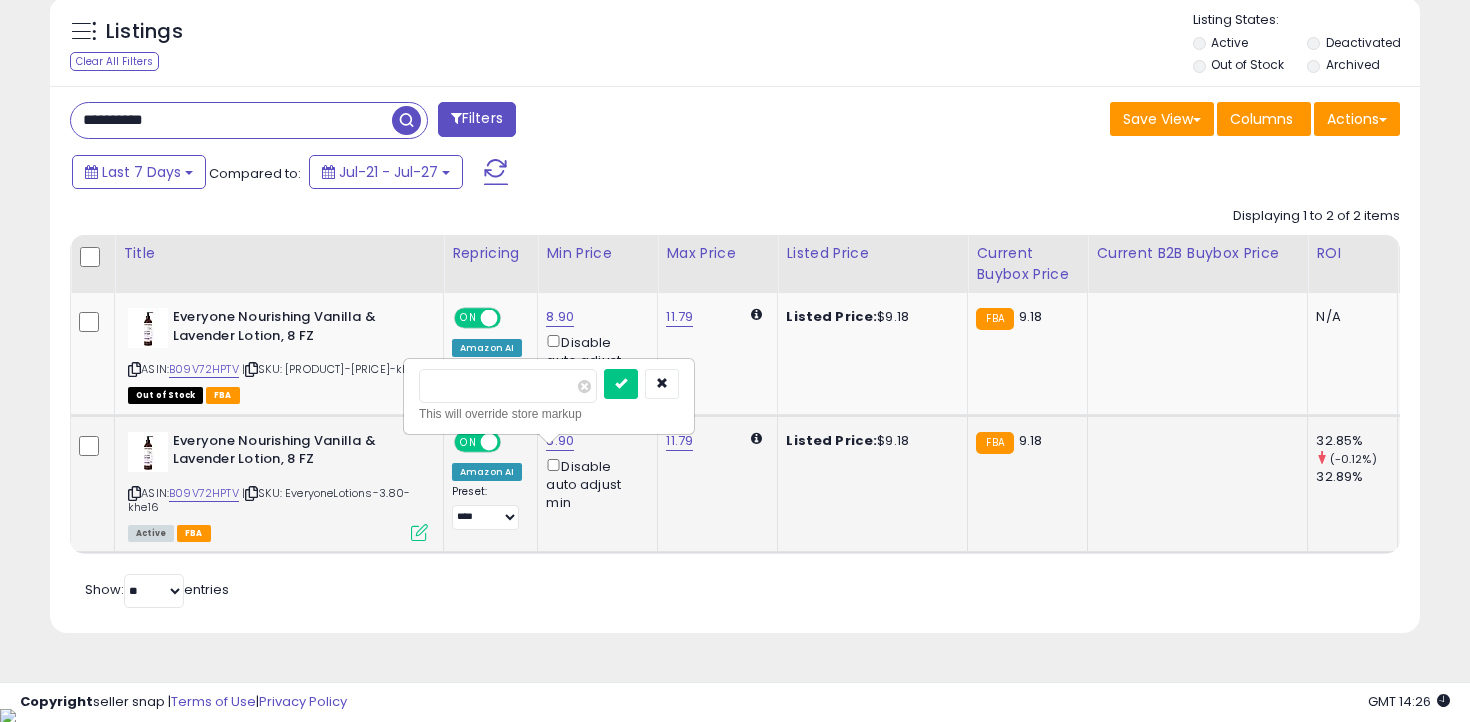 click on "****" at bounding box center [508, 386] 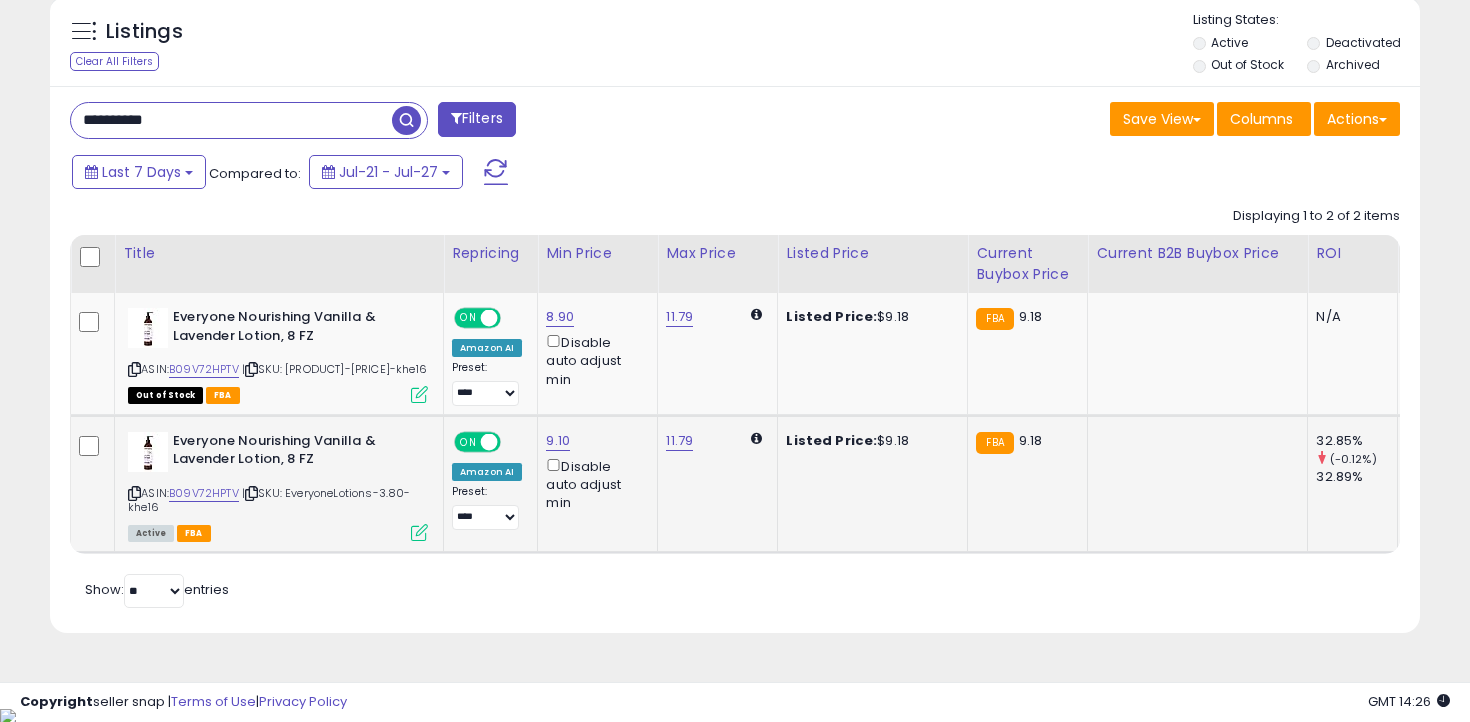click on "**********" at bounding box center (231, 120) 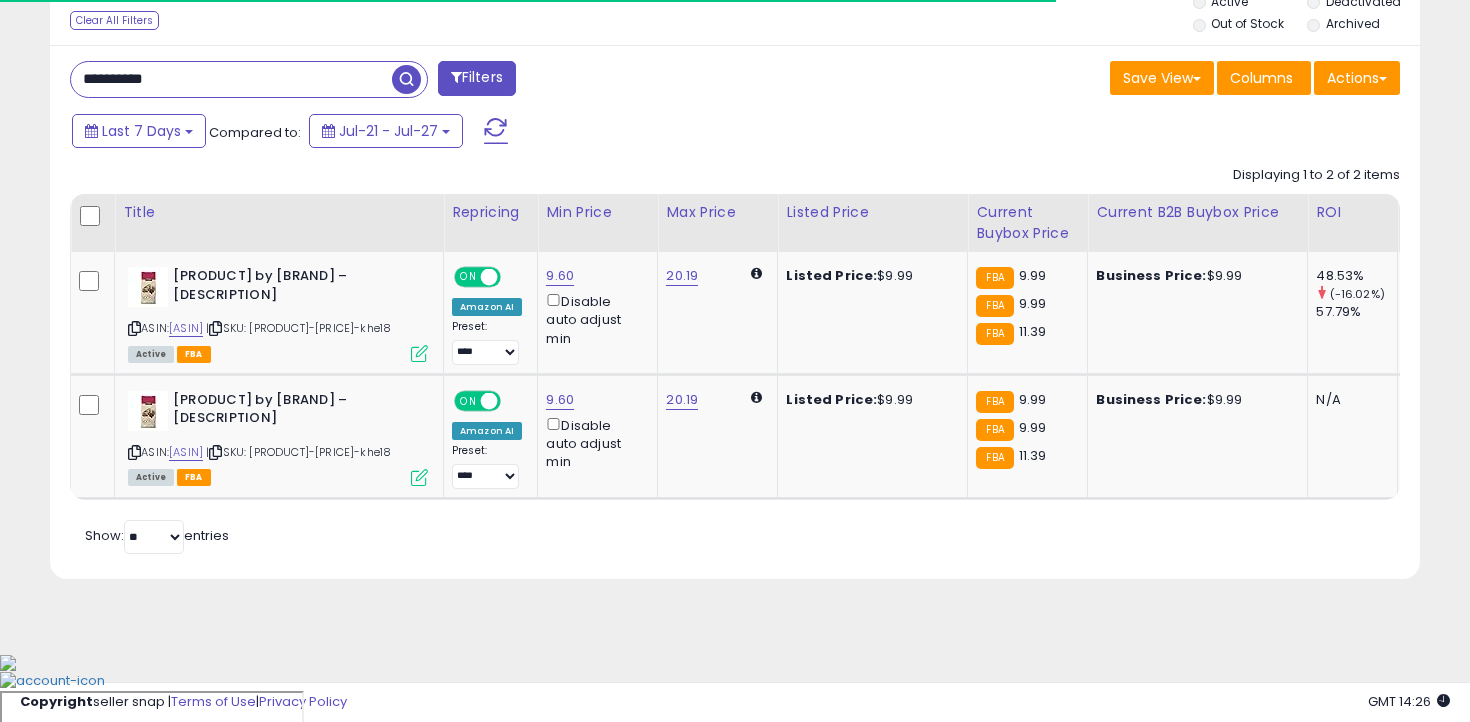 scroll, scrollTop: 779, scrollLeft: 0, axis: vertical 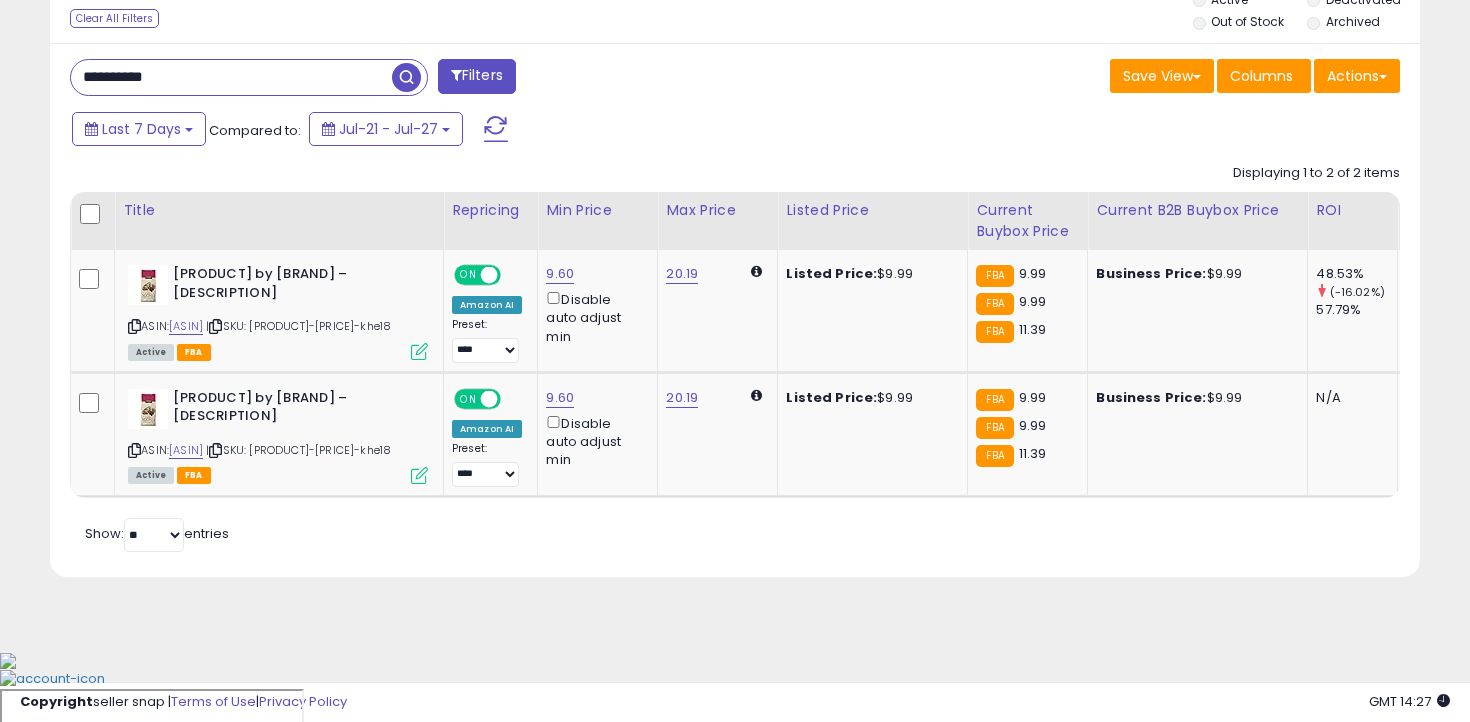 click on "**********" at bounding box center (231, 77) 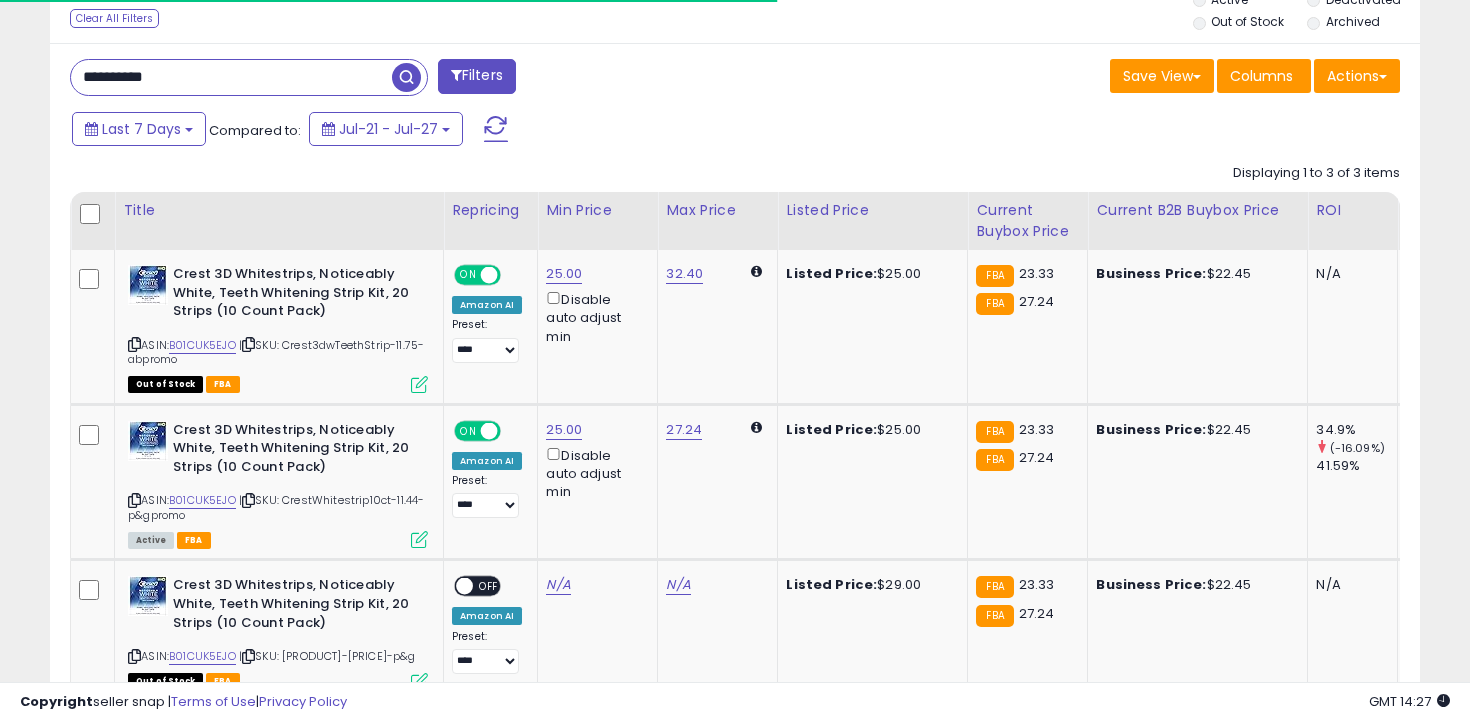 scroll, scrollTop: 928, scrollLeft: 0, axis: vertical 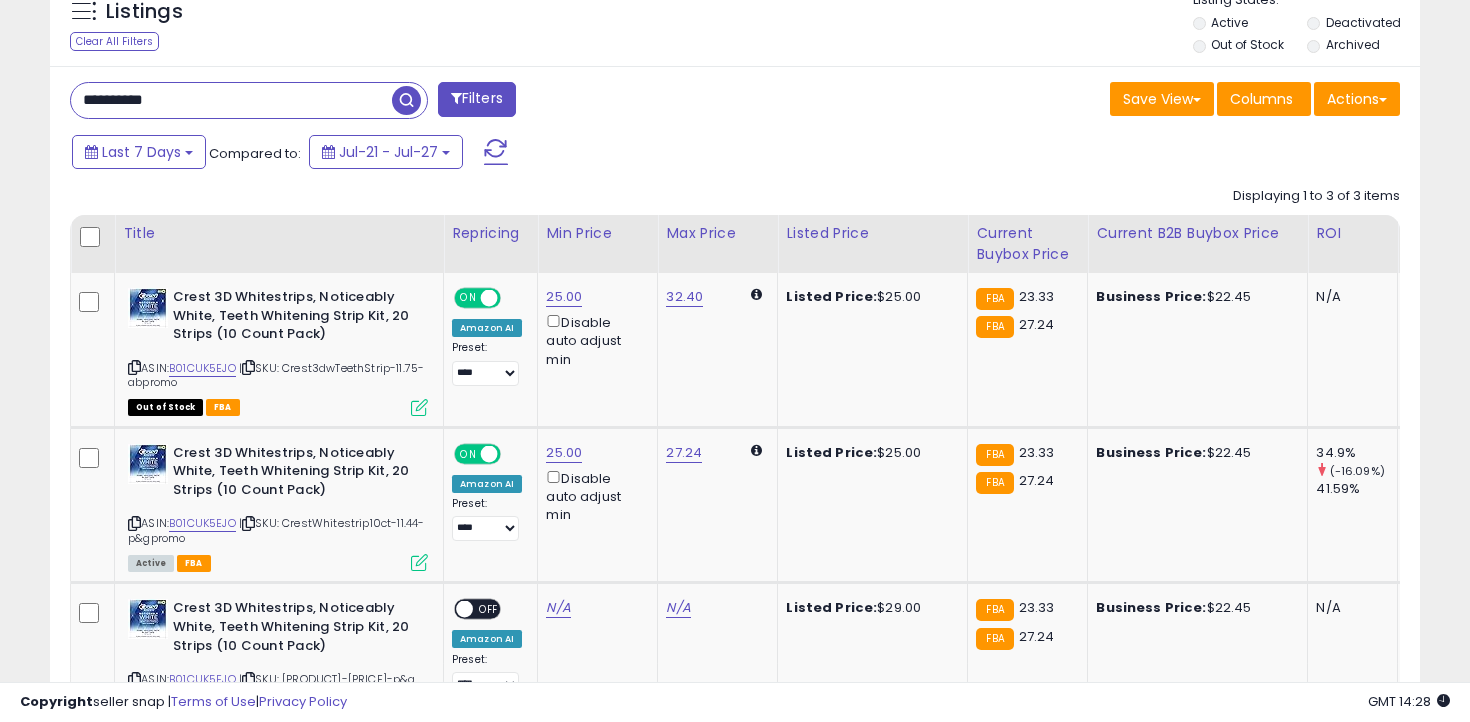 click on "**********" at bounding box center (231, 100) 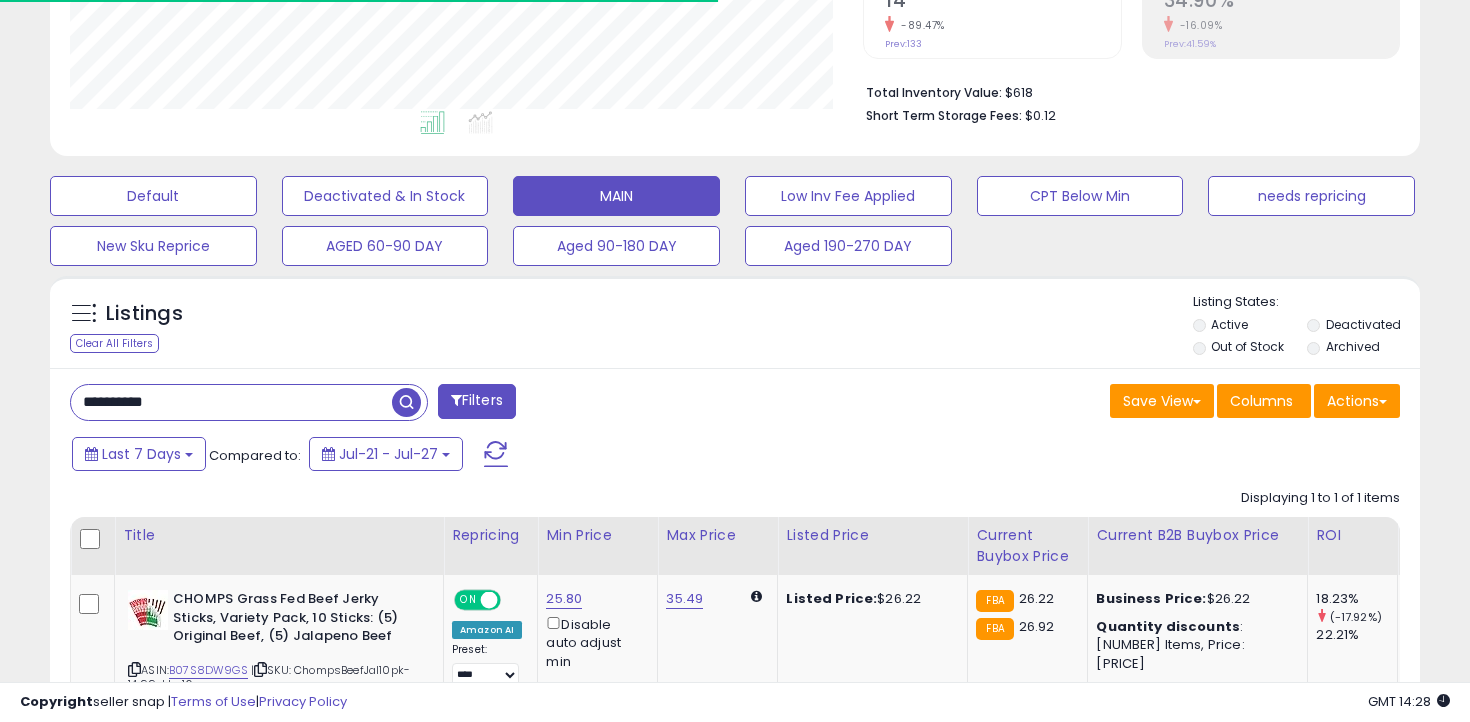 scroll, scrollTop: 617, scrollLeft: 0, axis: vertical 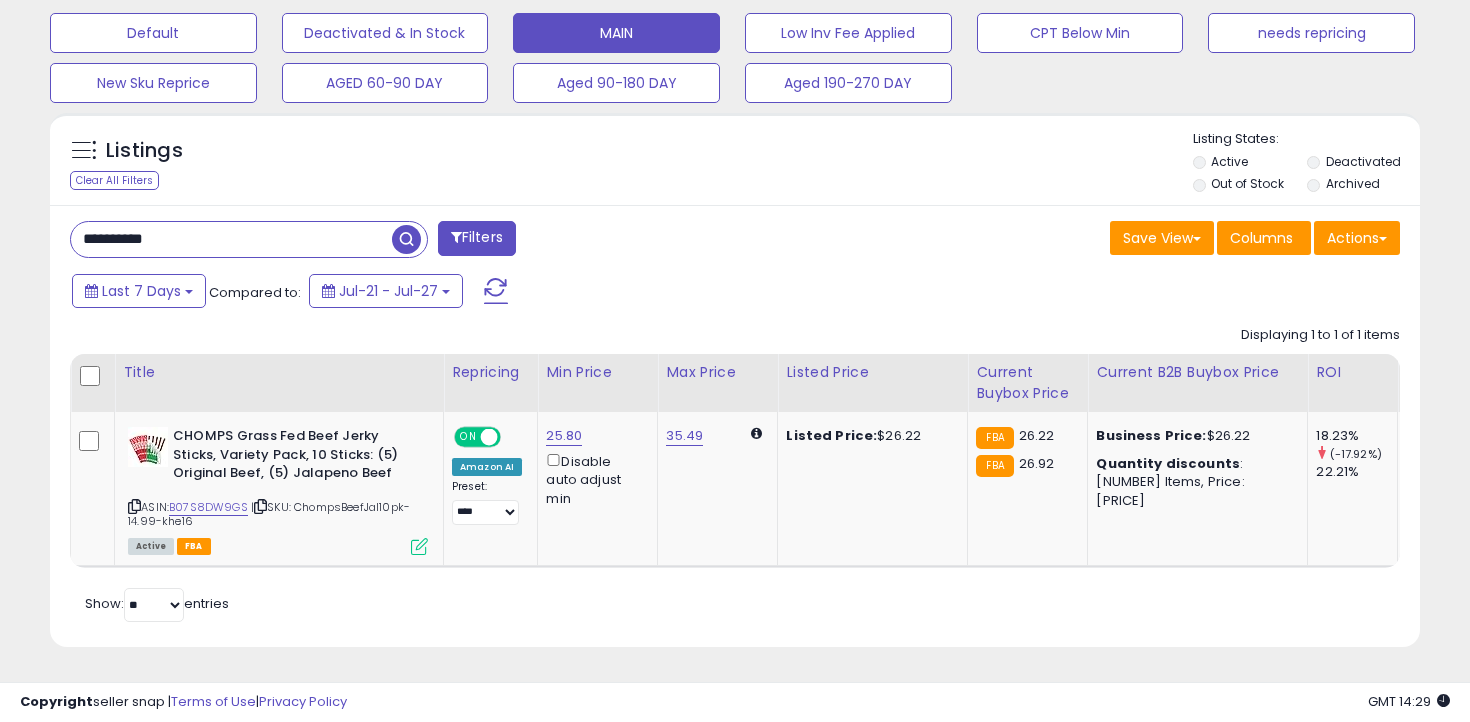 click on "**********" at bounding box center (231, 239) 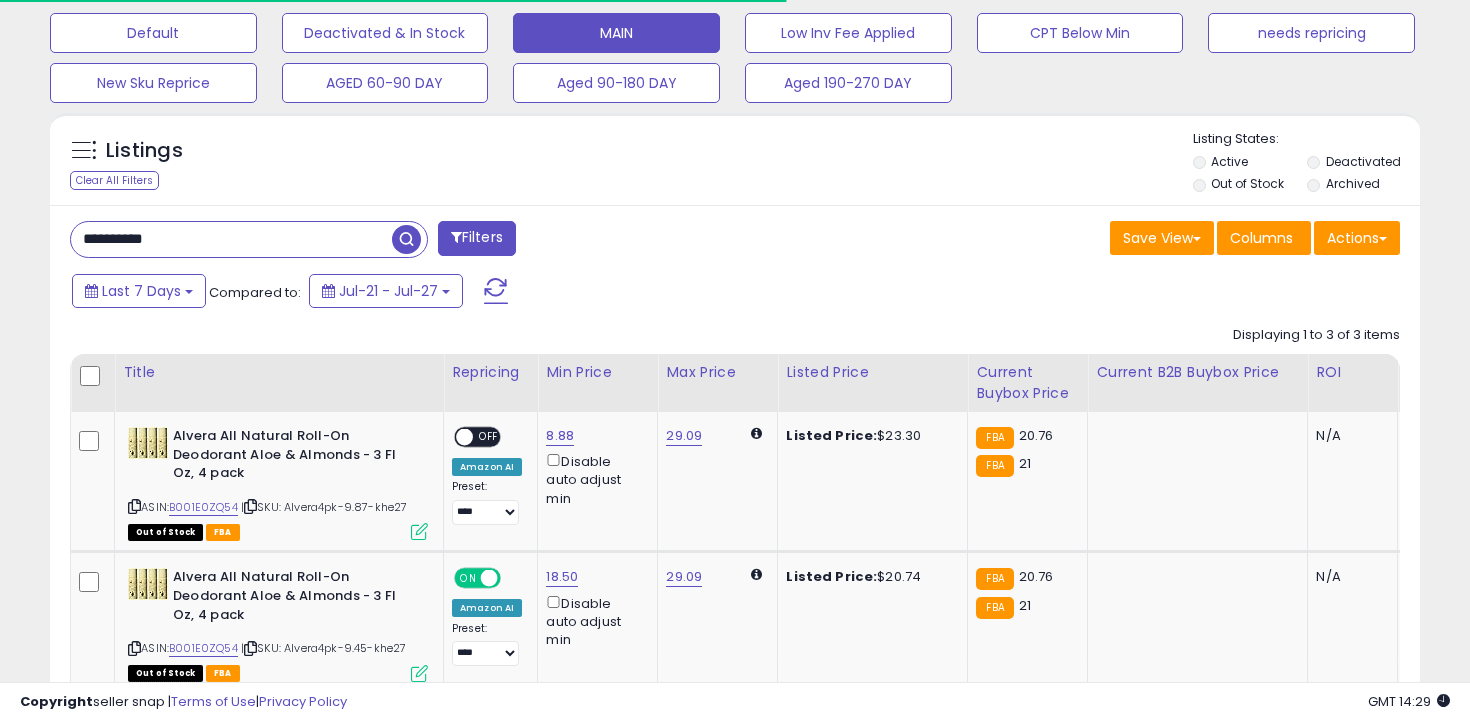 scroll, scrollTop: 885, scrollLeft: 0, axis: vertical 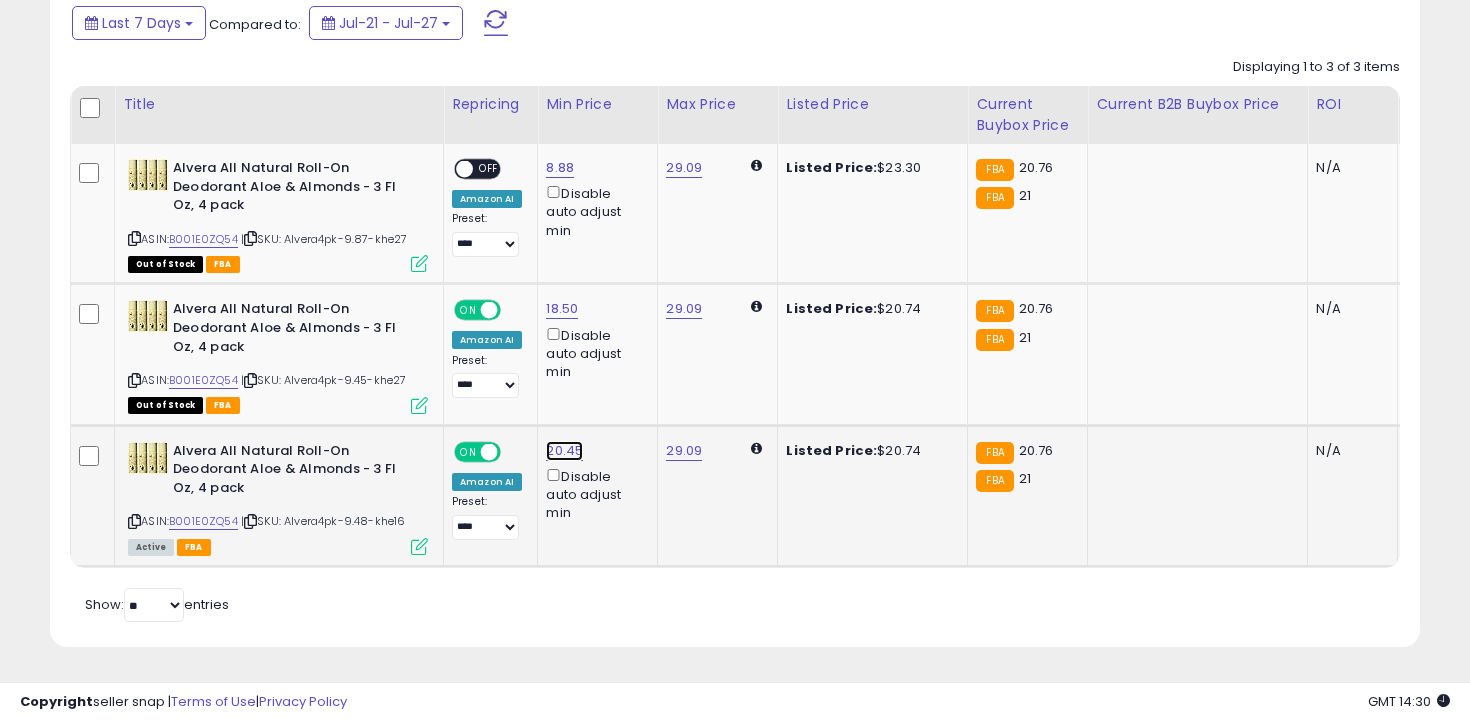 click on "20.45" at bounding box center (560, 168) 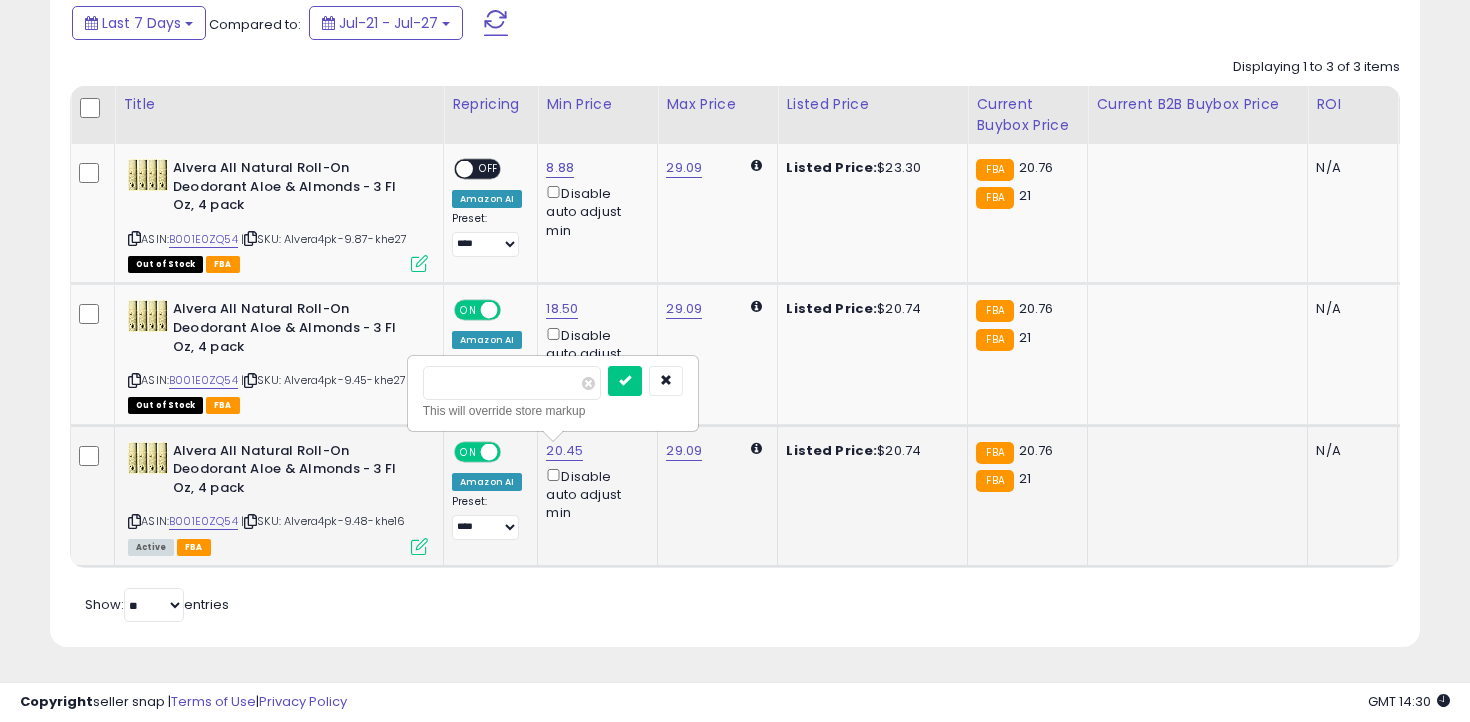 type on "****" 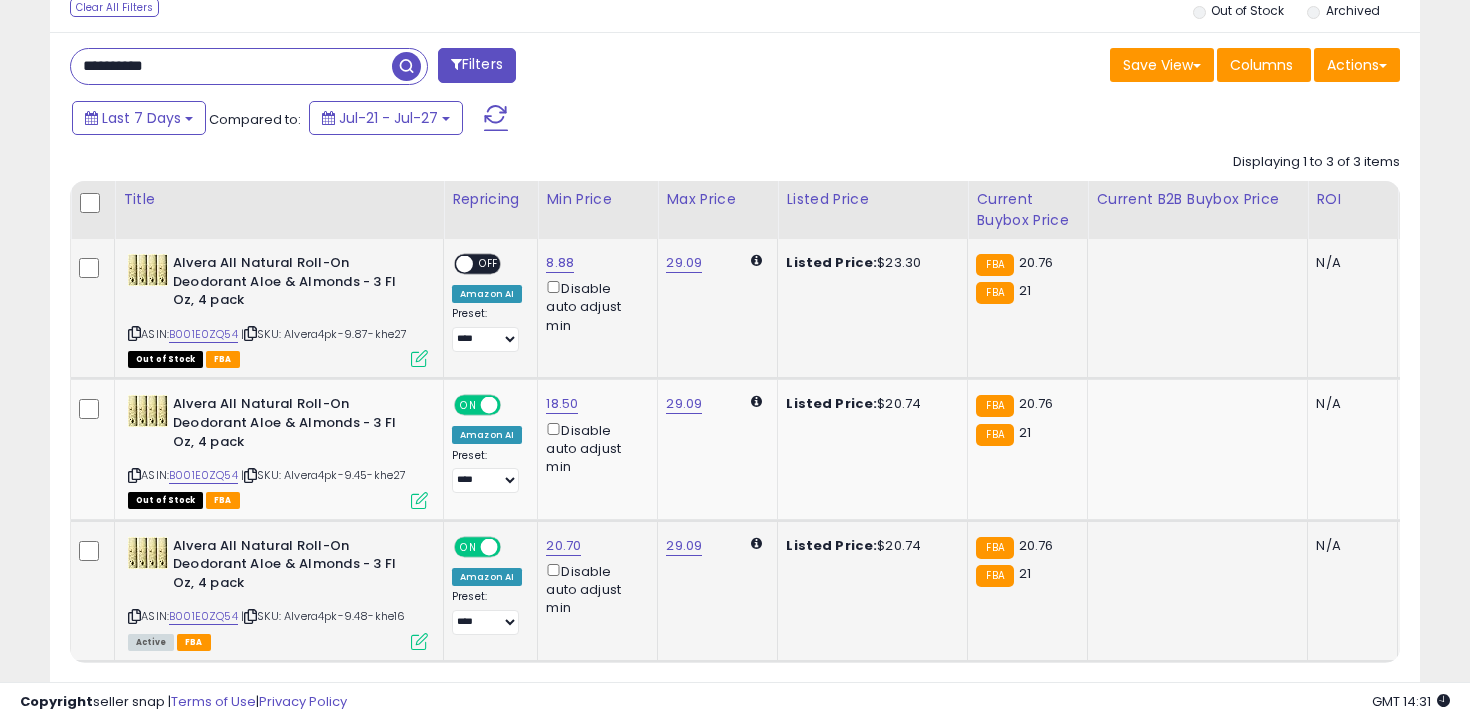 scroll, scrollTop: 768, scrollLeft: 0, axis: vertical 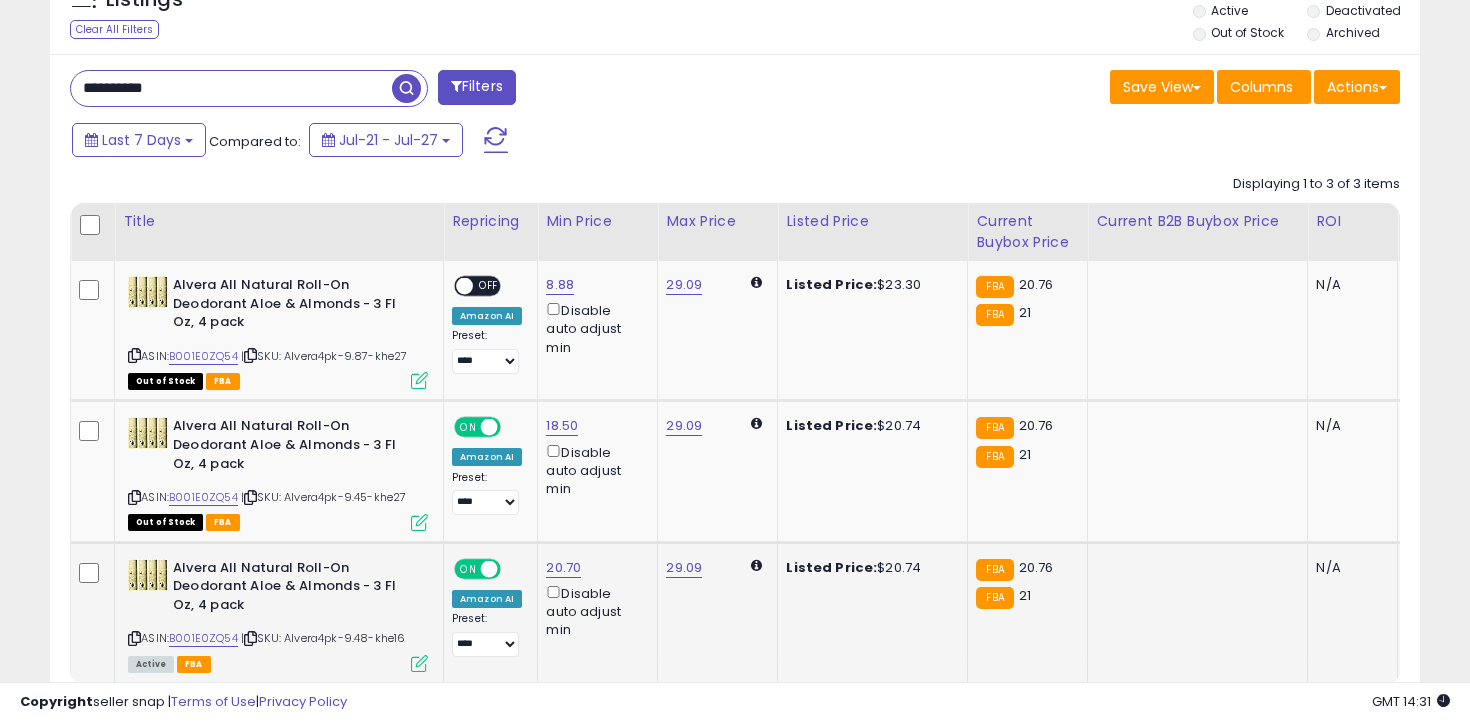 click on "**********" at bounding box center [735, 409] 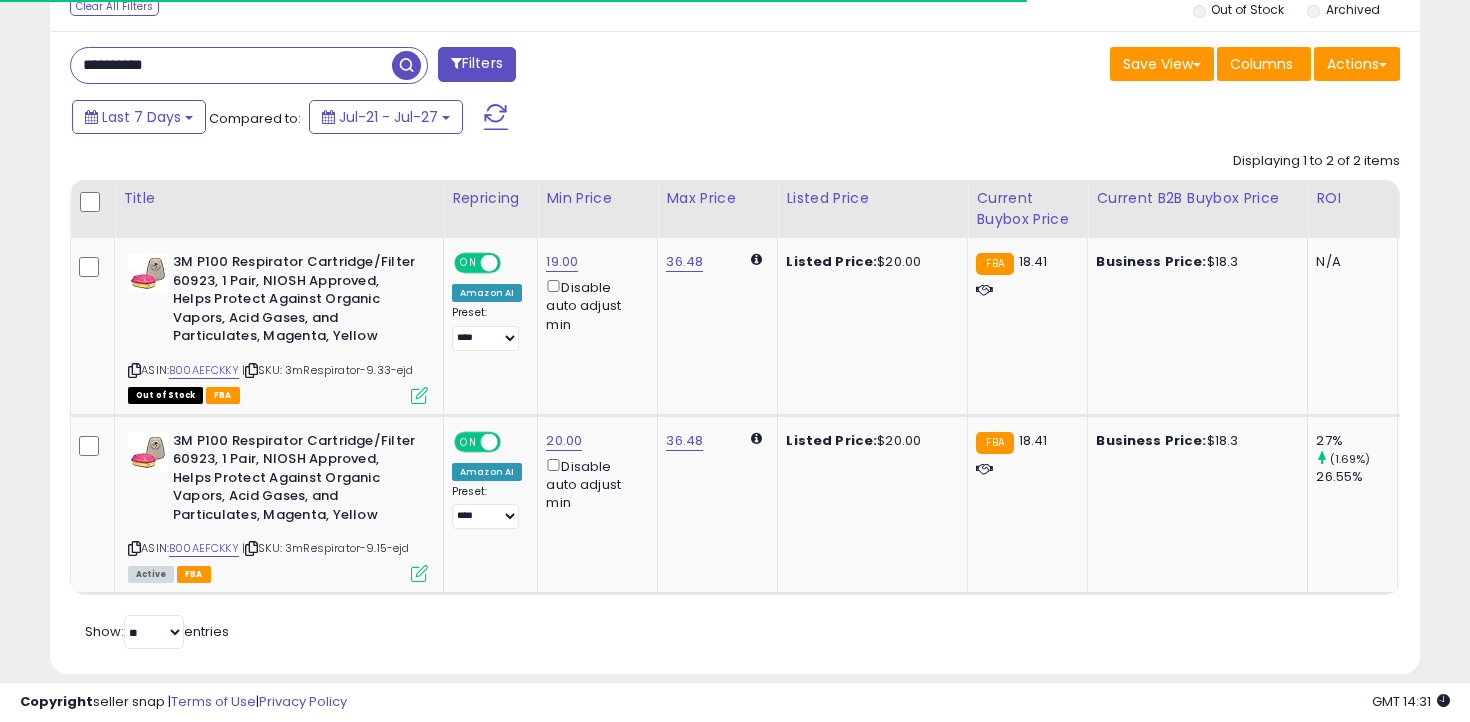 scroll, scrollTop: 792, scrollLeft: 0, axis: vertical 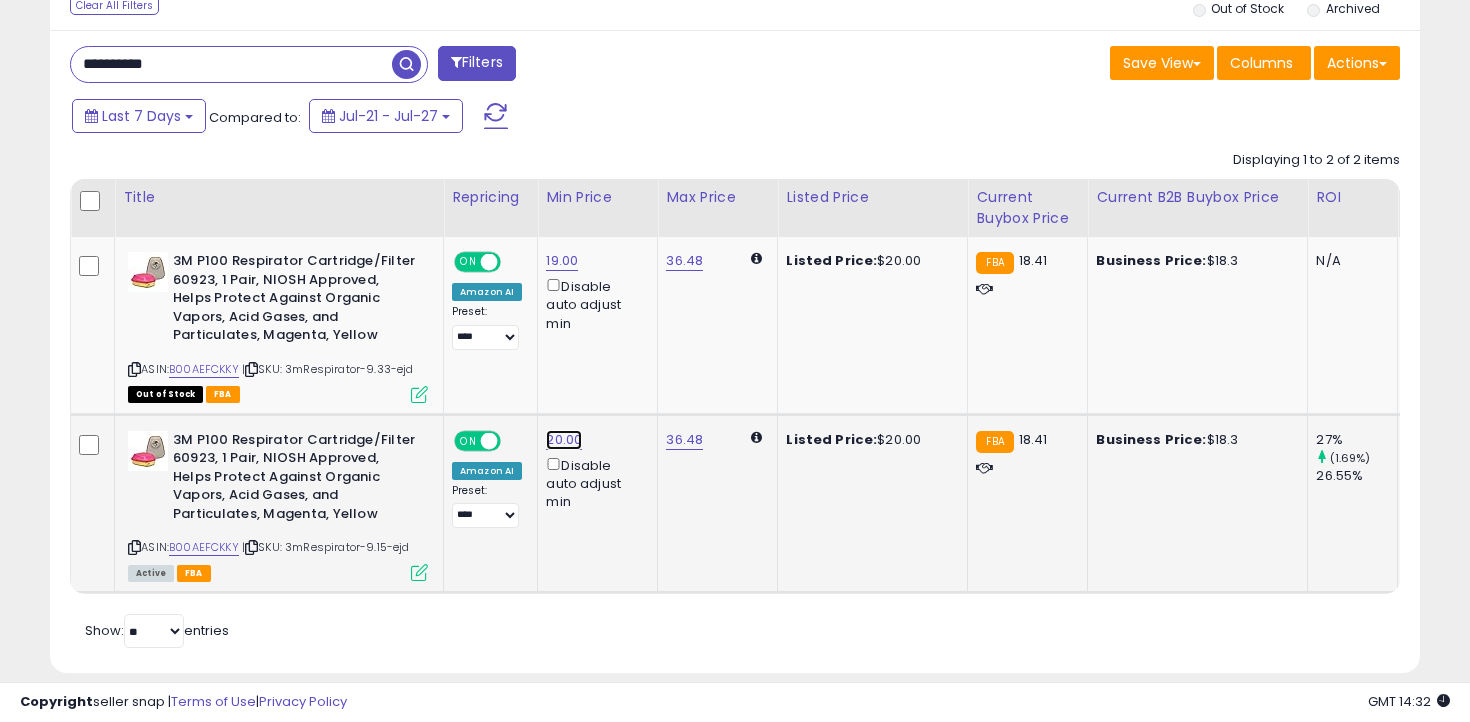 click on "20.00" at bounding box center (562, 261) 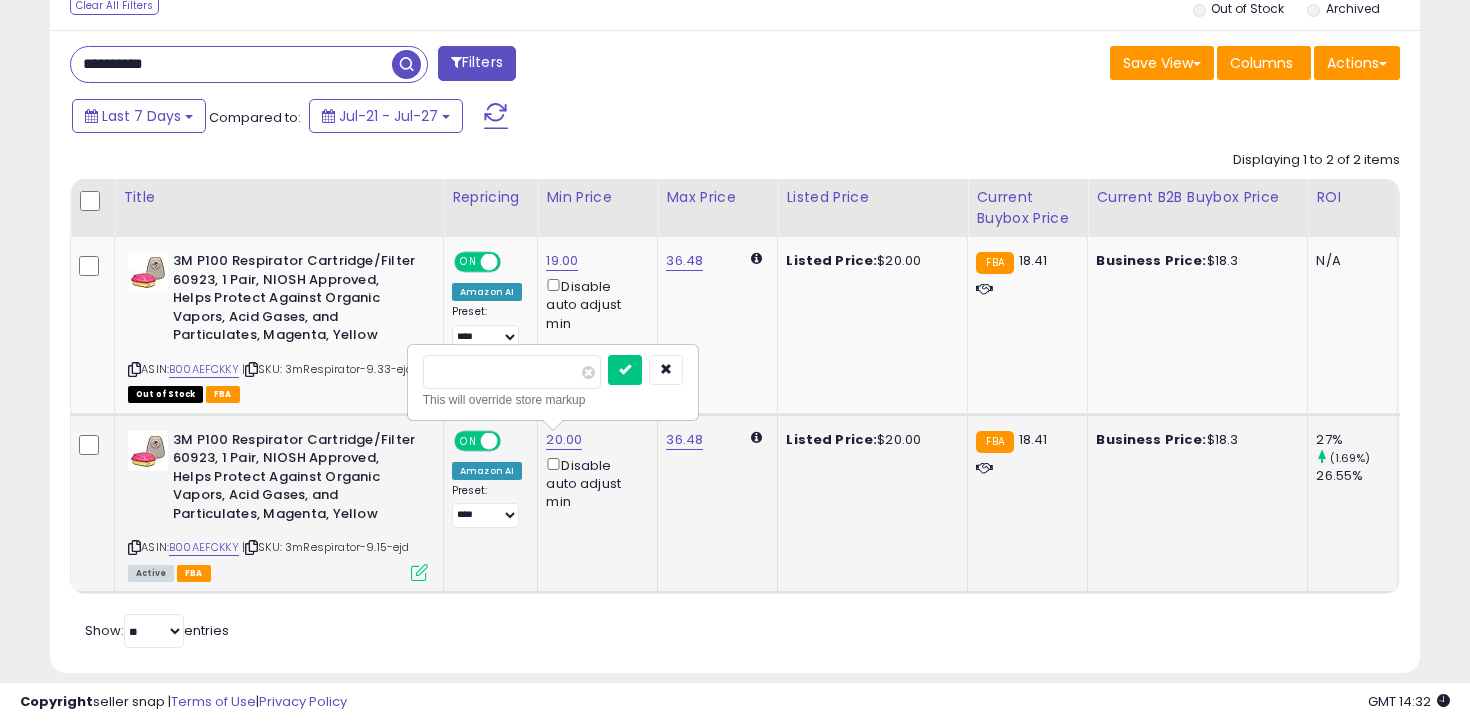 click on "*****" at bounding box center [512, 372] 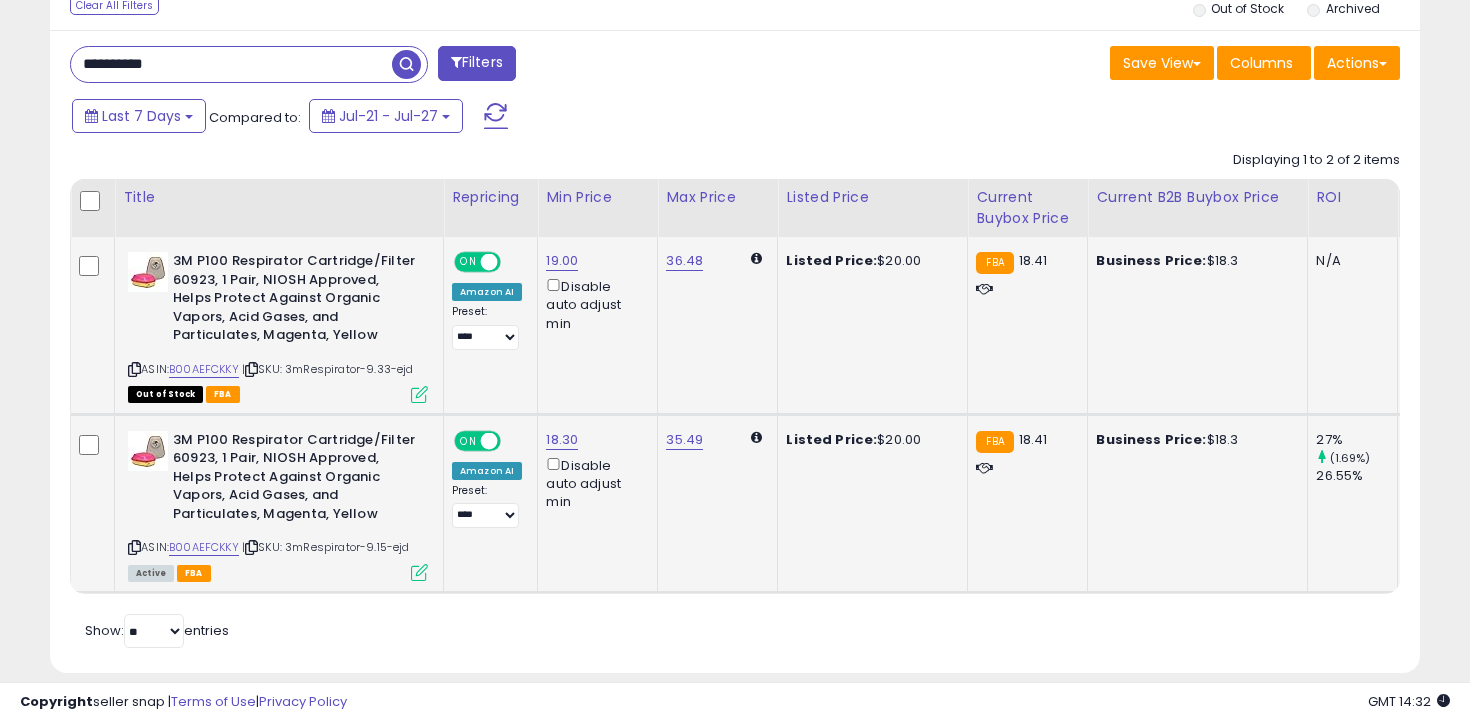 scroll, scrollTop: 818, scrollLeft: 0, axis: vertical 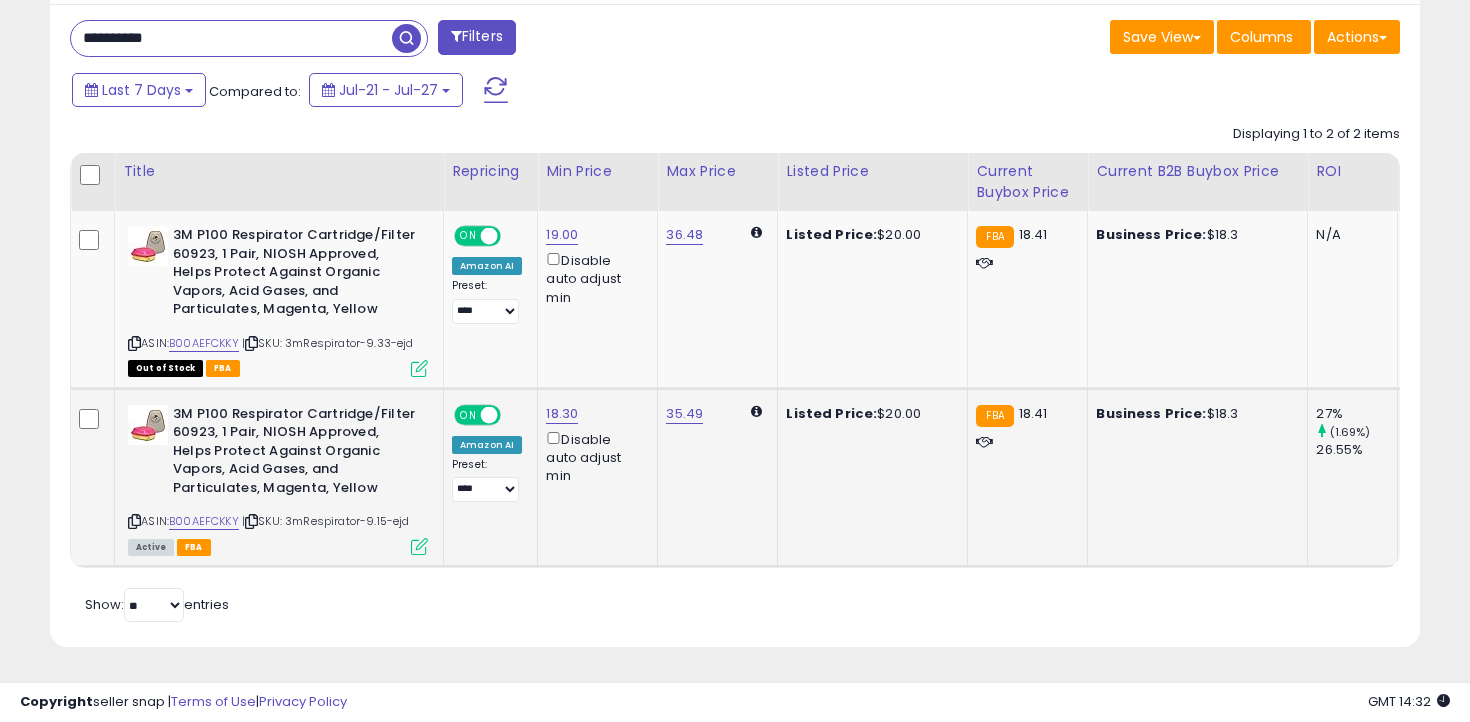 click at bounding box center (134, 521) 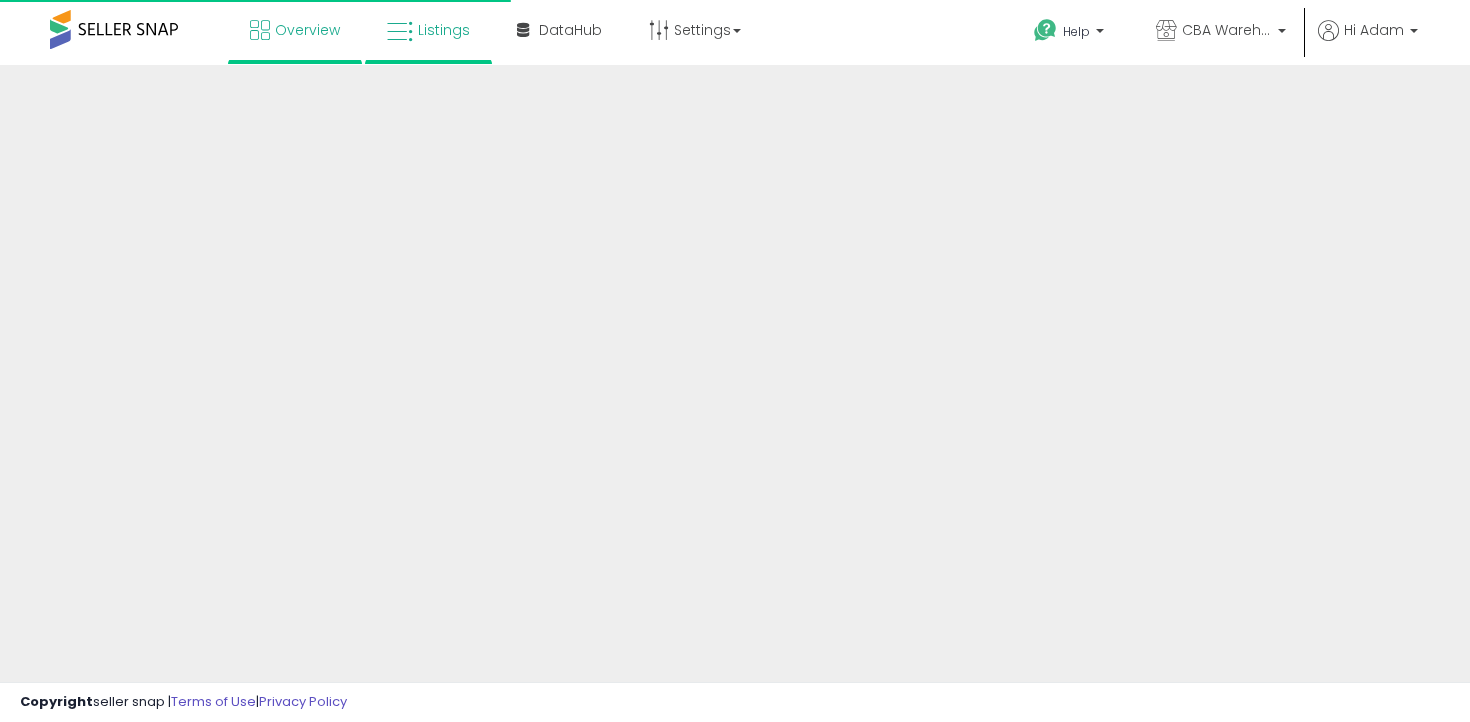 scroll, scrollTop: 0, scrollLeft: 0, axis: both 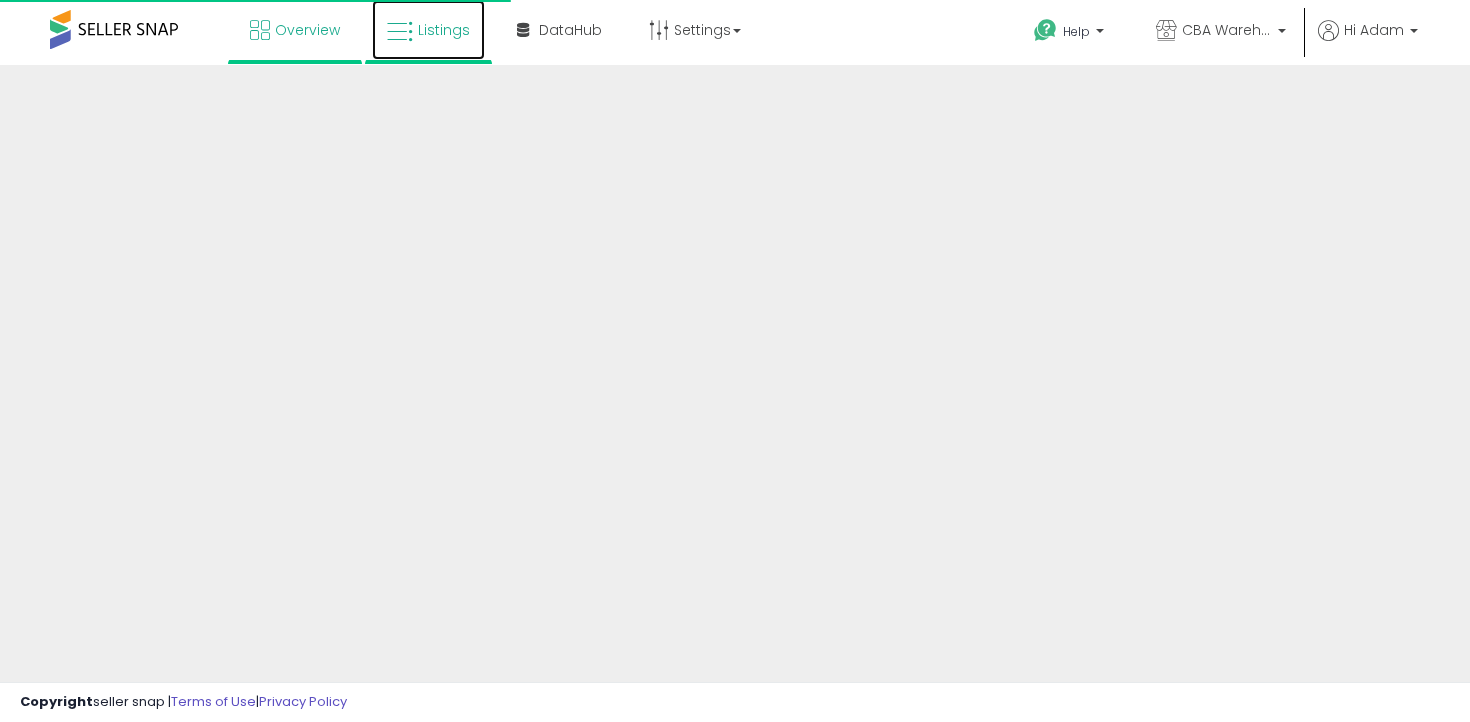 click on "Listings" at bounding box center (444, 30) 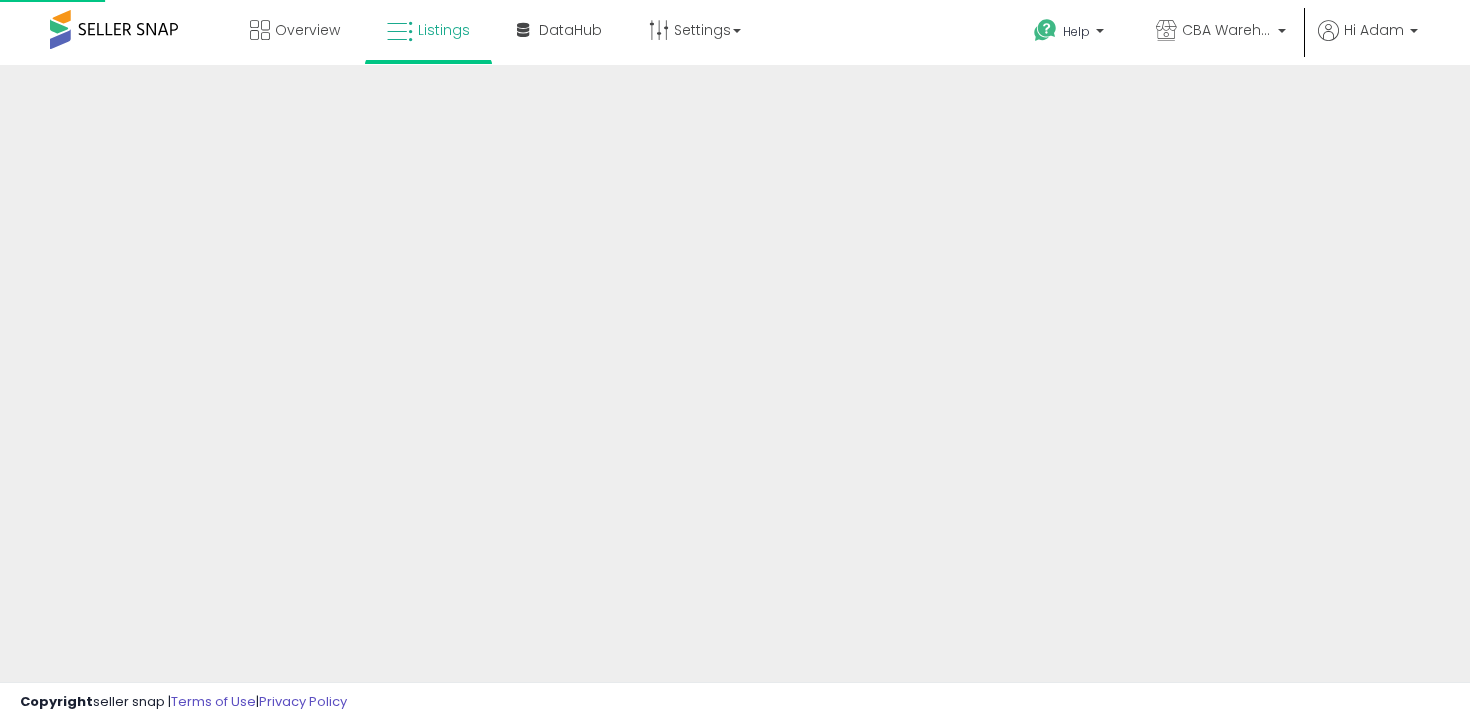 scroll, scrollTop: 0, scrollLeft: 0, axis: both 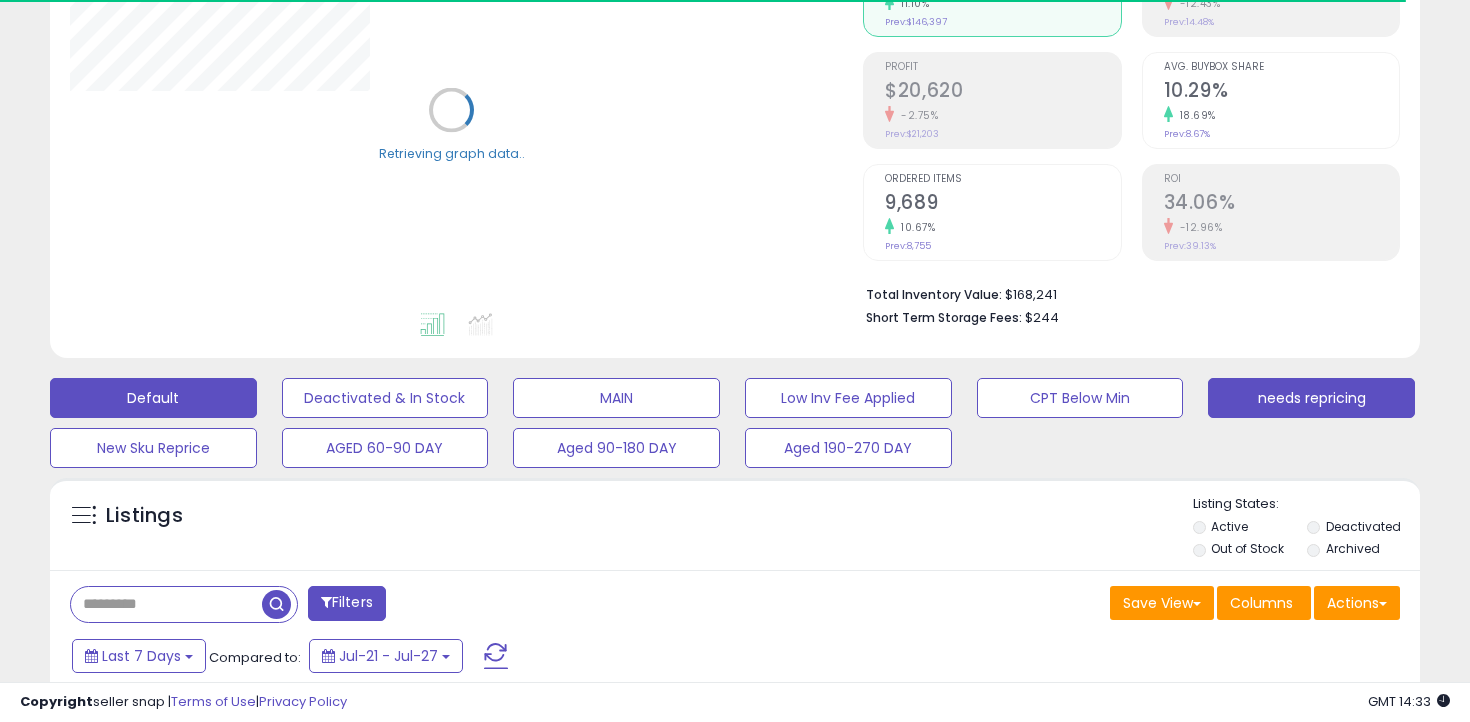 click on "needs repricing" at bounding box center (385, 398) 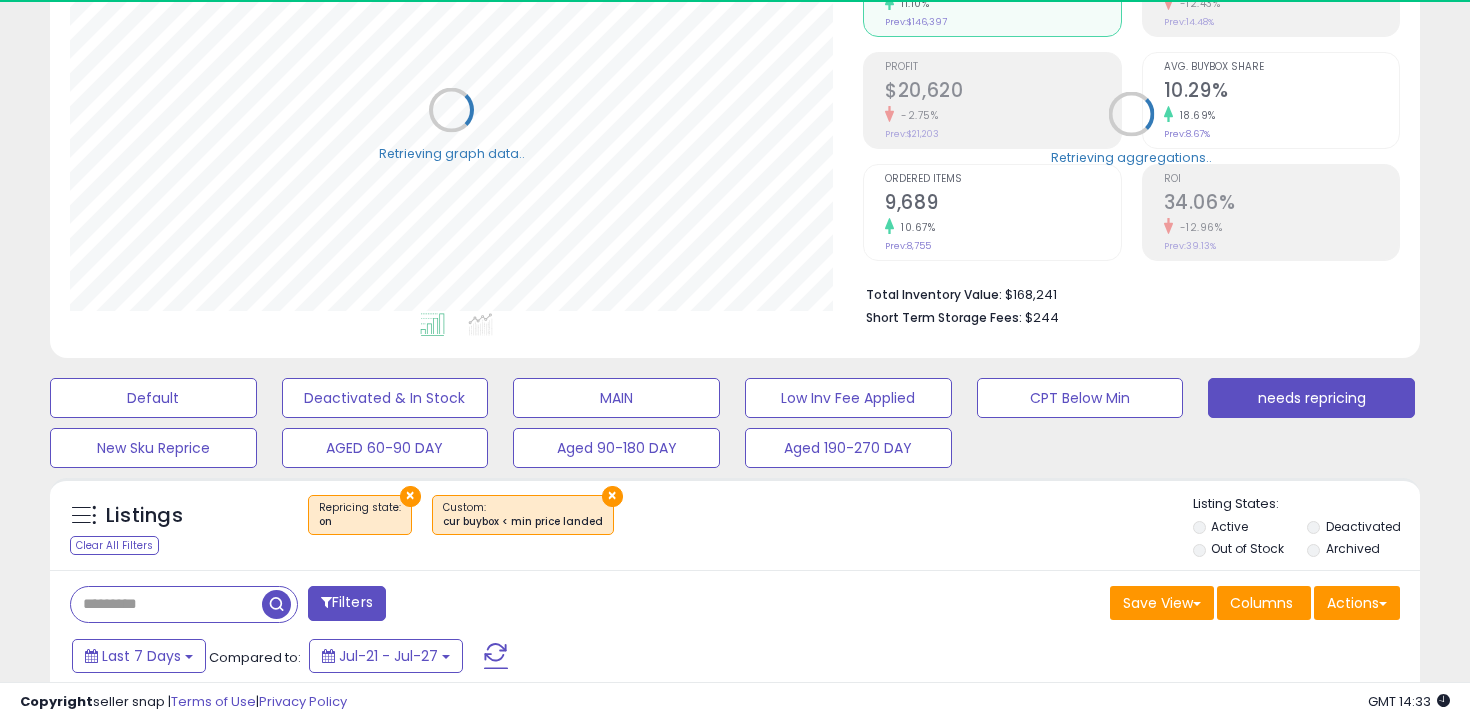 select on "**" 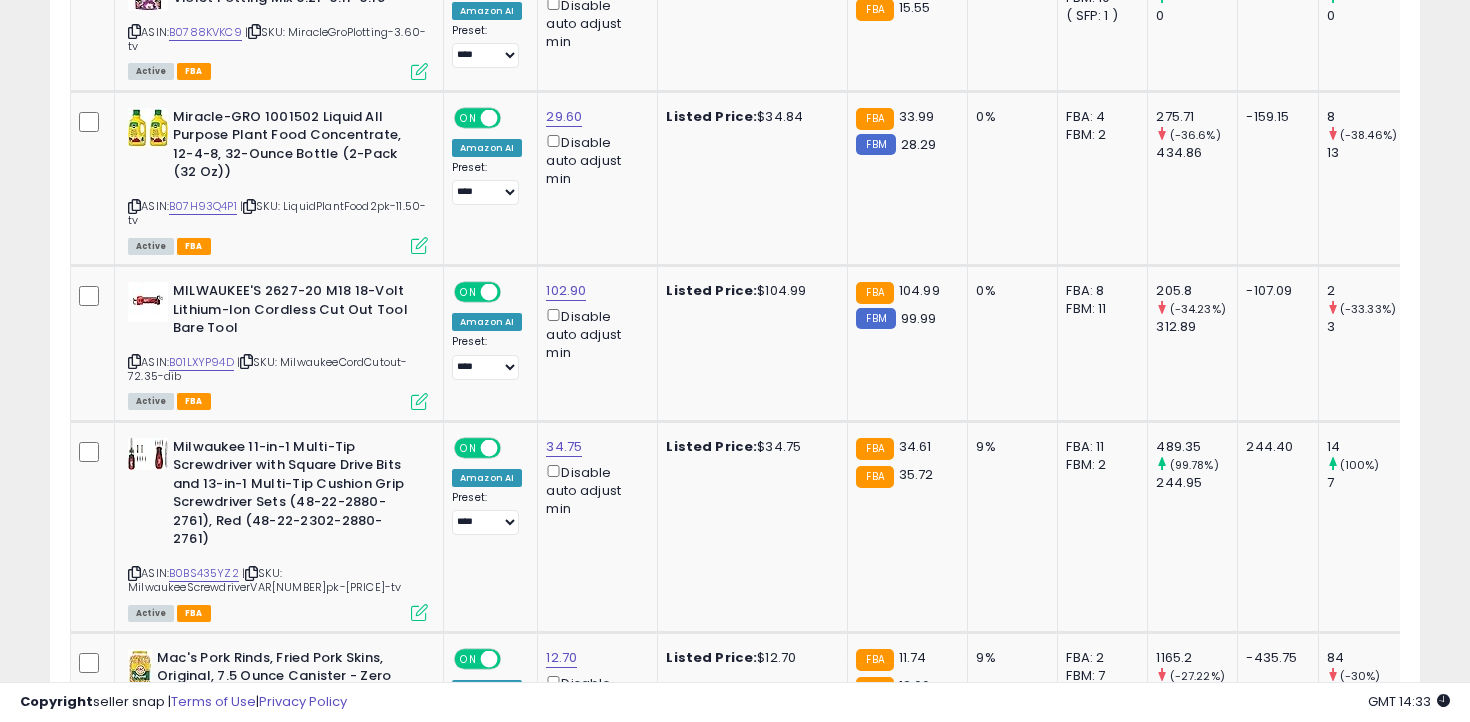 scroll, scrollTop: 2698, scrollLeft: 0, axis: vertical 